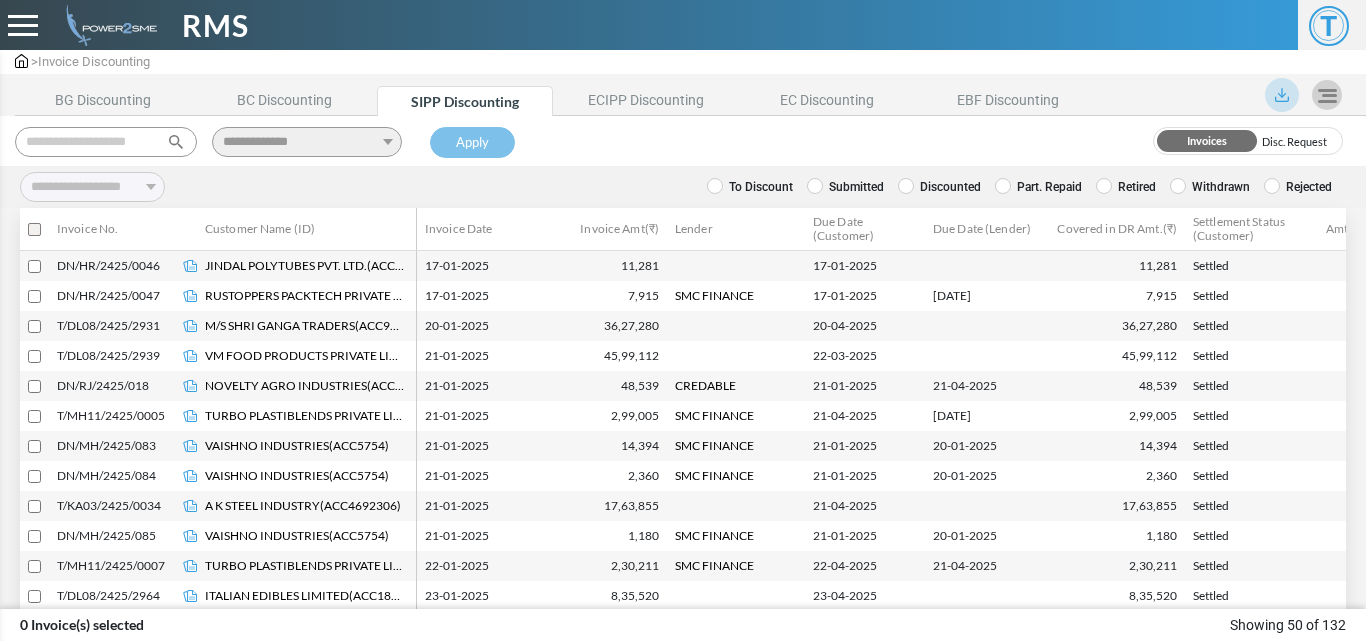 select 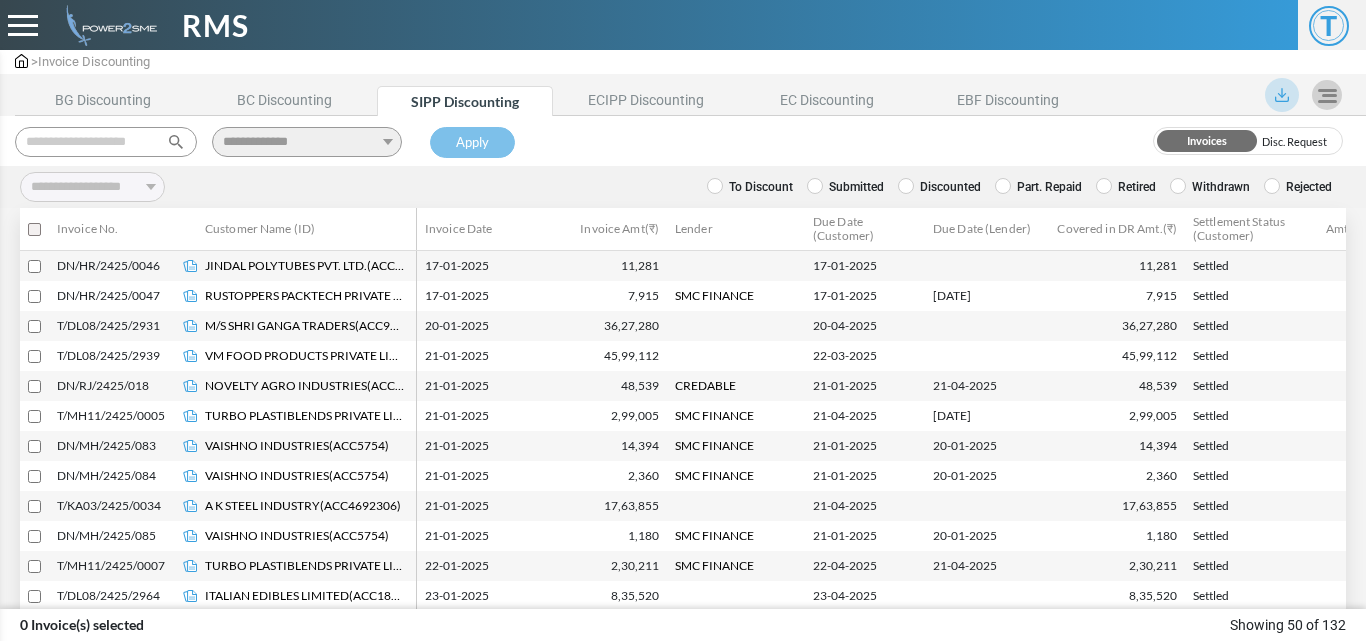 scroll, scrollTop: 0, scrollLeft: 0, axis: both 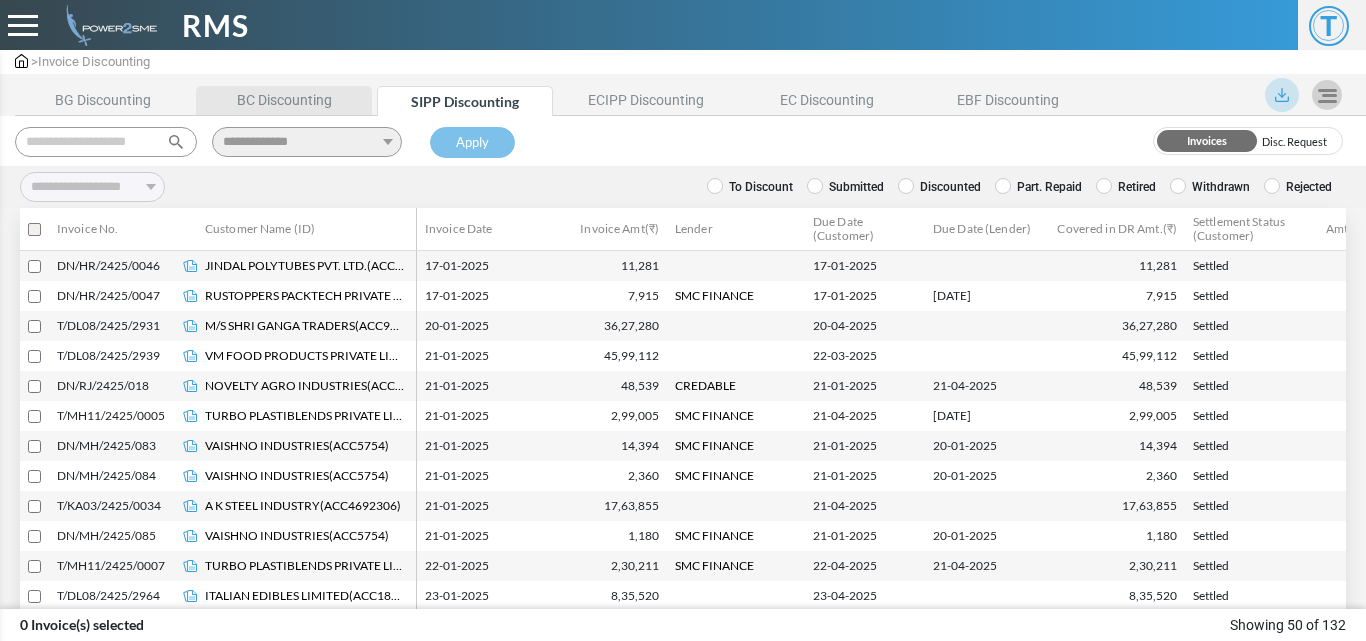 click on "BC Discounting" at bounding box center (284, 100) 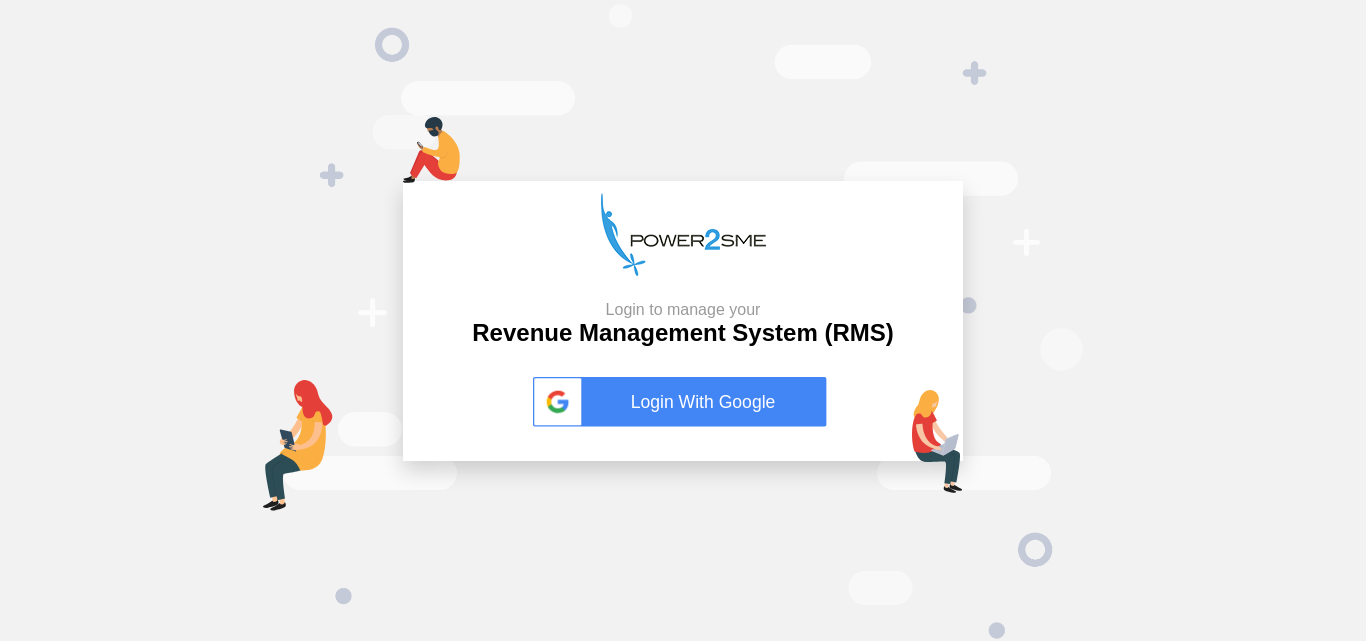 scroll, scrollTop: 0, scrollLeft: 0, axis: both 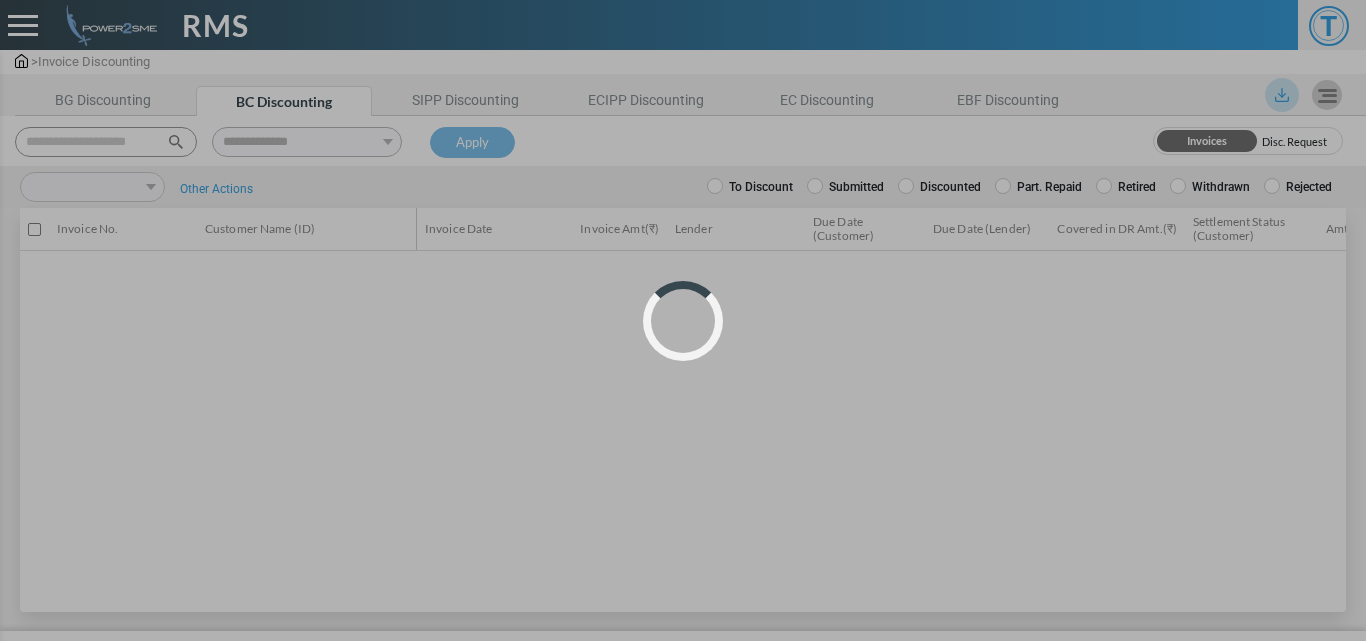 select 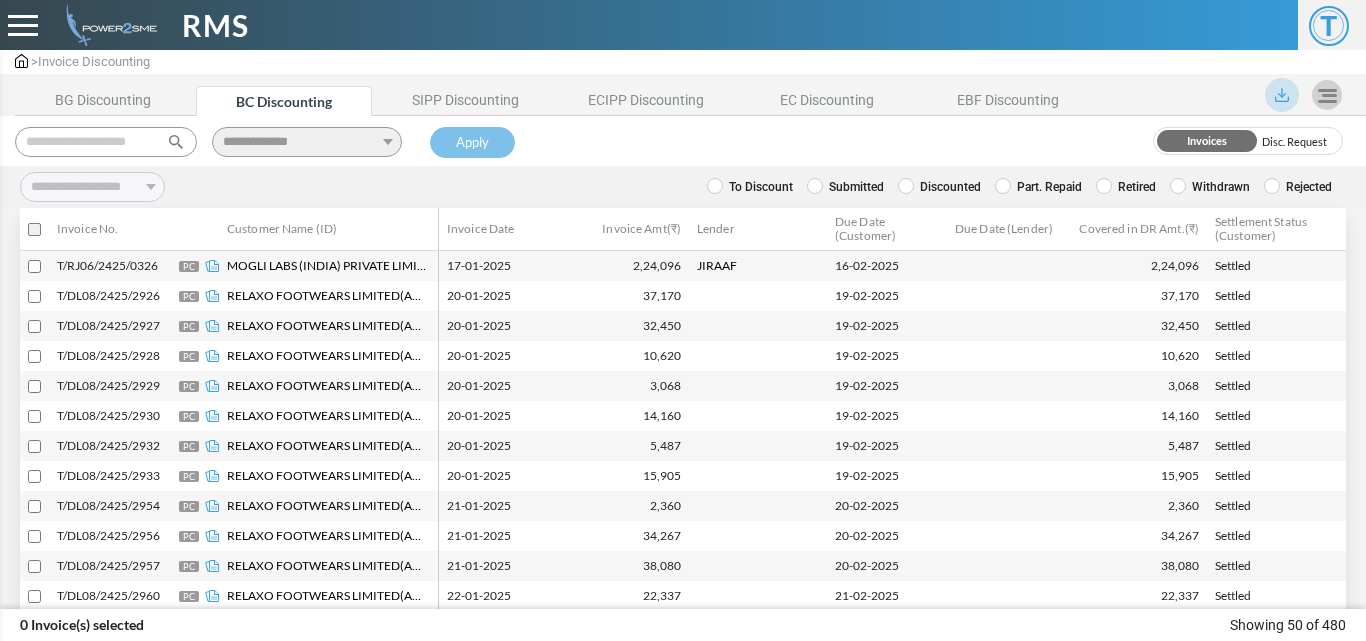 click at bounding box center [106, 142] 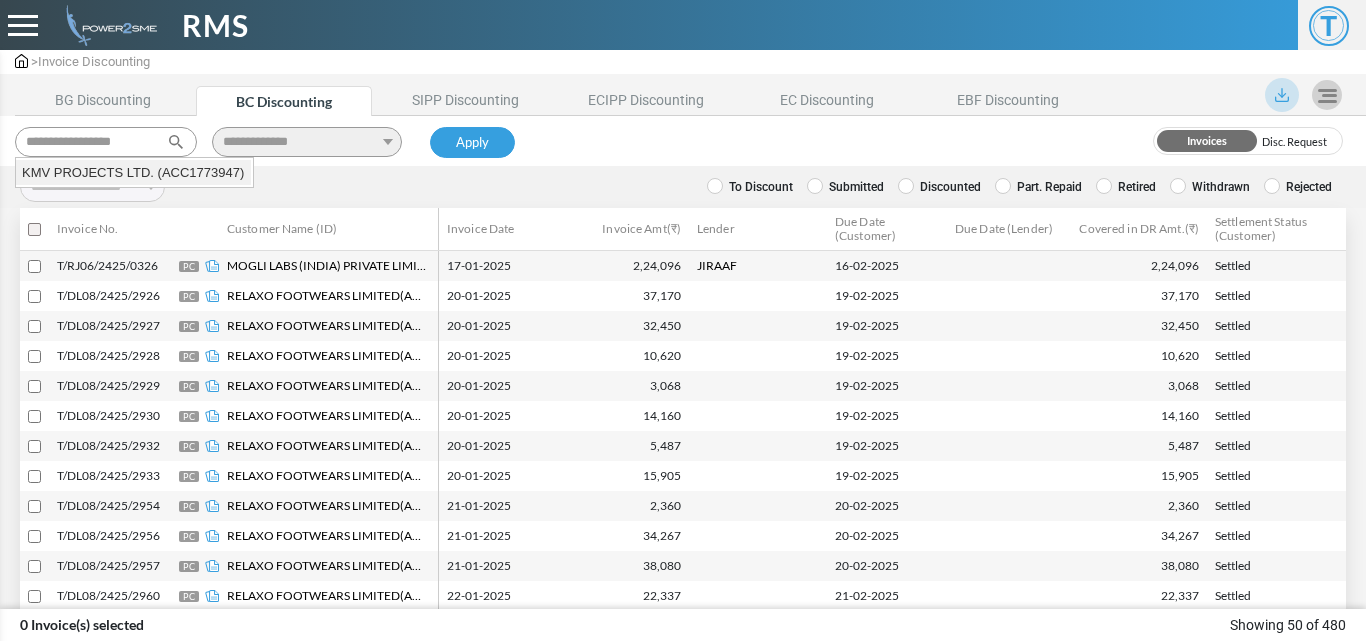 click on "KMV PROJECTS LTD. (ACC1773947)" at bounding box center [133, 173] 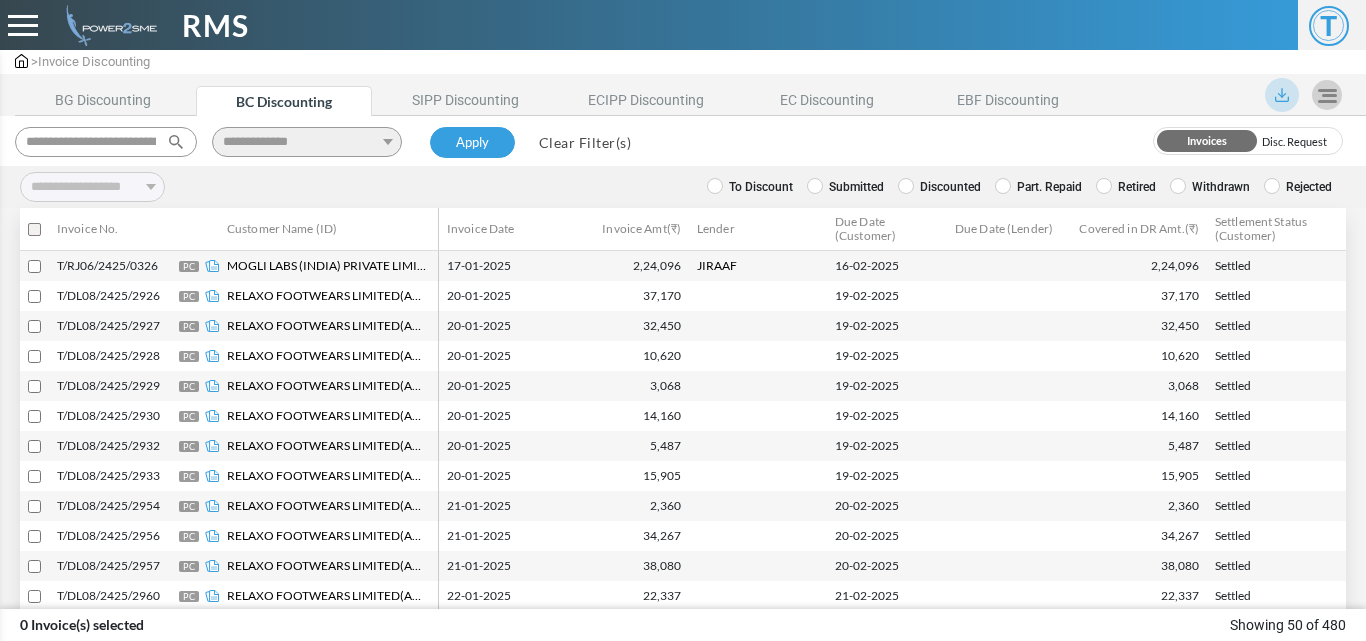 type on "**********" 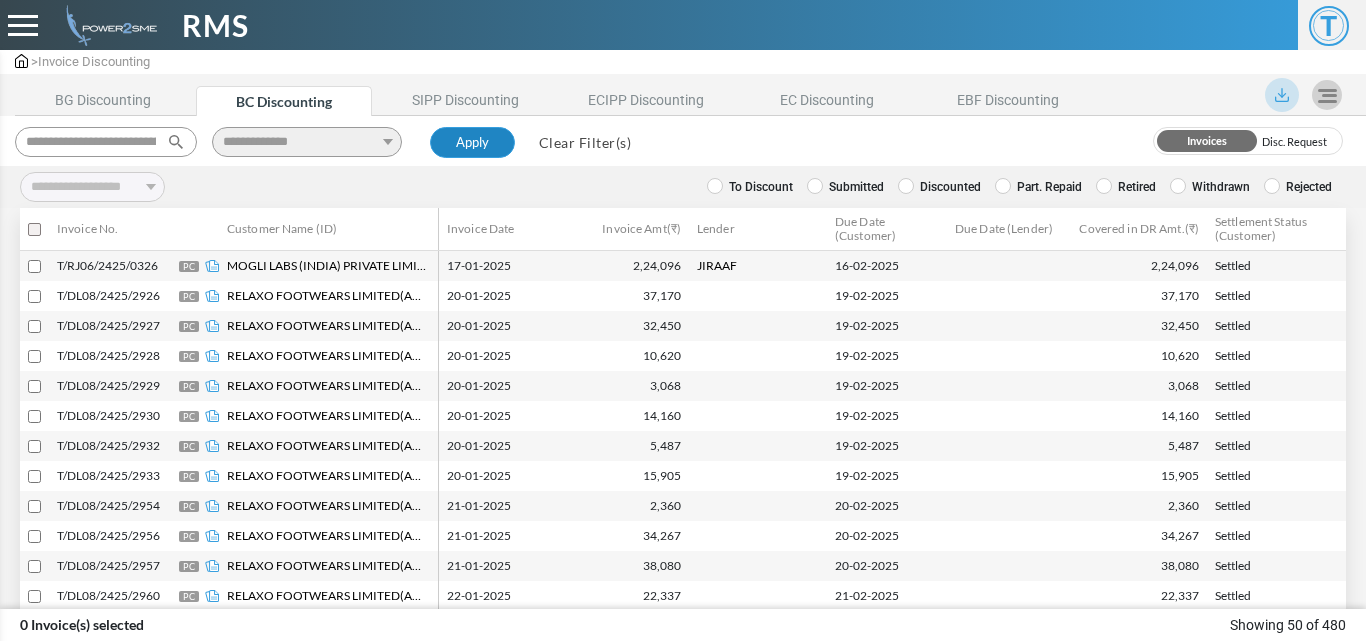 click on "Apply" at bounding box center [472, 143] 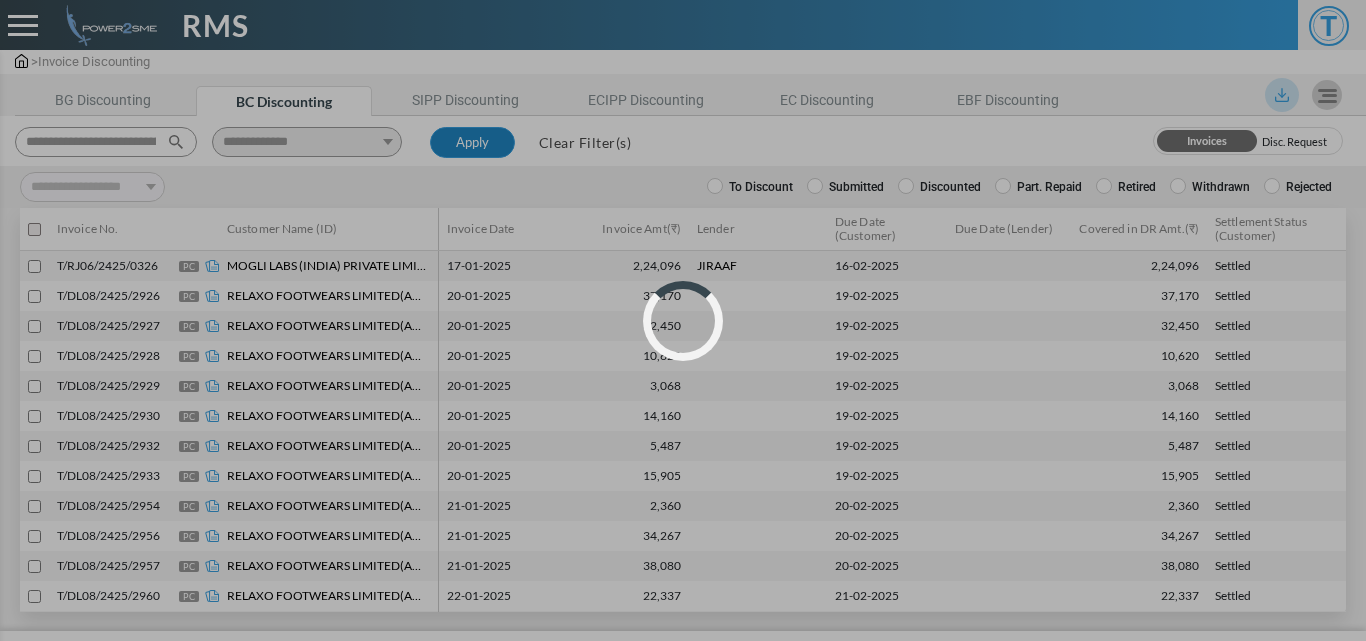 select 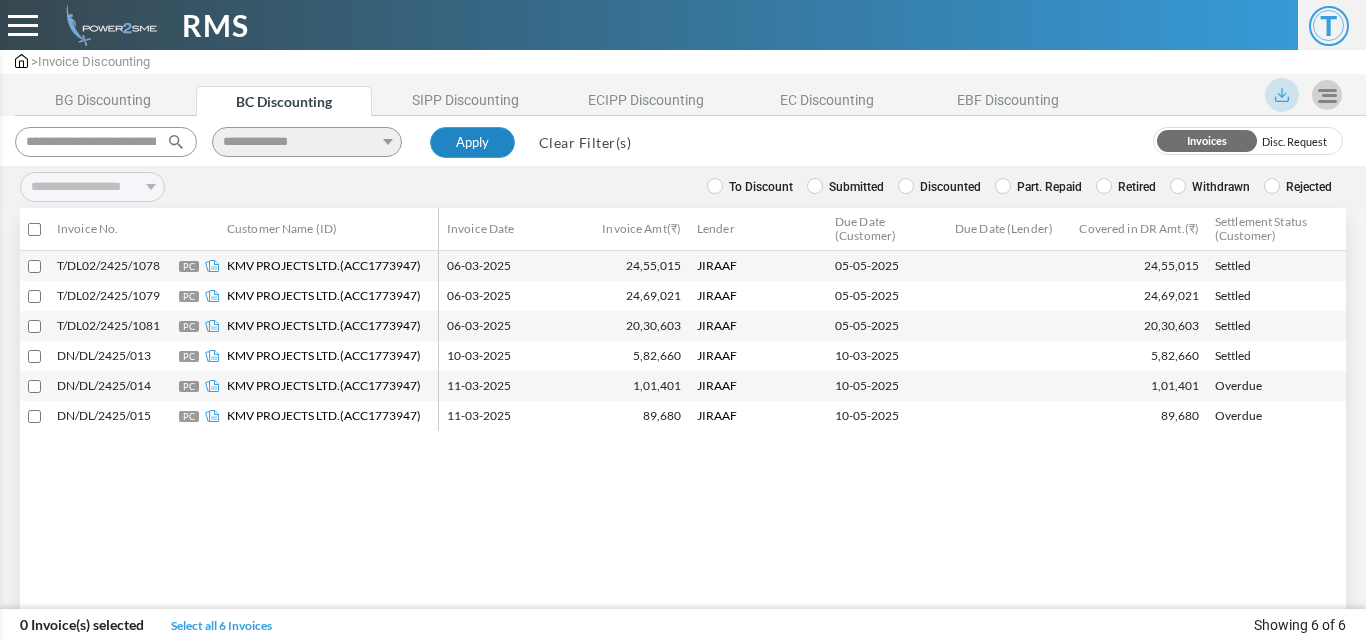 type 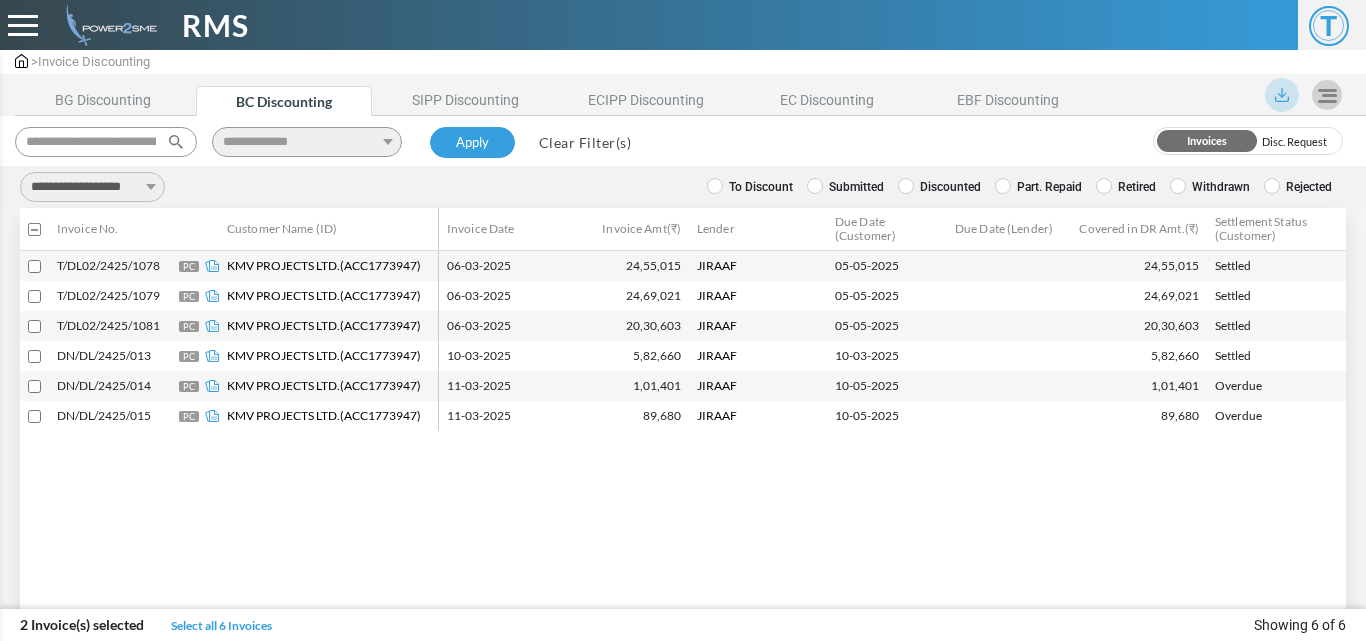click on "**********" at bounding box center [92, 187] 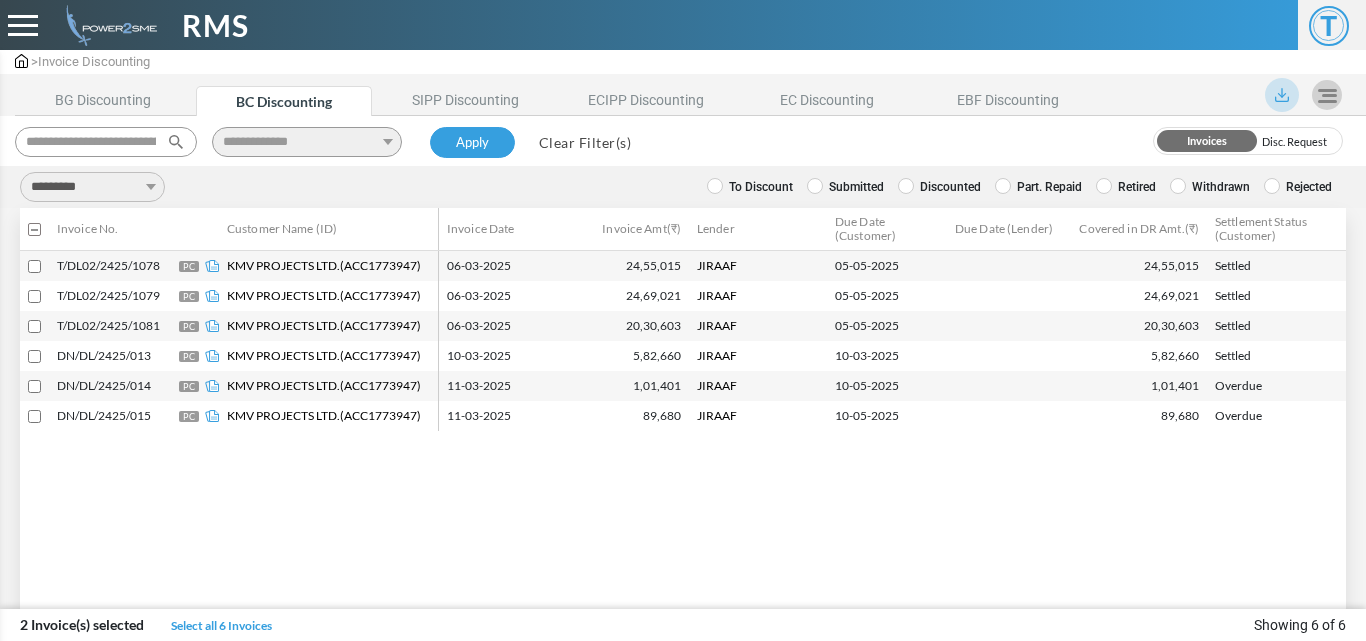 click on "**********" at bounding box center (92, 187) 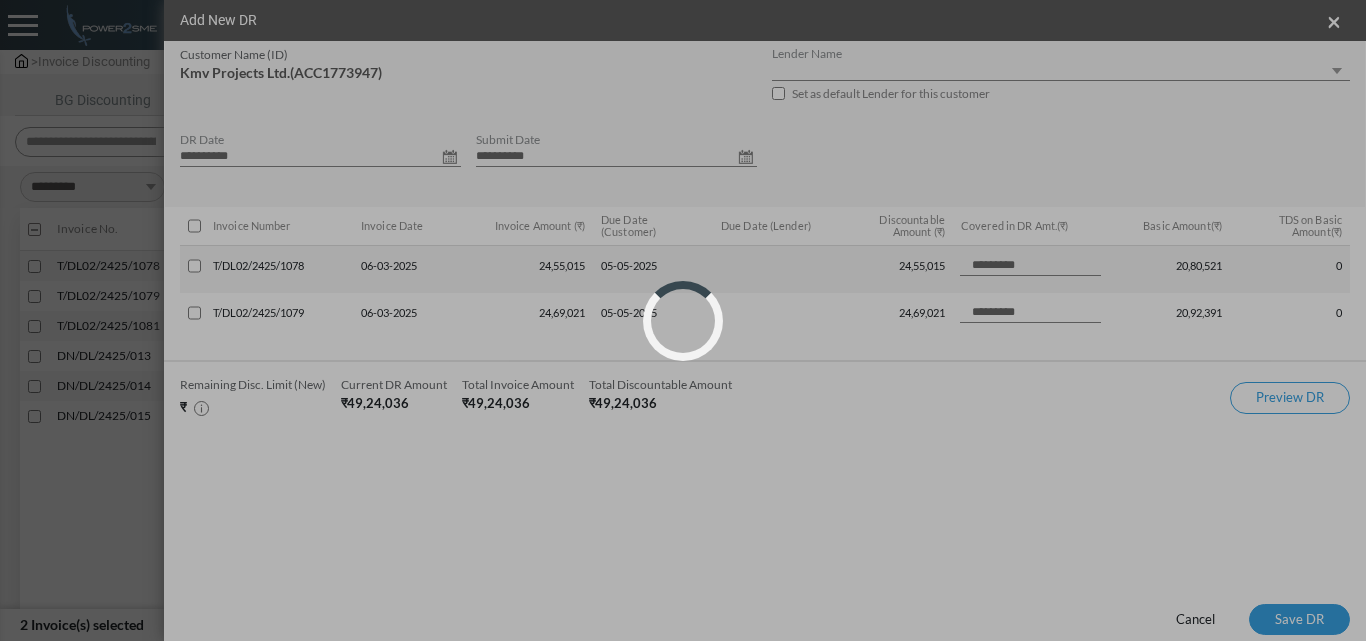 select on "**" 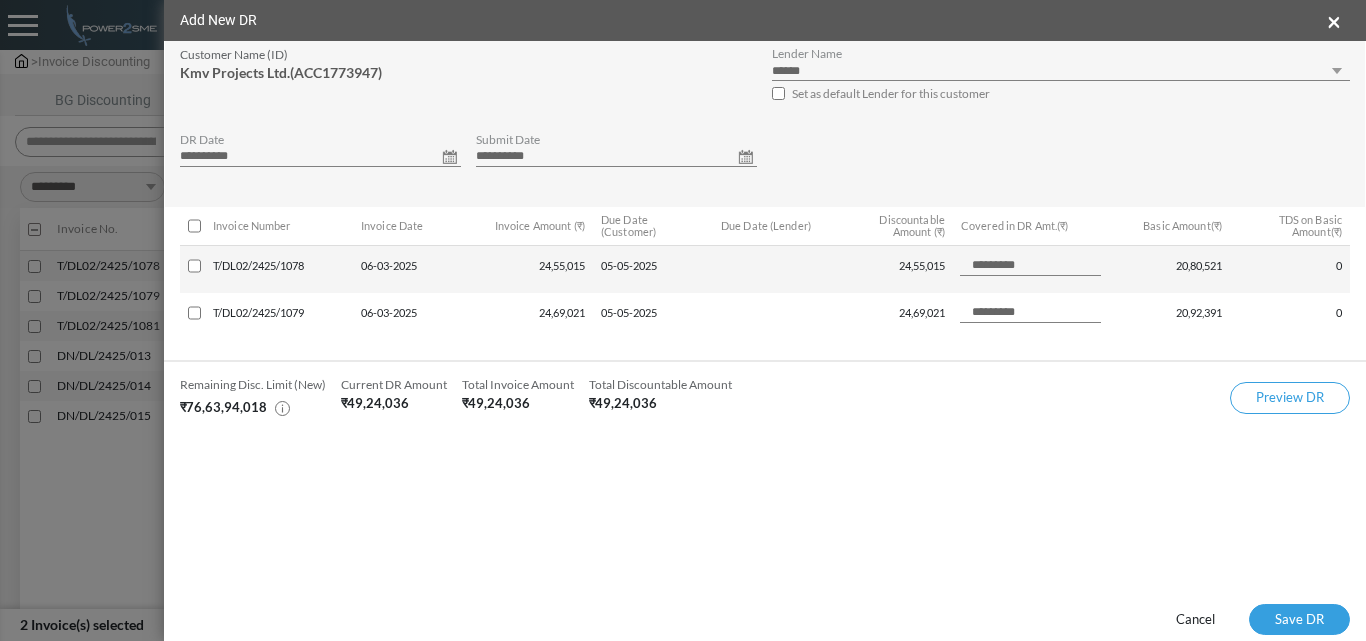 click on "**********" at bounding box center (320, 157) 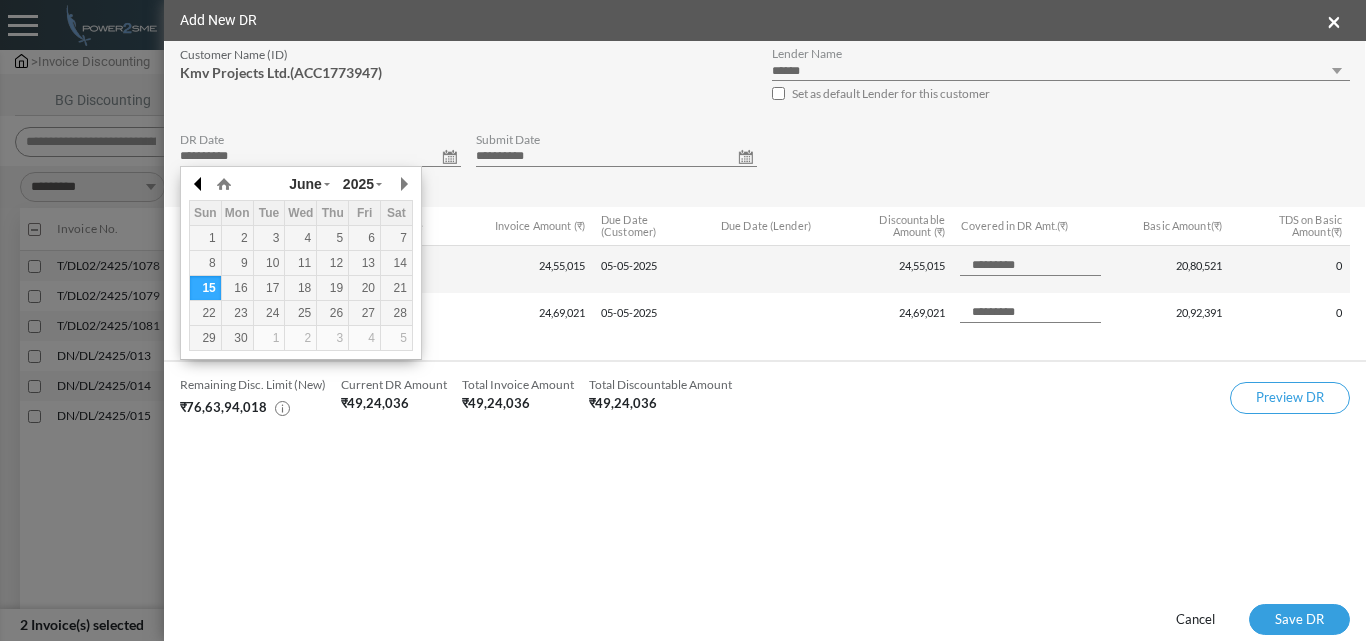 click at bounding box center (199, 184) 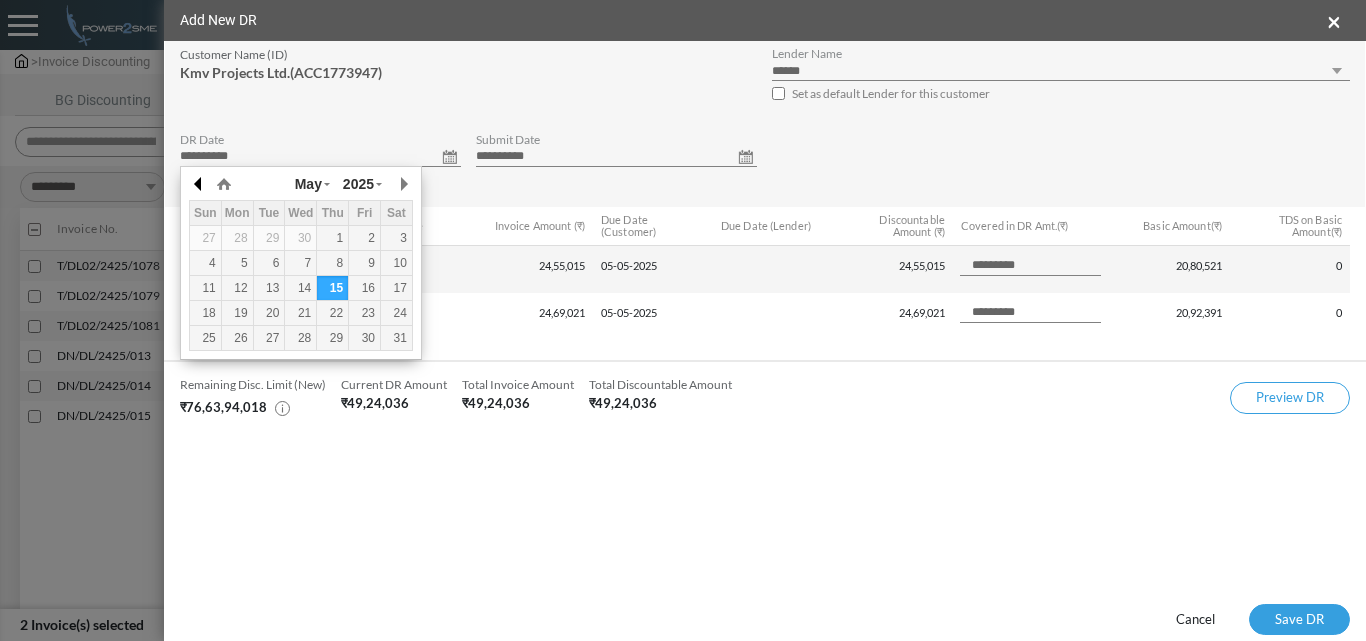 click at bounding box center [199, 184] 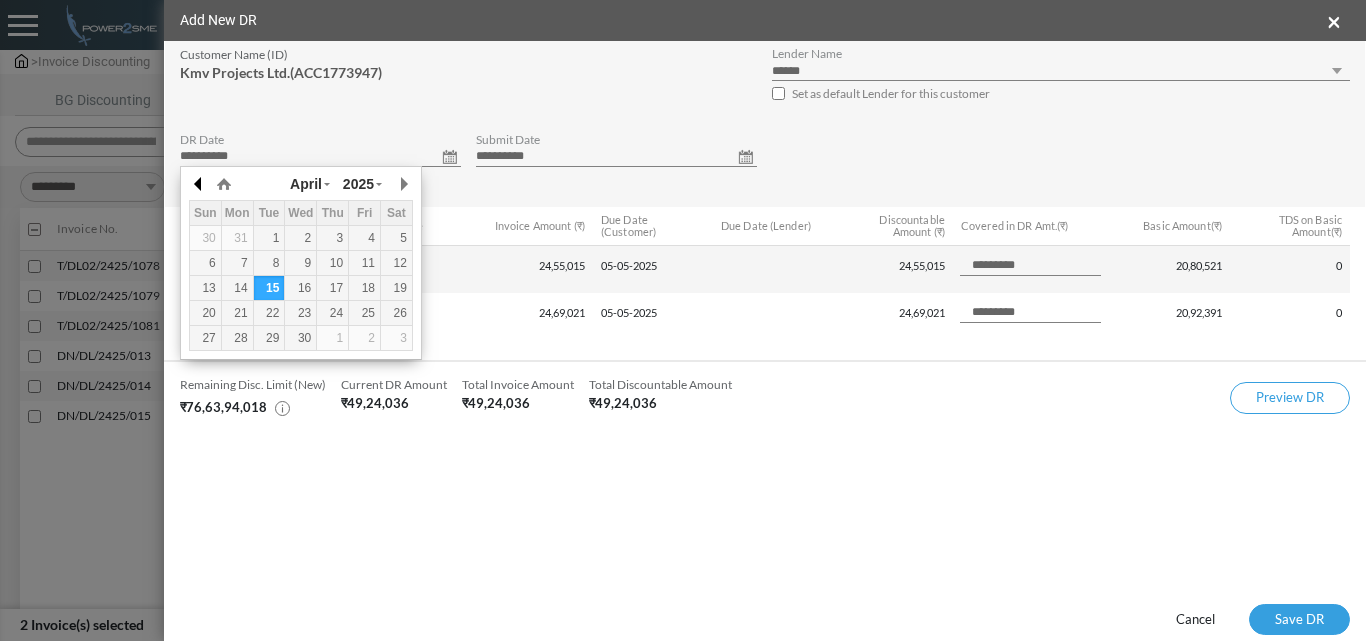 click at bounding box center (199, 184) 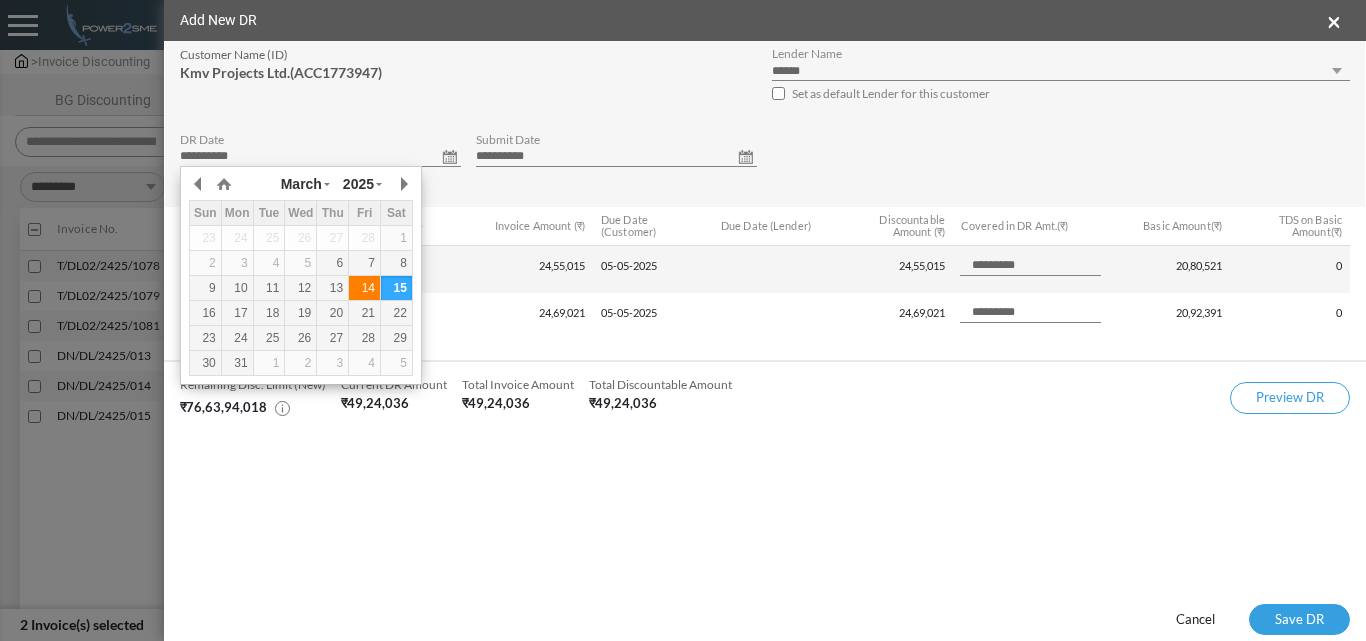 click on "14" at bounding box center (364, 288) 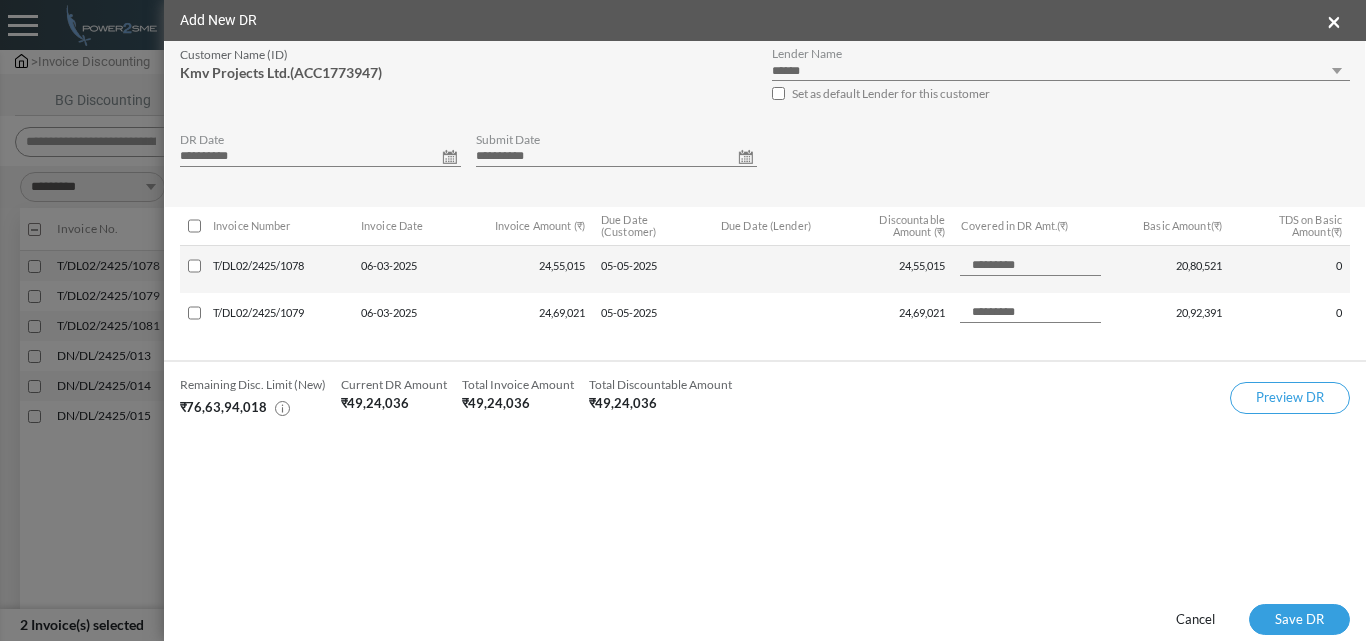 click on "**********" at bounding box center [616, 157] 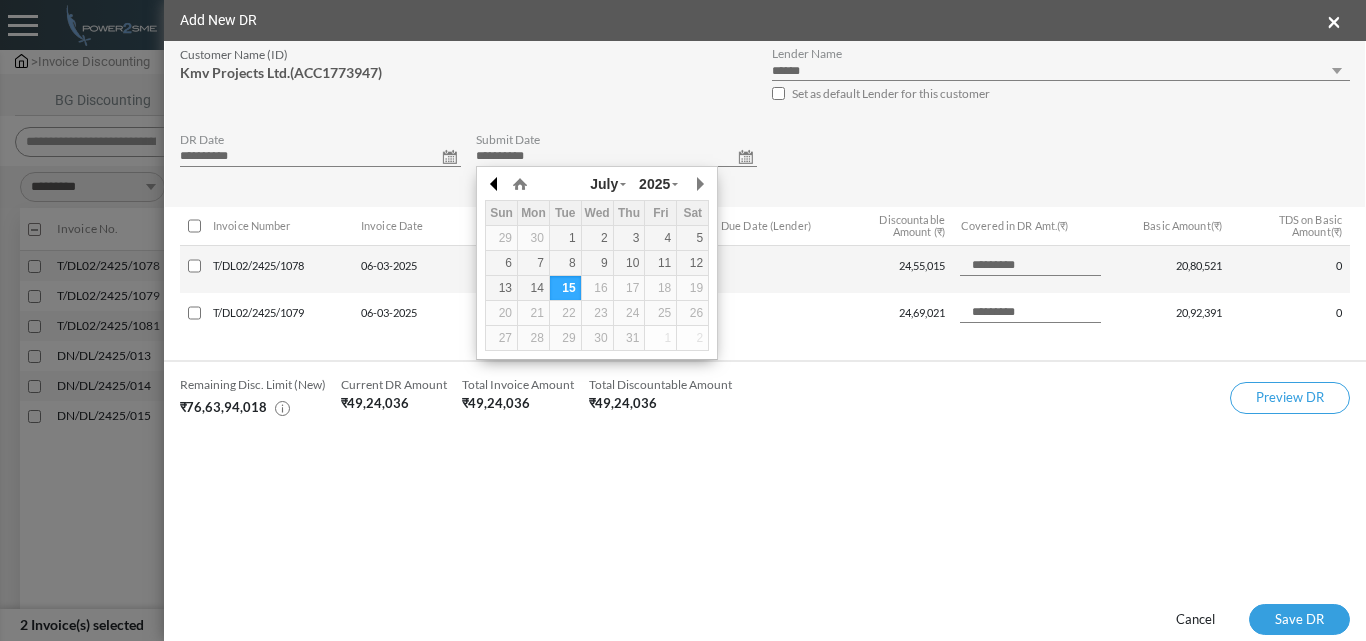 click at bounding box center (495, 184) 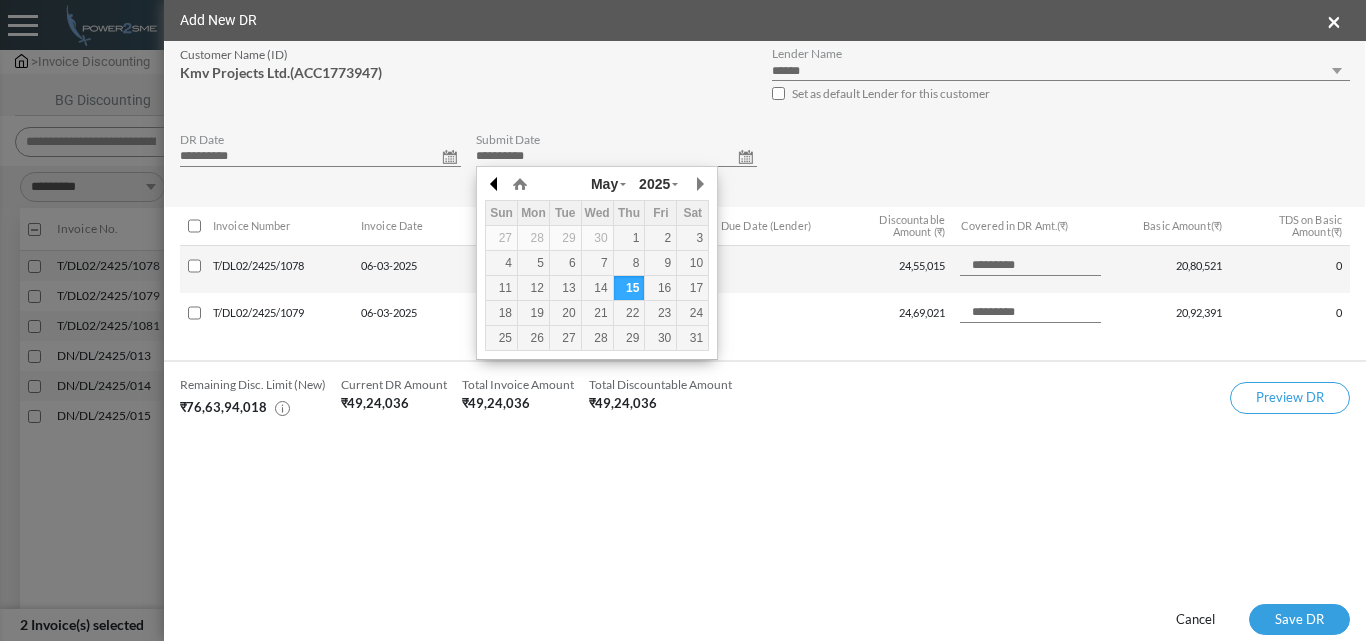 click at bounding box center (495, 184) 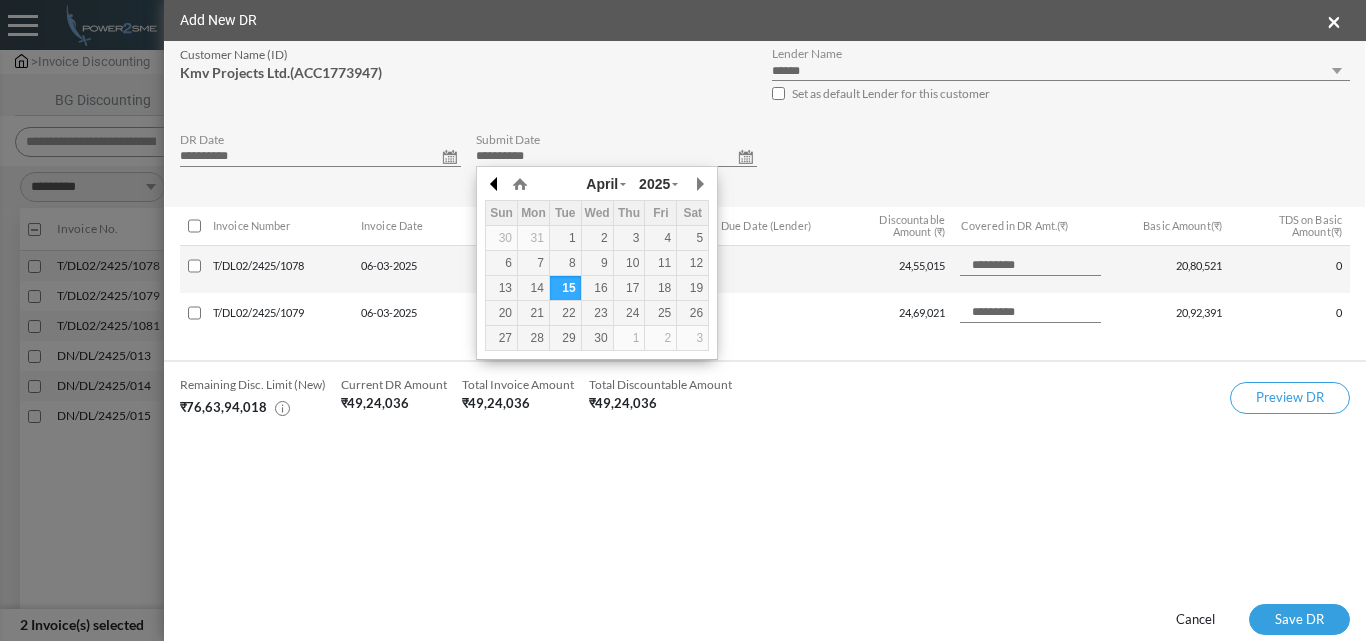 click at bounding box center (495, 184) 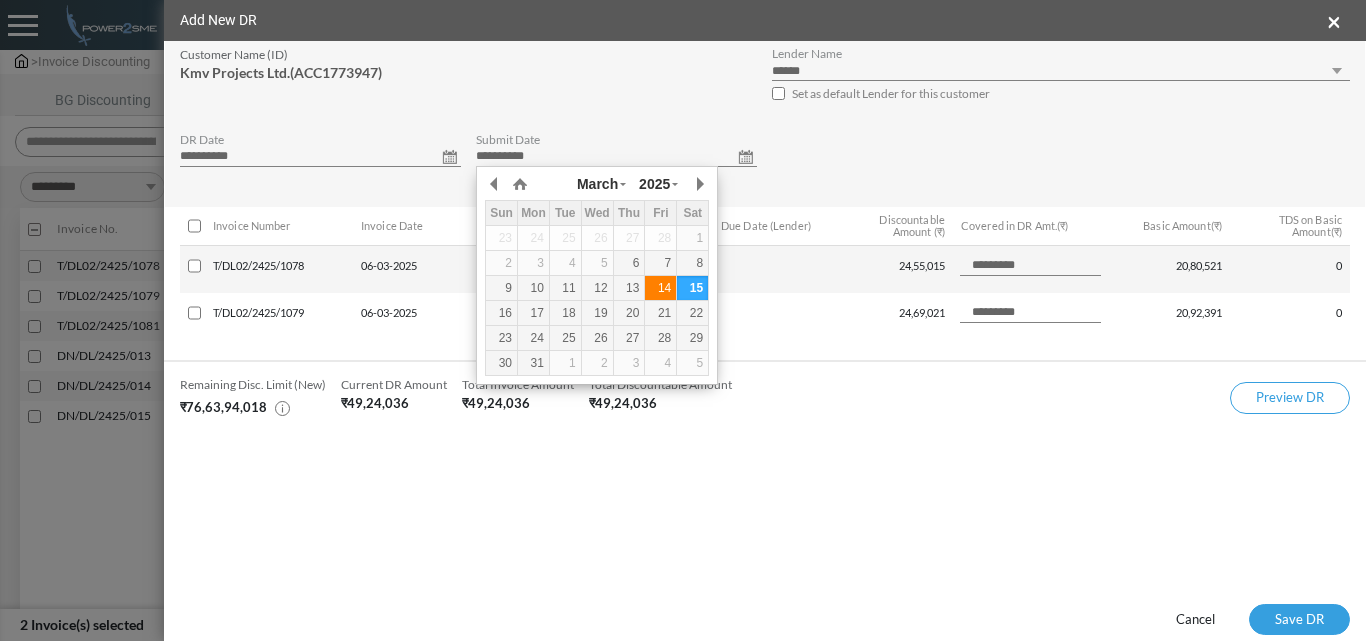 click on "14" at bounding box center [660, 288] 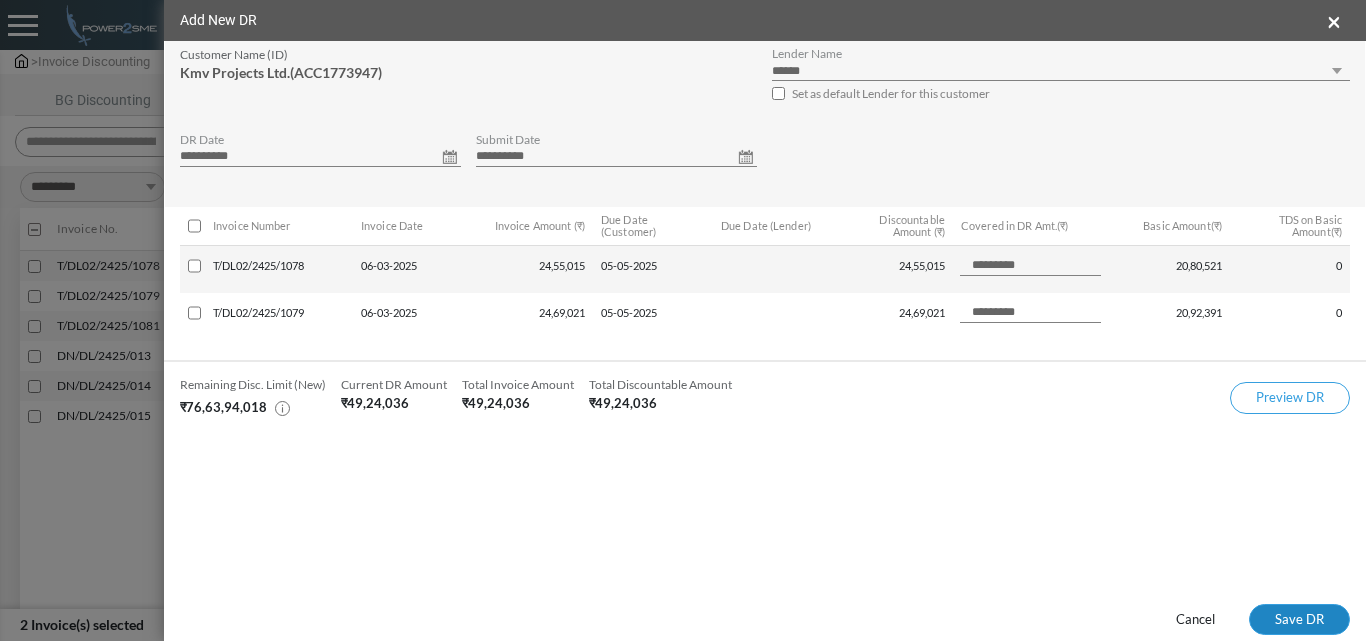 click on "Save DR" at bounding box center [1299, 620] 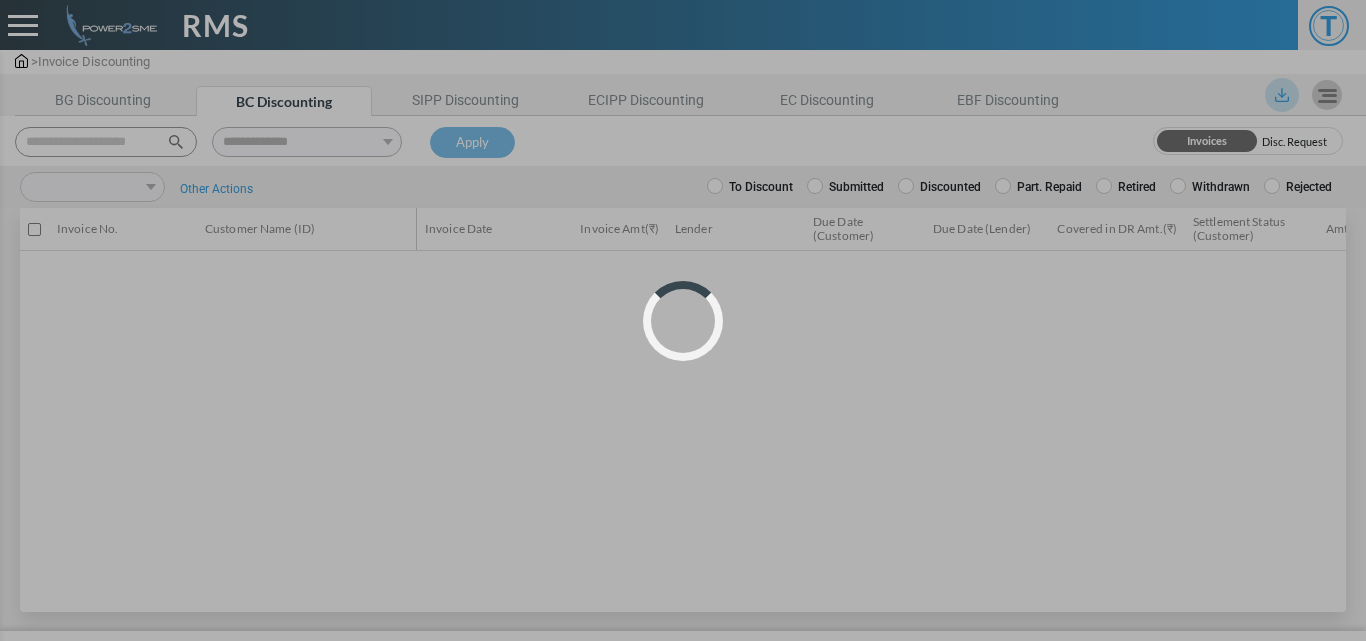 scroll, scrollTop: 0, scrollLeft: 0, axis: both 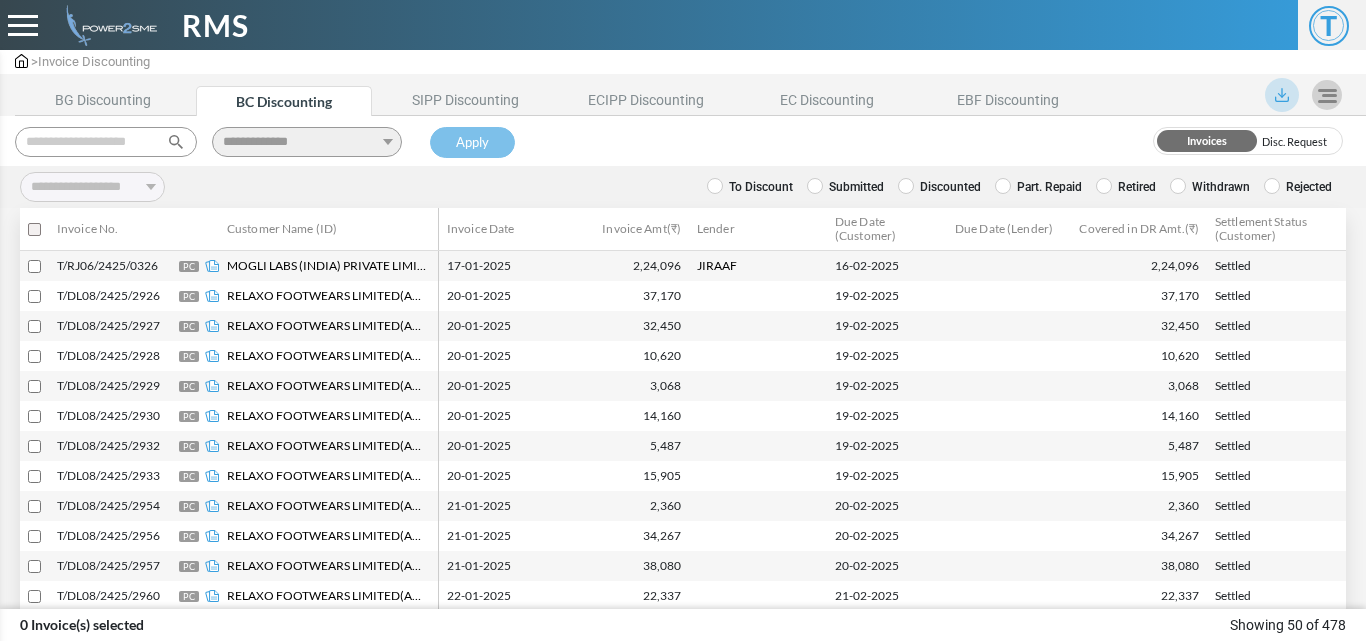 click on "Submitted" at bounding box center [845, 187] 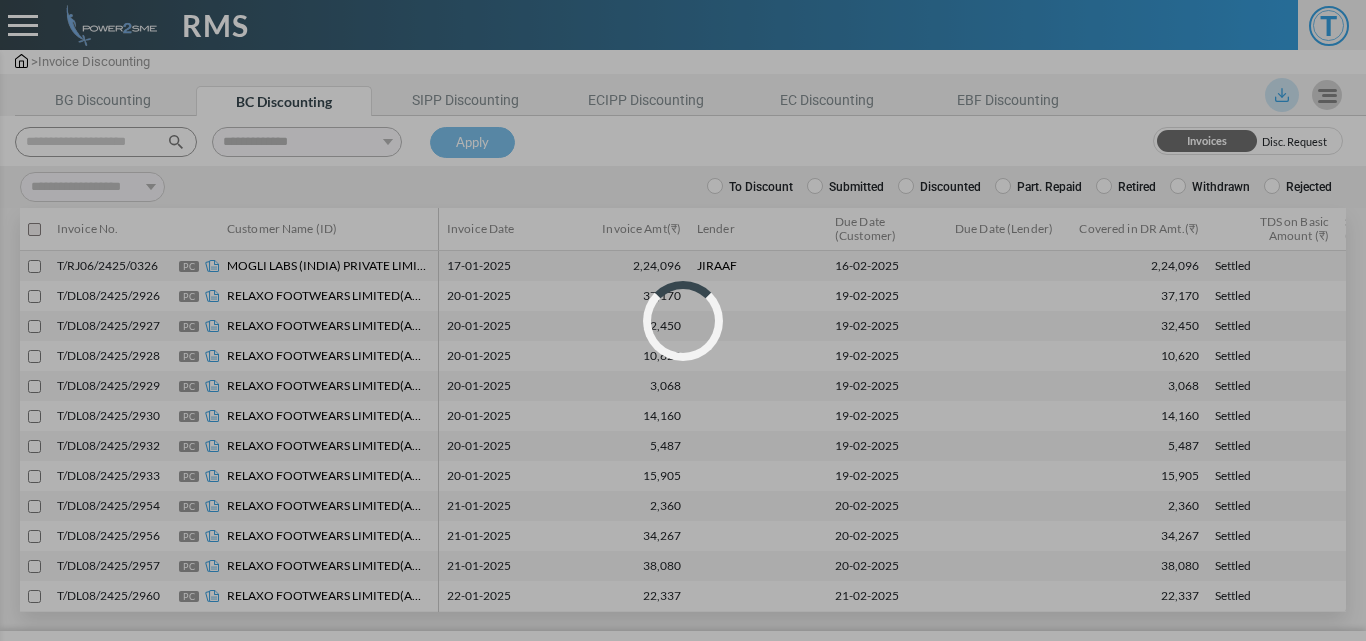 select 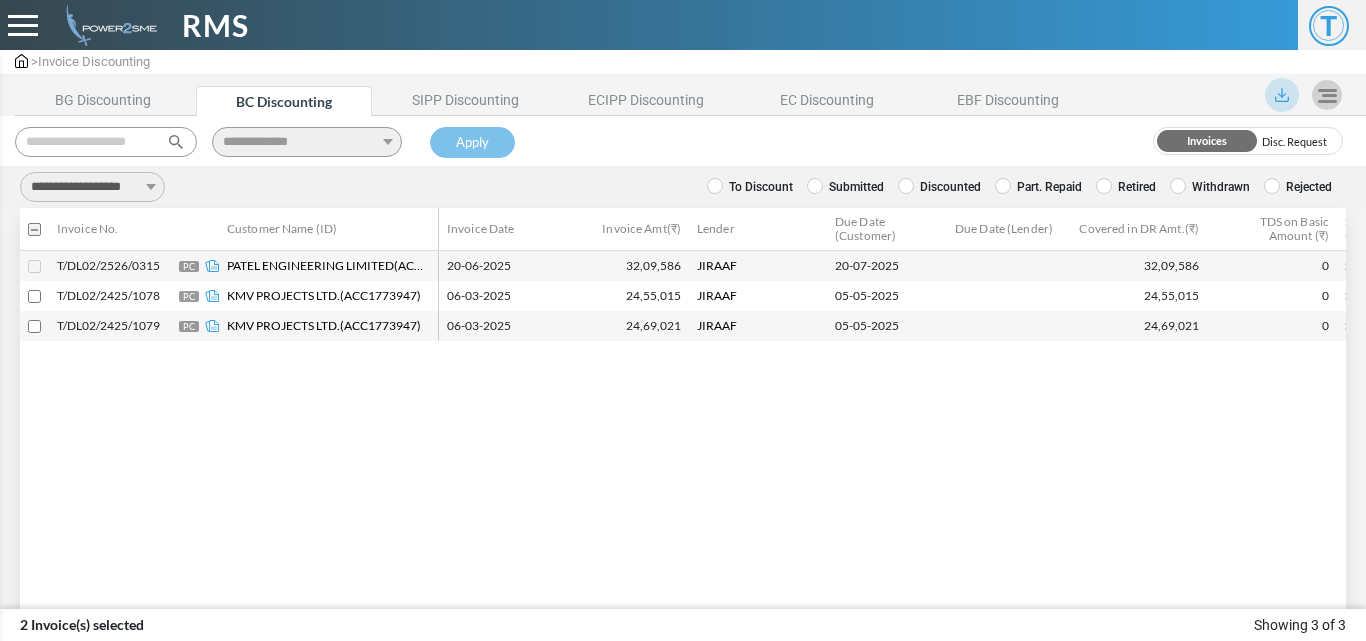 click on "**********" at bounding box center (92, 187) 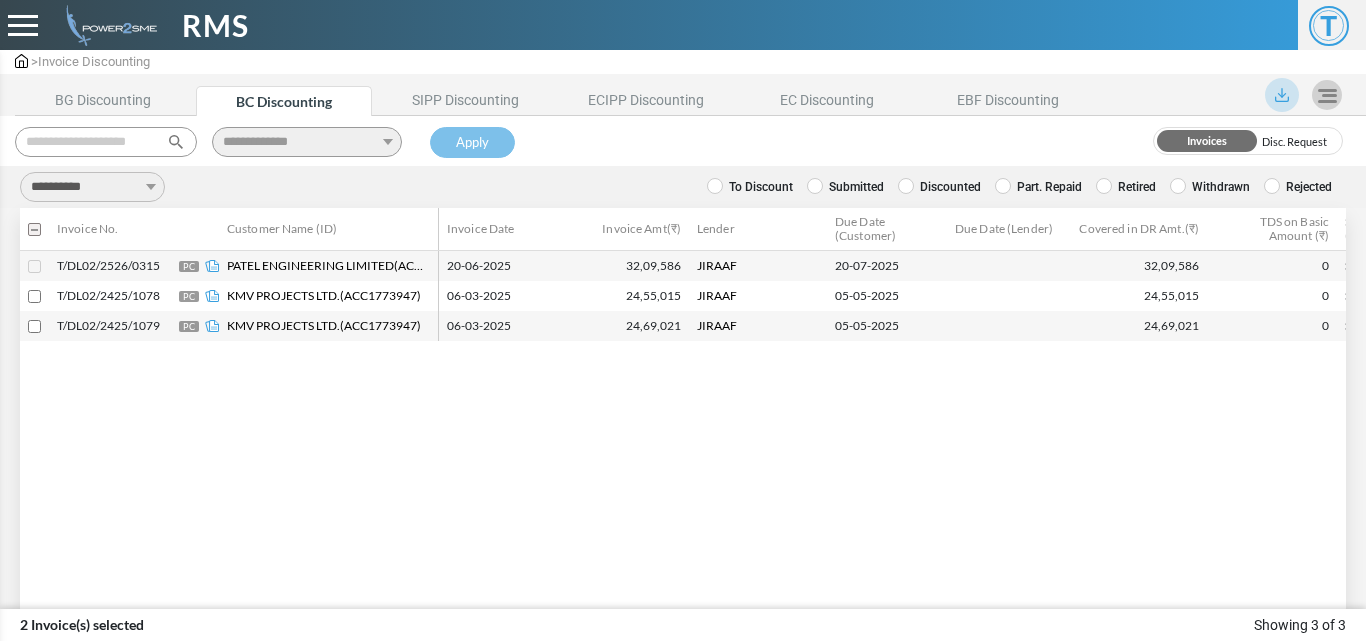 click on "**********" at bounding box center [92, 187] 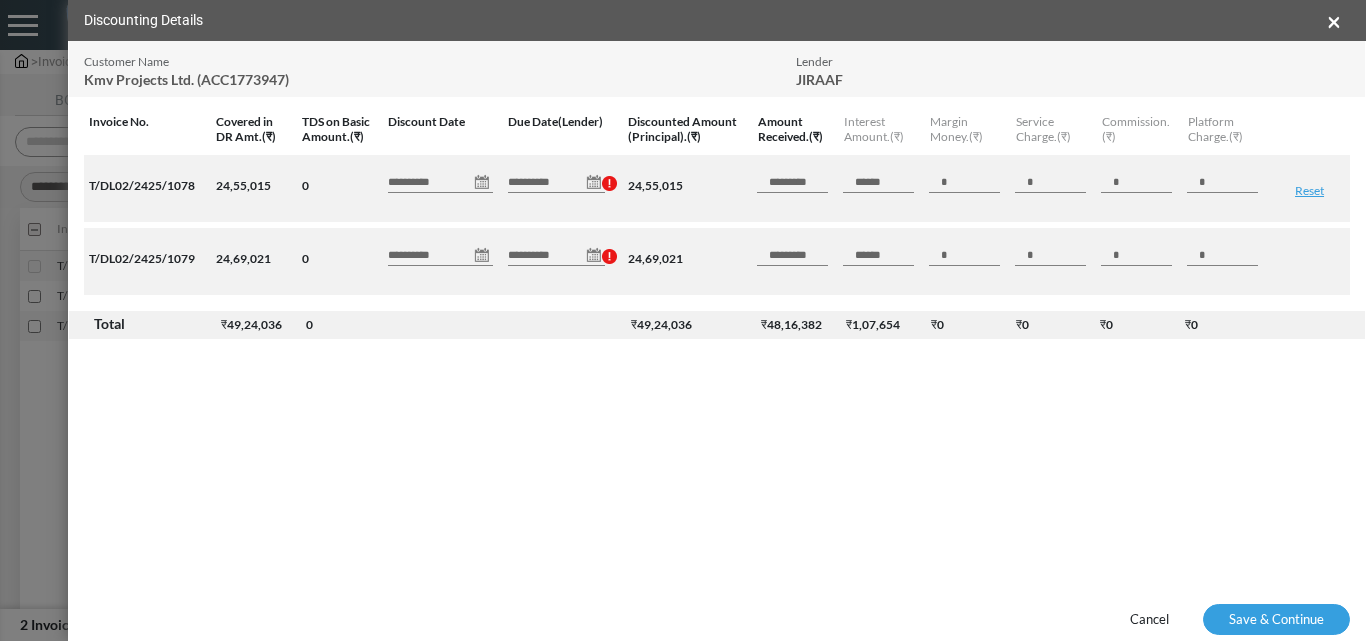 click on "**********" at bounding box center [440, 183] 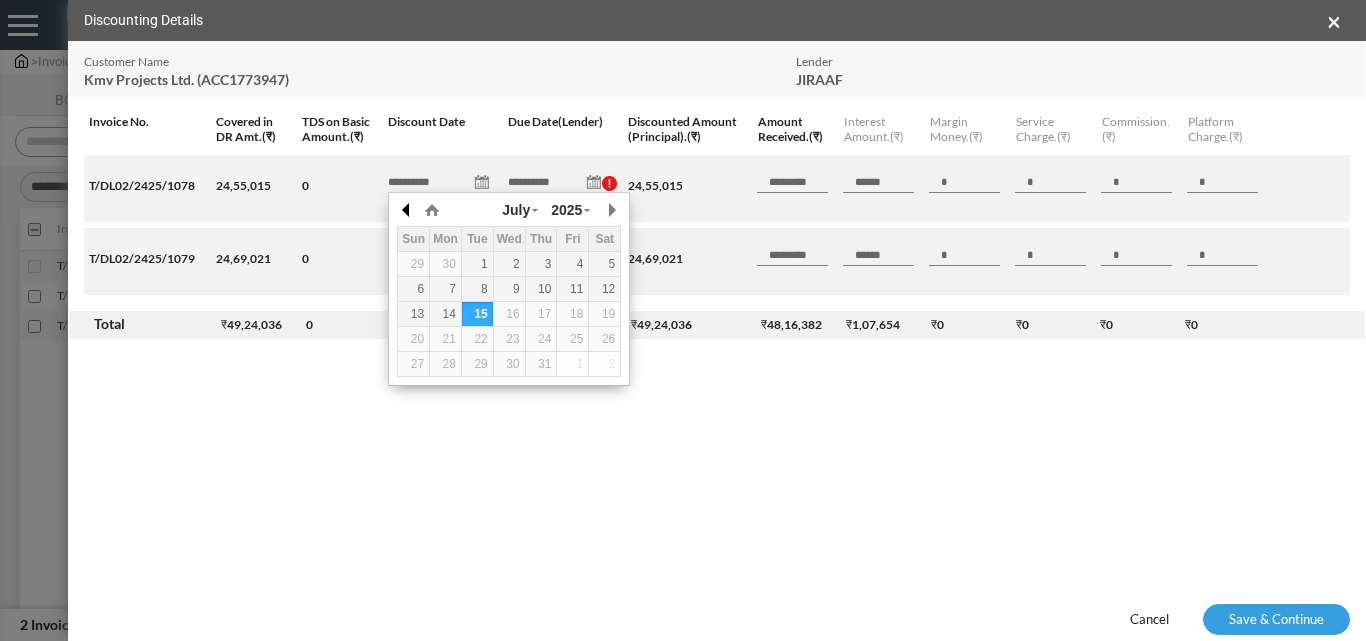 click at bounding box center (407, 210) 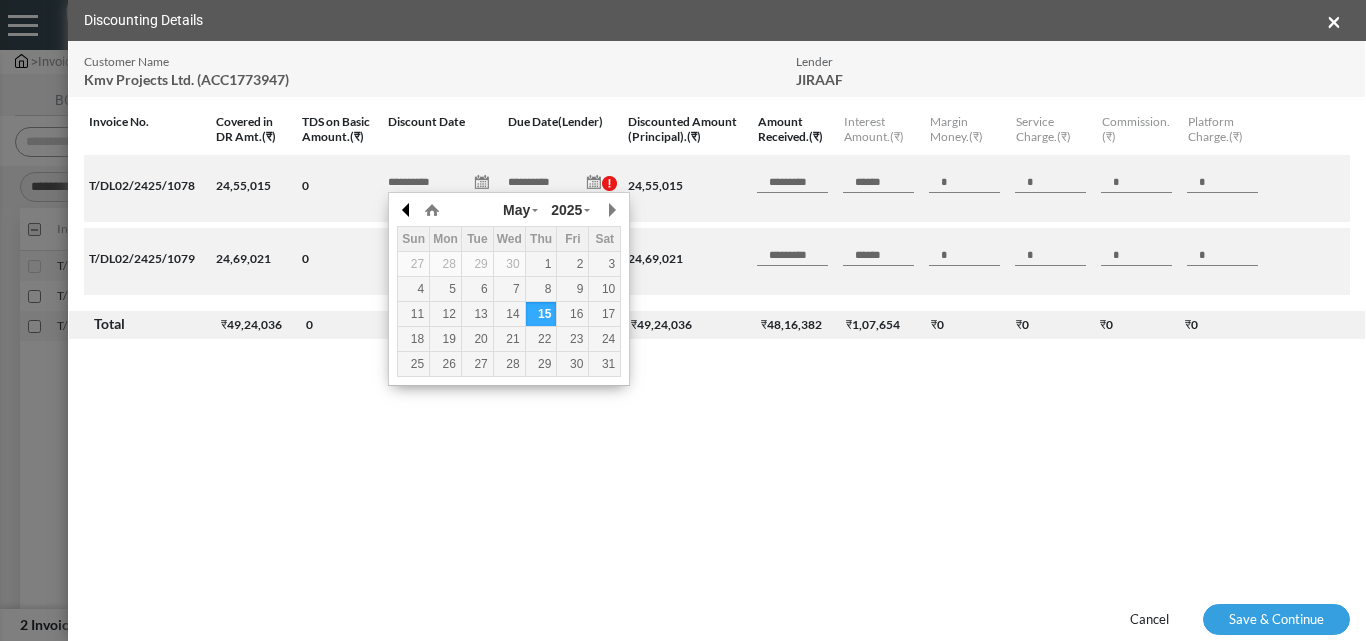 click at bounding box center (407, 210) 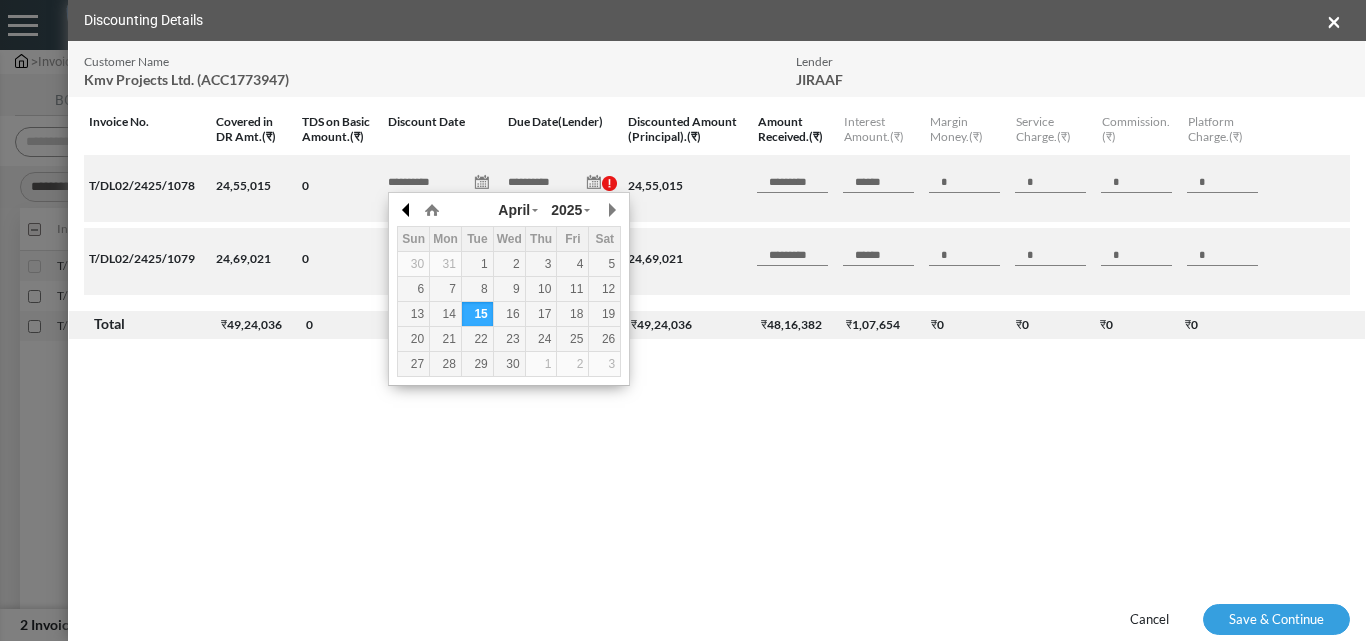 click at bounding box center (407, 210) 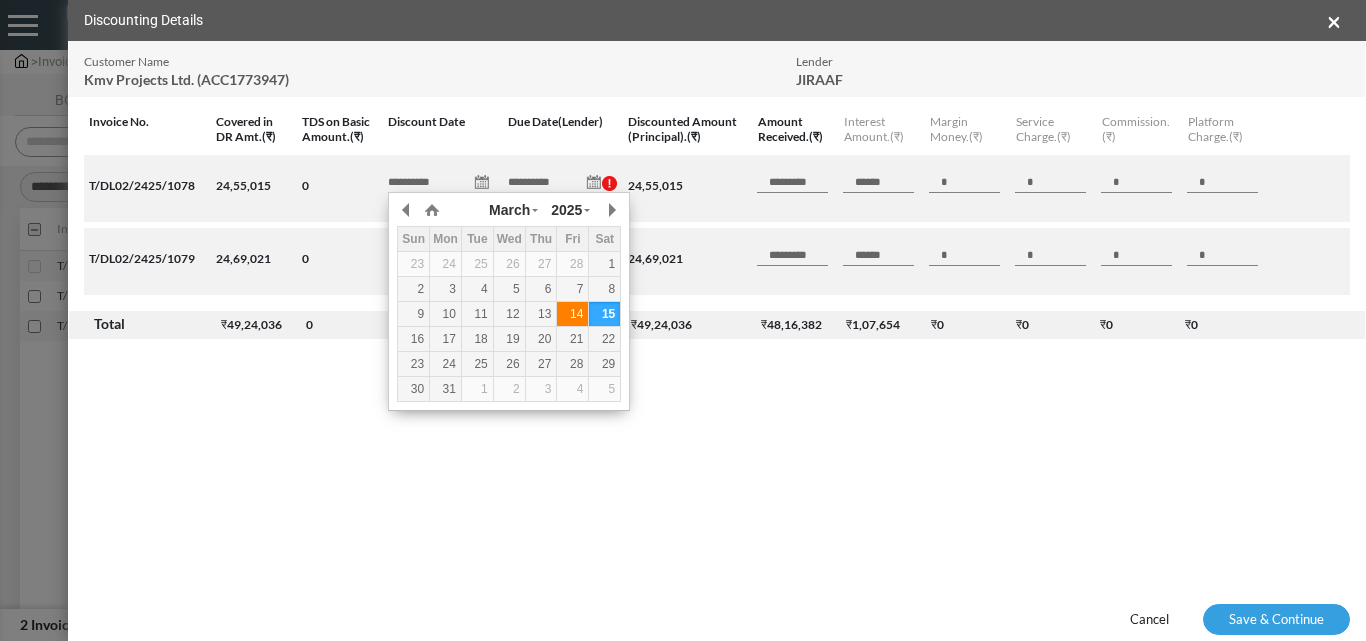 click on "14" at bounding box center (572, 314) 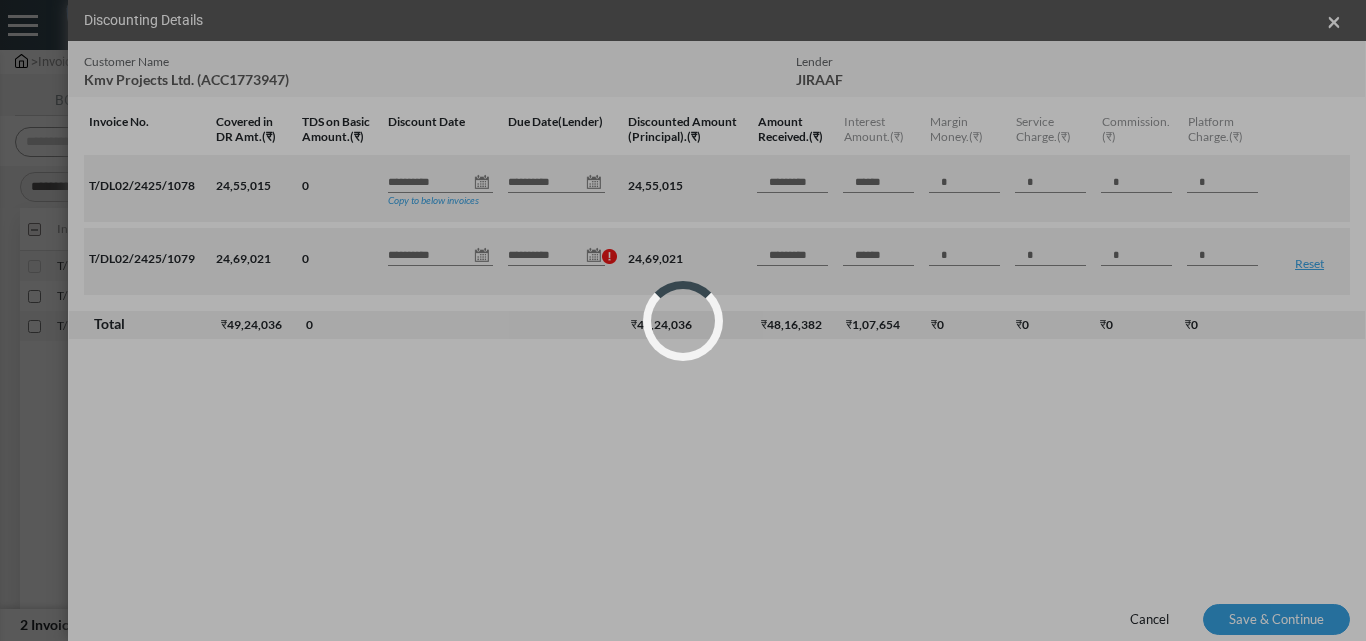 type on "**********" 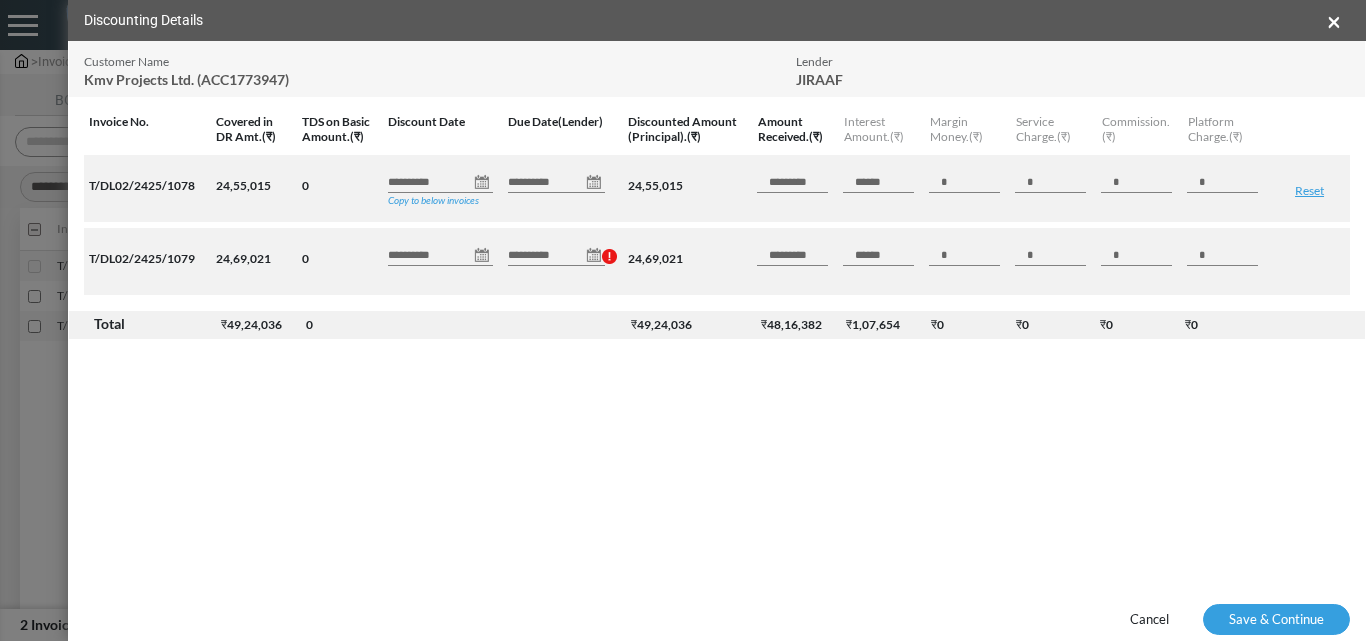 click on "**********" at bounding box center [683, 306] 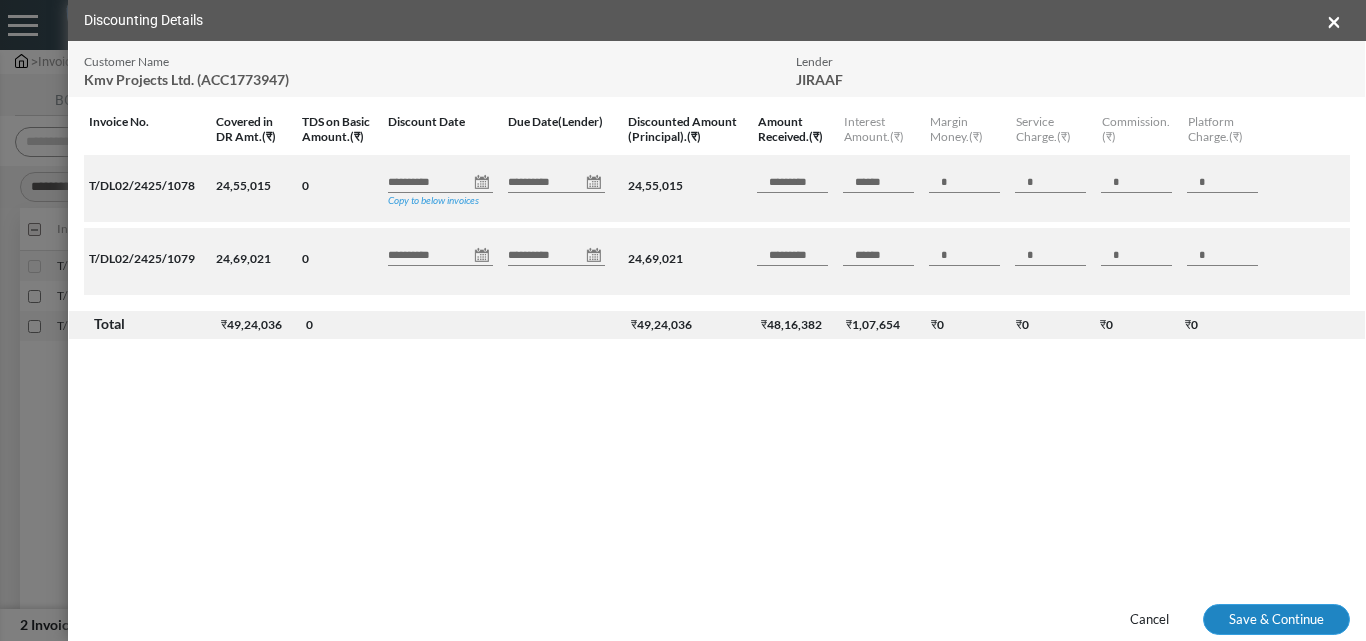 click on "Save & Continue" at bounding box center (1276, 620) 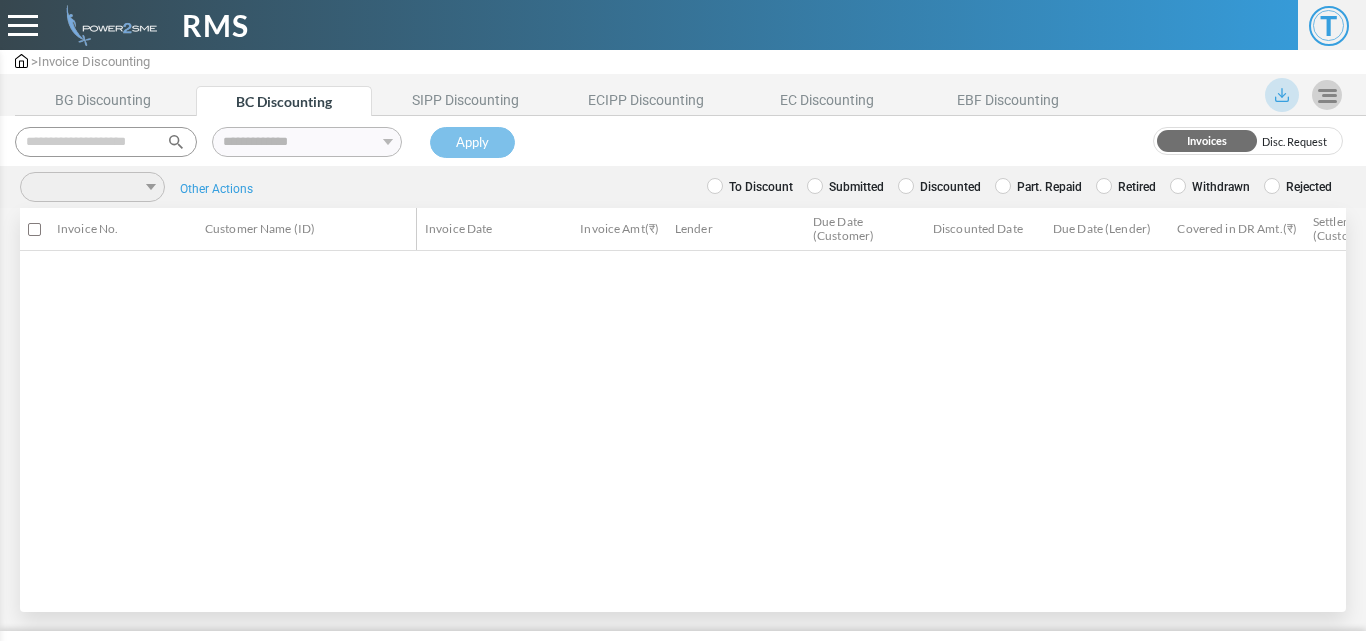 scroll, scrollTop: 0, scrollLeft: 0, axis: both 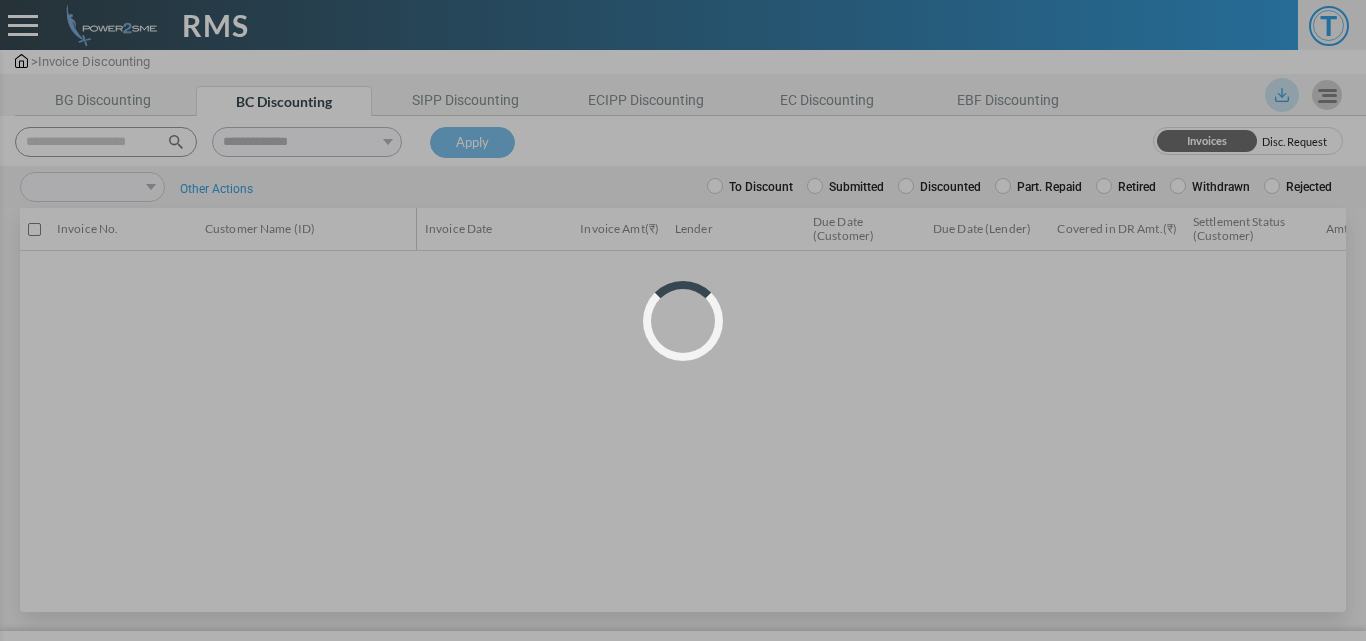 select 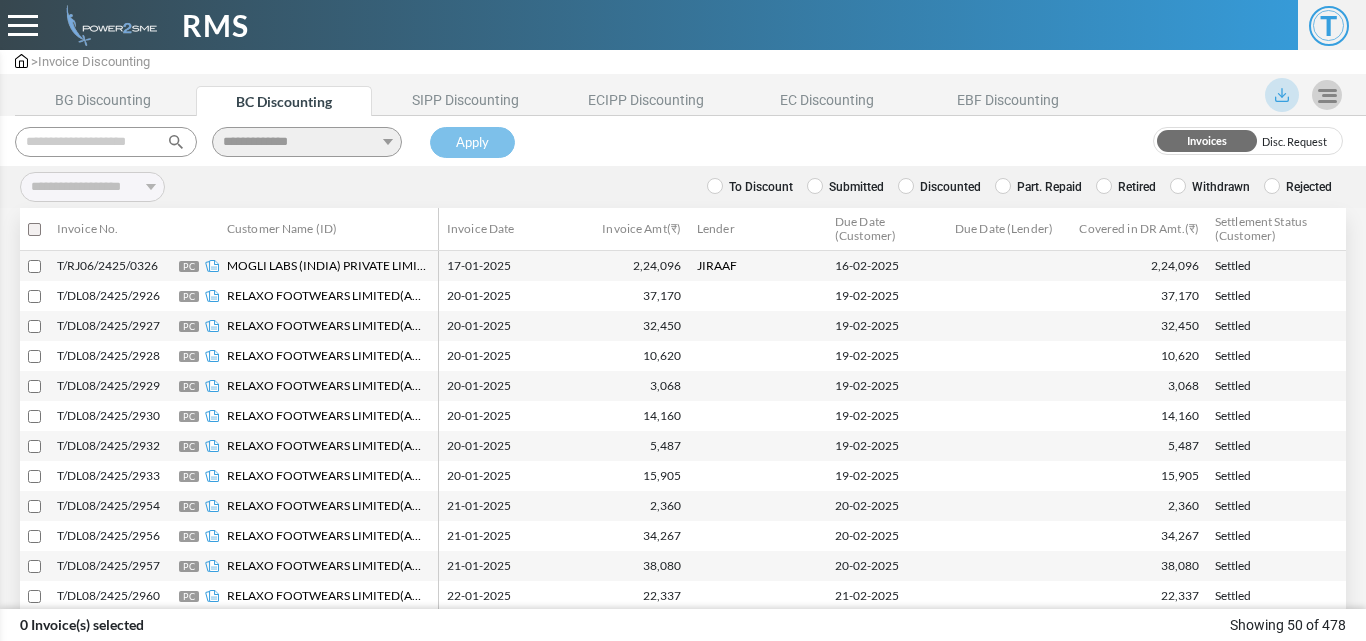 click at bounding box center [106, 142] 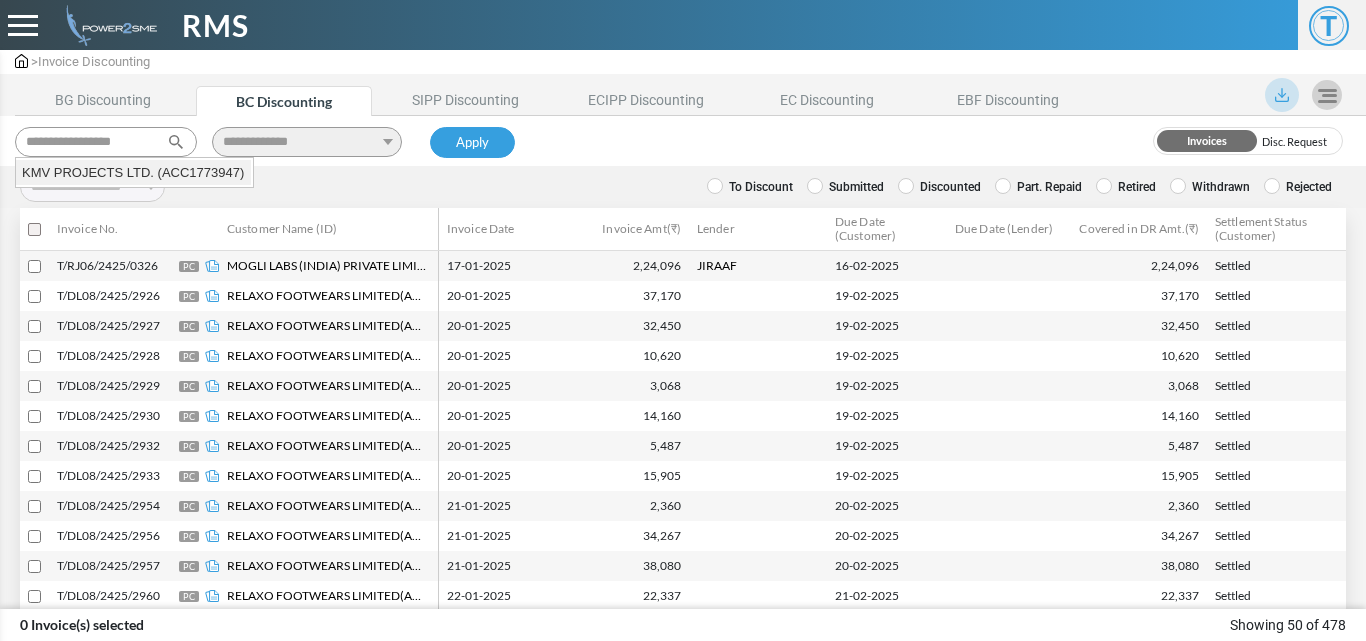 click on "KMV PROJECTS LTD. (ACC1773947)" at bounding box center [133, 173] 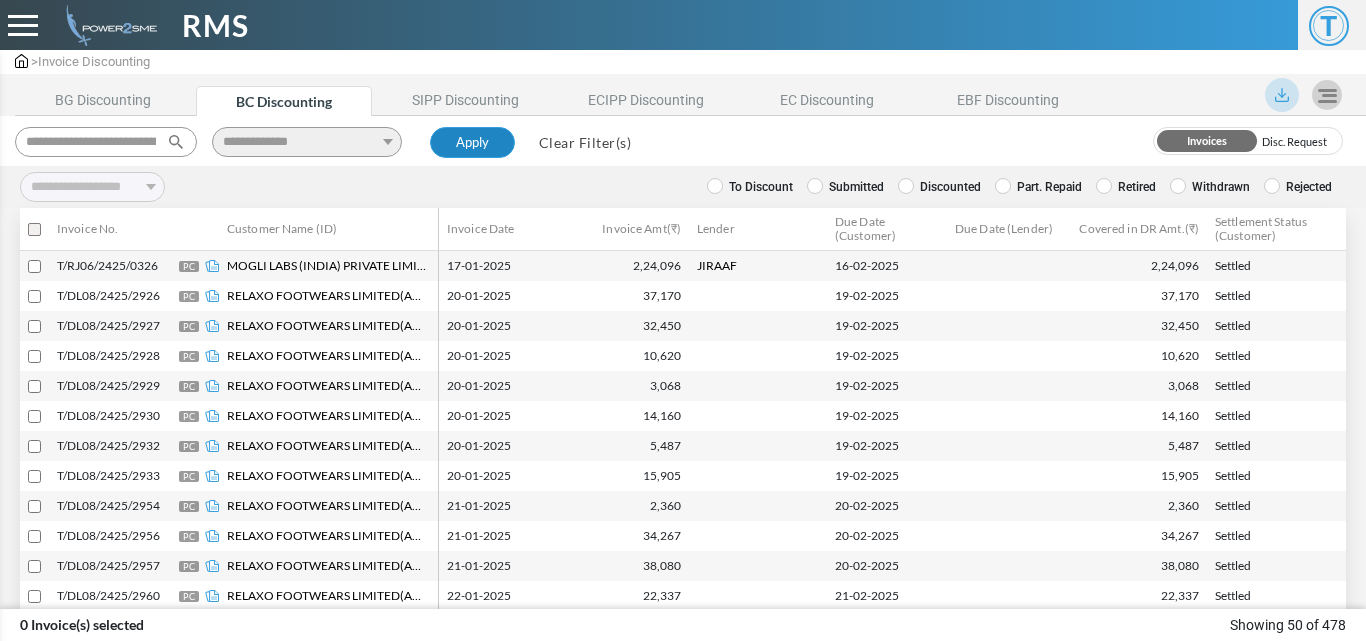 type on "**********" 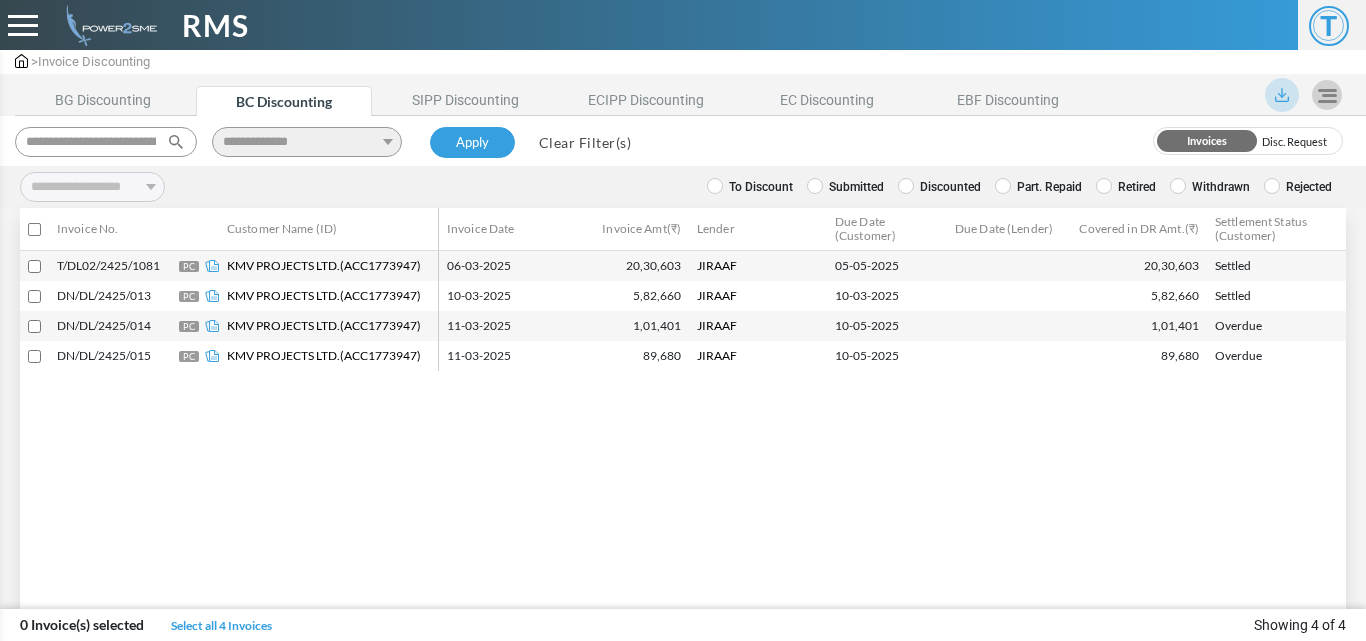 click at bounding box center [906, 186] 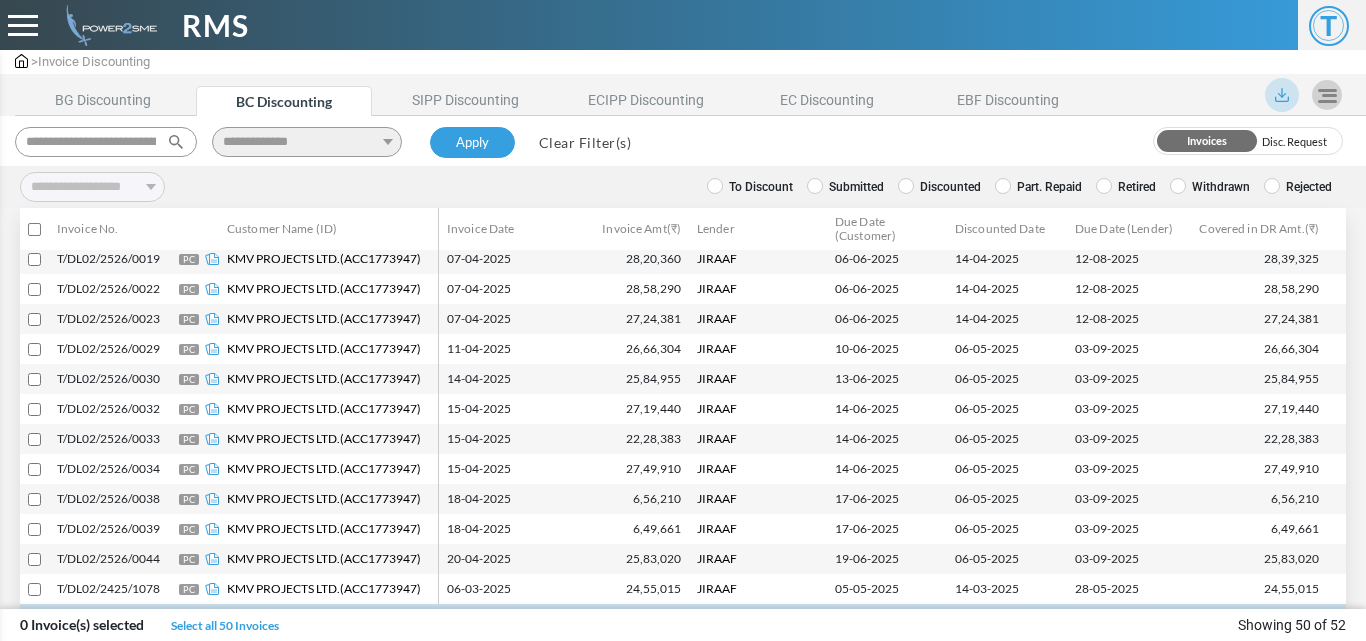 select 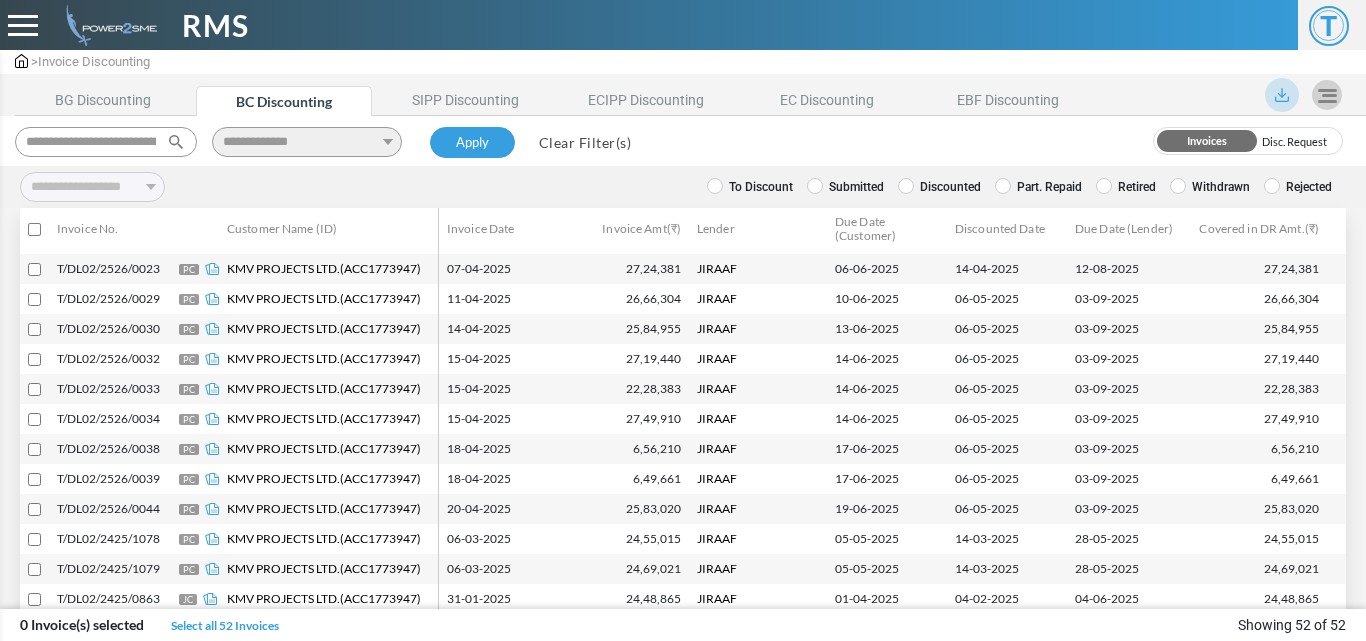 scroll, scrollTop: 1207, scrollLeft: 0, axis: vertical 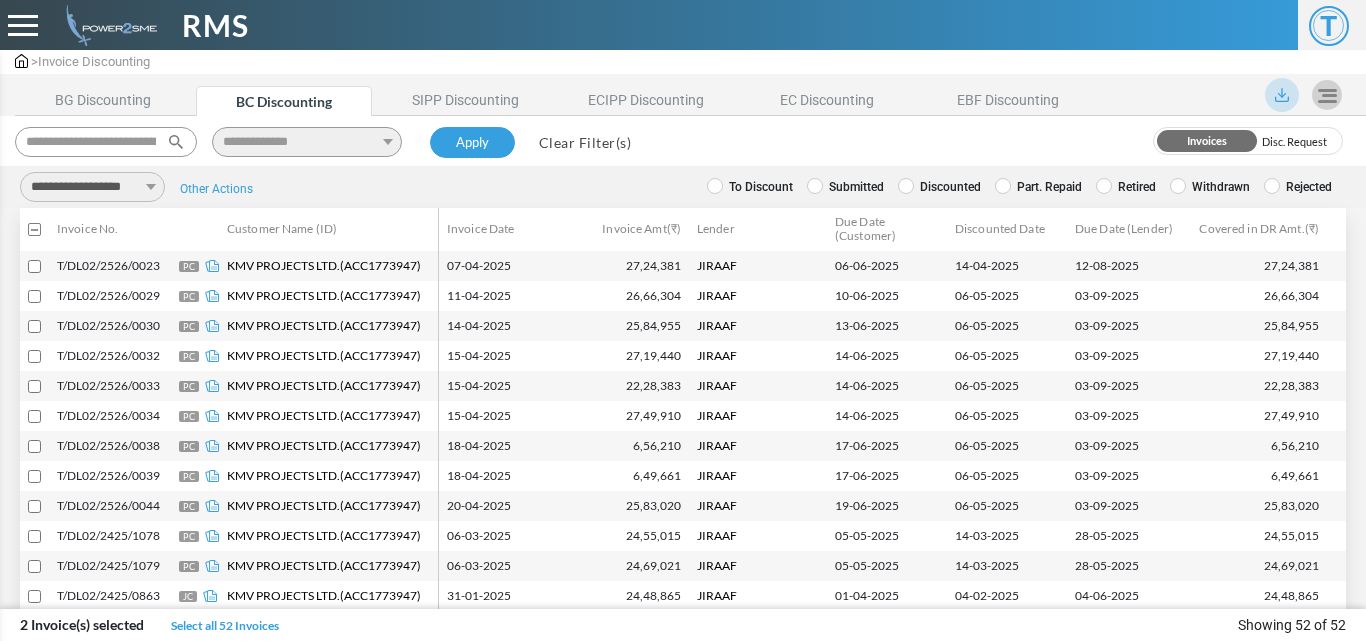 click on "**********" at bounding box center [92, 187] 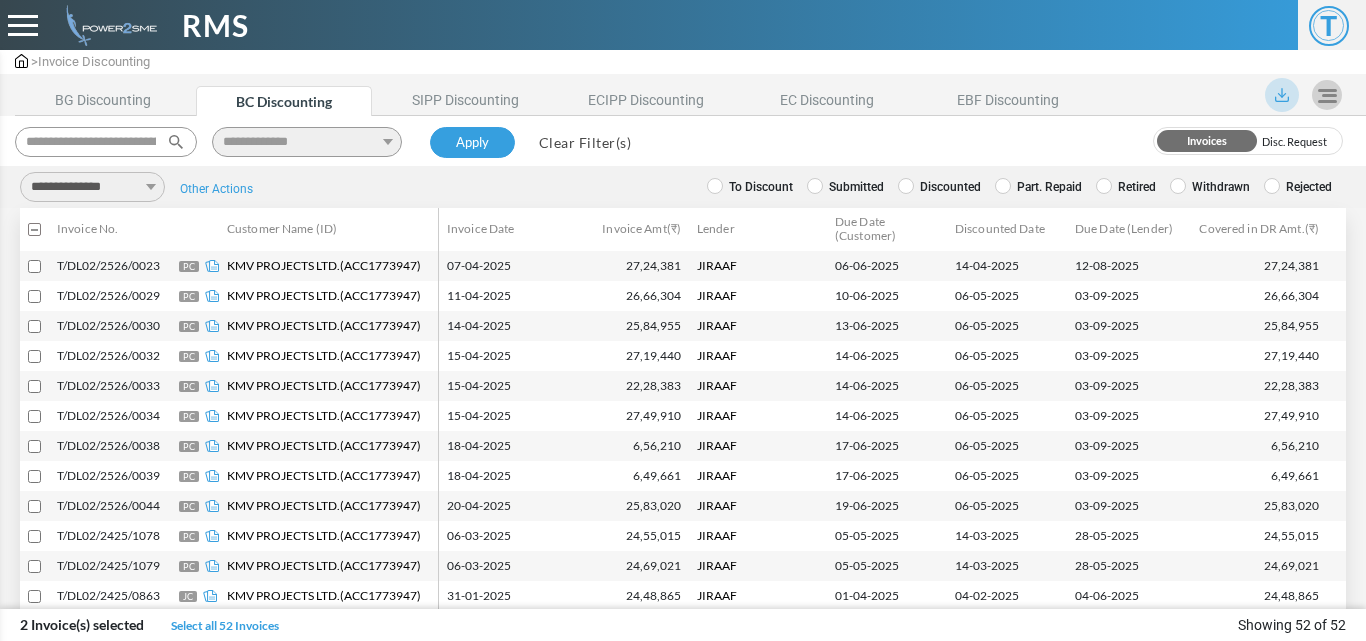 click on "**********" at bounding box center (92, 187) 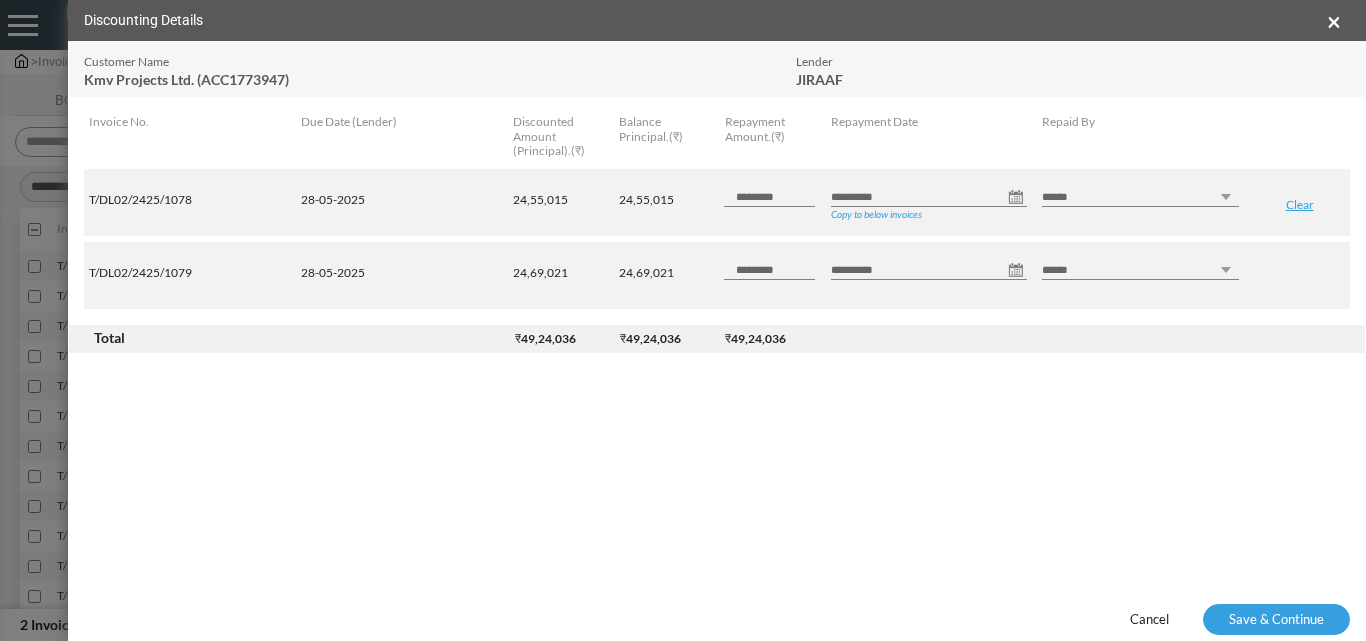 click on "**********" at bounding box center [929, 197] 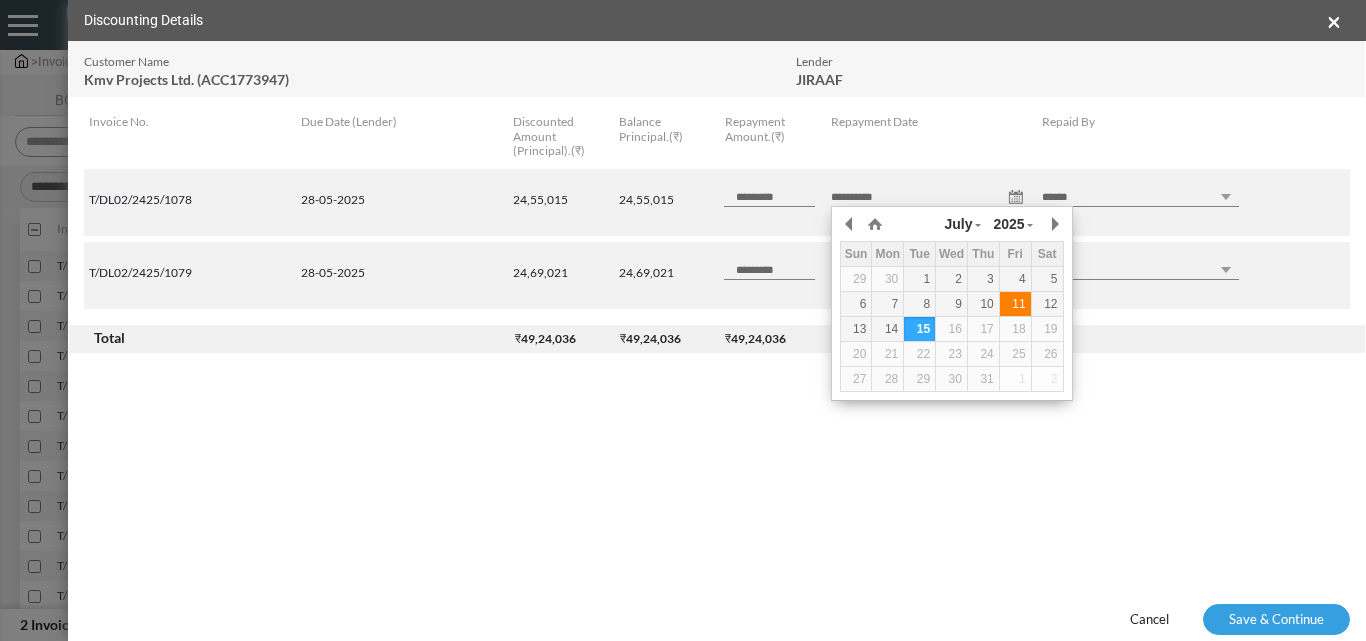 click on "11" at bounding box center [1015, 304] 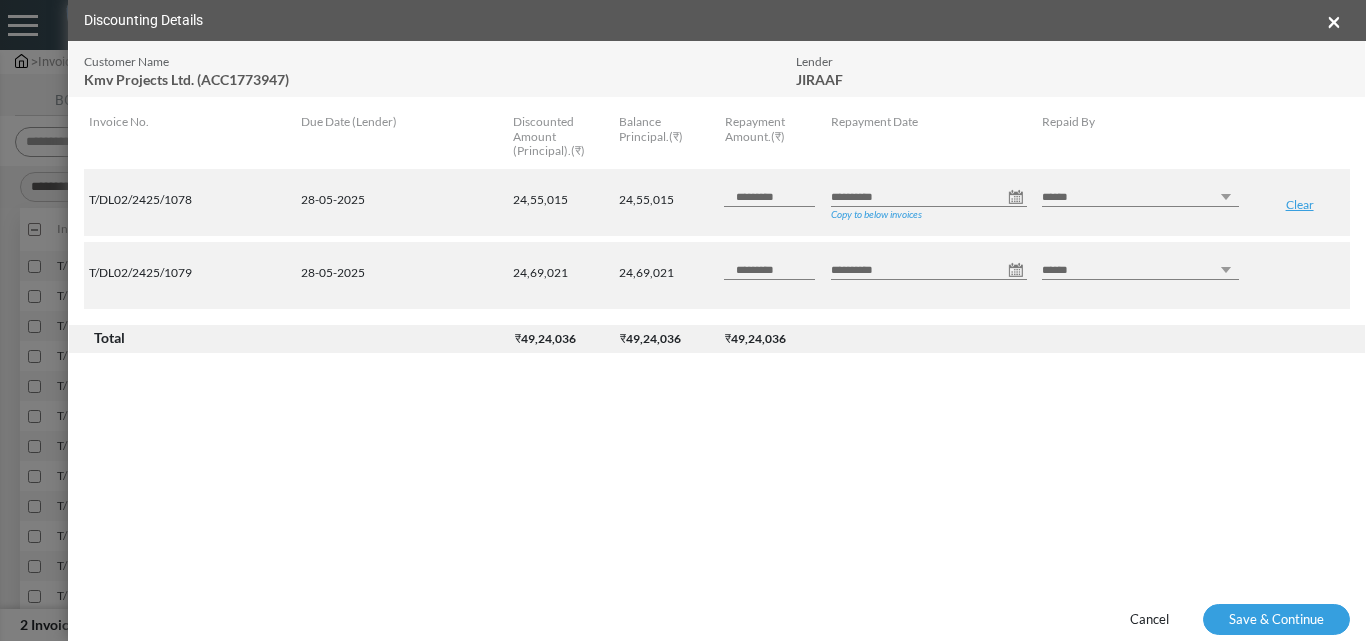 click on "Copy to below invoices" at bounding box center (876, 214) 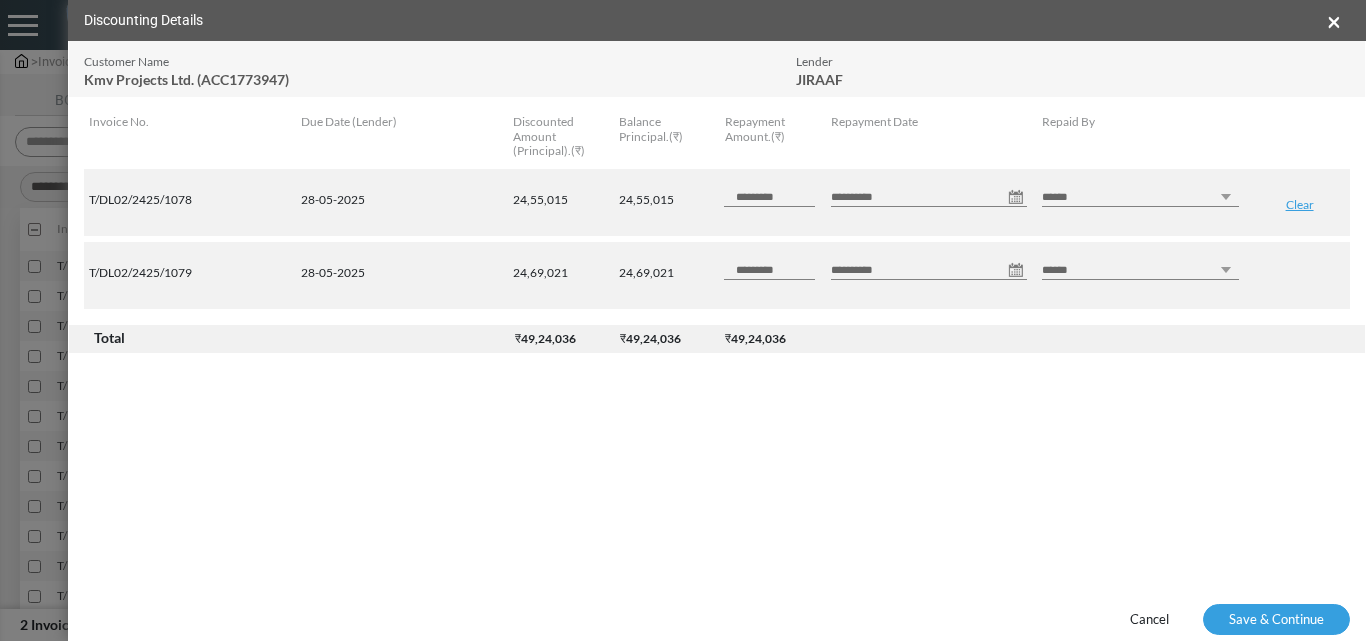 click on "****** *** ********" at bounding box center [1140, 197] 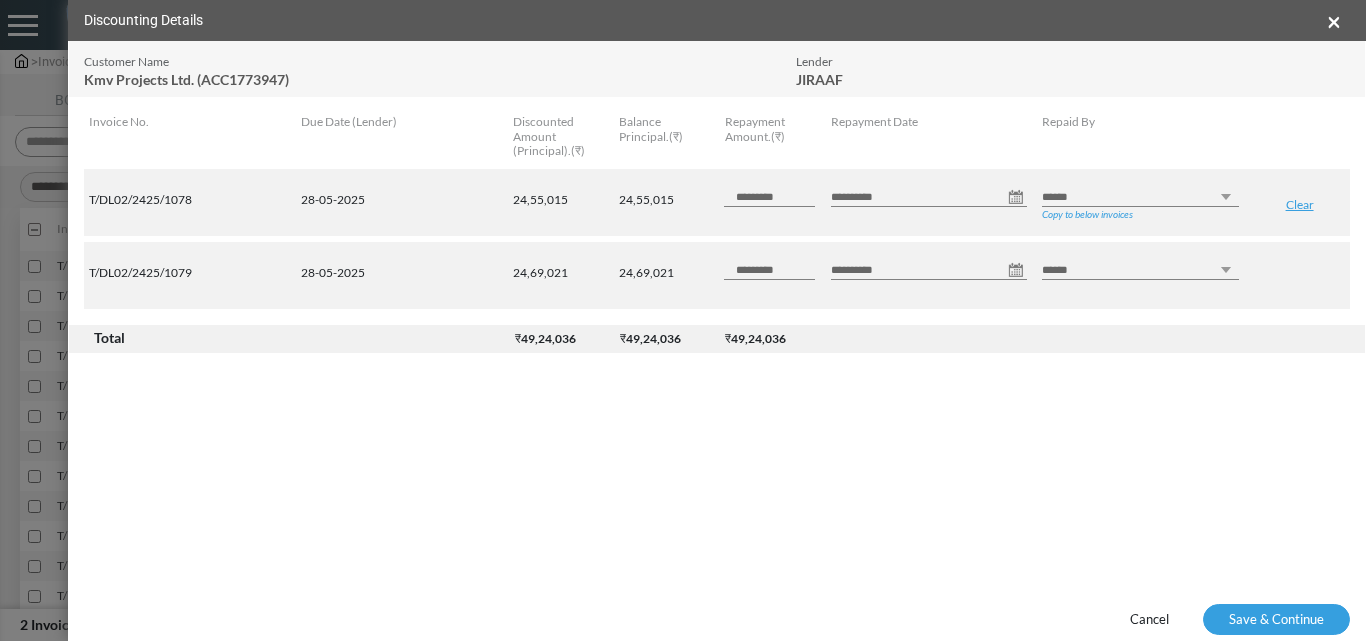 select on "********" 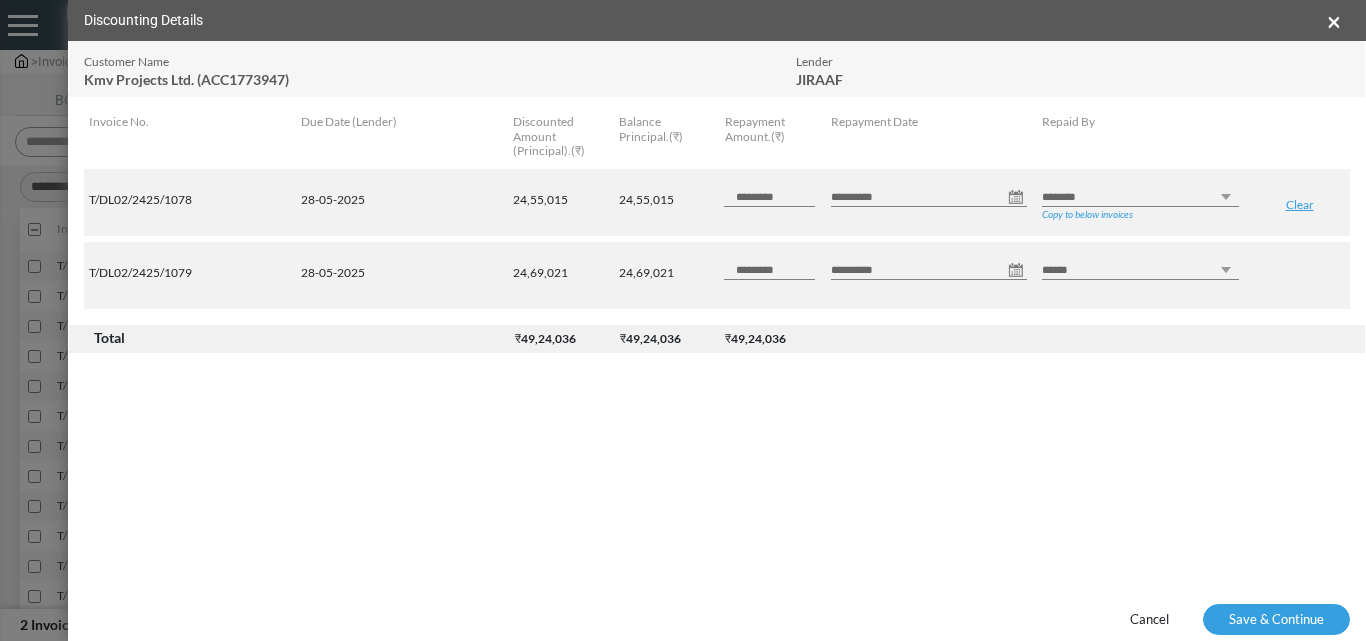 click on "****** *** ********" at bounding box center (1140, 197) 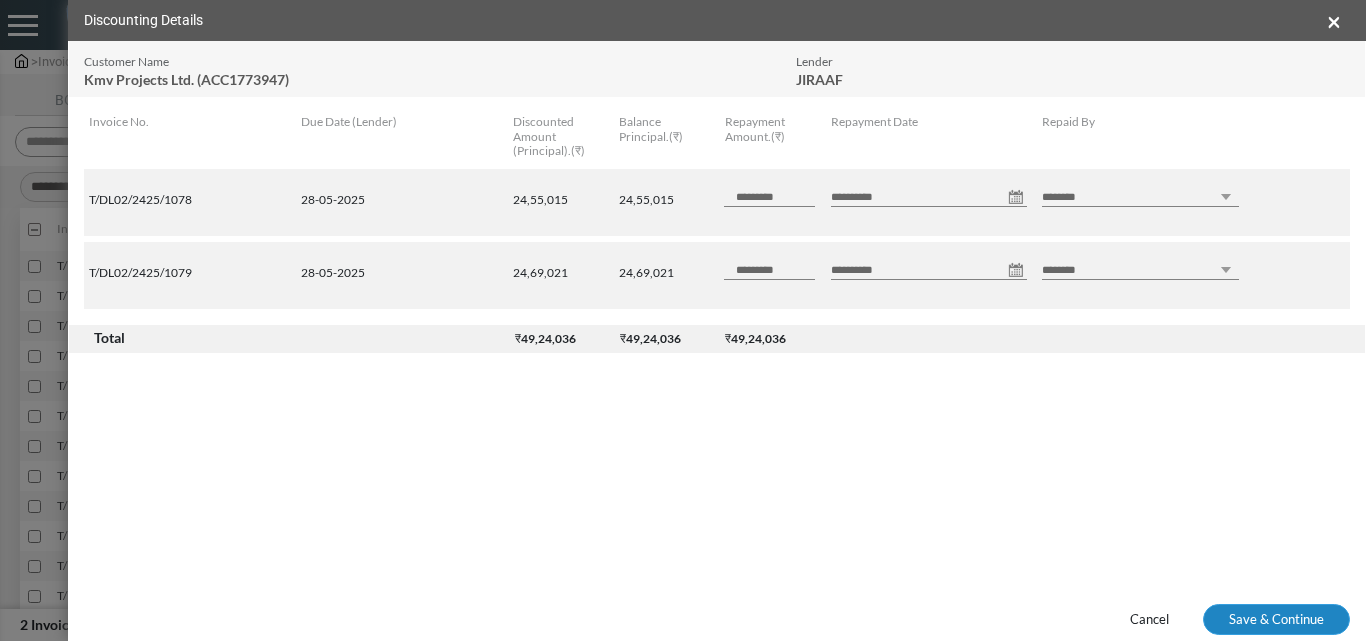 click on "Save & Continue" at bounding box center (1276, 620) 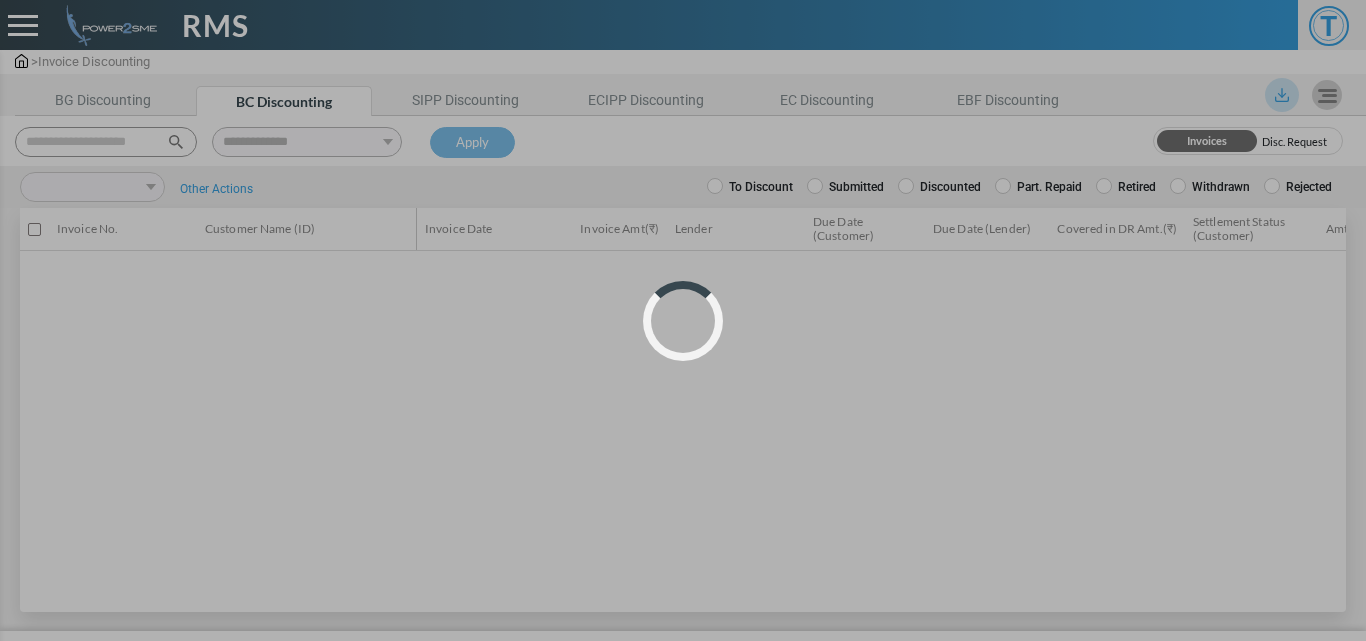 scroll, scrollTop: 0, scrollLeft: 0, axis: both 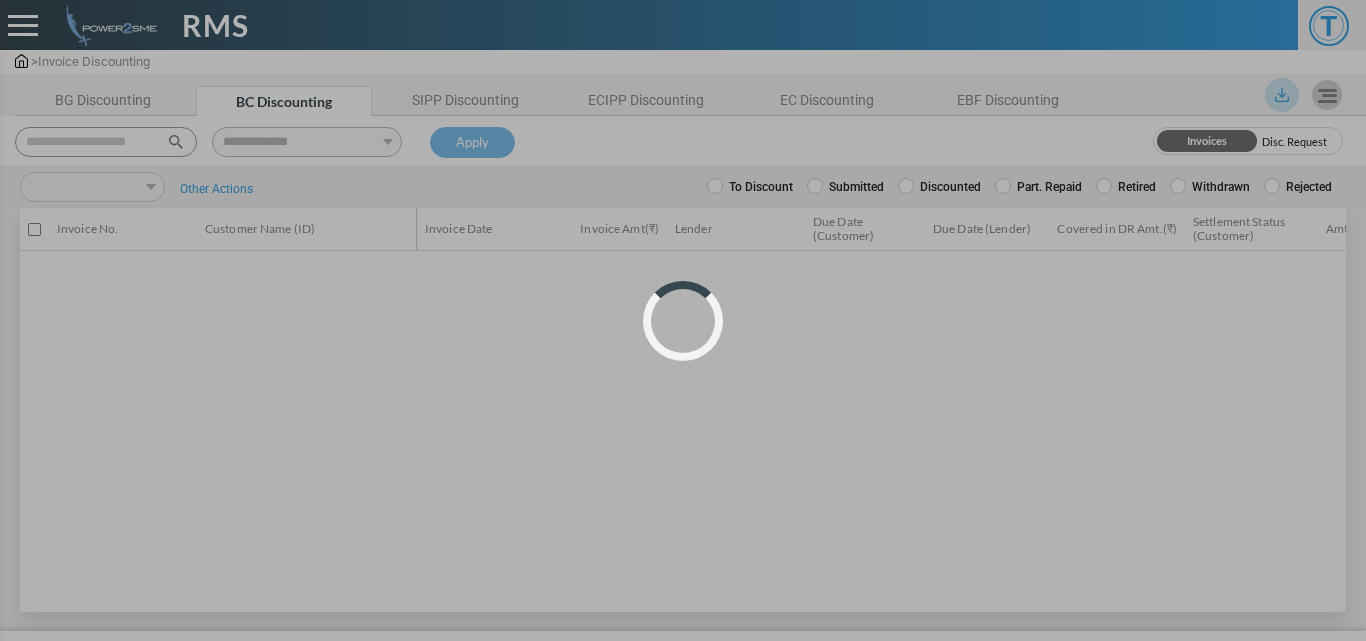 select 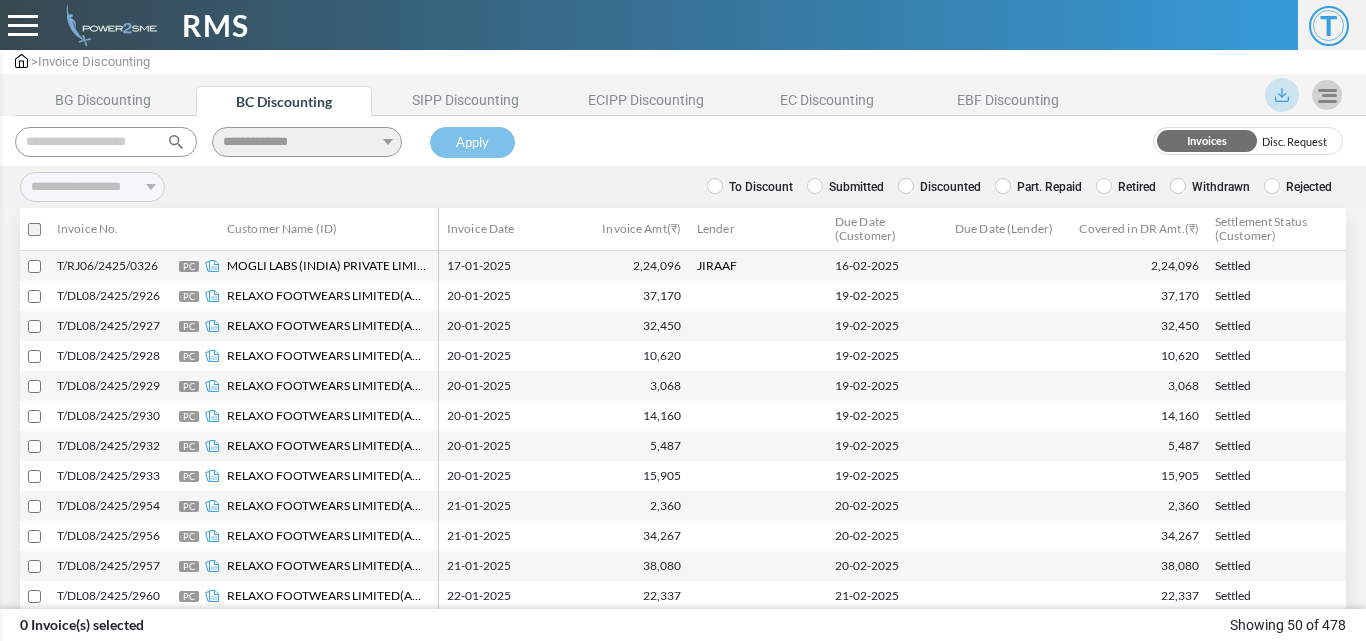 click at bounding box center (106, 142) 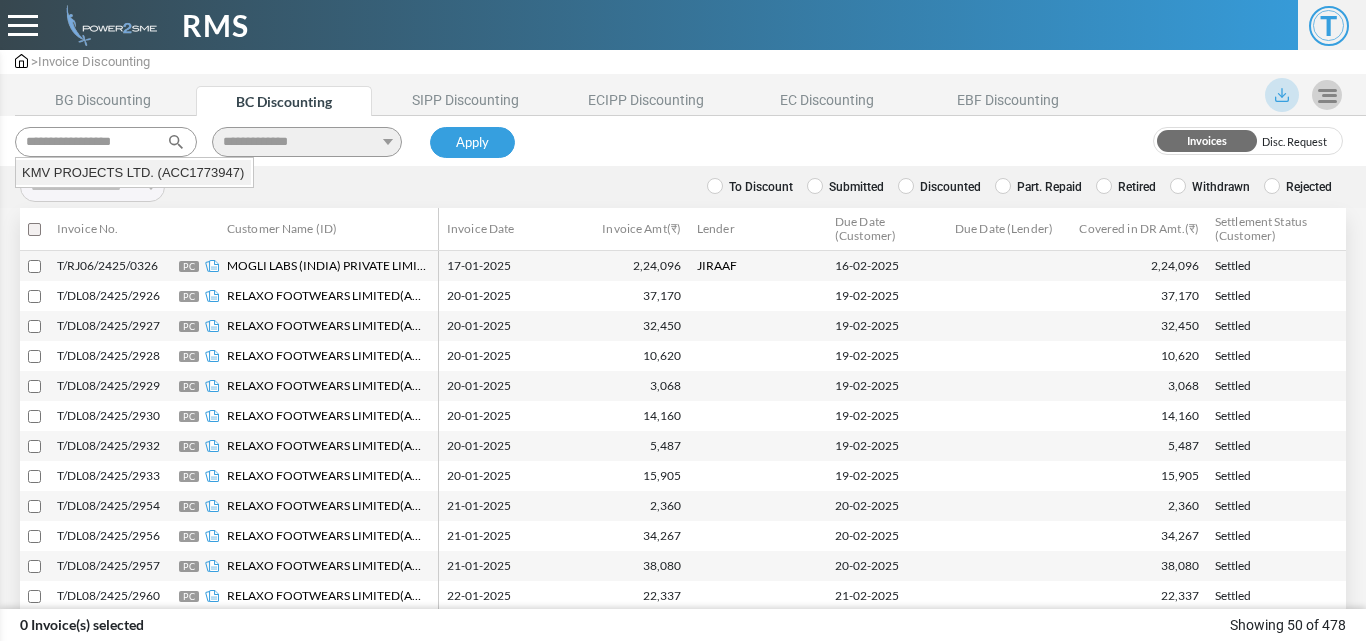 click on "KMV PROJECTS LTD. (ACC1773947)" at bounding box center (133, 173) 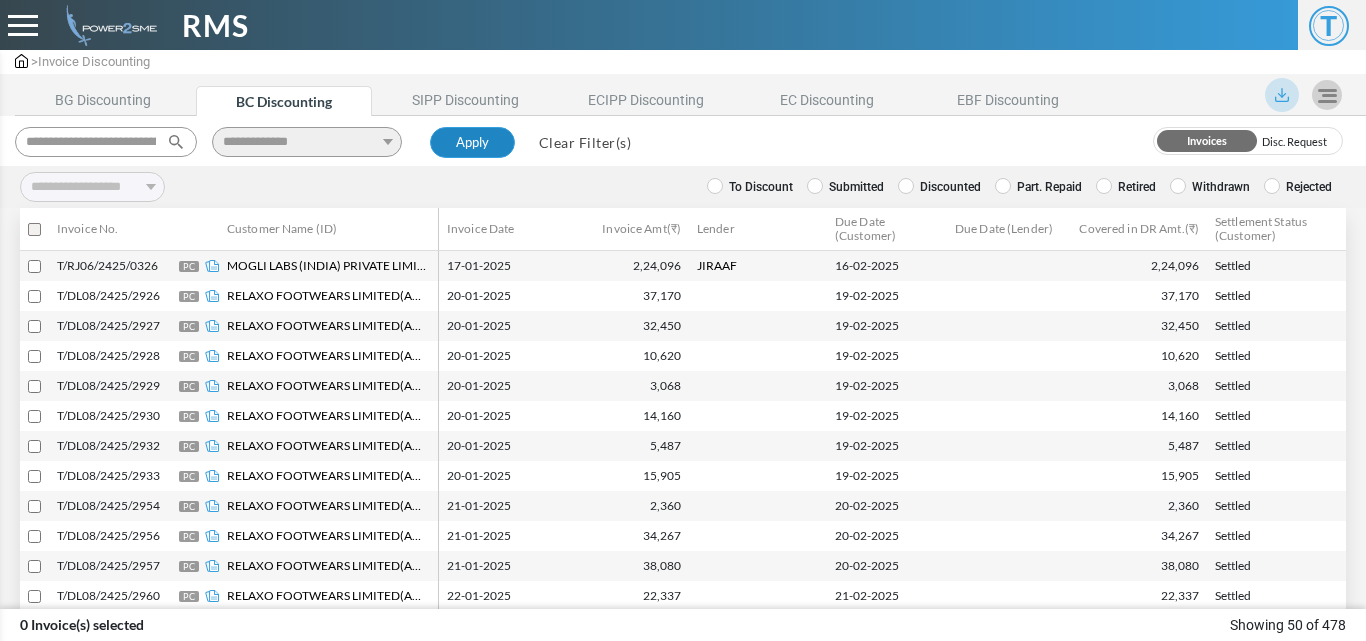 type on "**********" 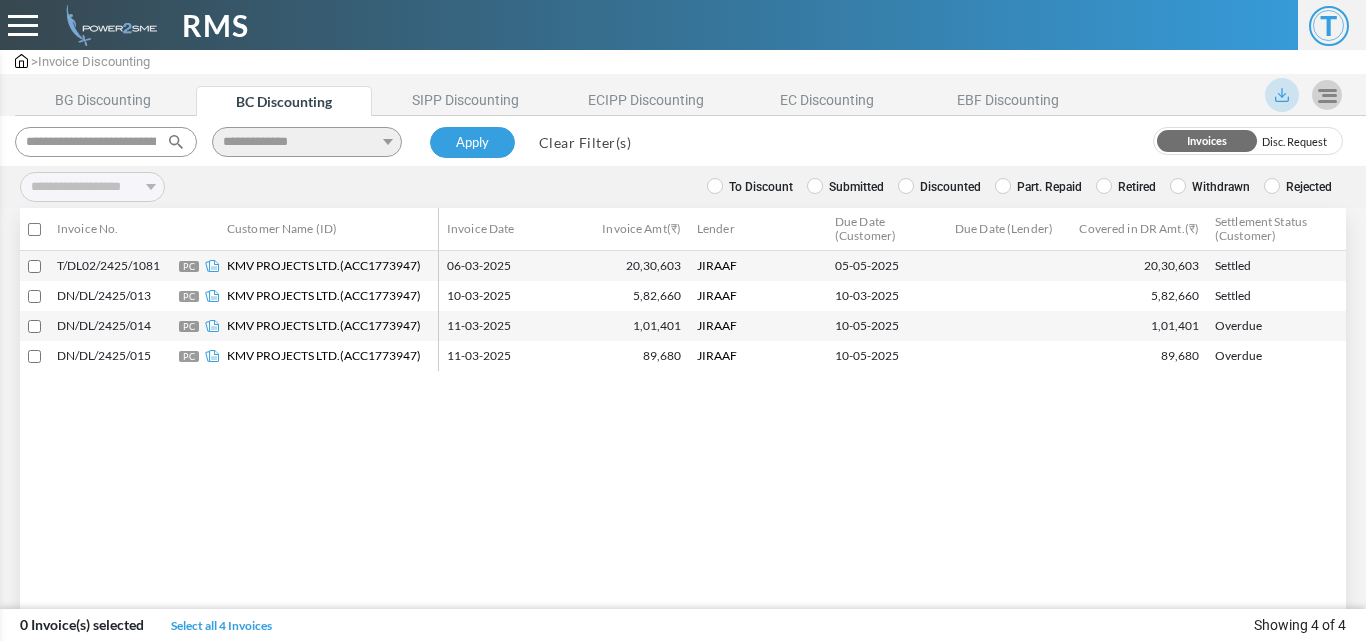 click on "Retired" at bounding box center (1126, 187) 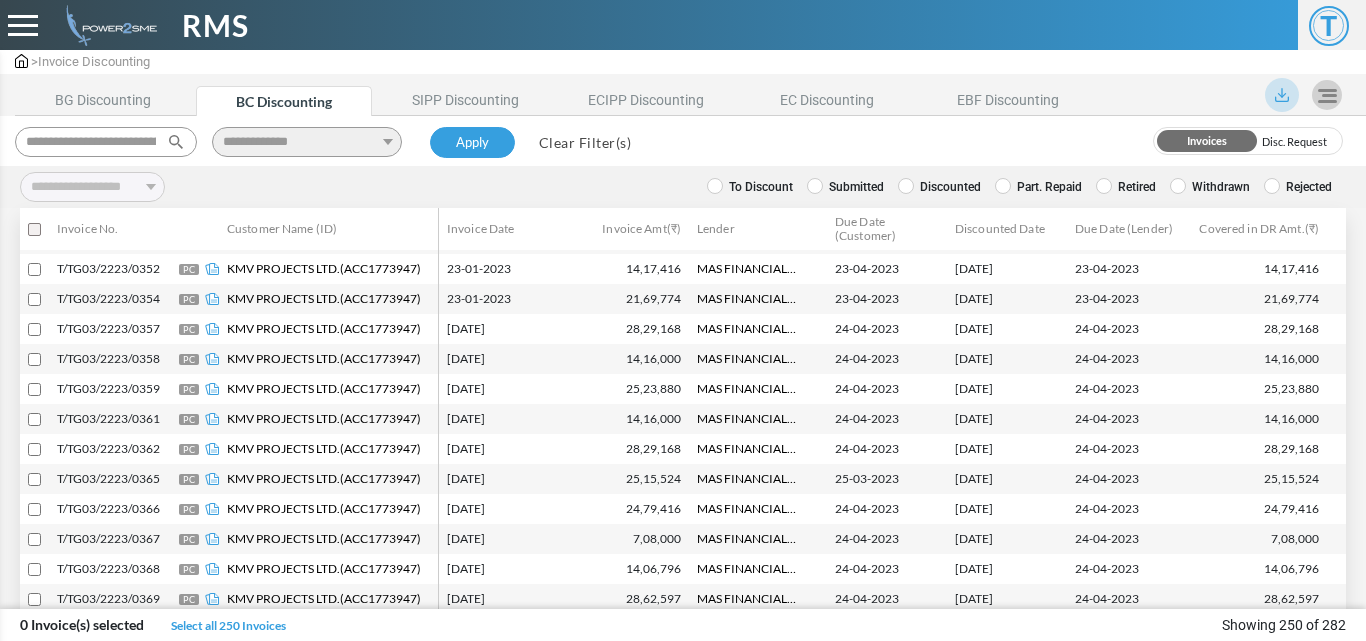 scroll, scrollTop: 0, scrollLeft: 0, axis: both 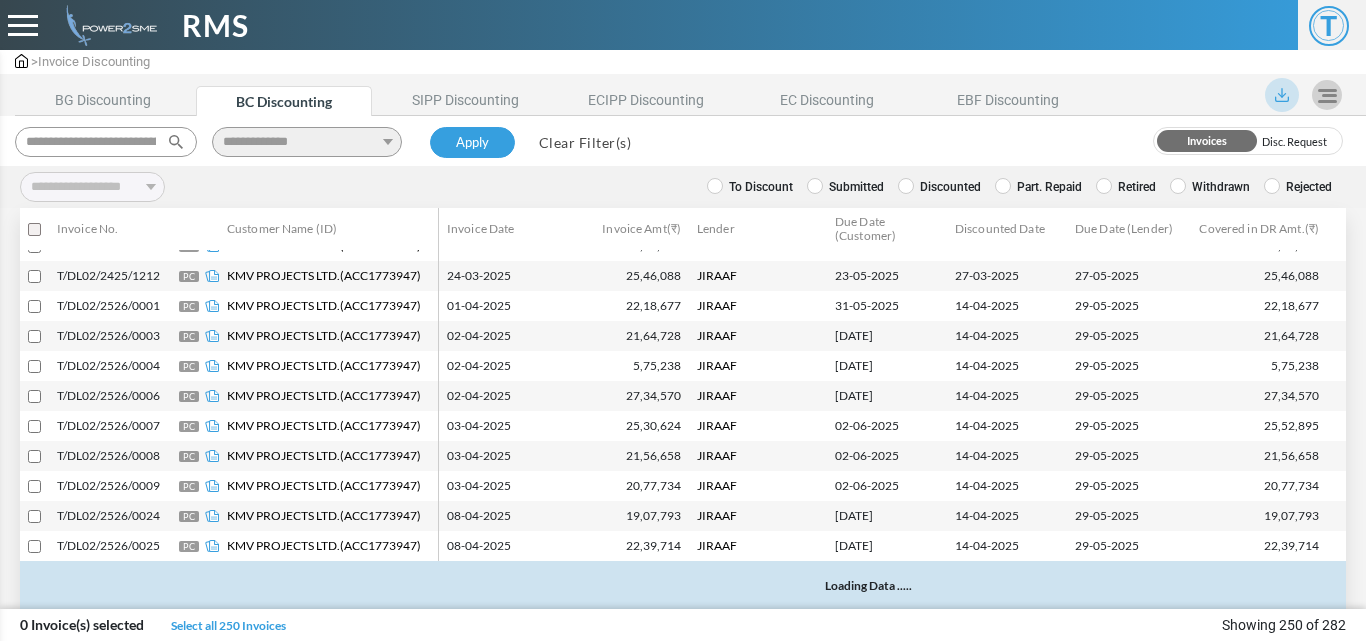 select 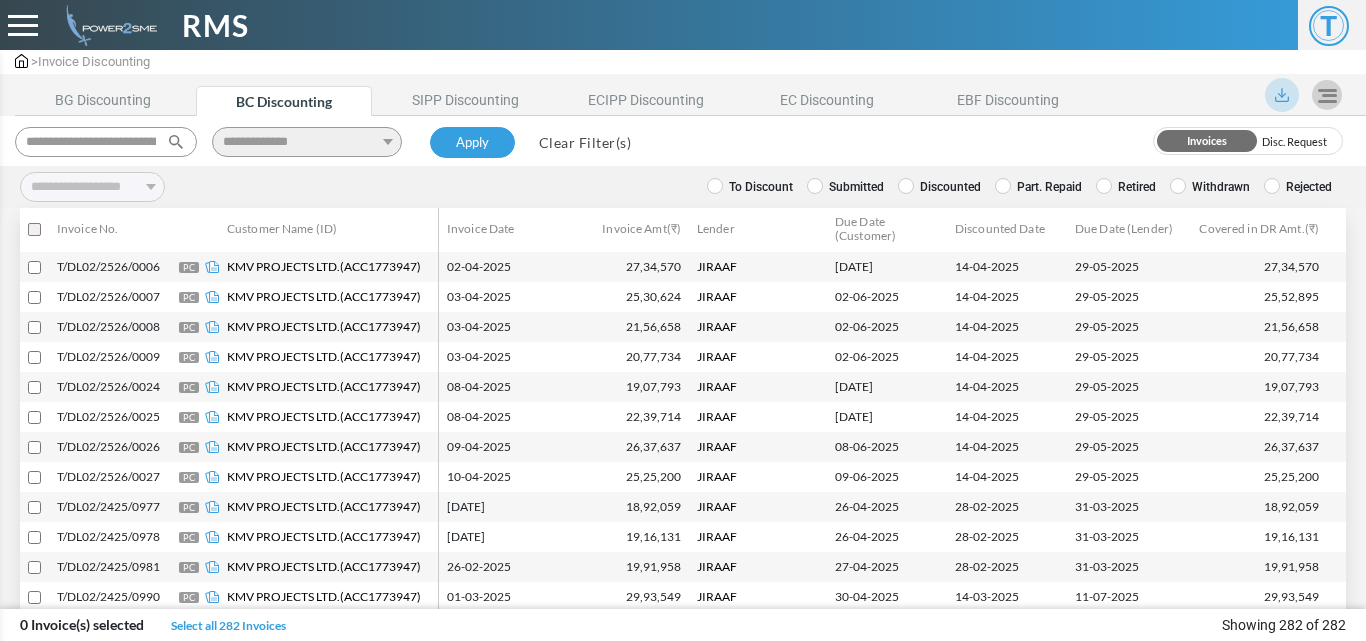 scroll, scrollTop: 7397, scrollLeft: 0, axis: vertical 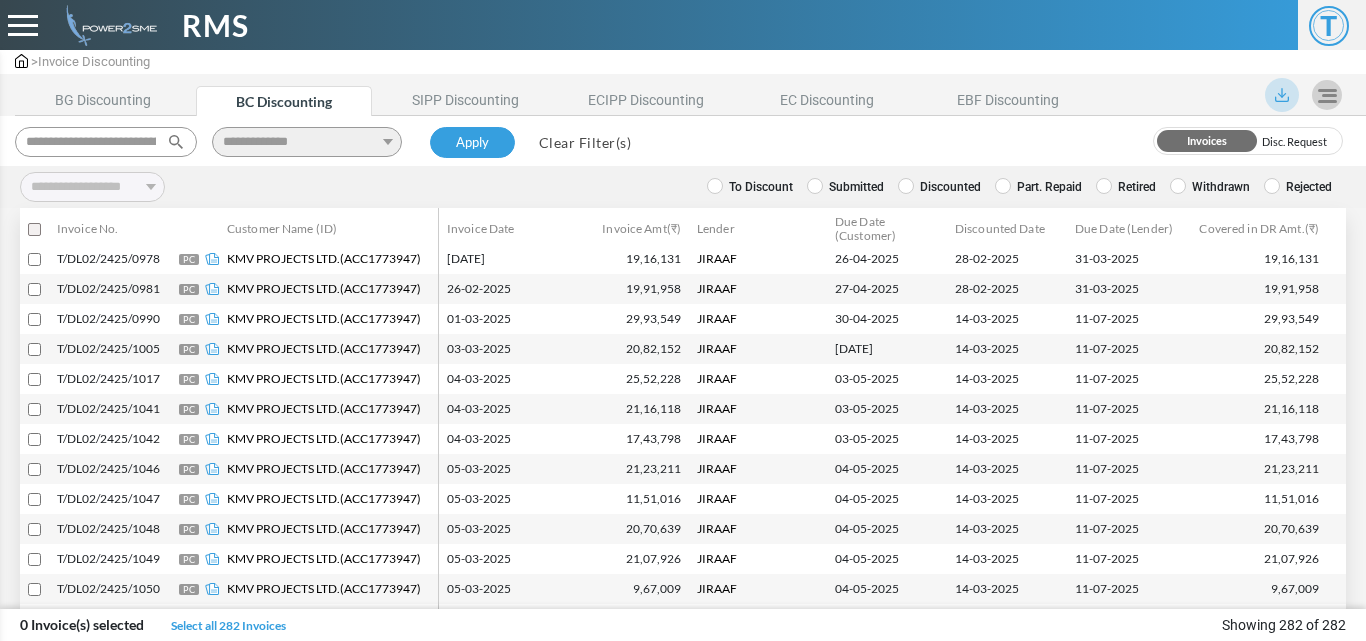 click on "Clear Filter(s)" at bounding box center (585, 142) 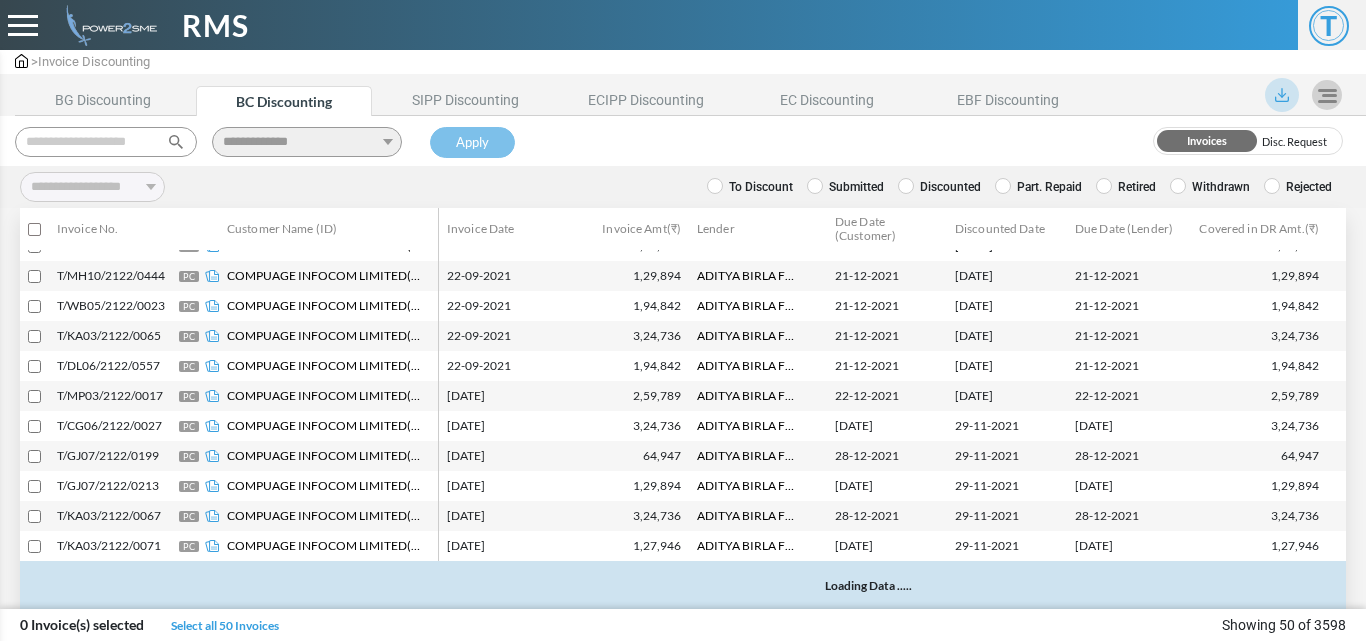 scroll, scrollTop: 1198, scrollLeft: 0, axis: vertical 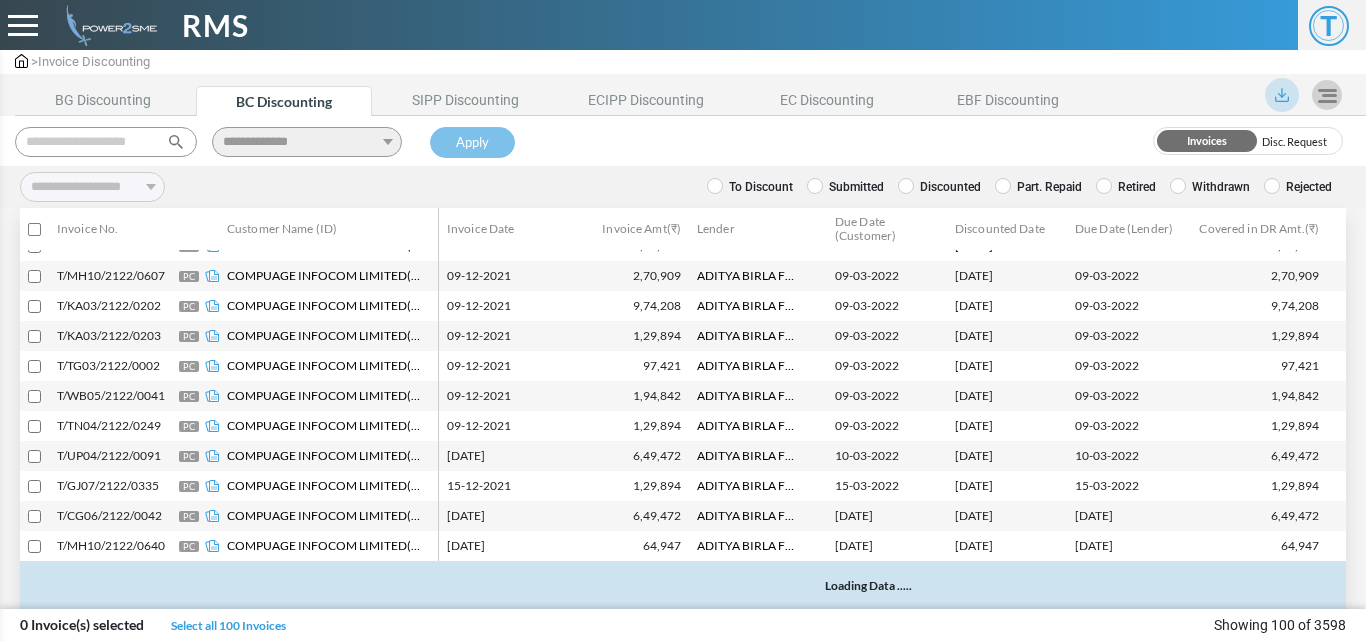 paste on "**********" 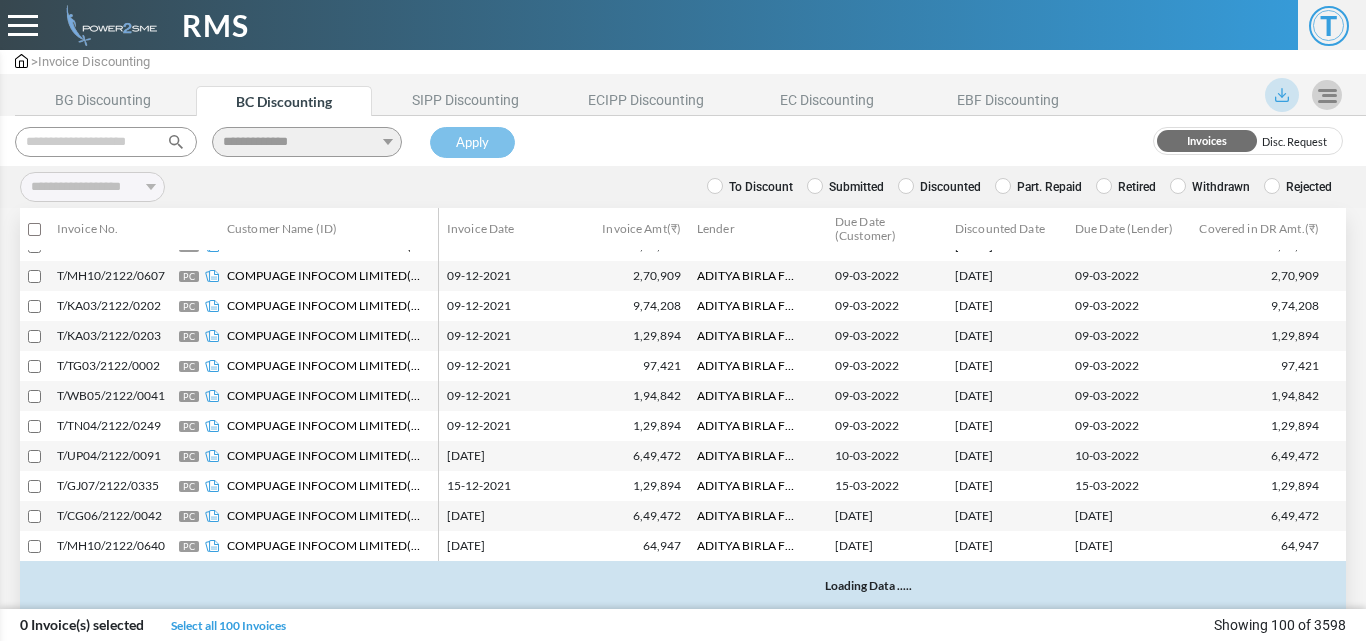 type on "**********" 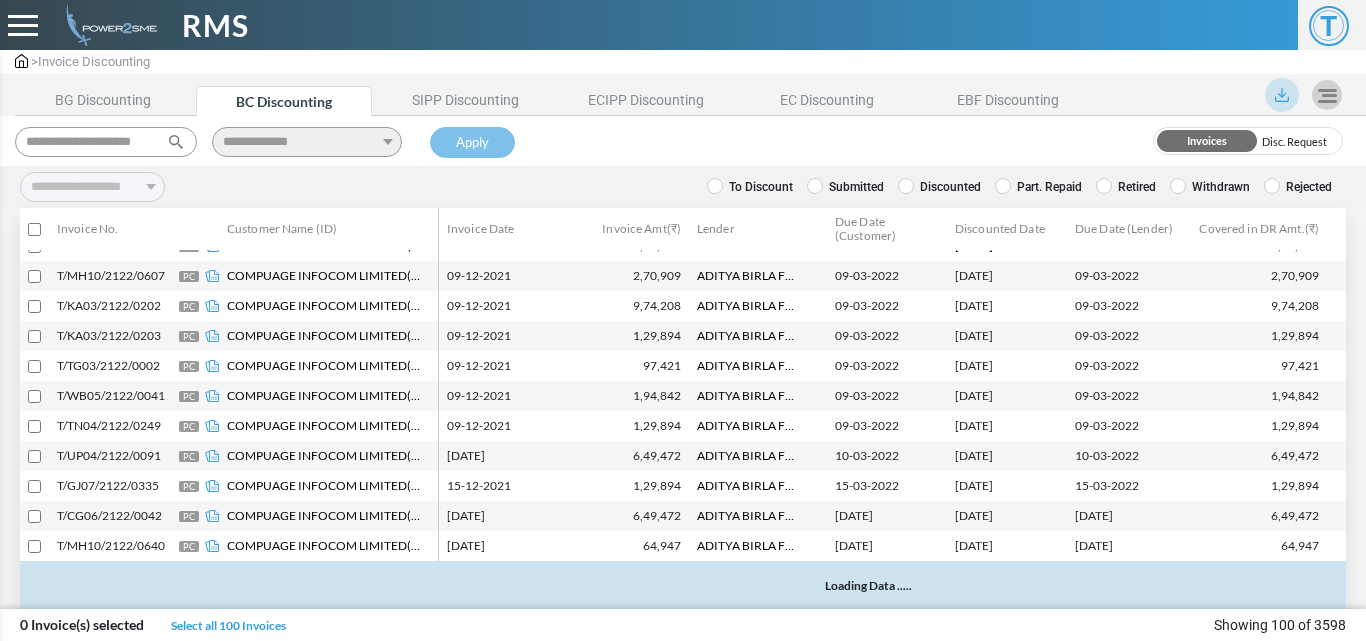 scroll, scrollTop: 0, scrollLeft: 2, axis: horizontal 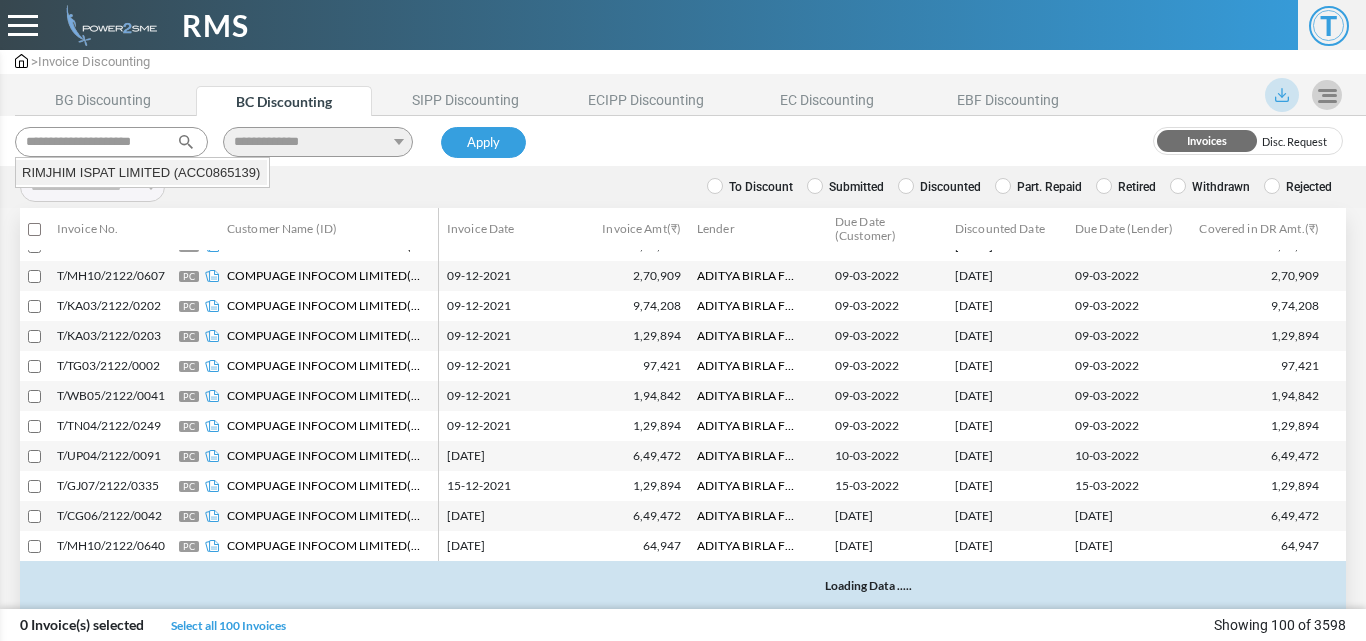 type 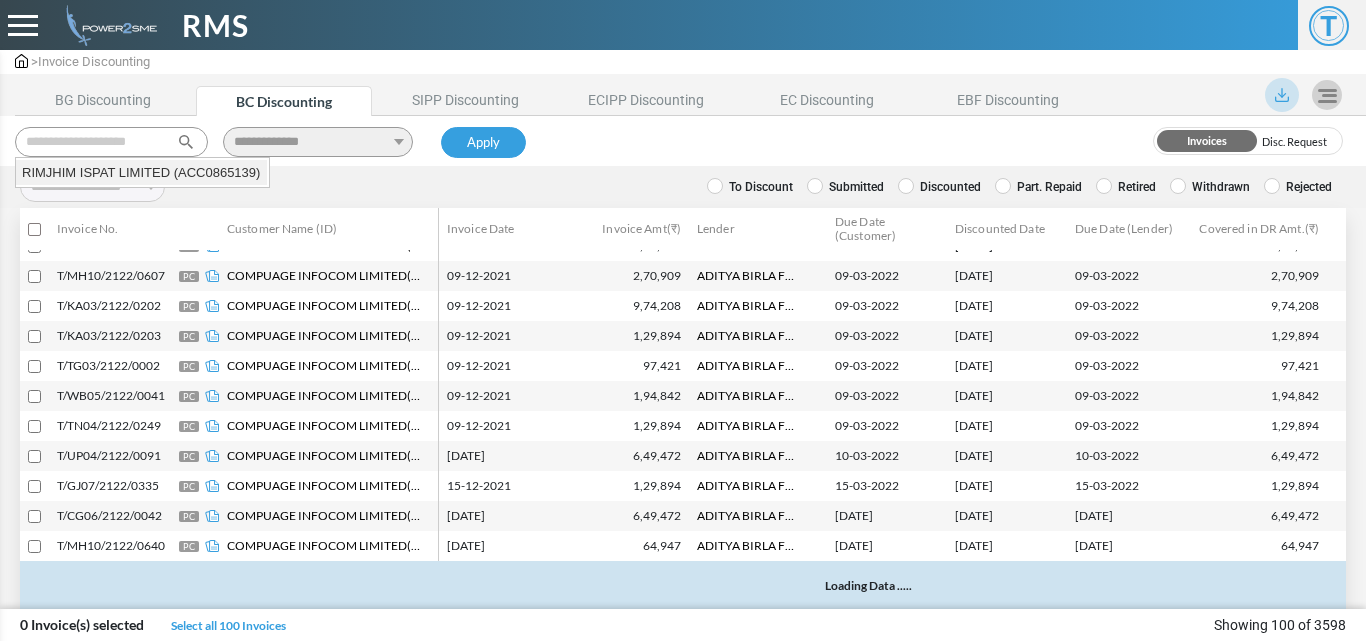 select 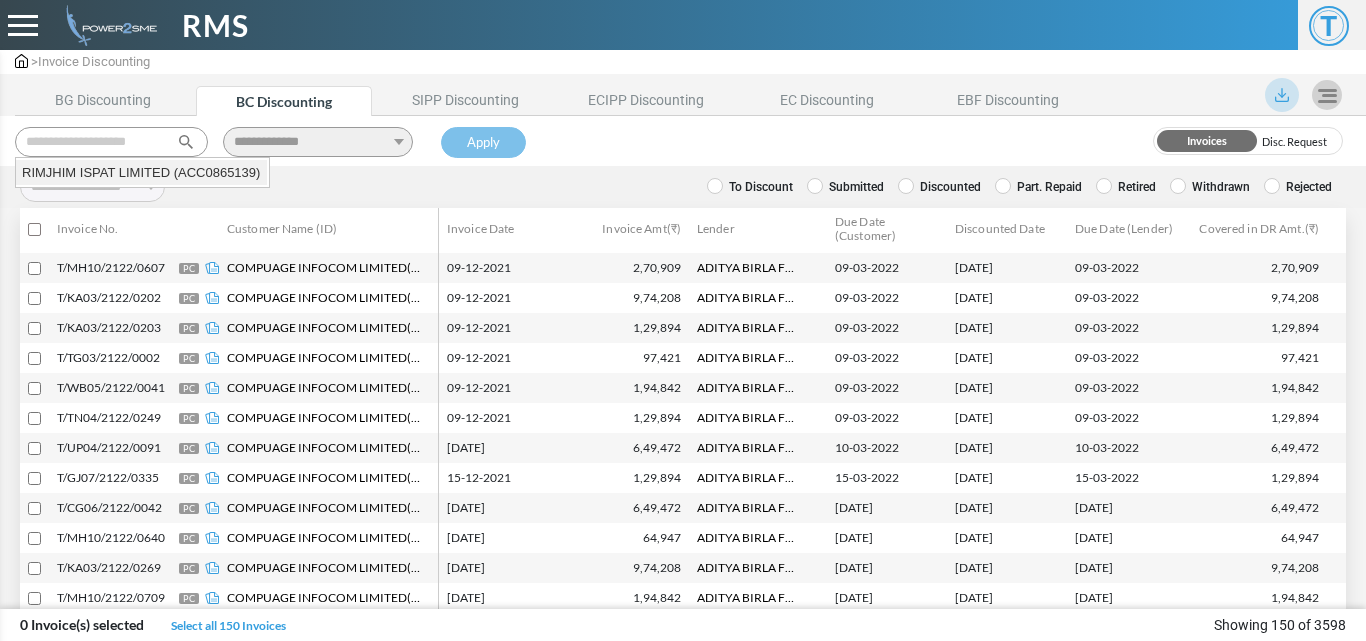 scroll, scrollTop: 0, scrollLeft: 0, axis: both 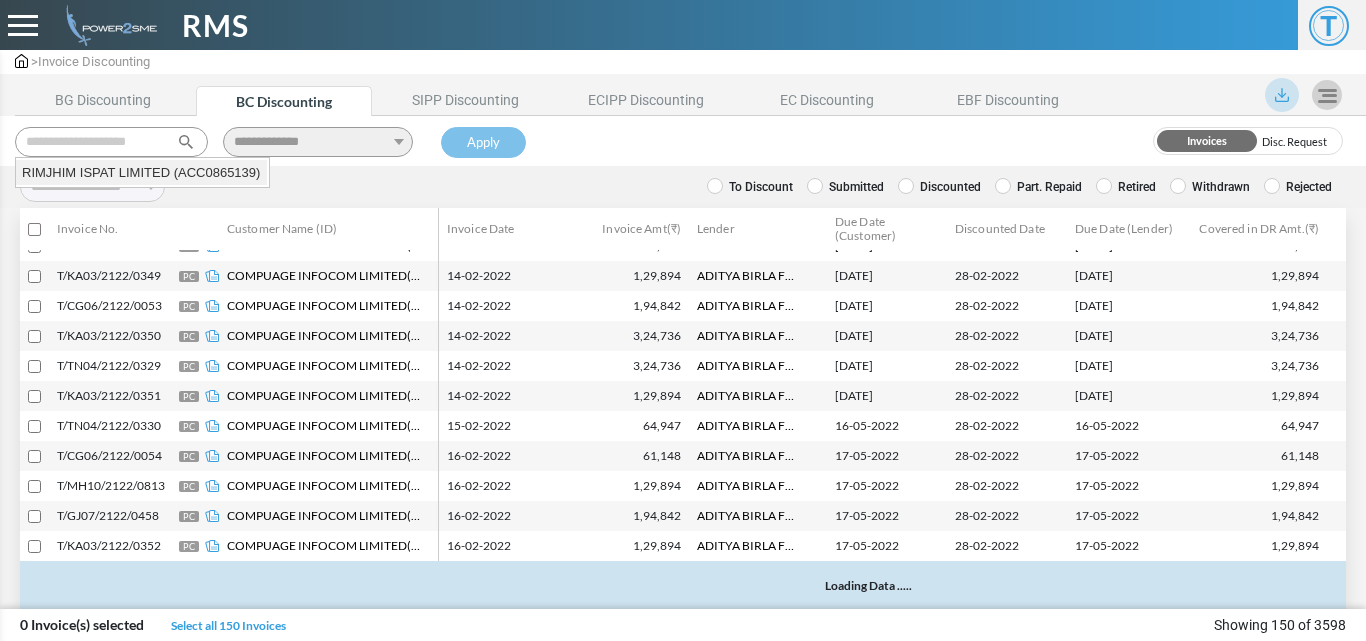 click on "RIMJHIM ISPAT LIMITED (ACC0865139)" at bounding box center [141, 173] 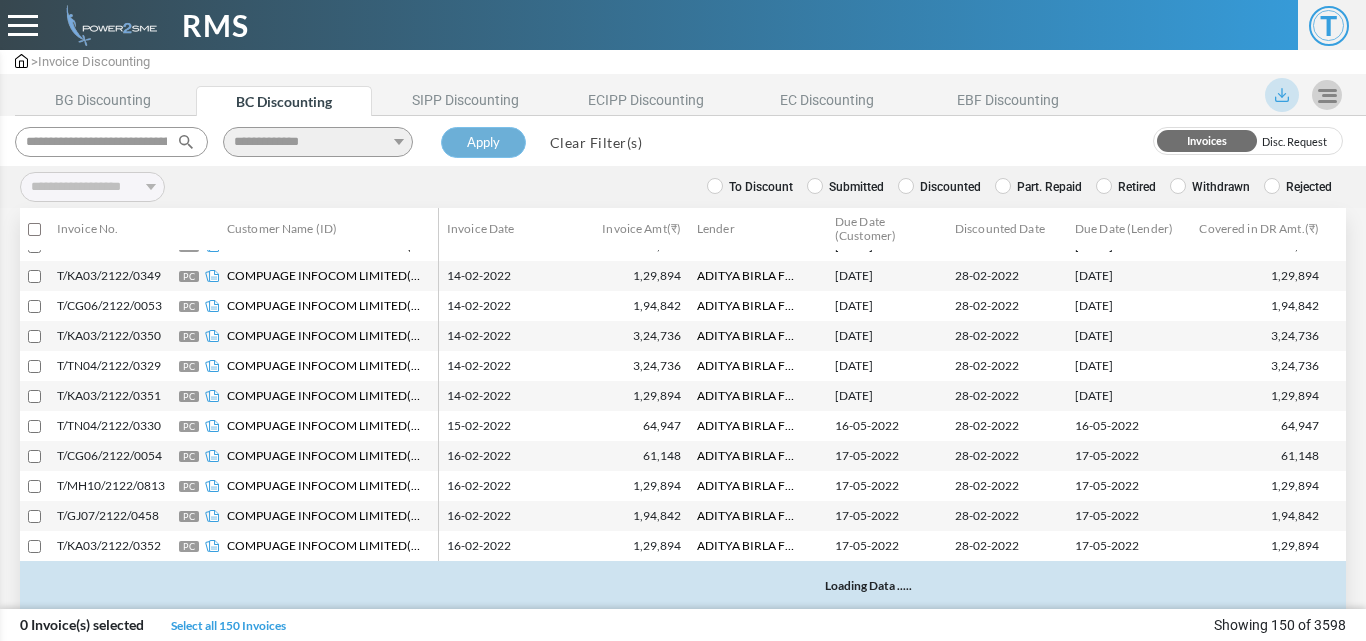 type 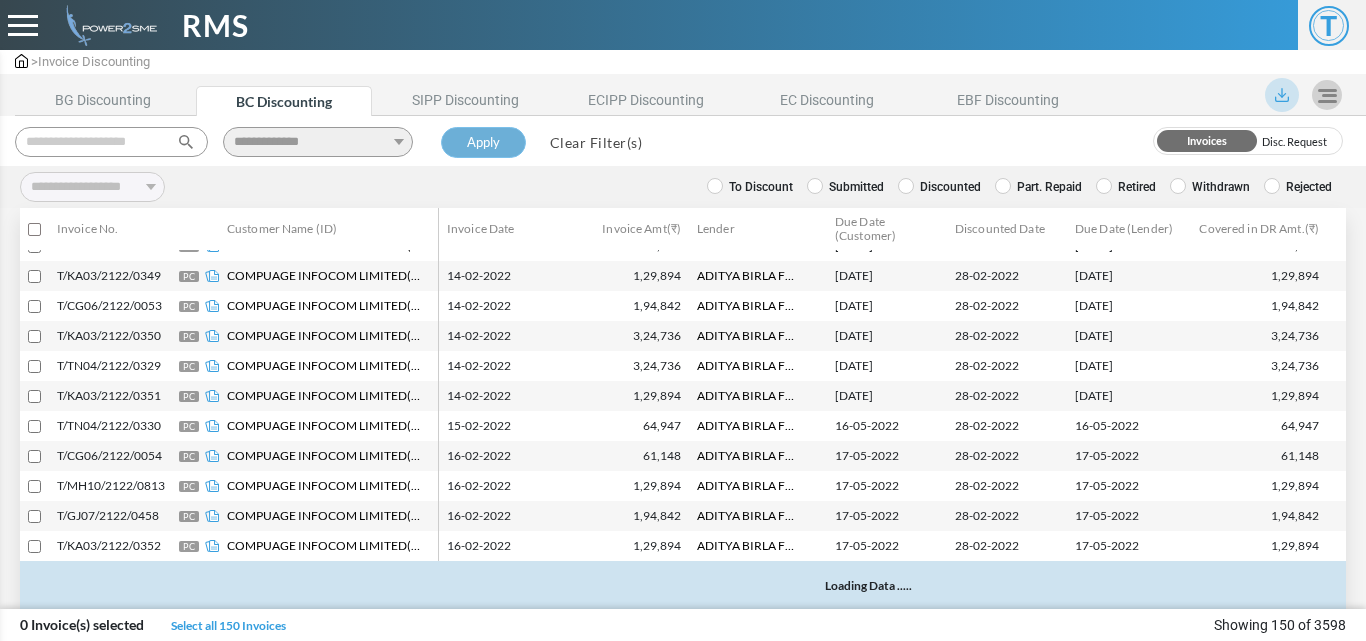 select 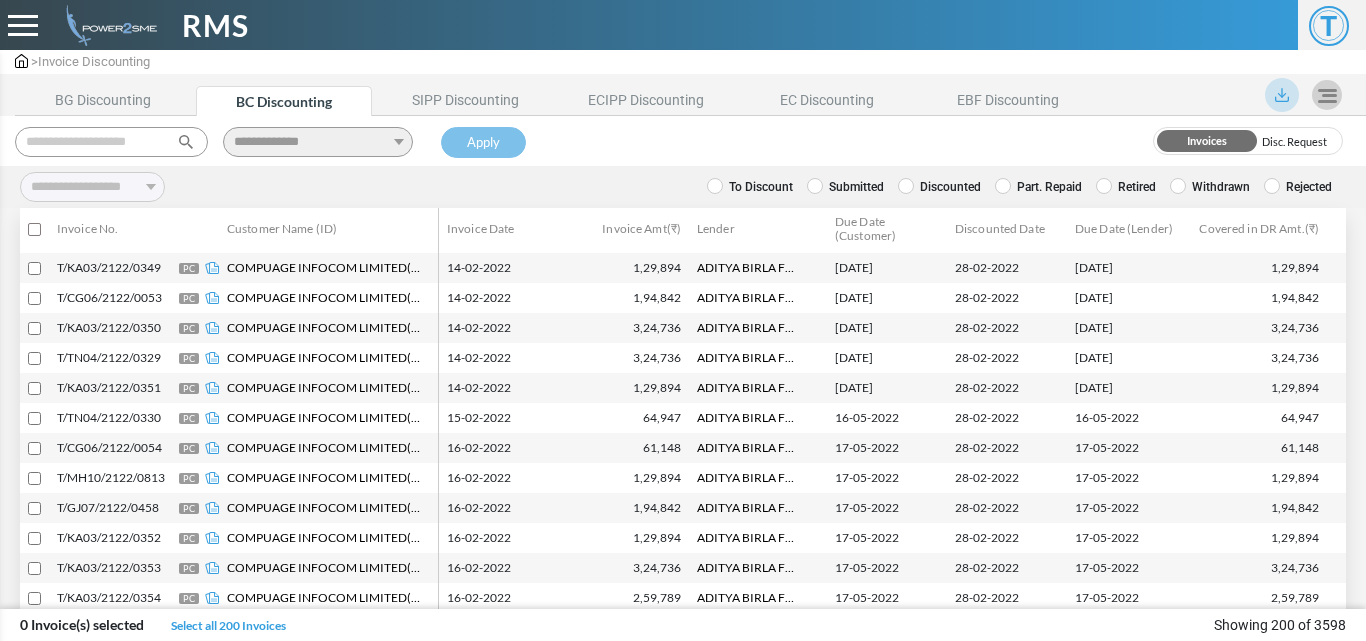 scroll, scrollTop: 5698, scrollLeft: 0, axis: vertical 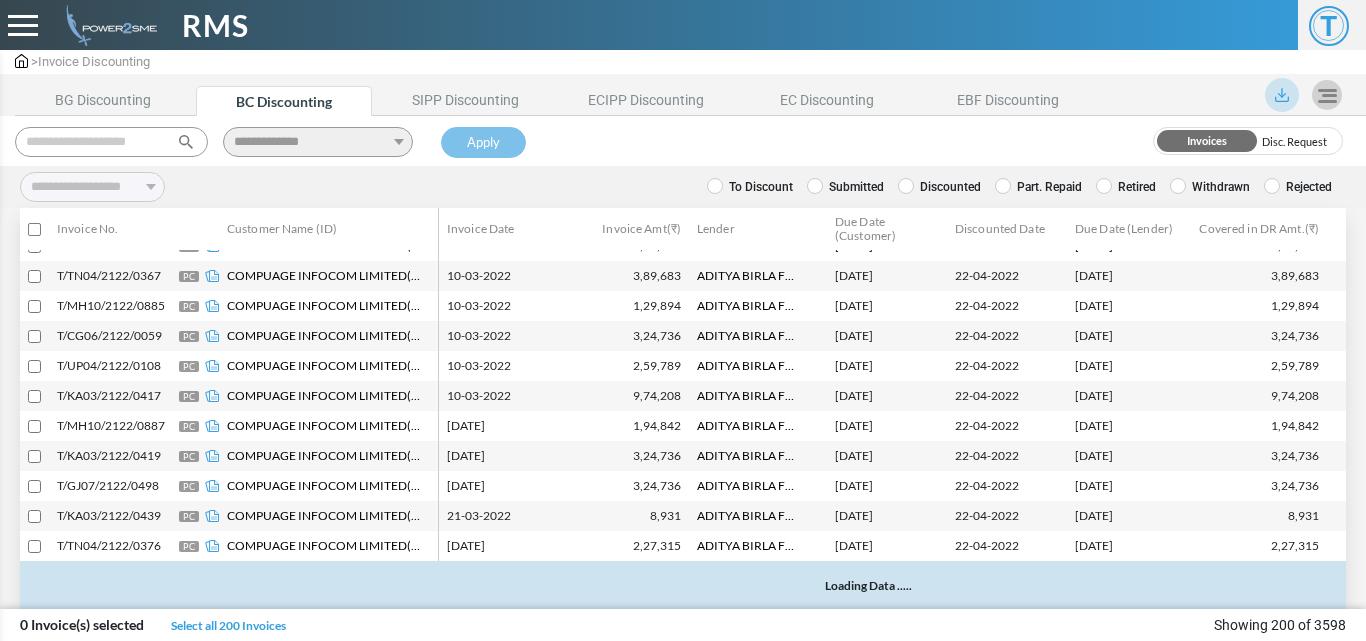 paste on "**********" 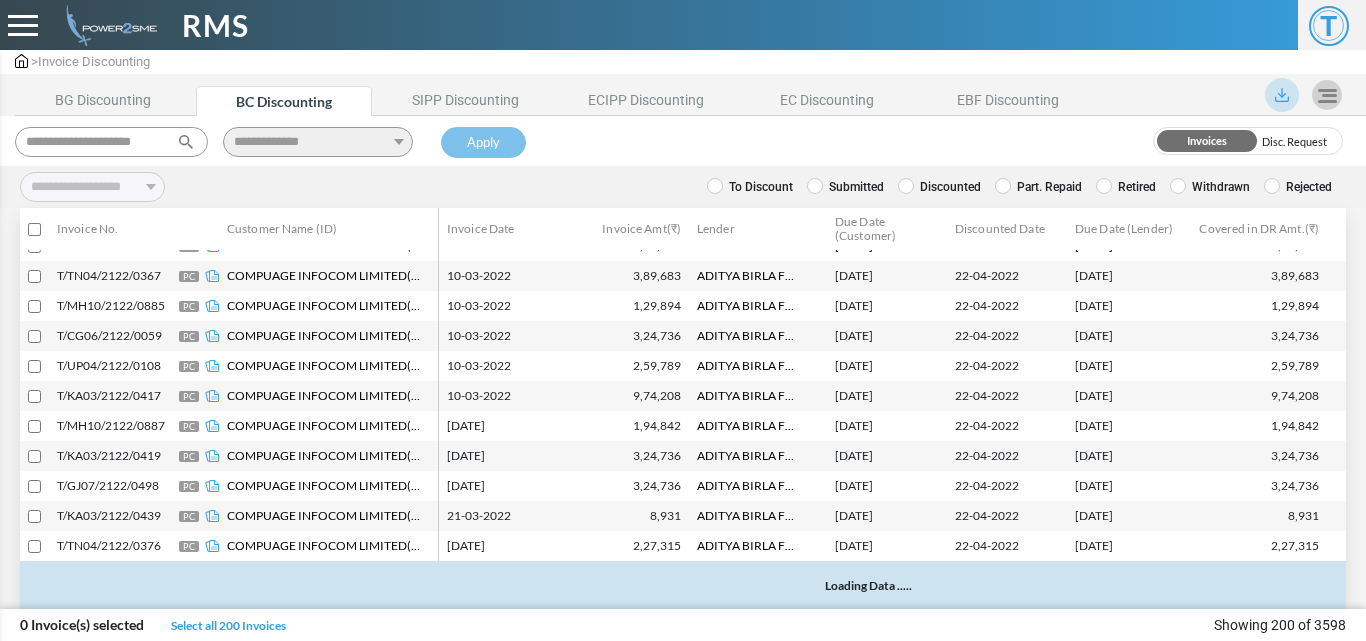 type 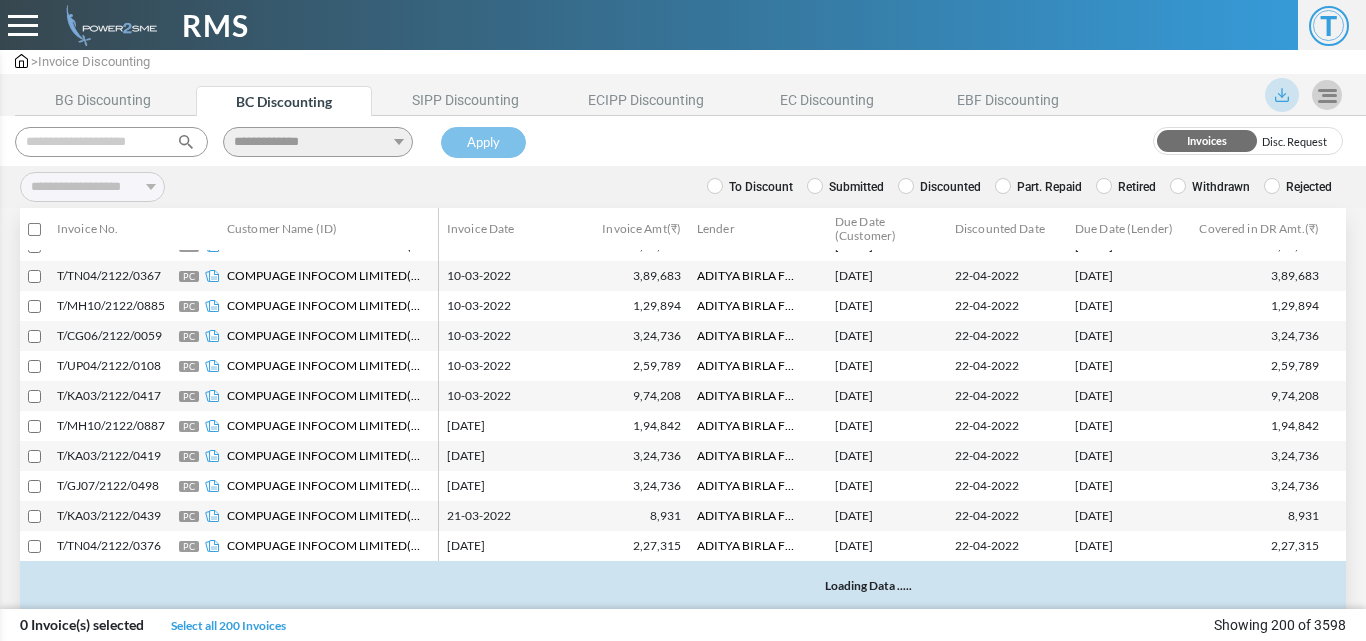 scroll, scrollTop: 0, scrollLeft: 0, axis: both 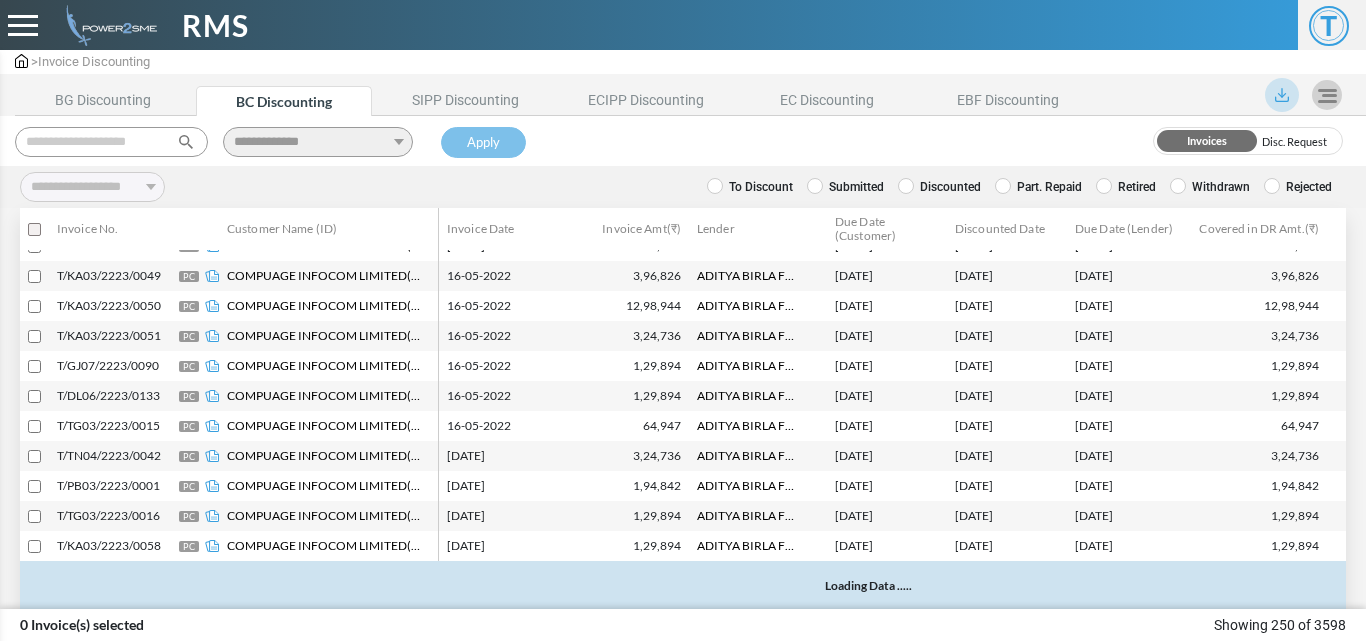 select 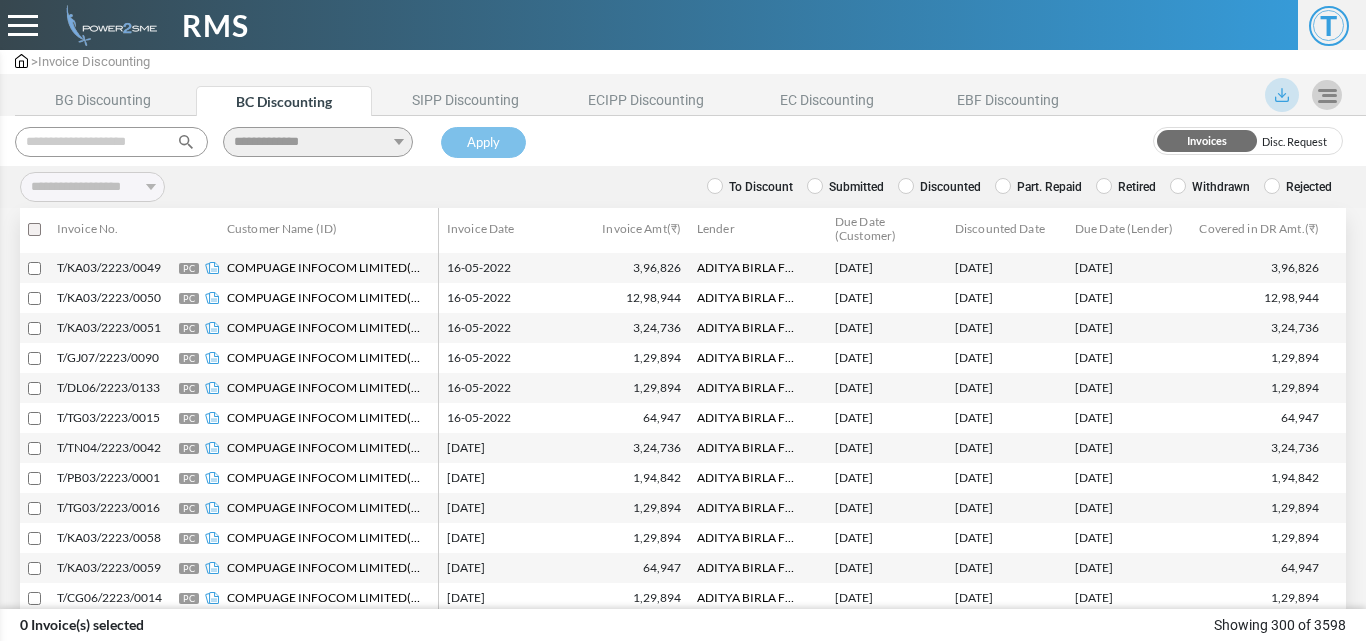 scroll, scrollTop: 7597, scrollLeft: 0, axis: vertical 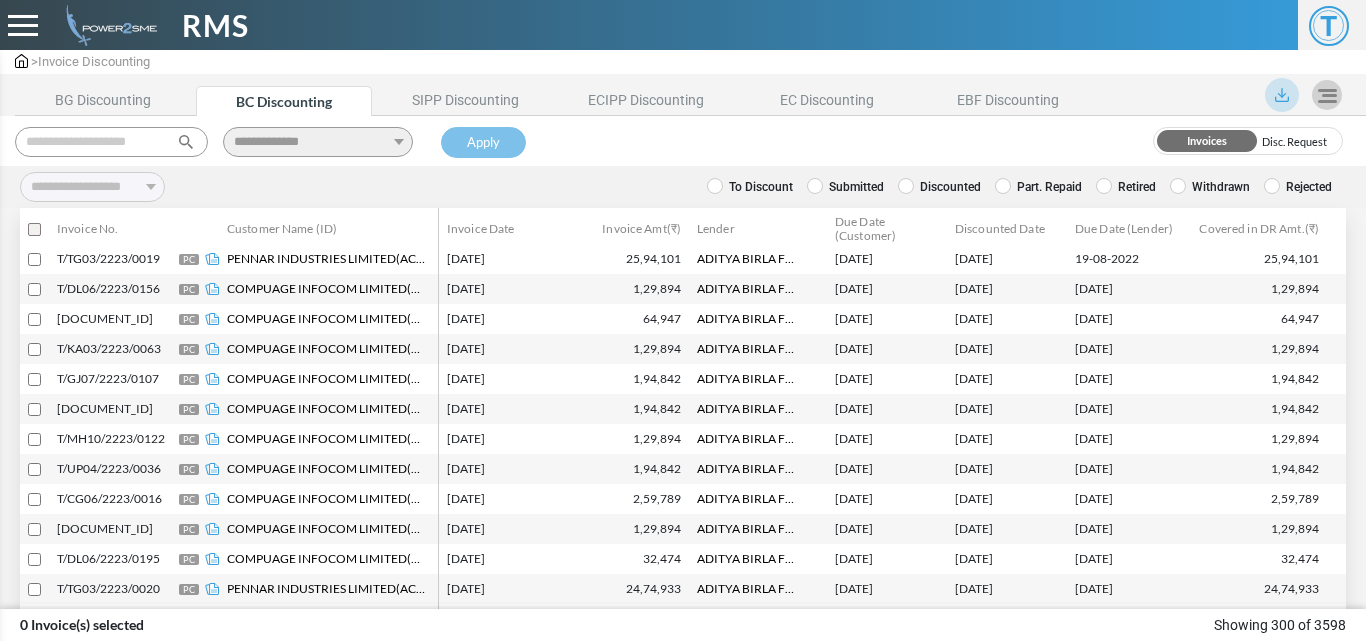 paste on "**********" 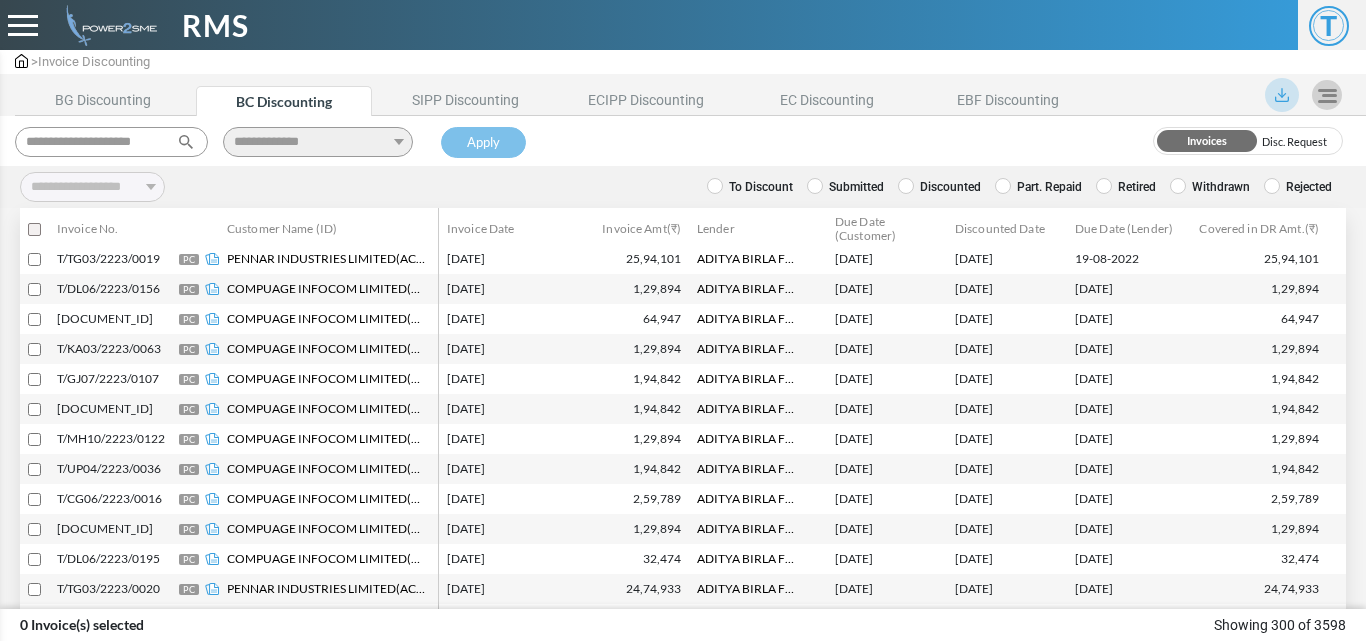 scroll, scrollTop: 0, scrollLeft: 2, axis: horizontal 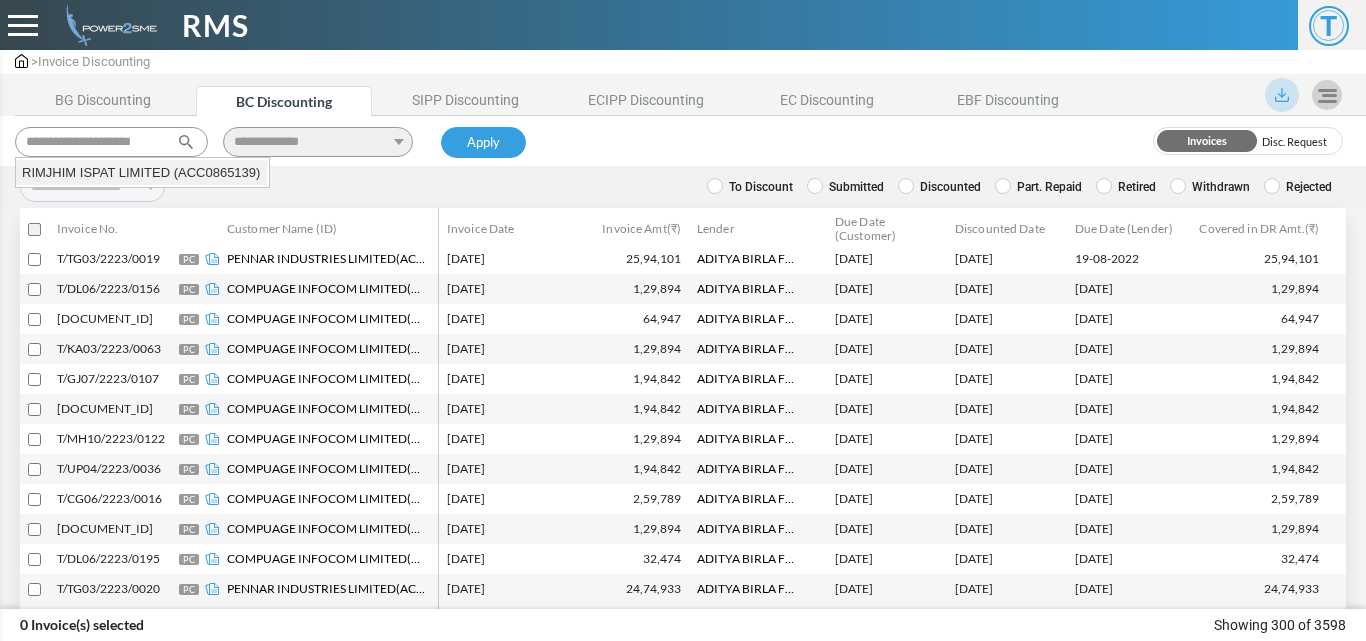 click on "RIMJHIM ISPAT LIMITED (ACC0865139)" at bounding box center (141, 173) 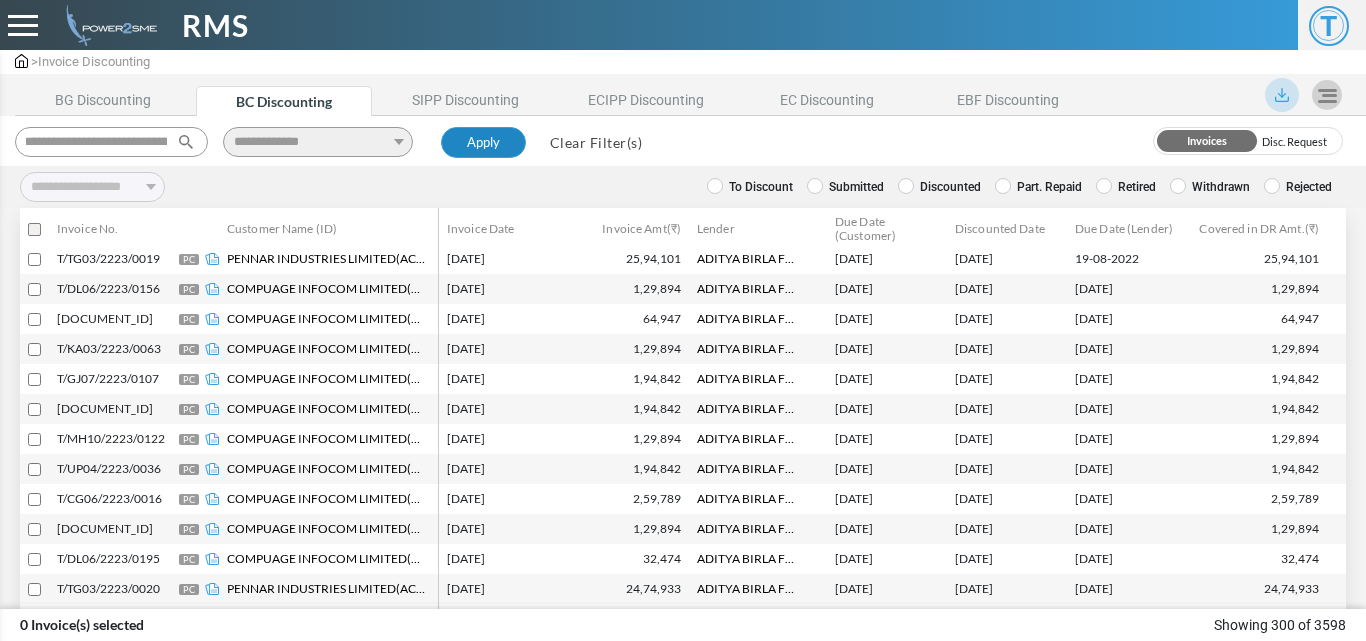 type on "**********" 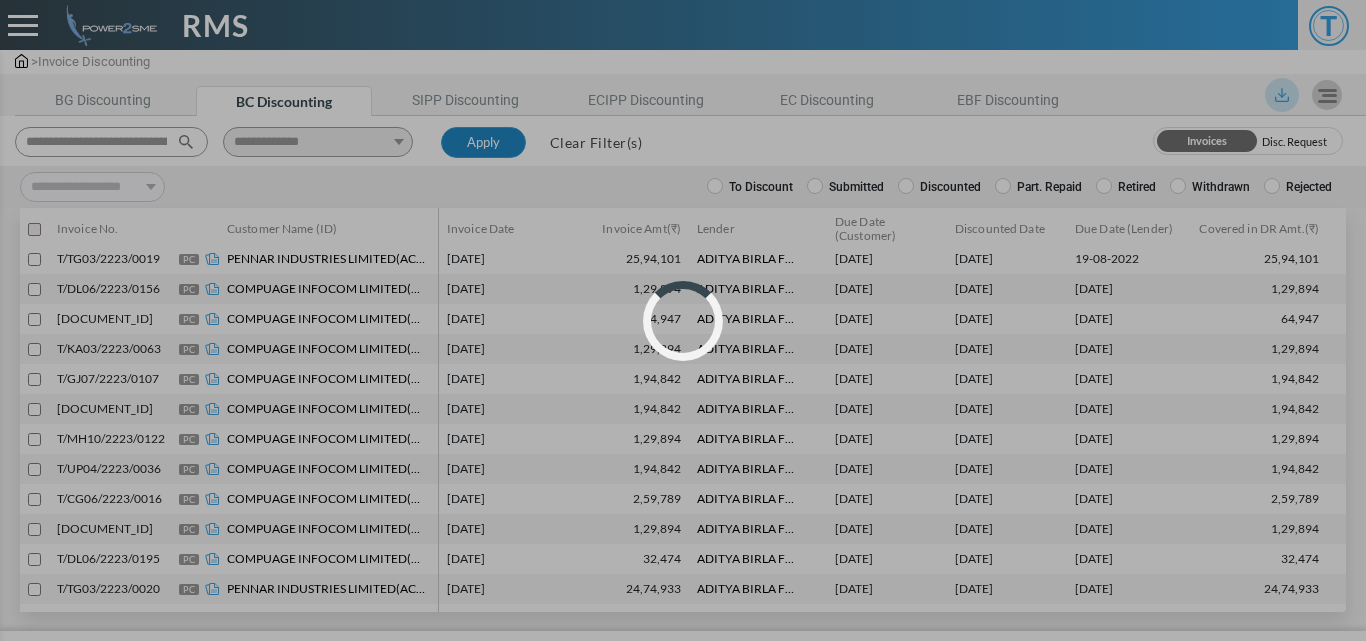 select 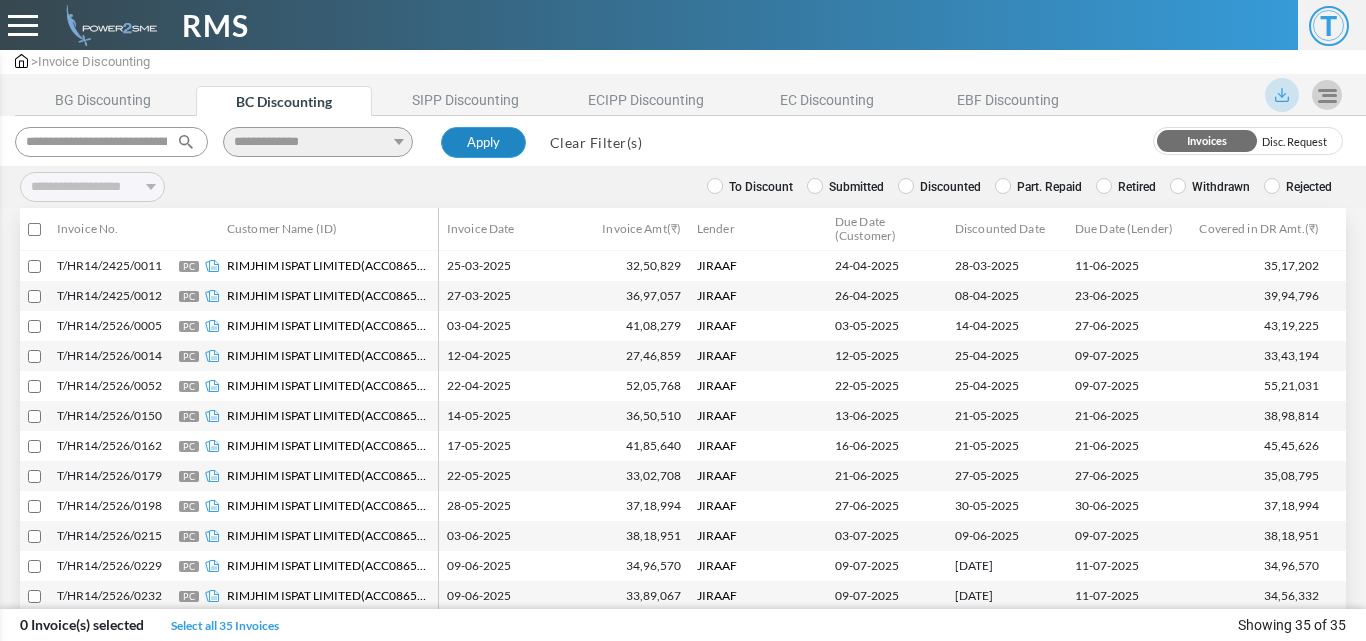 scroll, scrollTop: 698, scrollLeft: 0, axis: vertical 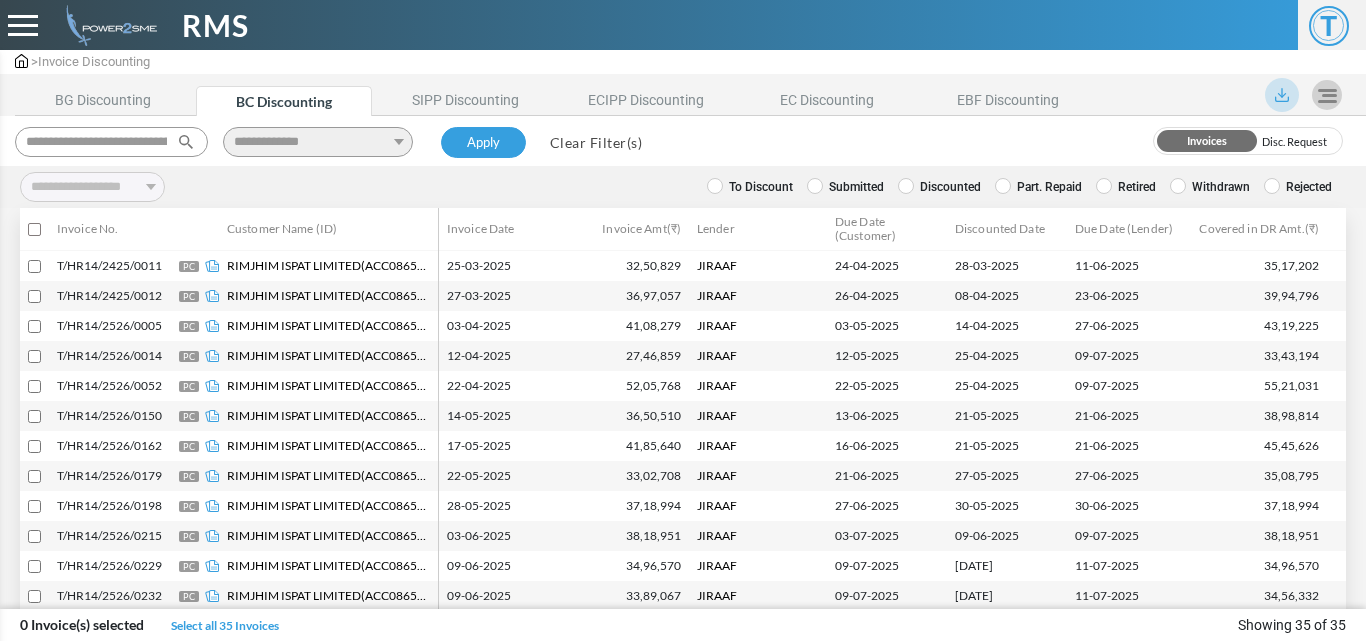 click on "**********" at bounding box center [331, 138] 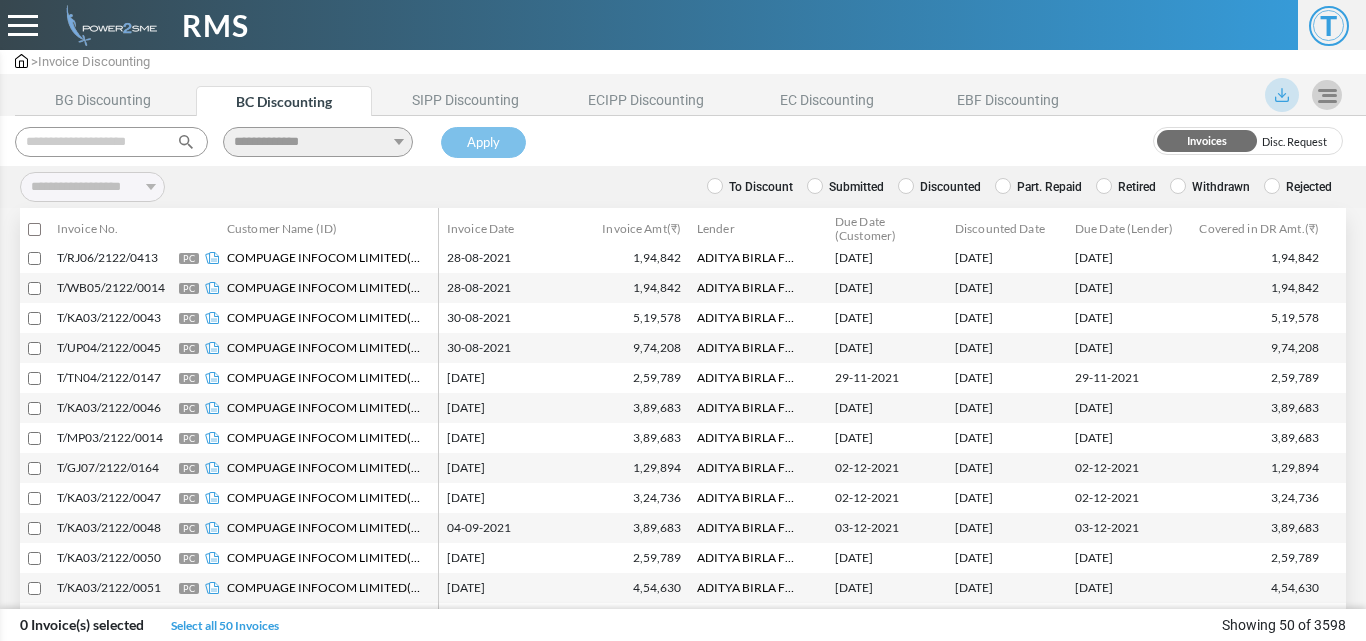 scroll, scrollTop: 1198, scrollLeft: 0, axis: vertical 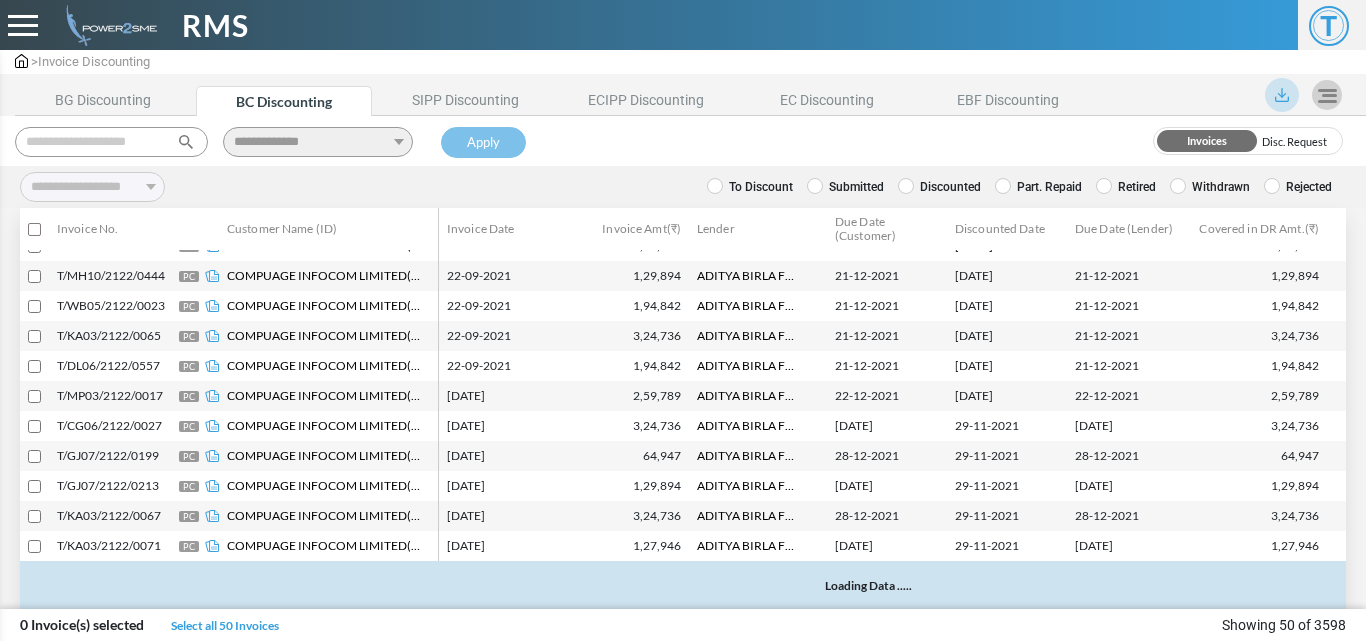 click at bounding box center (111, 142) 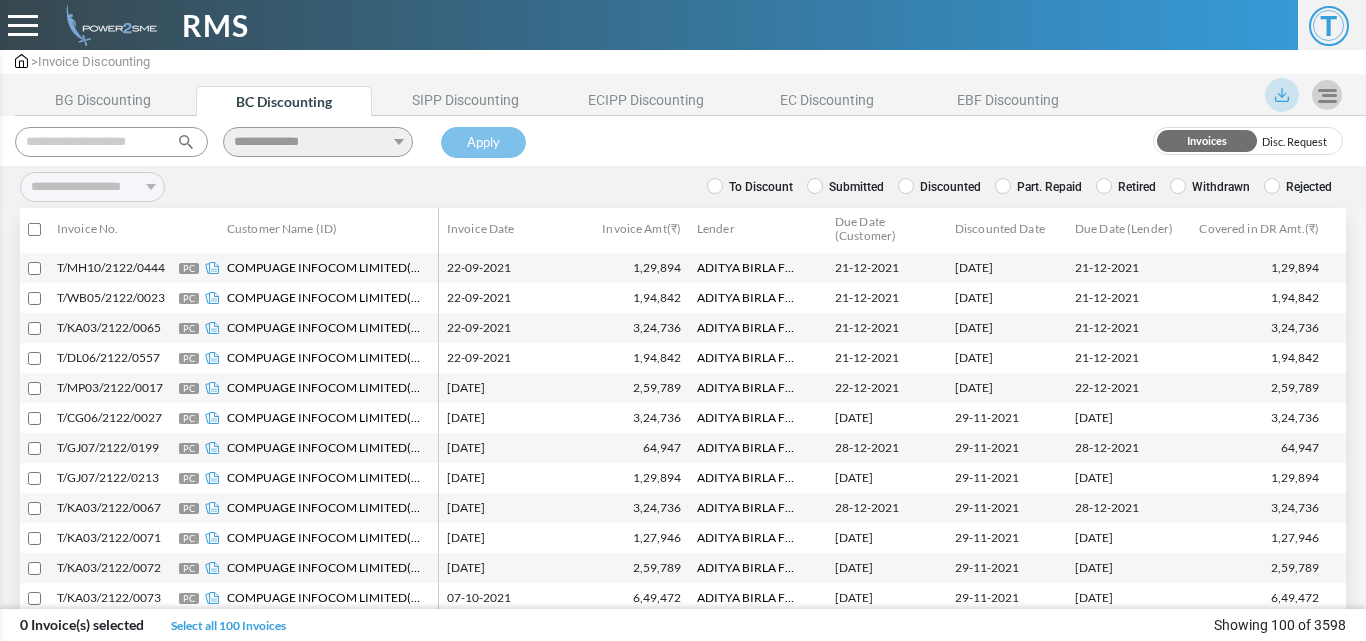 paste on "**********" 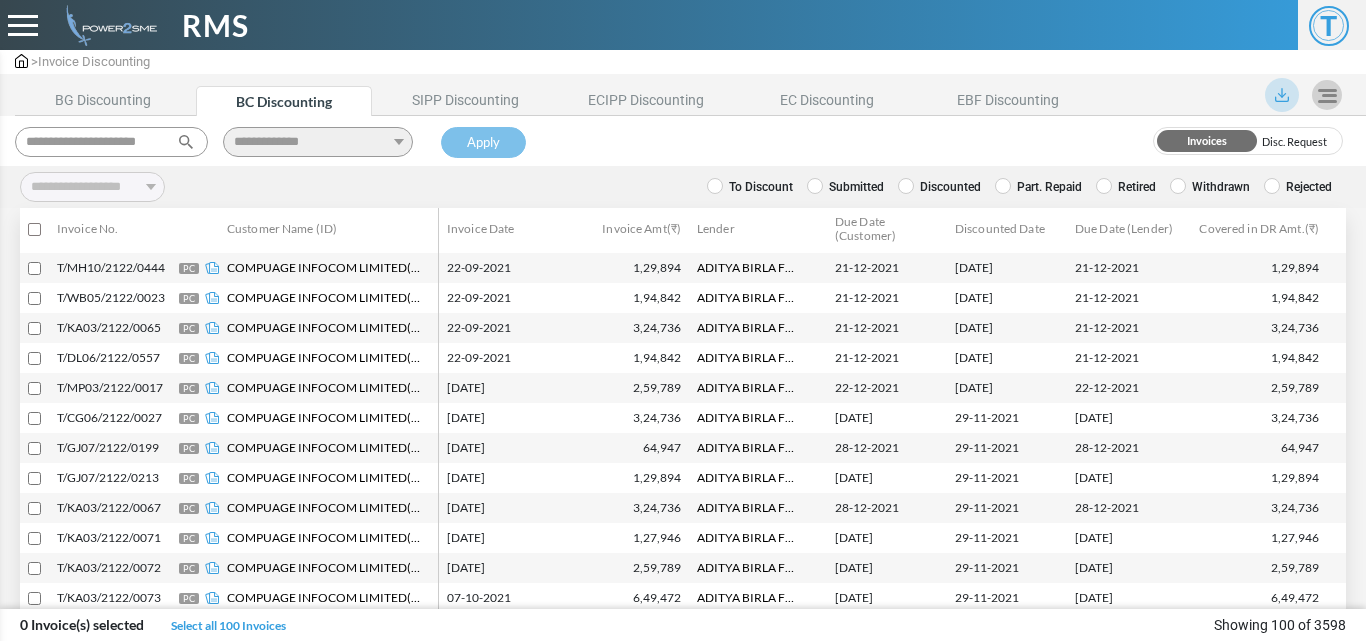 scroll, scrollTop: 2698, scrollLeft: 0, axis: vertical 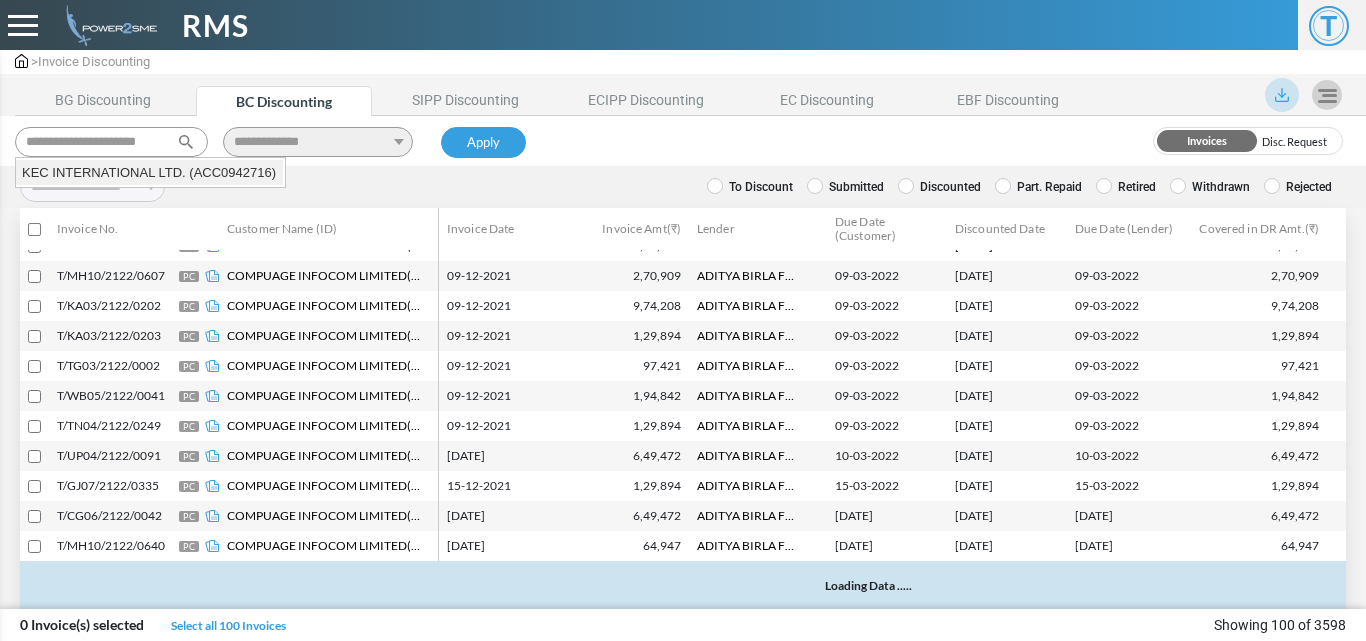 click on "KEC INTERNATIONAL LTD. (ACC0942716)" at bounding box center [149, 173] 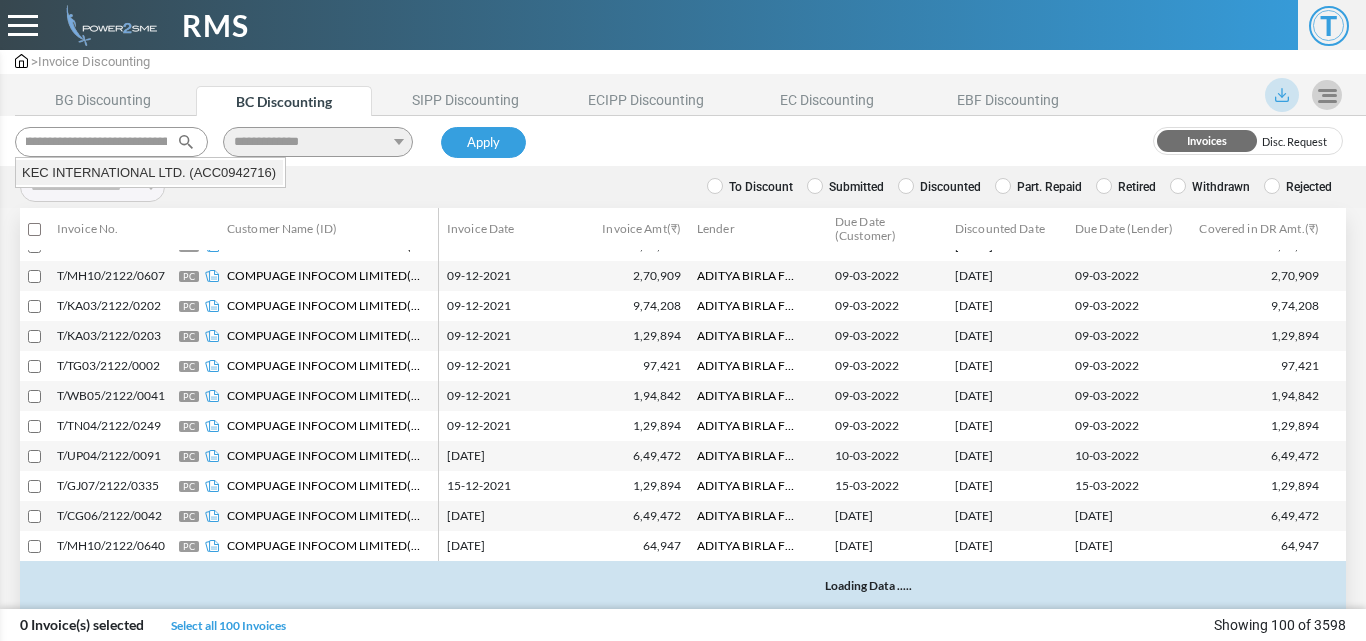 type 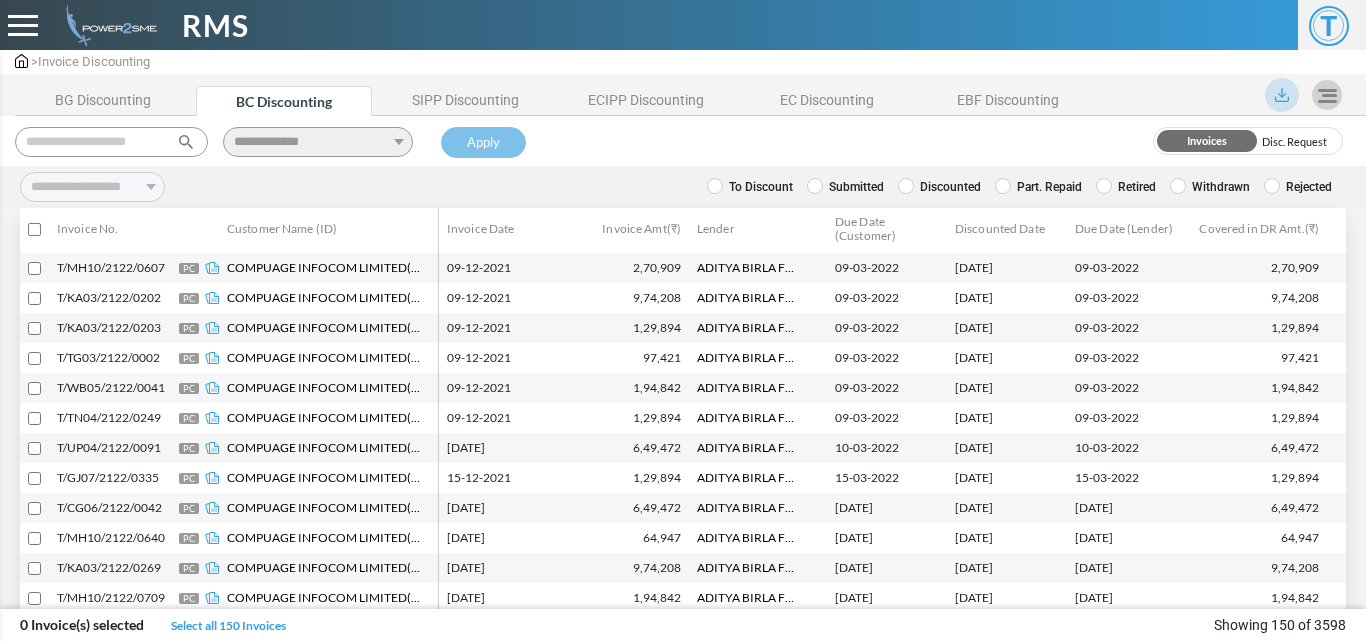 scroll, scrollTop: 0, scrollLeft: 0, axis: both 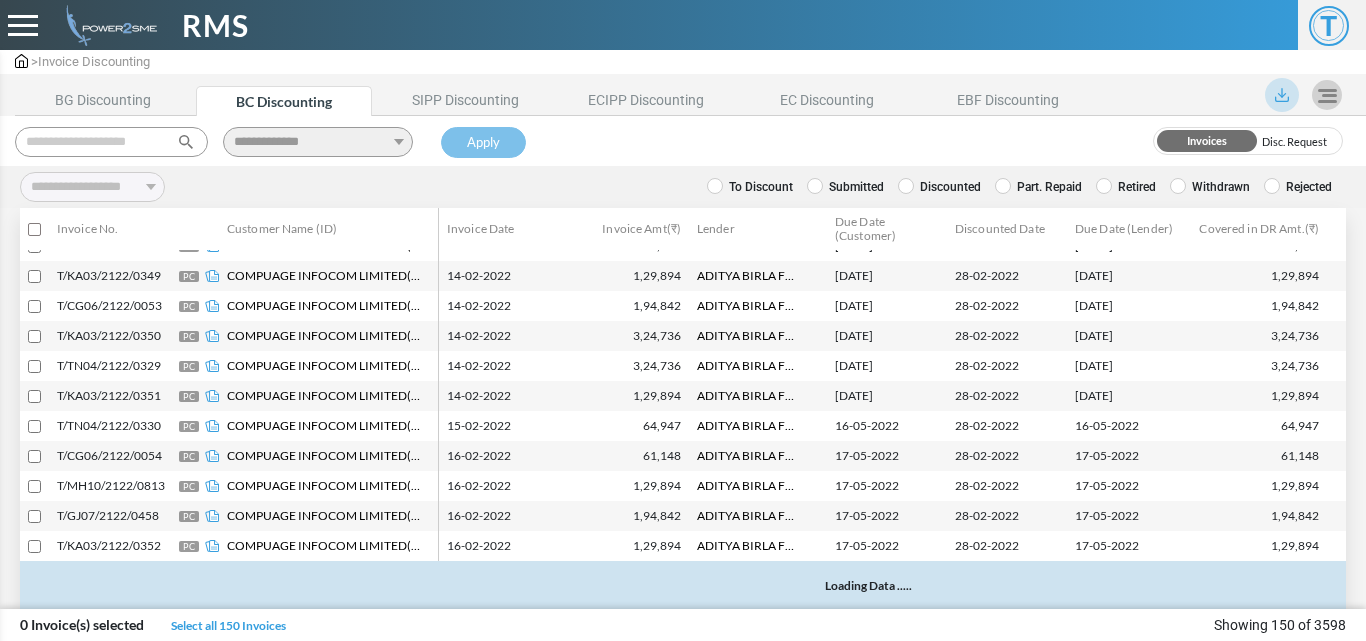 select 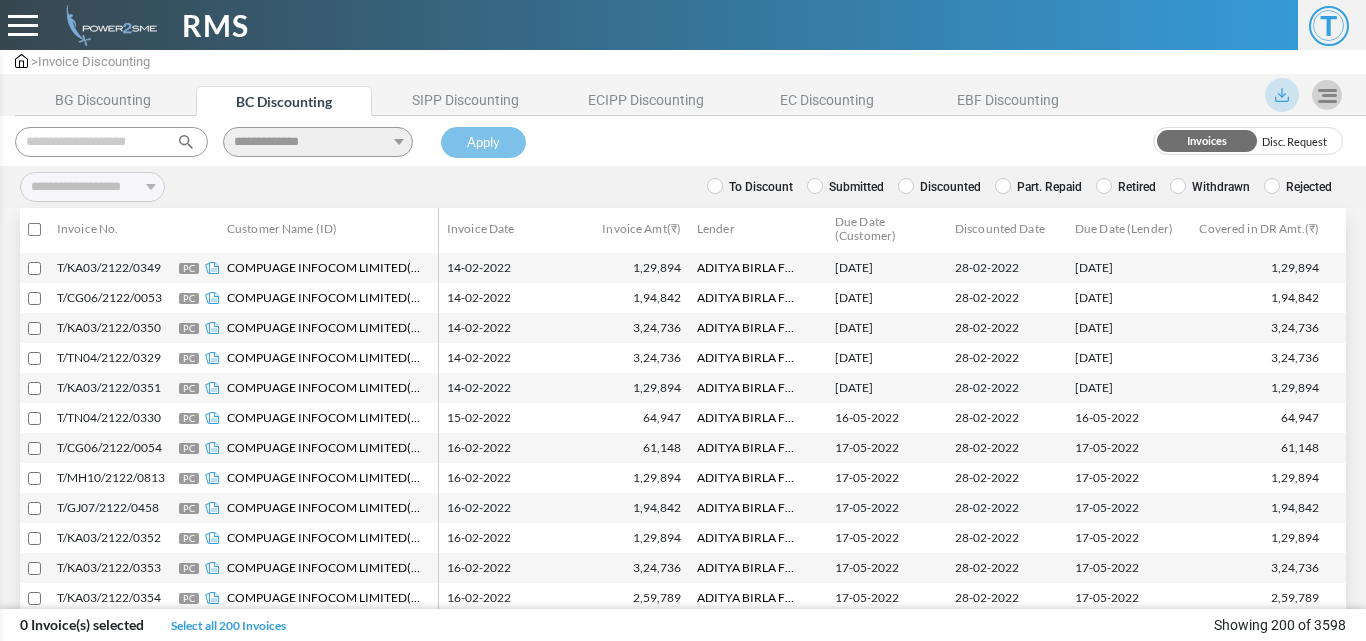 scroll, scrollTop: 5698, scrollLeft: 0, axis: vertical 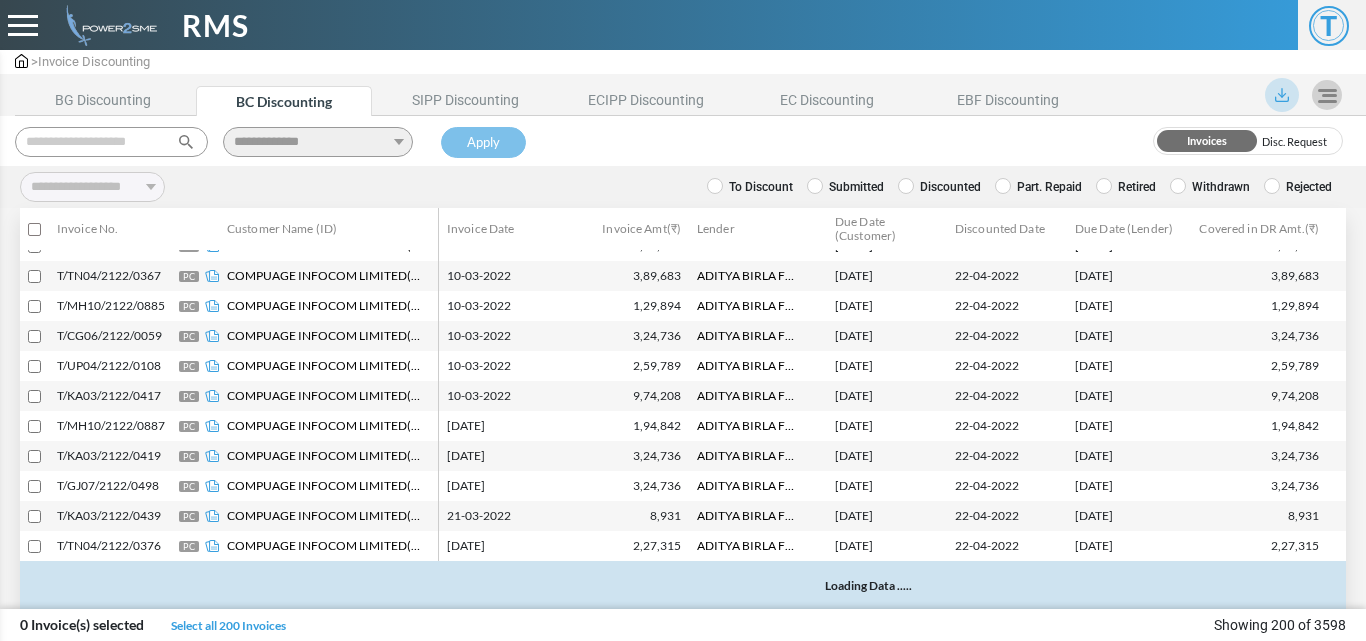 click at bounding box center (111, 142) 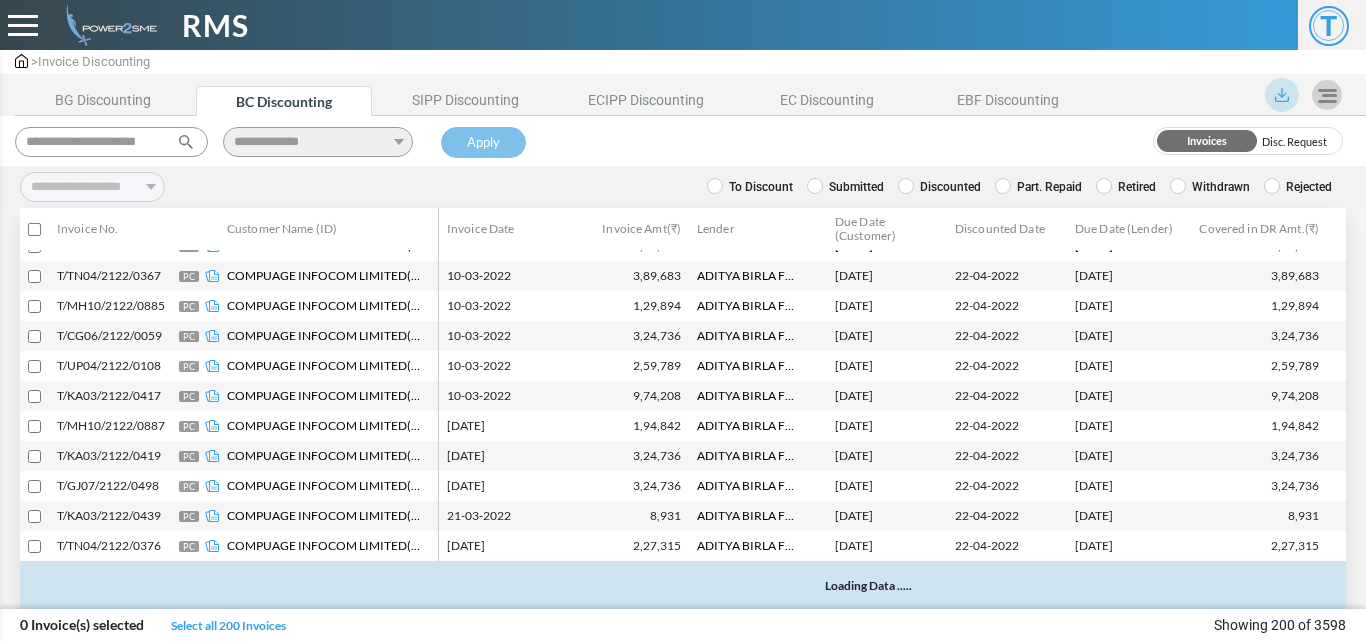 select 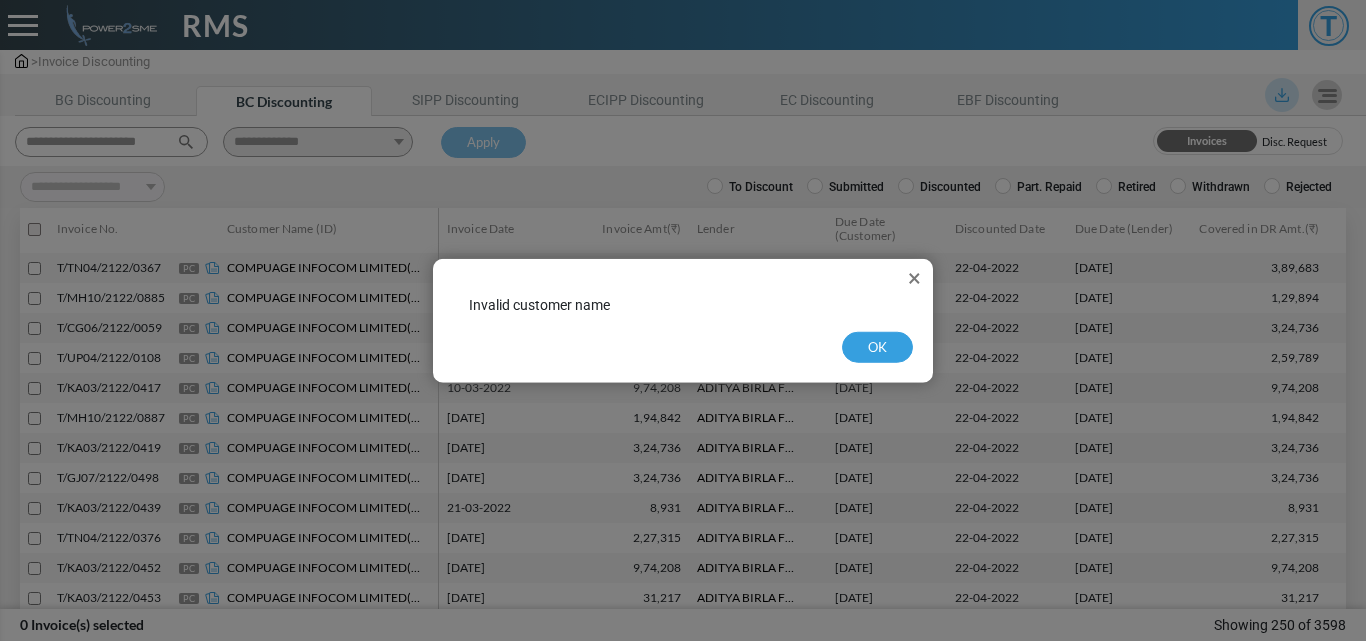 scroll, scrollTop: 0, scrollLeft: 11, axis: horizontal 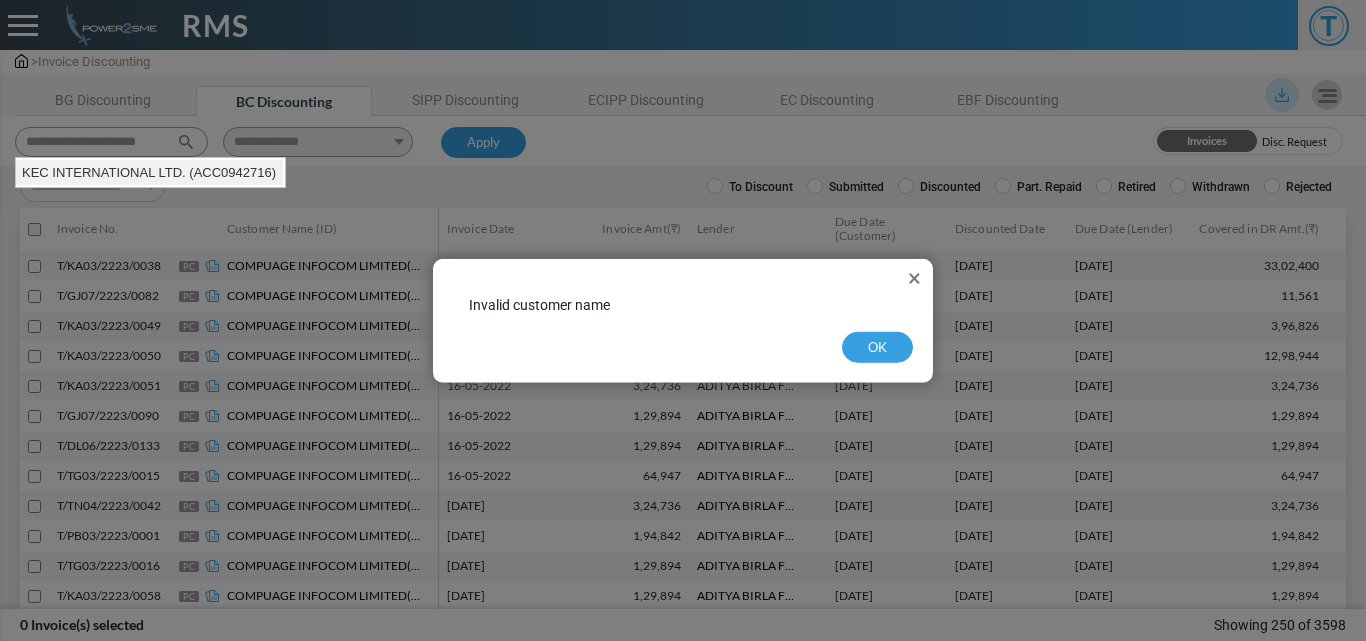 type on "**********" 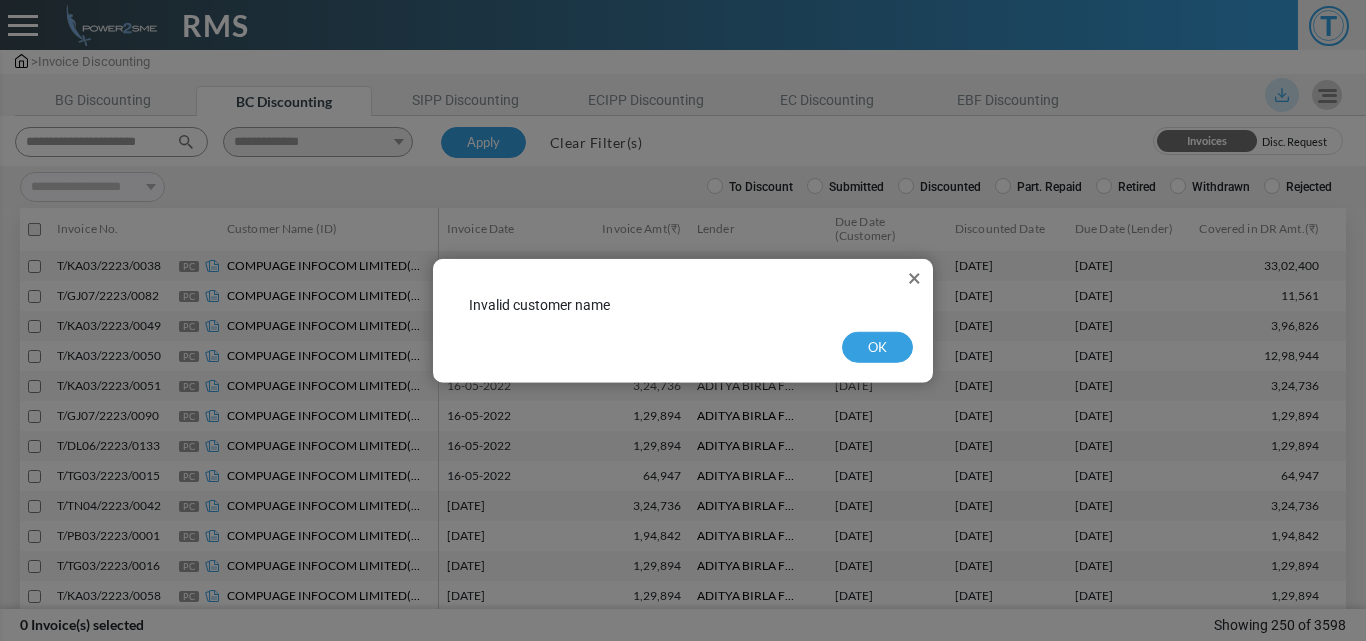 scroll, scrollTop: 0, scrollLeft: 0, axis: both 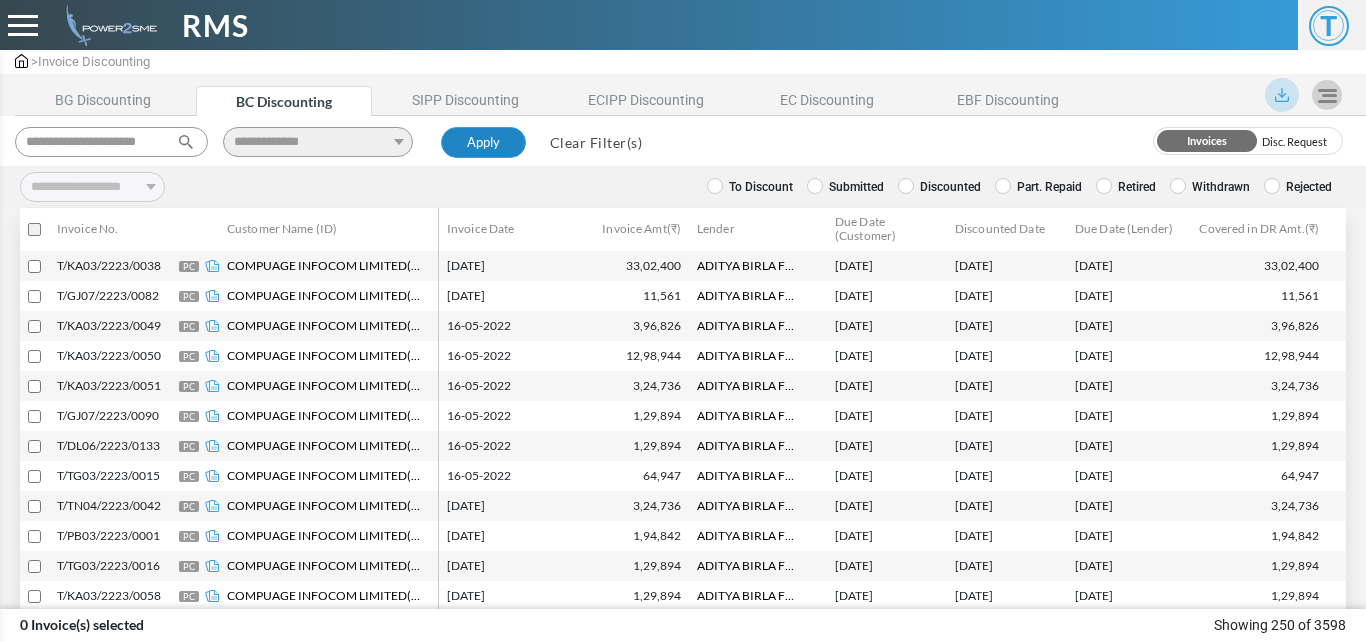 click on "Apply" at bounding box center (483, 143) 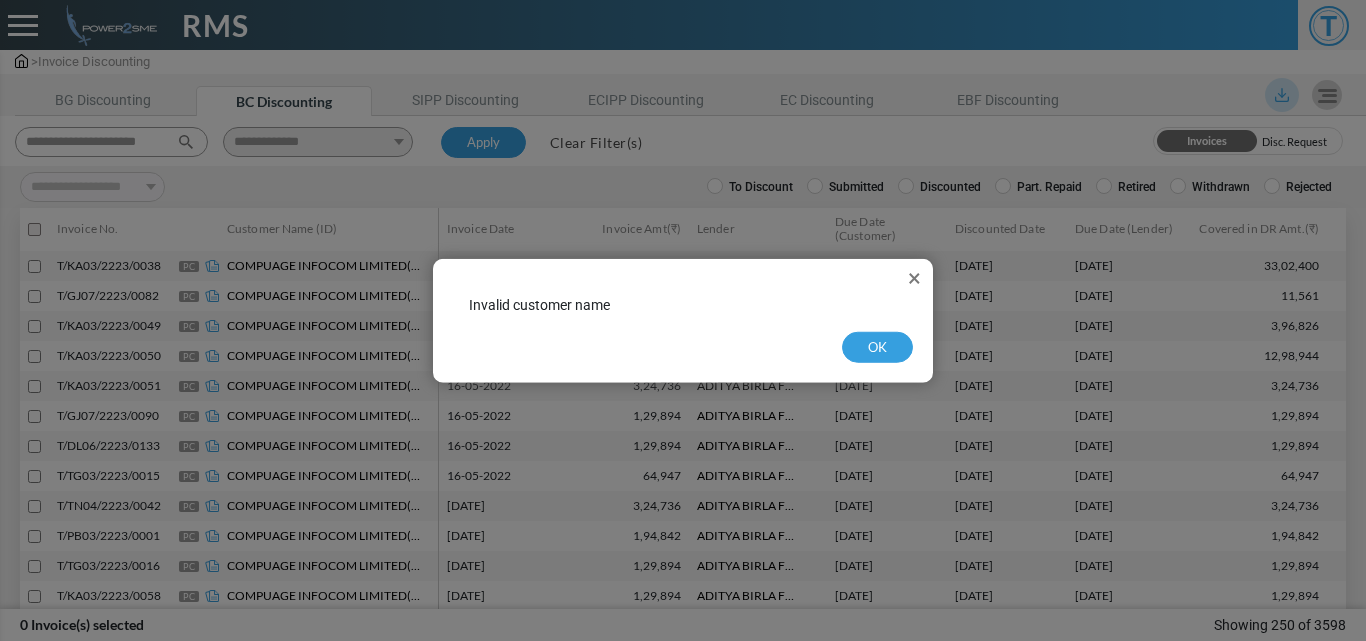click on "×" at bounding box center [914, 277] 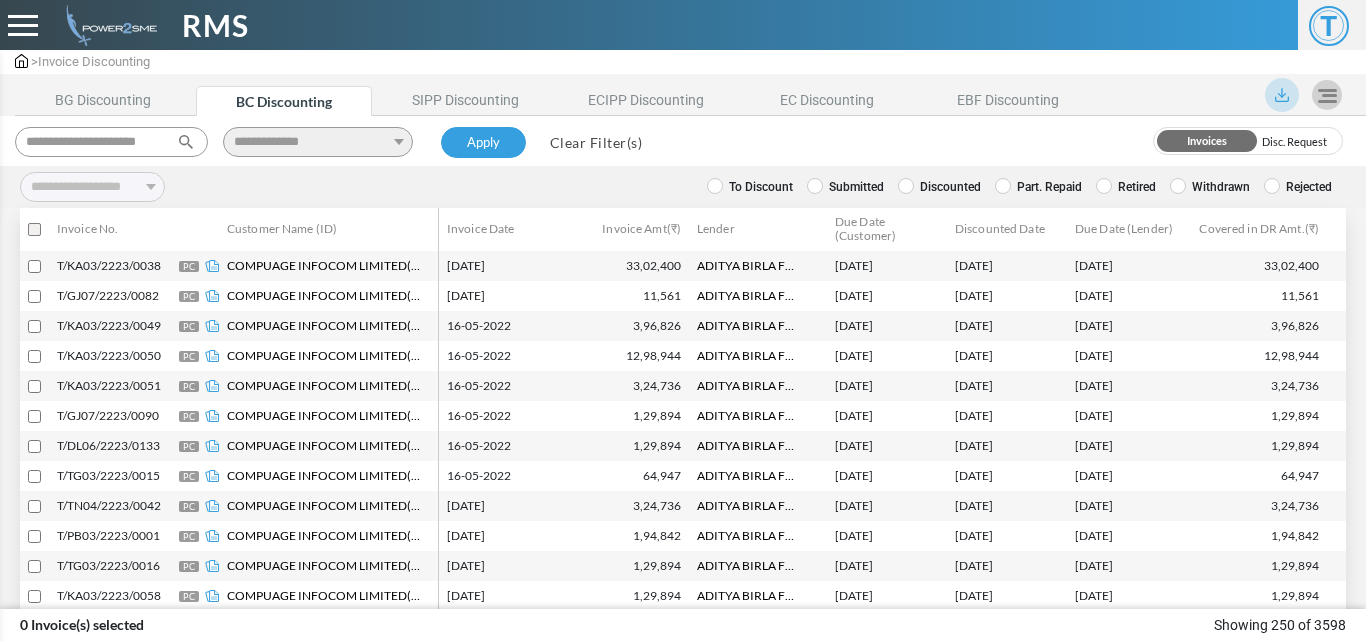 click on "**********" at bounding box center [683, 141] 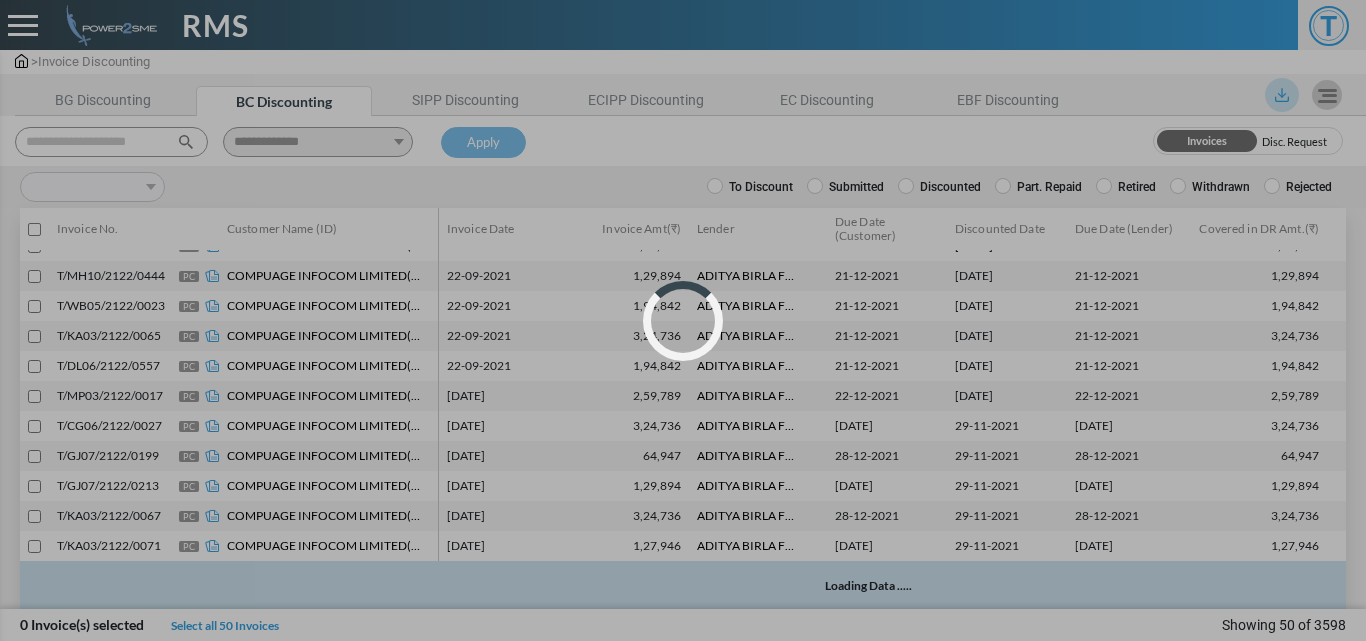 scroll, scrollTop: 1198, scrollLeft: 0, axis: vertical 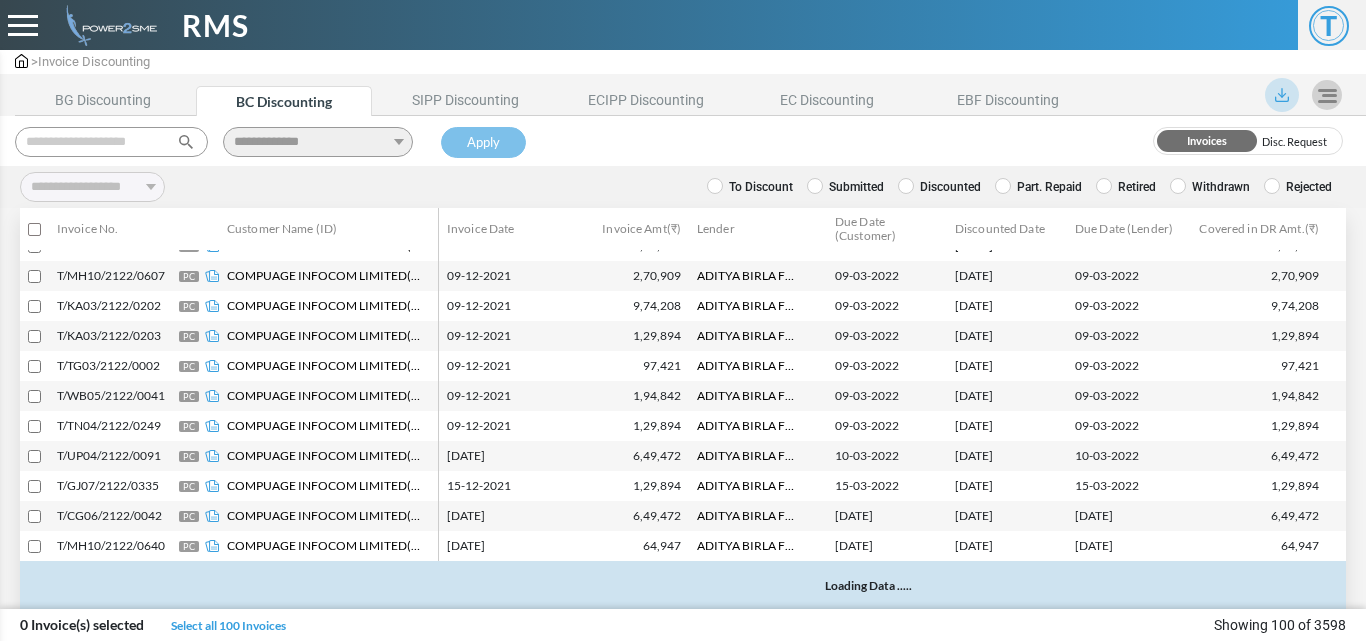 click at bounding box center (111, 142) 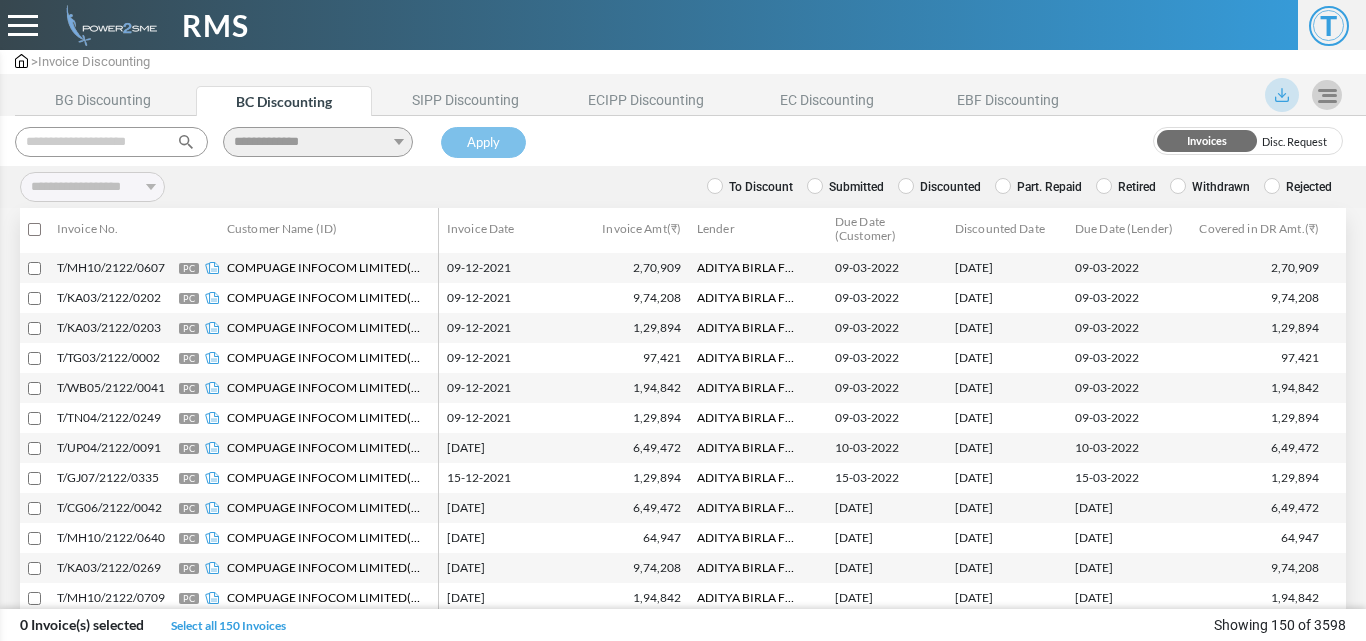 scroll, scrollTop: 4198, scrollLeft: 0, axis: vertical 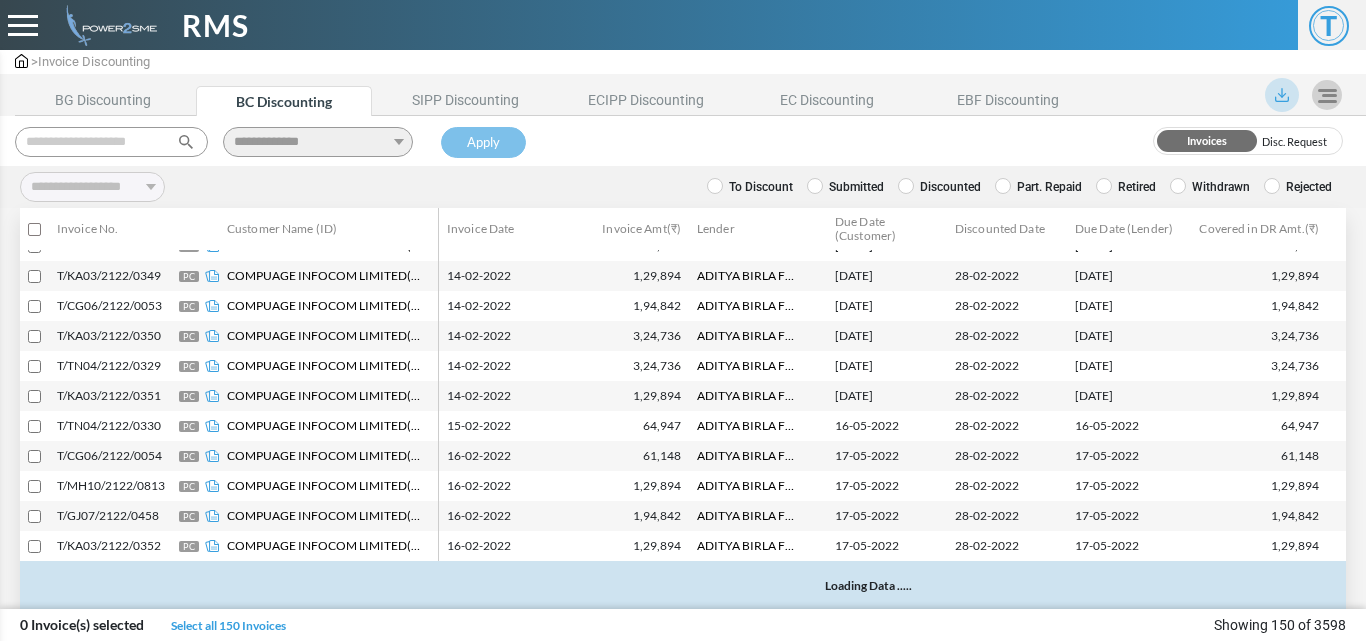 paste on "**********" 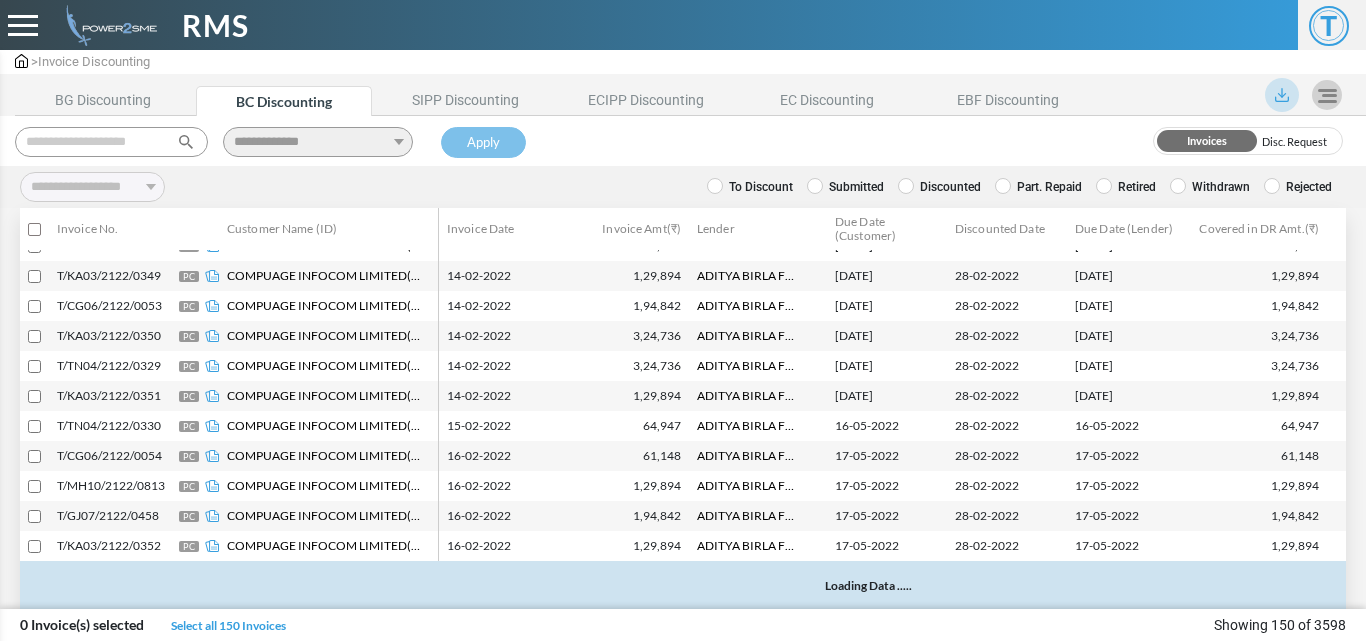 type on "**********" 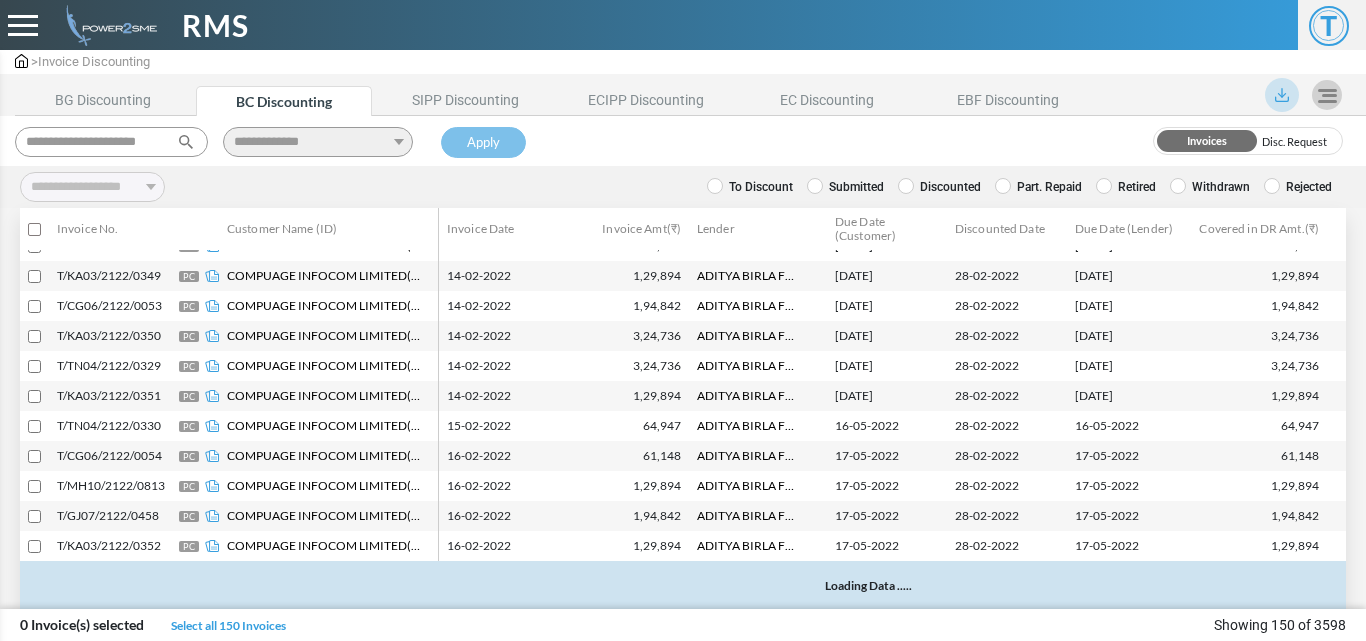 scroll, scrollTop: 0, scrollLeft: 11, axis: horizontal 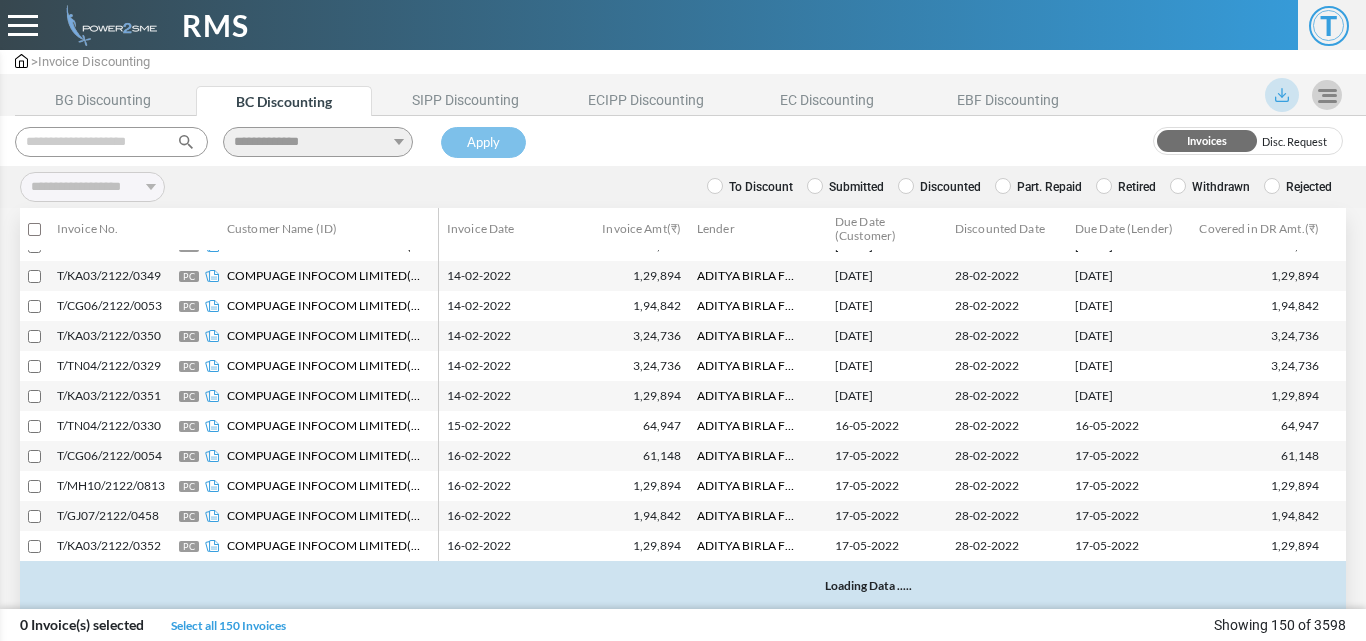 select 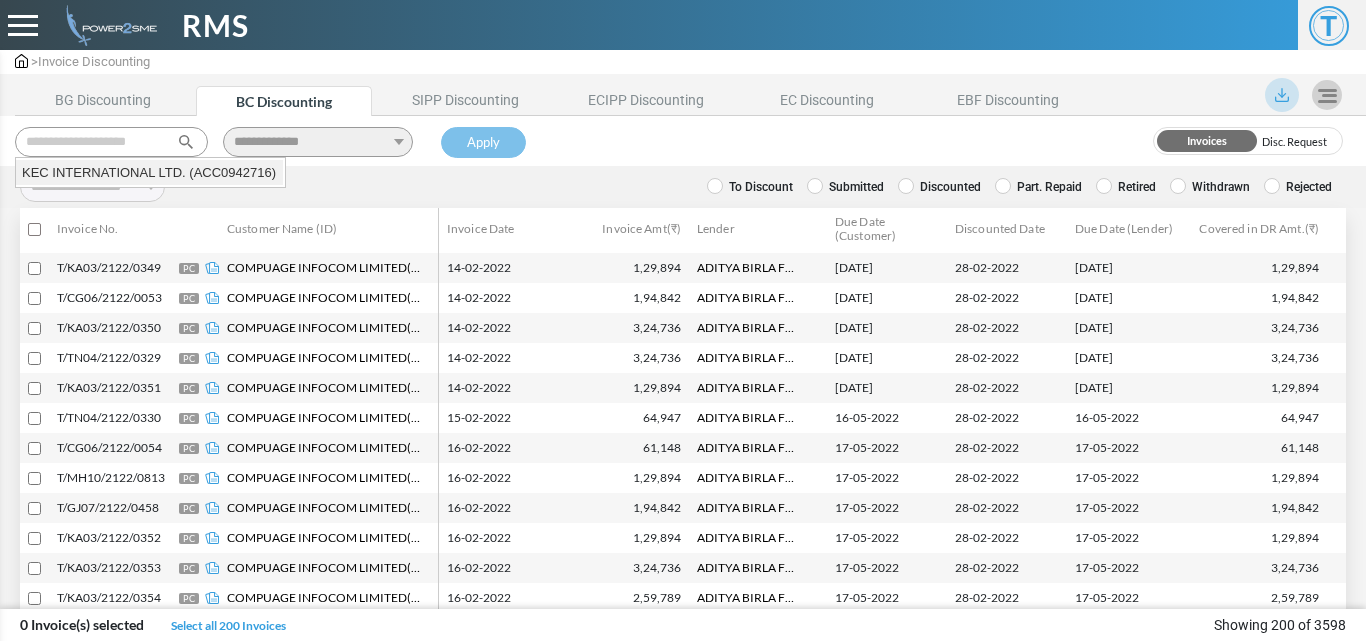 scroll, scrollTop: 0, scrollLeft: 0, axis: both 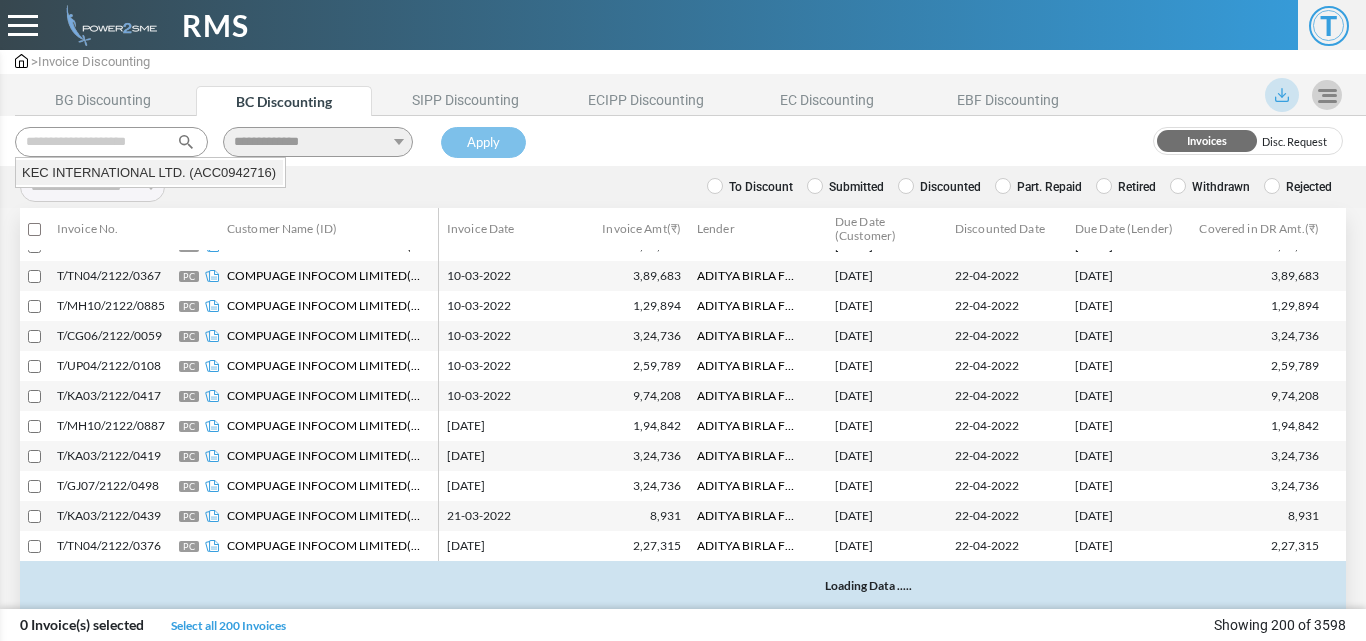 click on "KEC INTERNATIONAL LTD. (ACC0942716)" at bounding box center [149, 173] 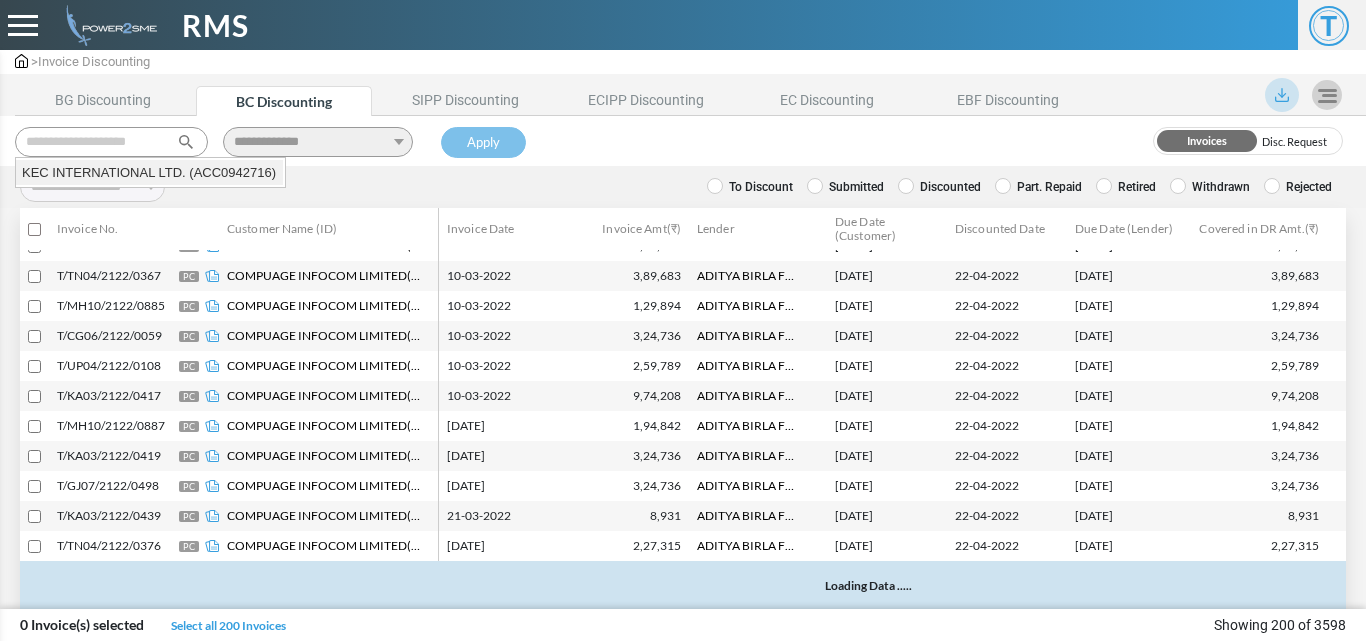 type on "**********" 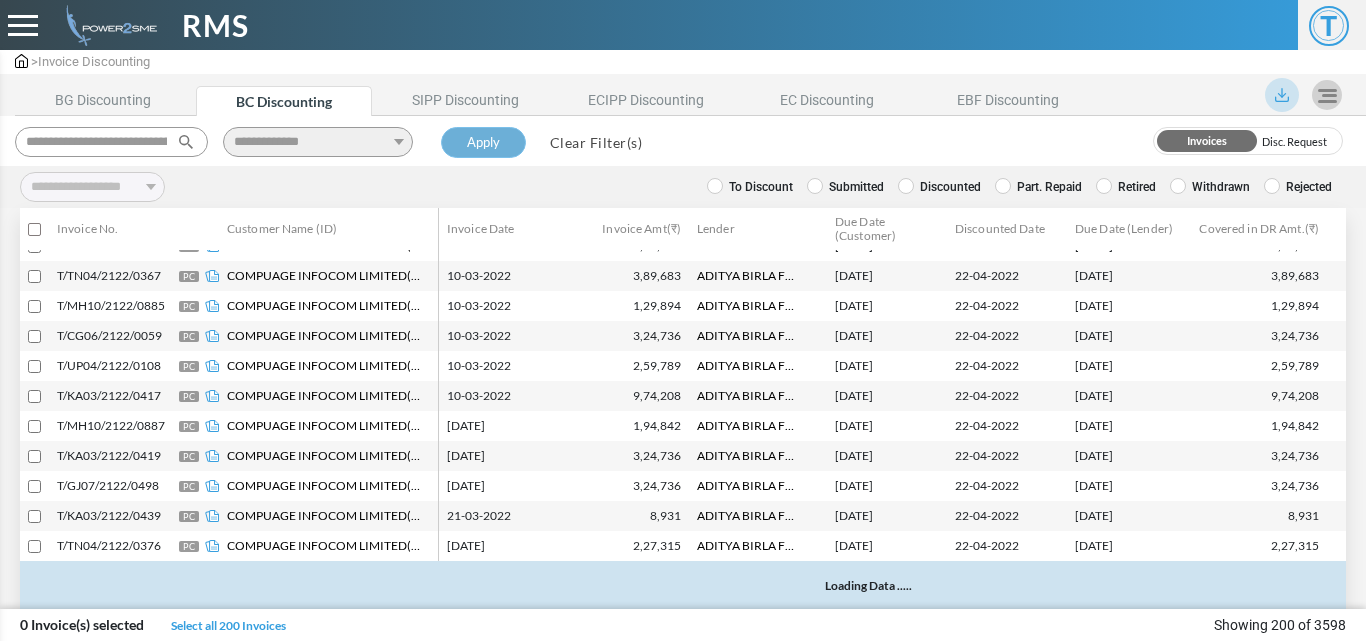 type 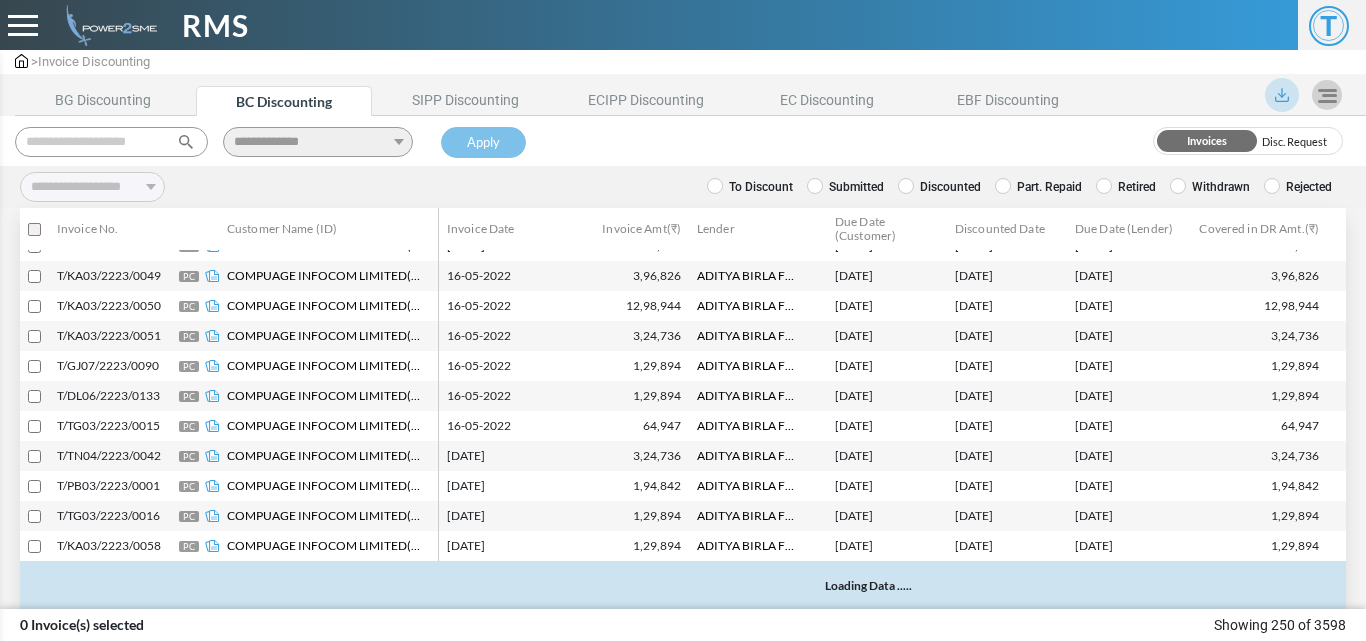select 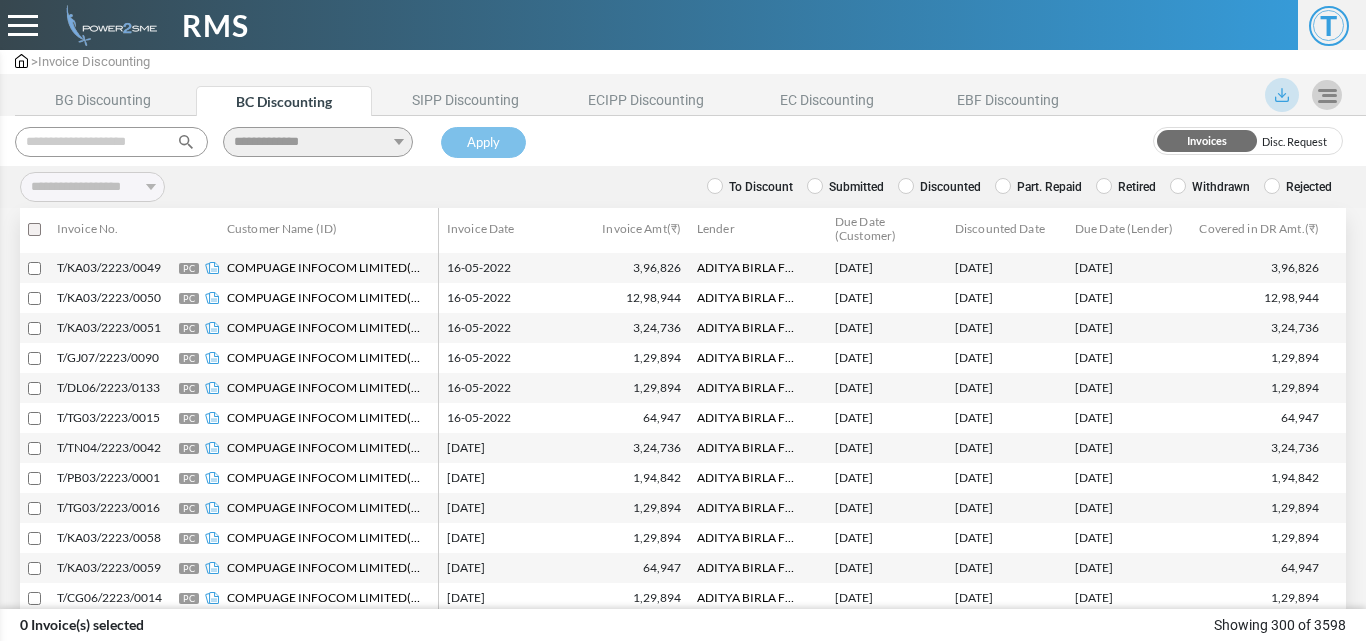 scroll, scrollTop: 7597, scrollLeft: 0, axis: vertical 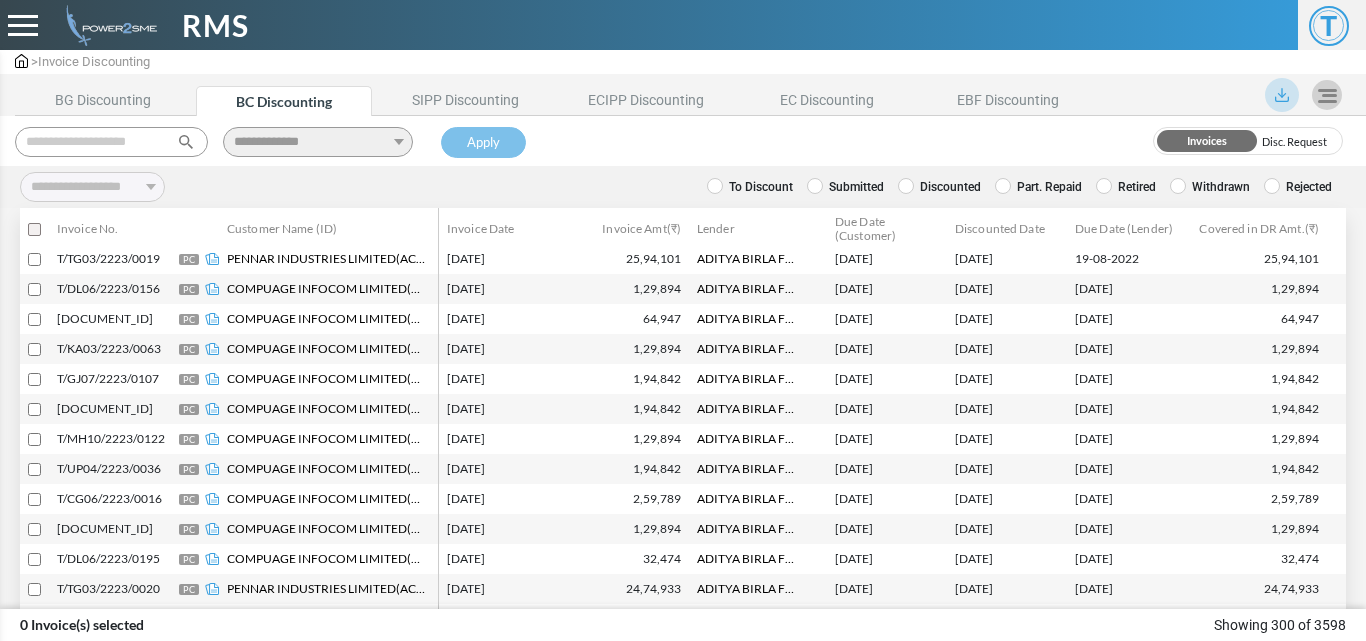 paste on "**********" 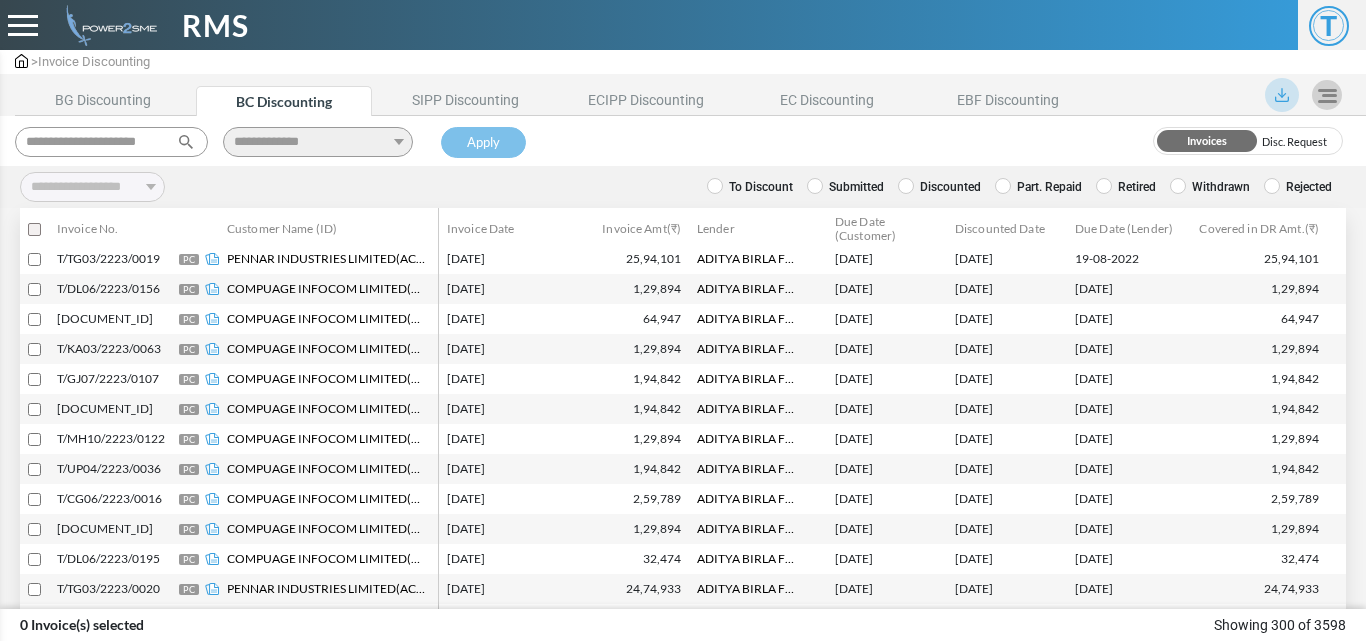 scroll, scrollTop: 0, scrollLeft: 11, axis: horizontal 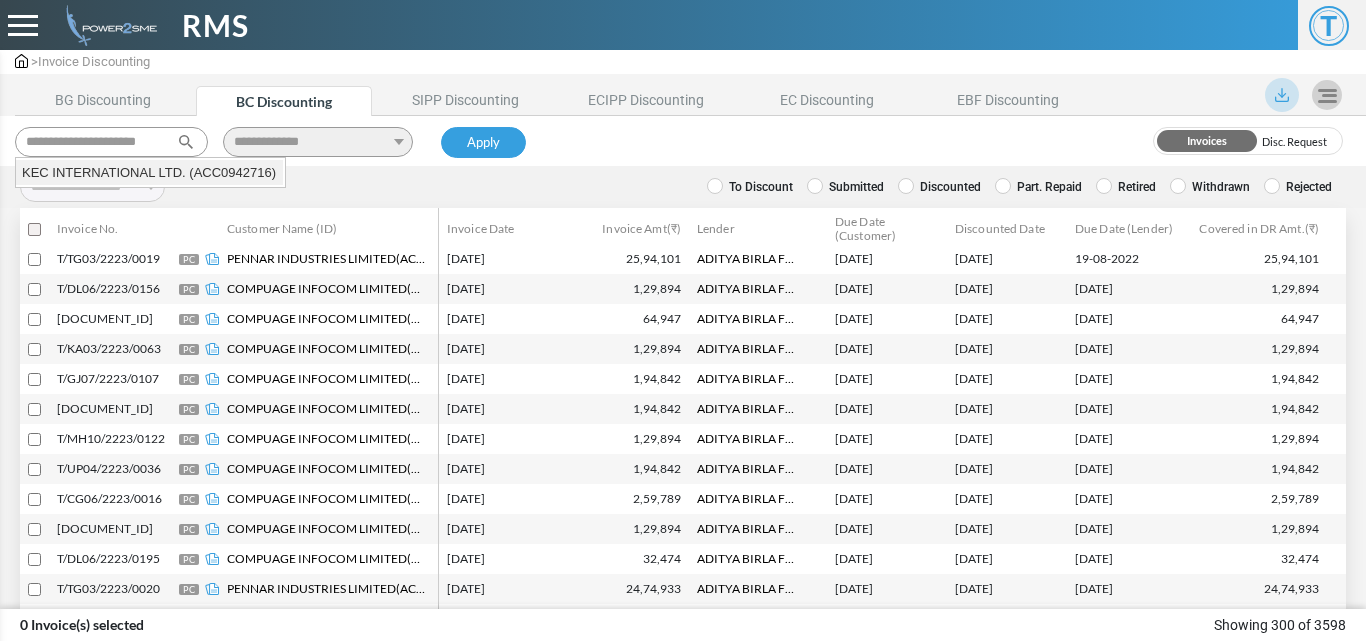 click on "KEC INTERNATIONAL LTD. (ACC0942716)" at bounding box center [149, 173] 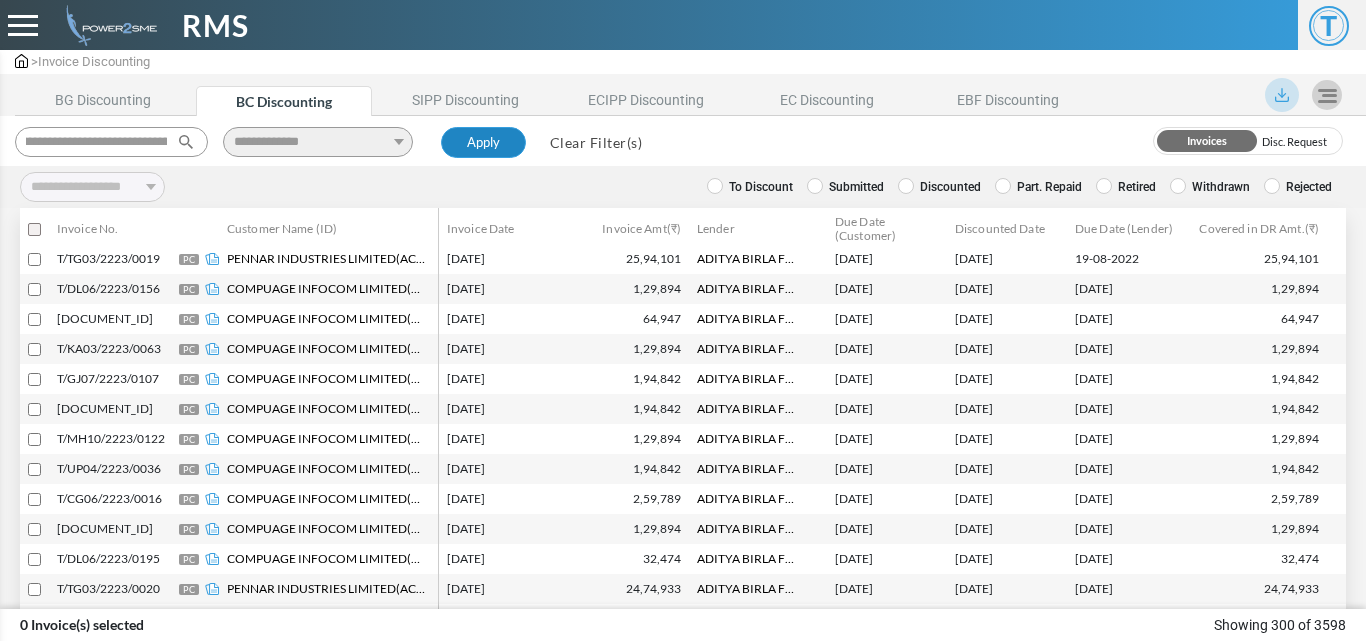 type on "**********" 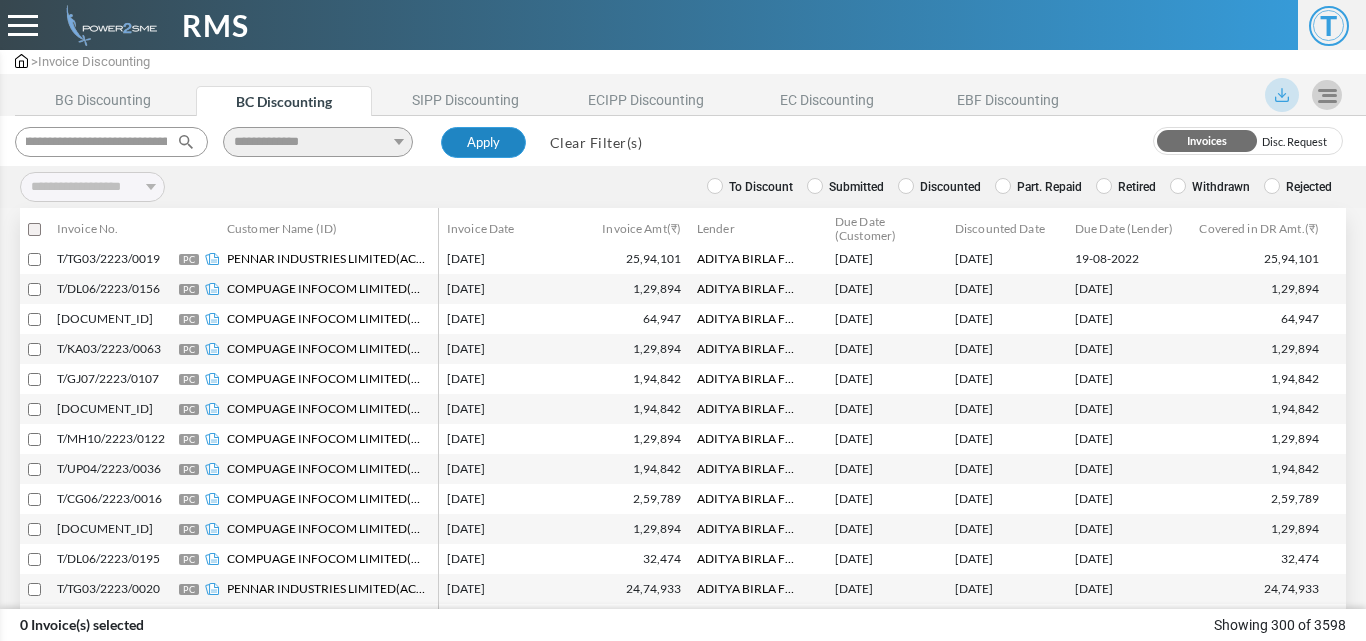 click on "Apply" at bounding box center [483, 143] 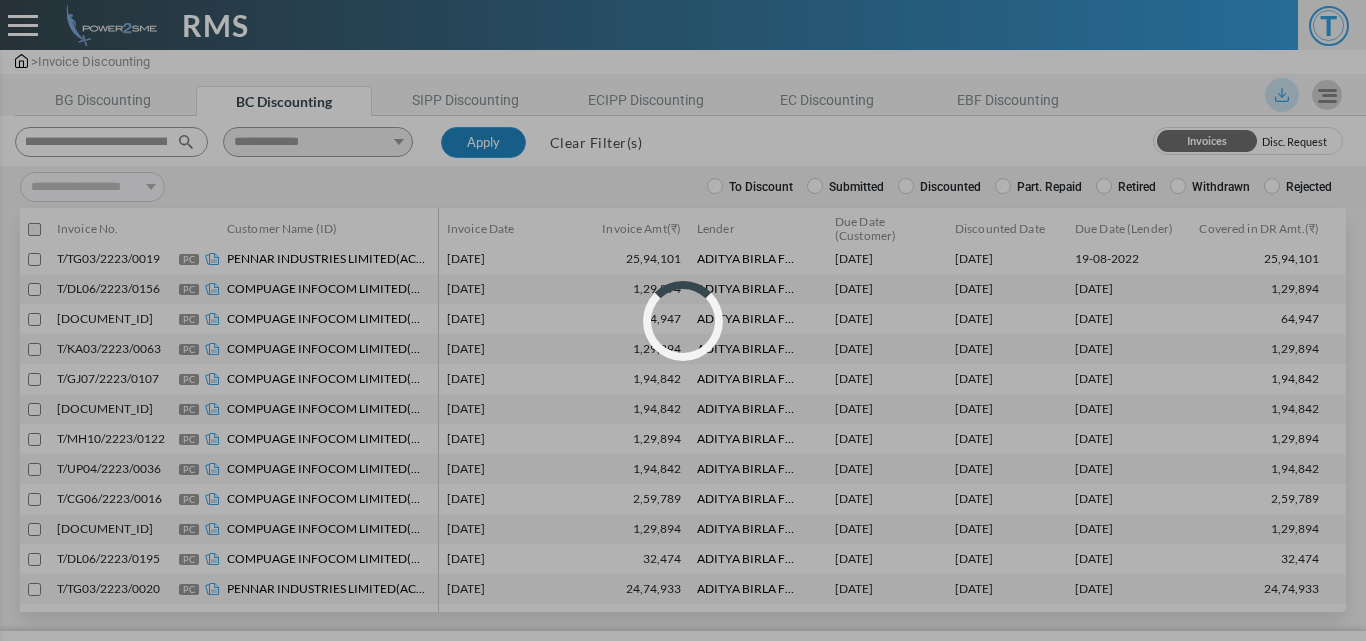 scroll, scrollTop: 0, scrollLeft: 0, axis: both 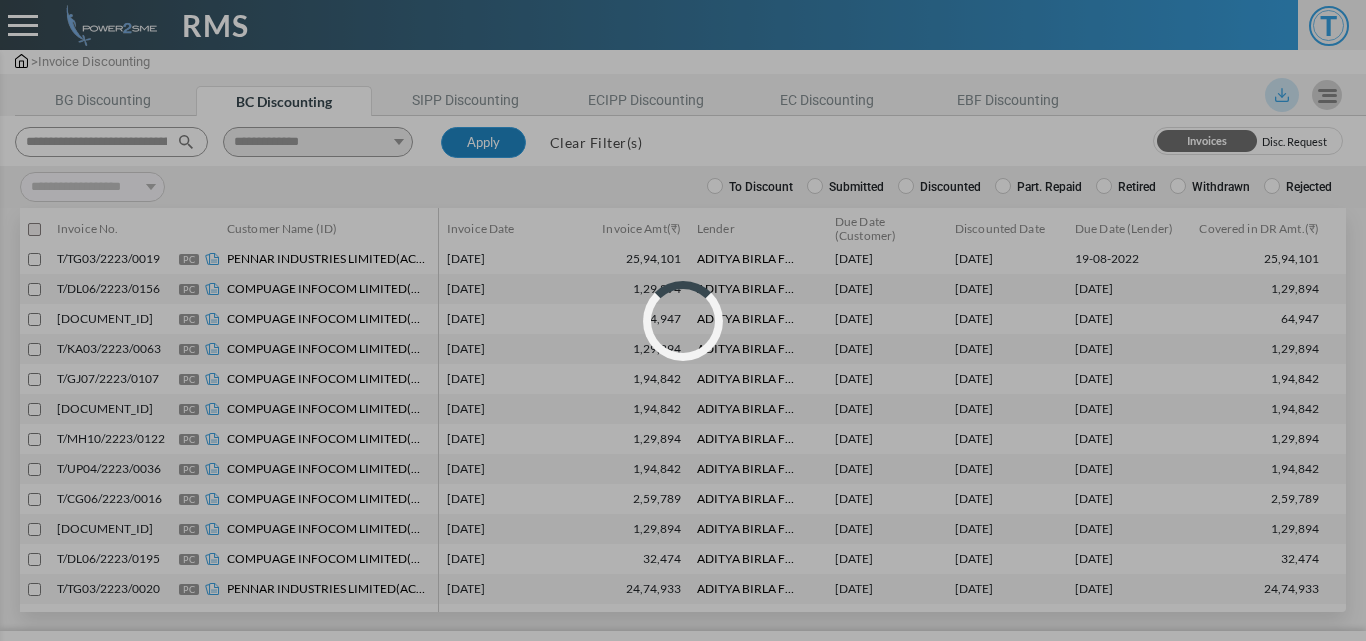 select 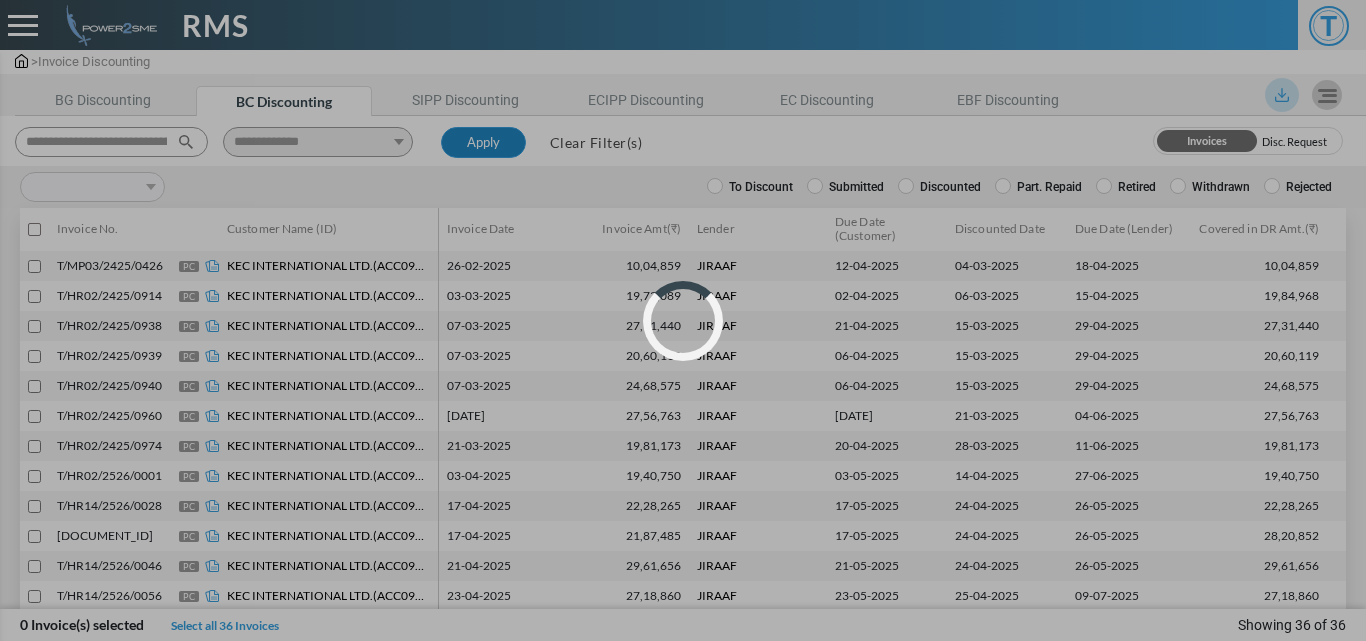 scroll, scrollTop: 728, scrollLeft: 0, axis: vertical 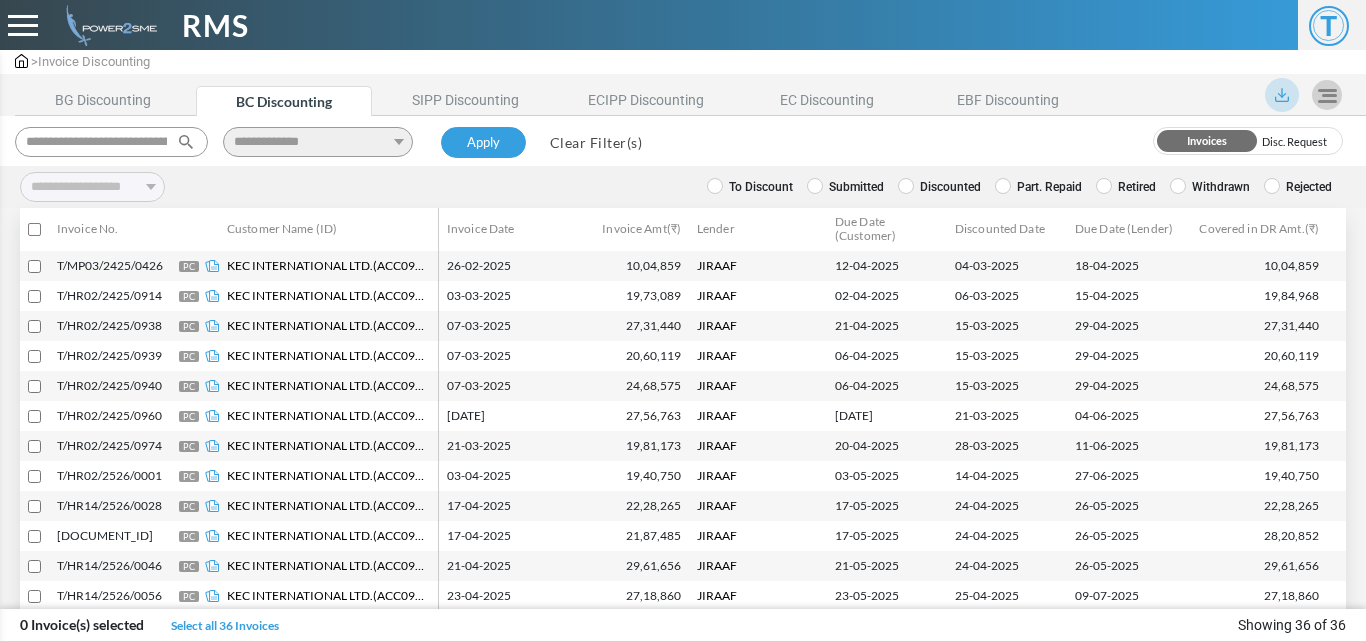 click on "**********" at bounding box center (331, 138) 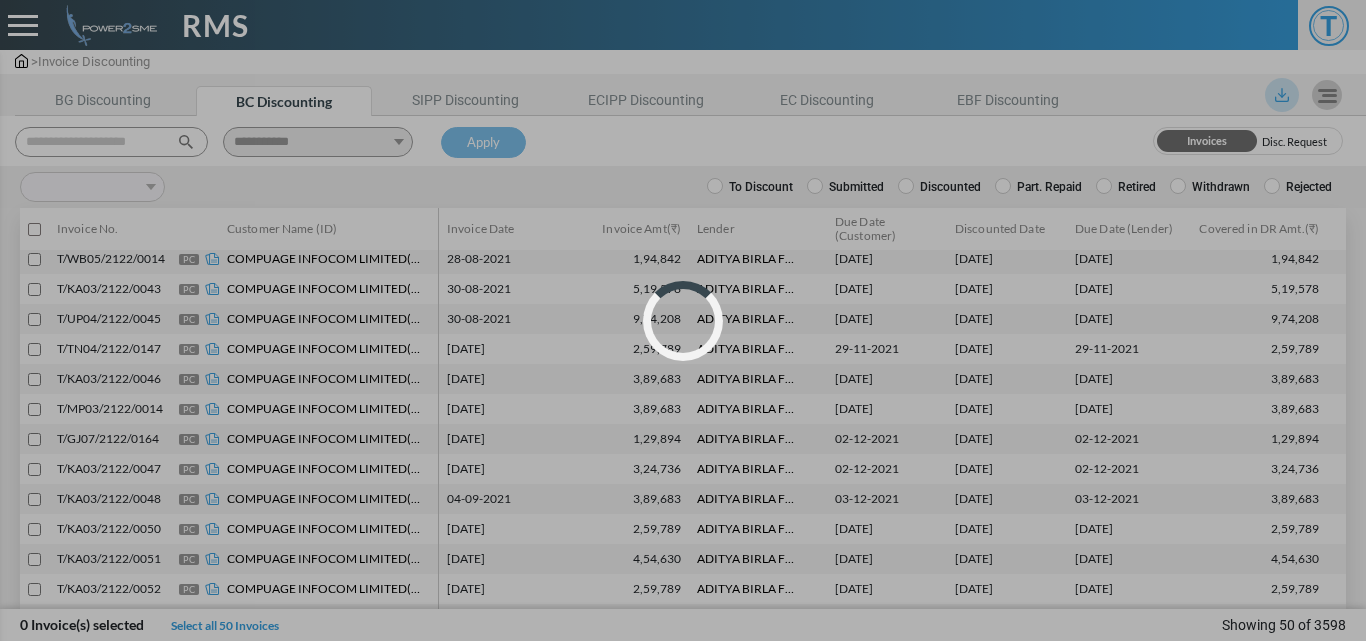 select 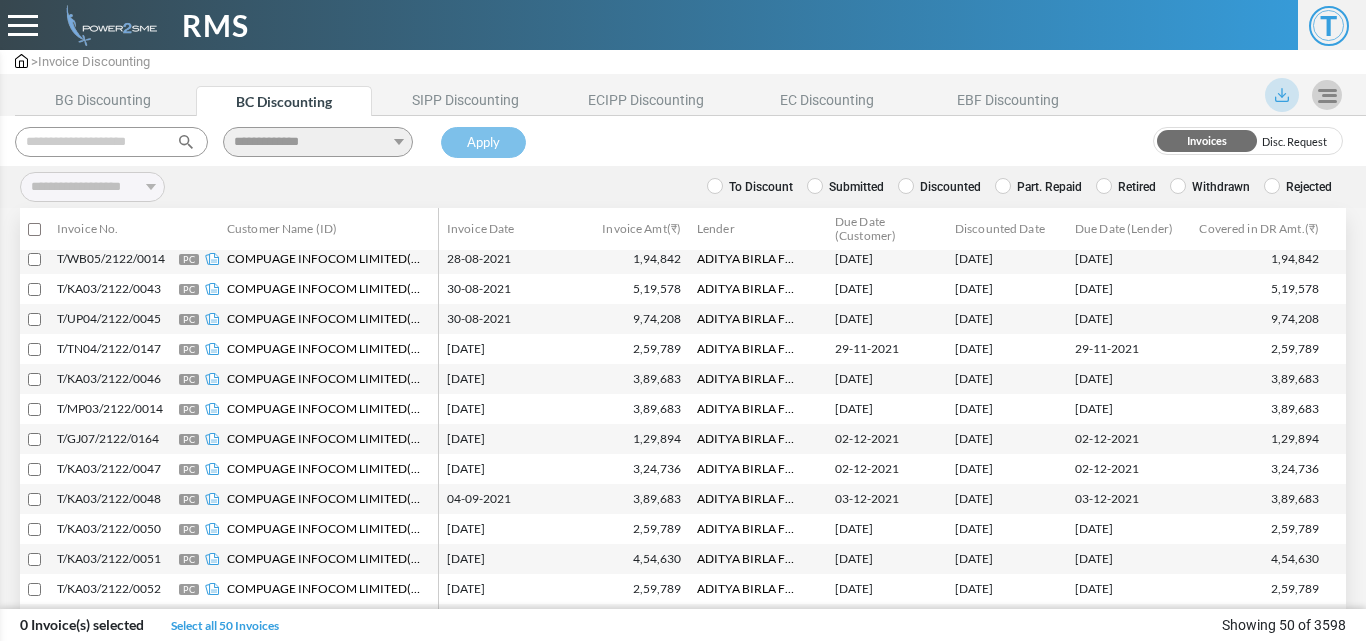 click at bounding box center (111, 142) 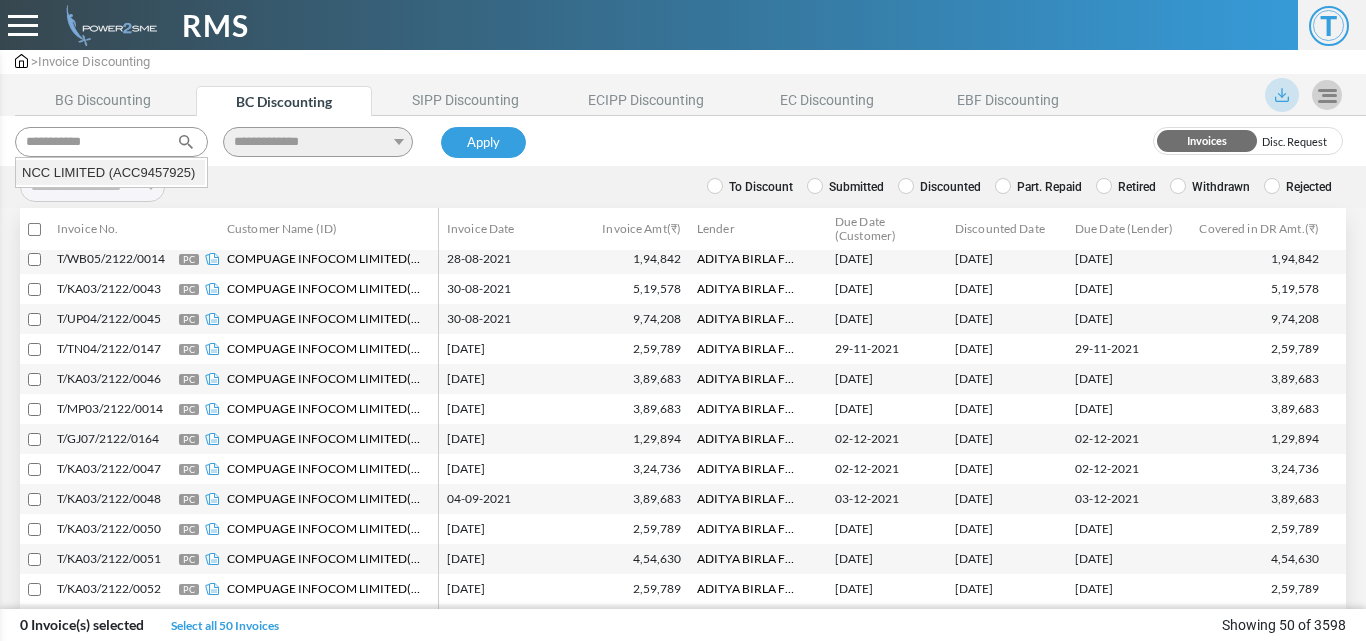 click on "NCC LIMITED (ACC9457925)" at bounding box center (110, 173) 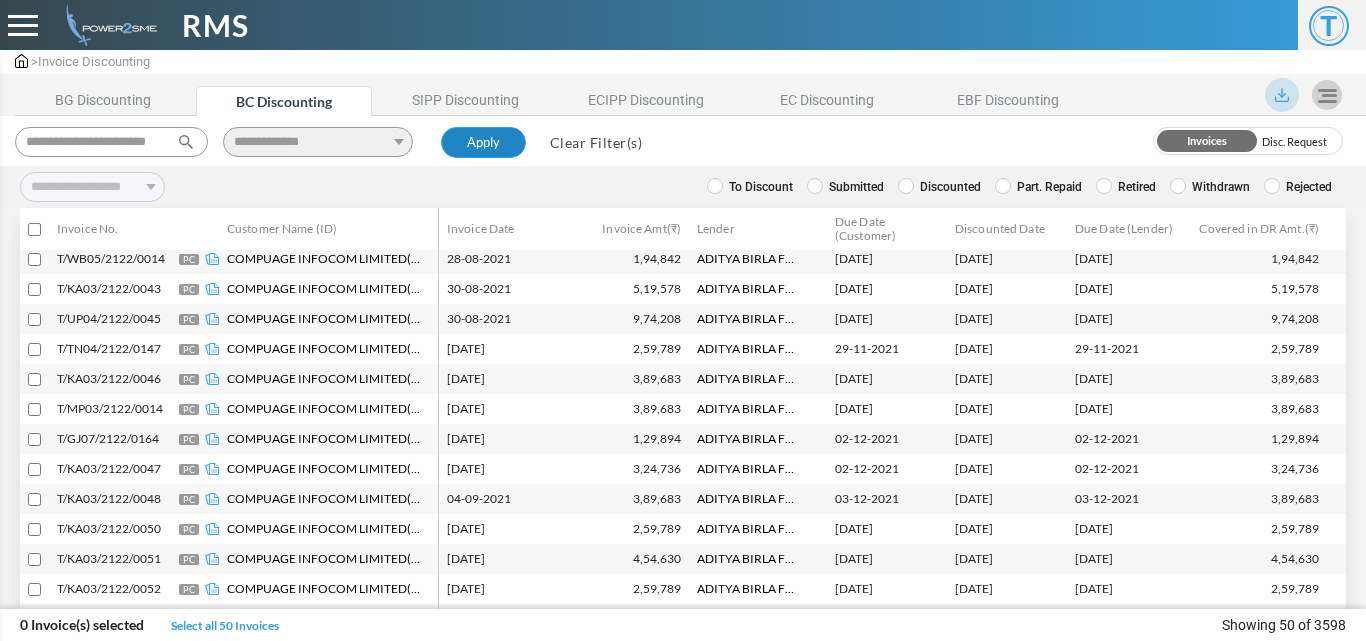 type on "**********" 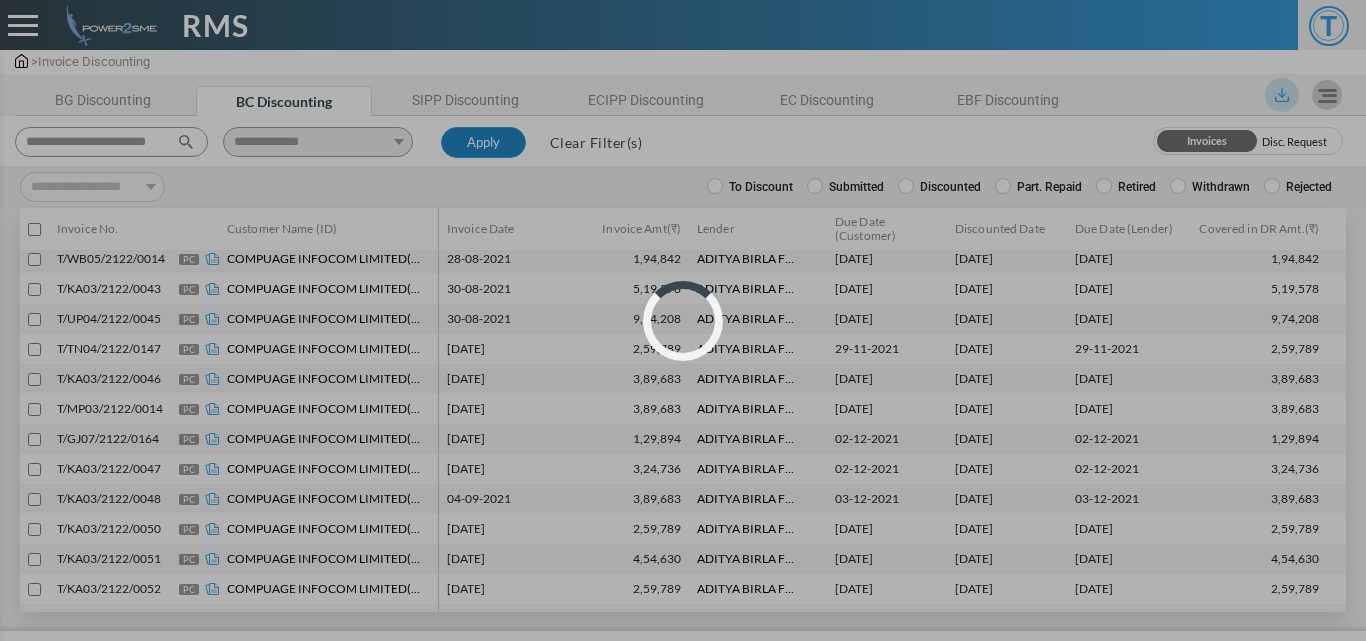 select 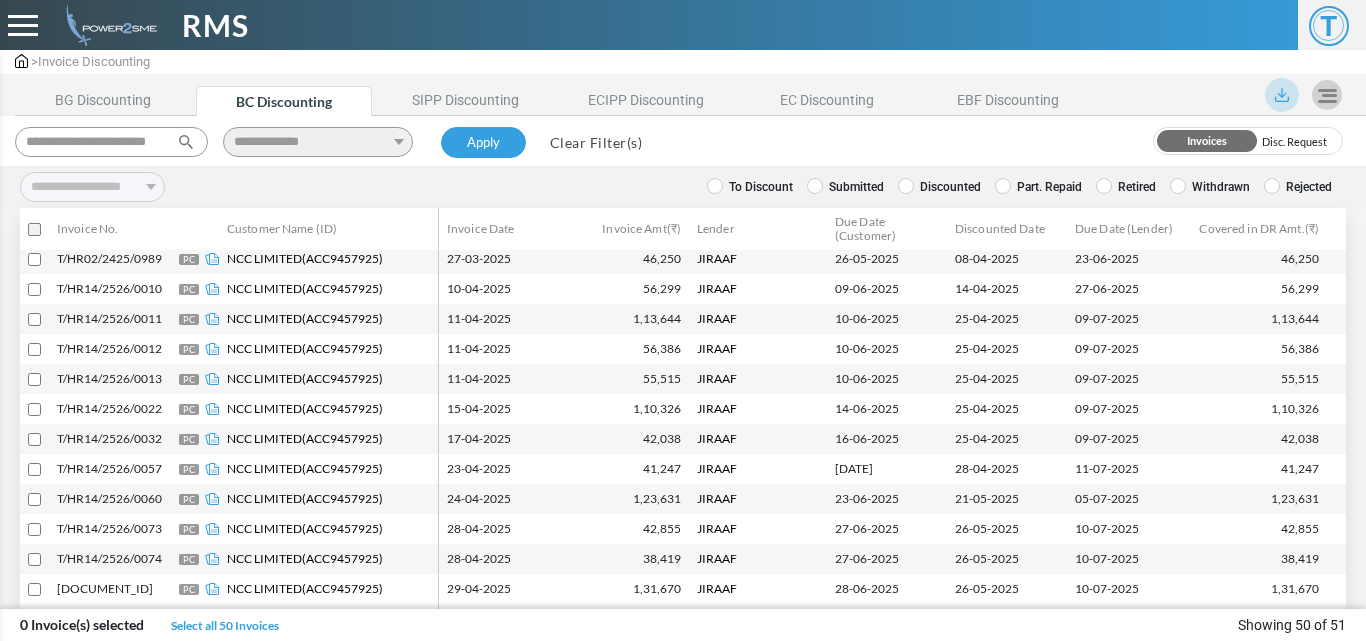 click on "Clear Filter(s)" at bounding box center [596, 142] 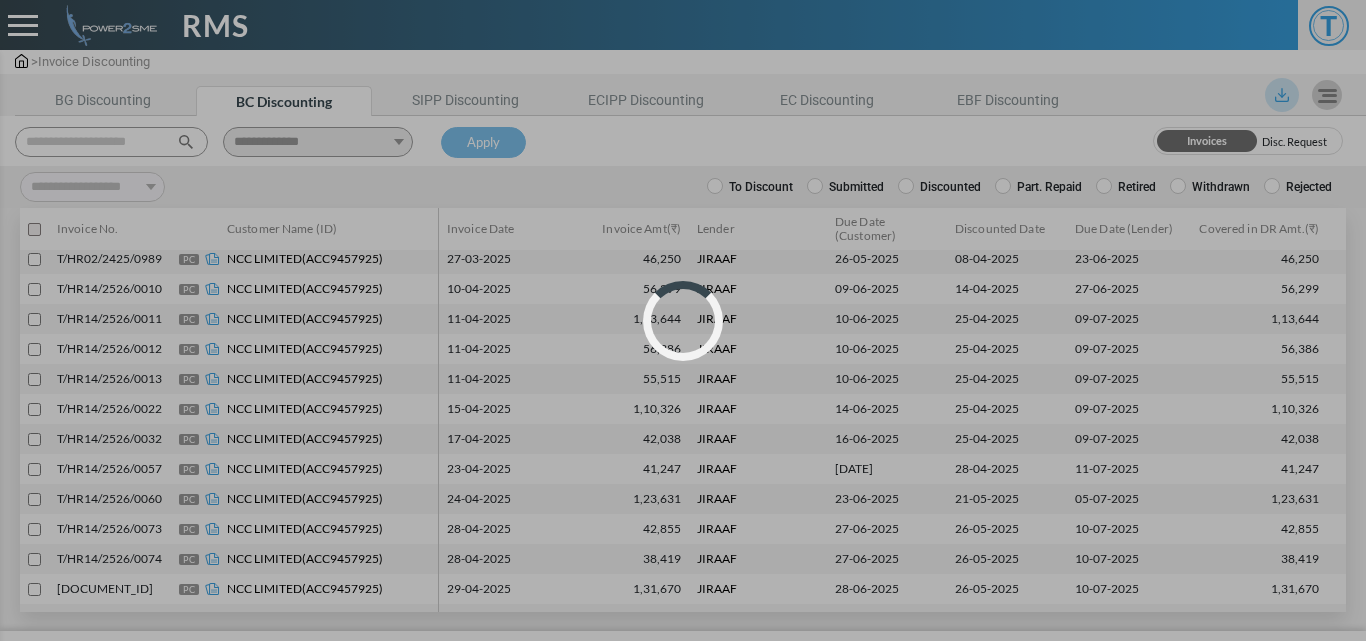 select 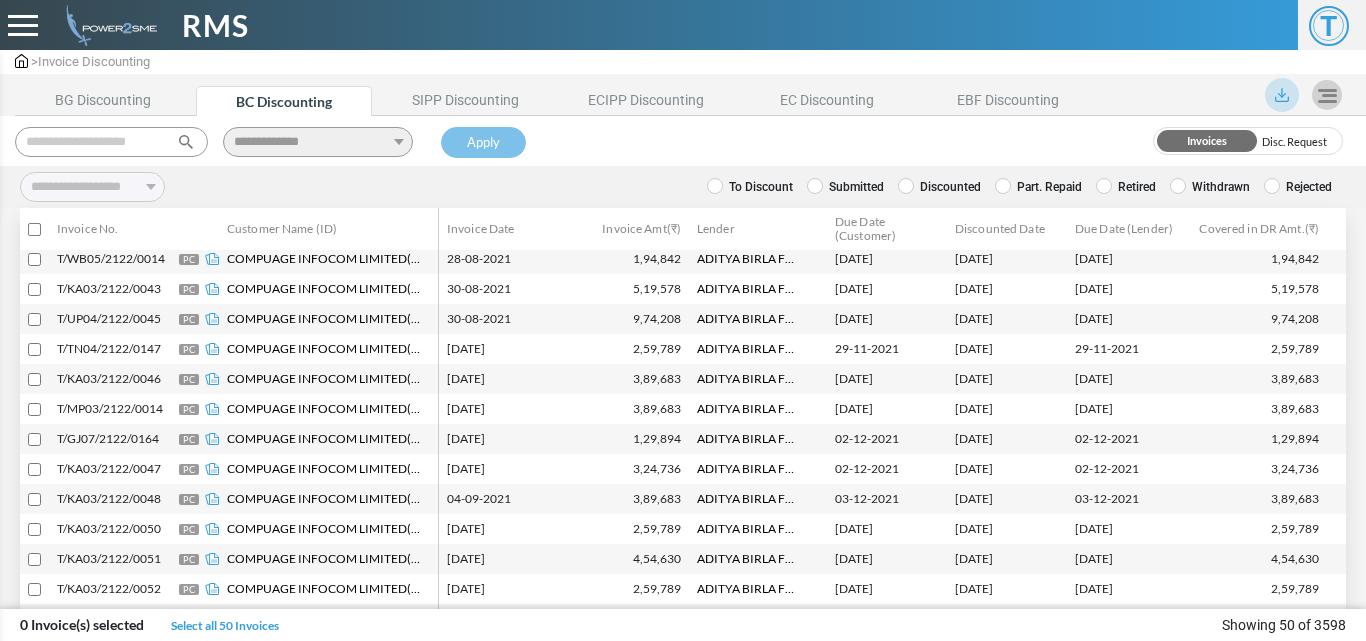 click at bounding box center (111, 142) 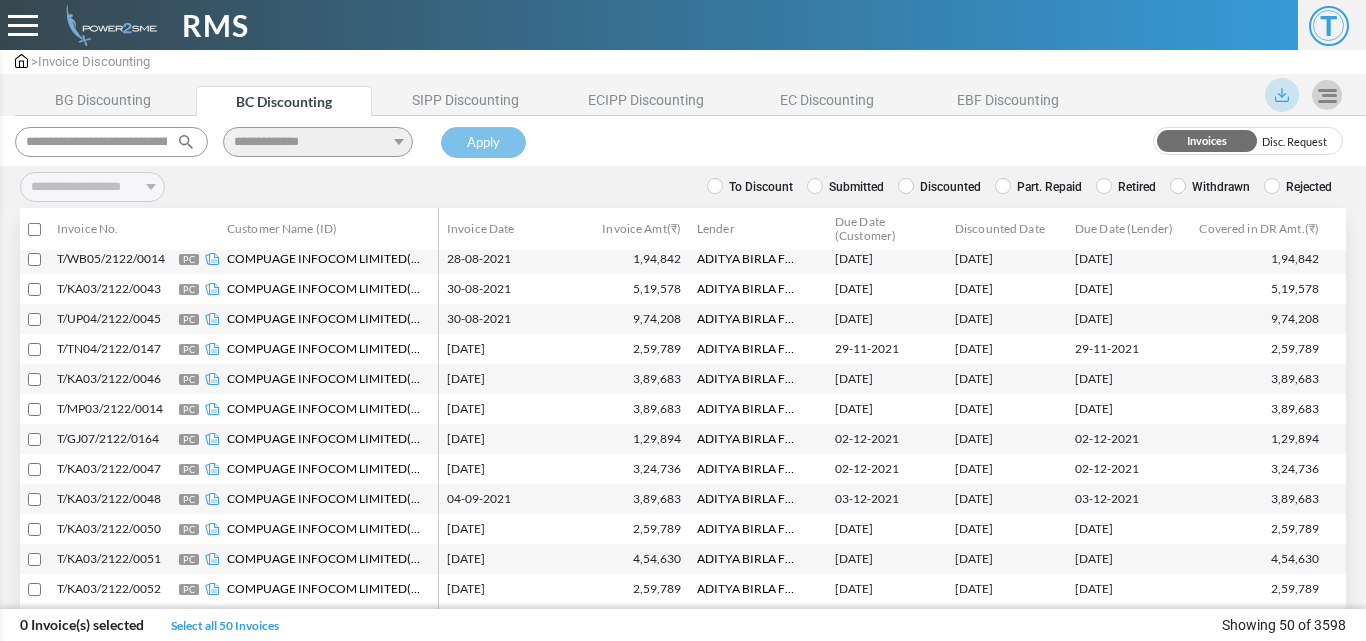 scroll, scrollTop: 0, scrollLeft: 87, axis: horizontal 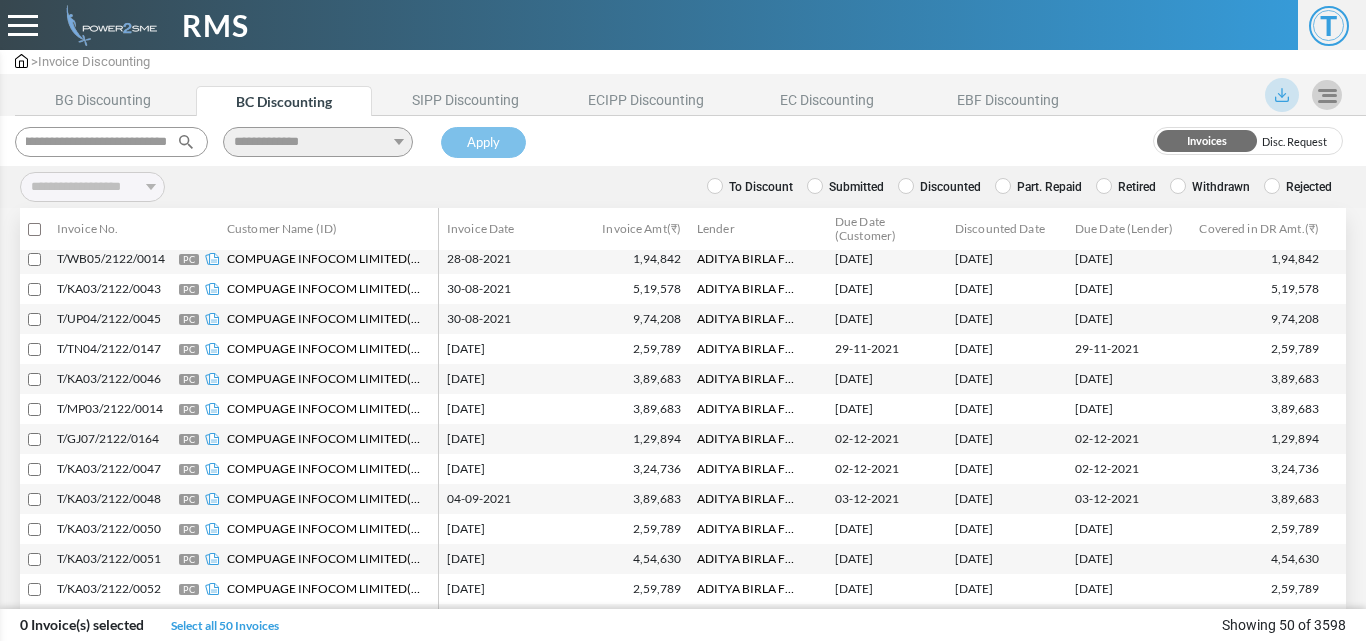 click on "**********" at bounding box center [111, 142] 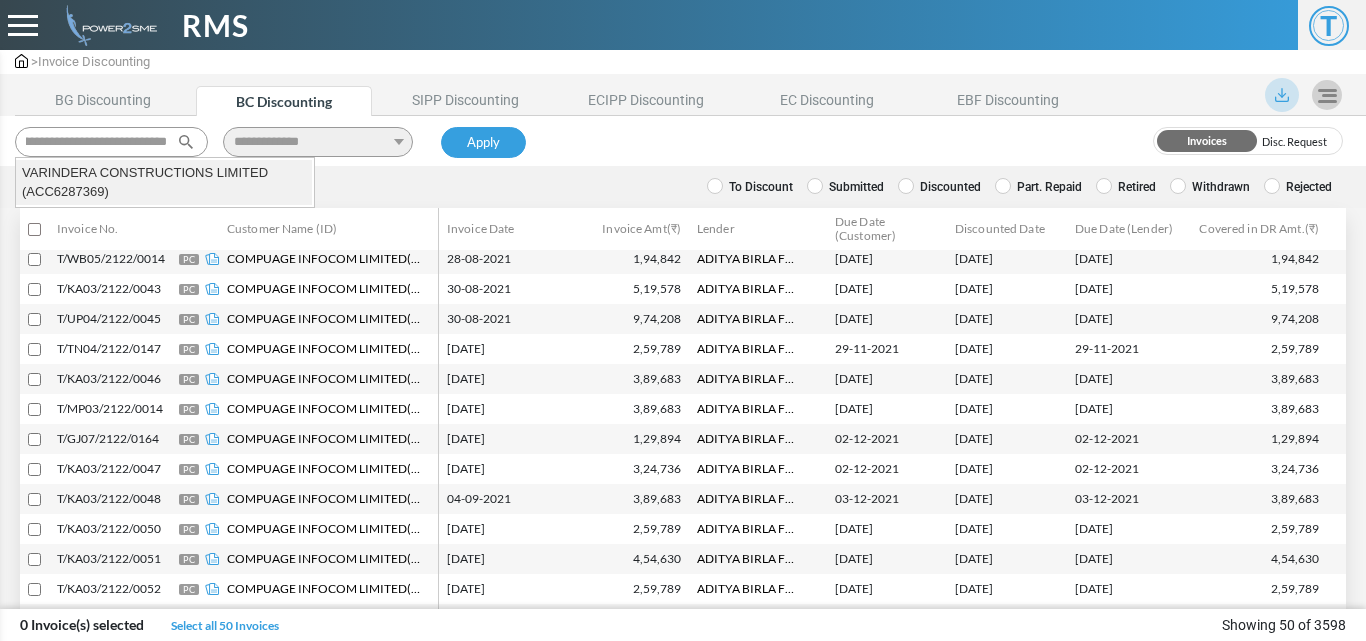 click on "VARINDERA CONSTRUCTIONS LIMITED (ACC6287369)" at bounding box center [164, 182] 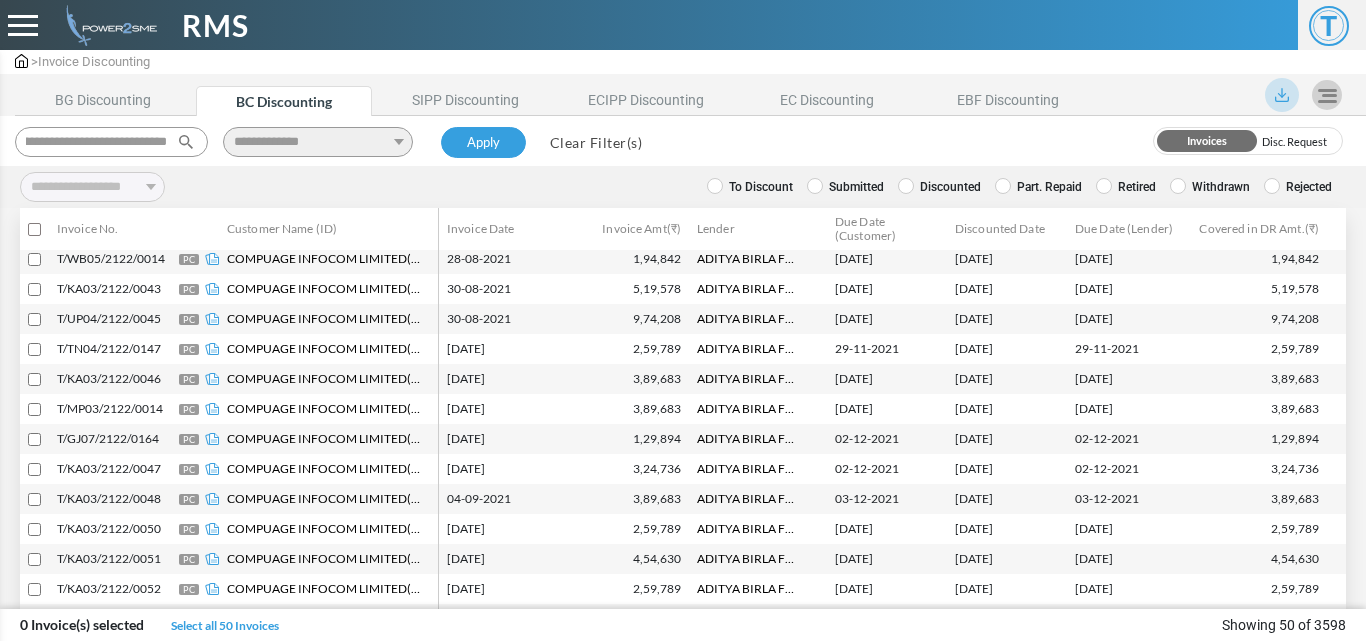 type on "**********" 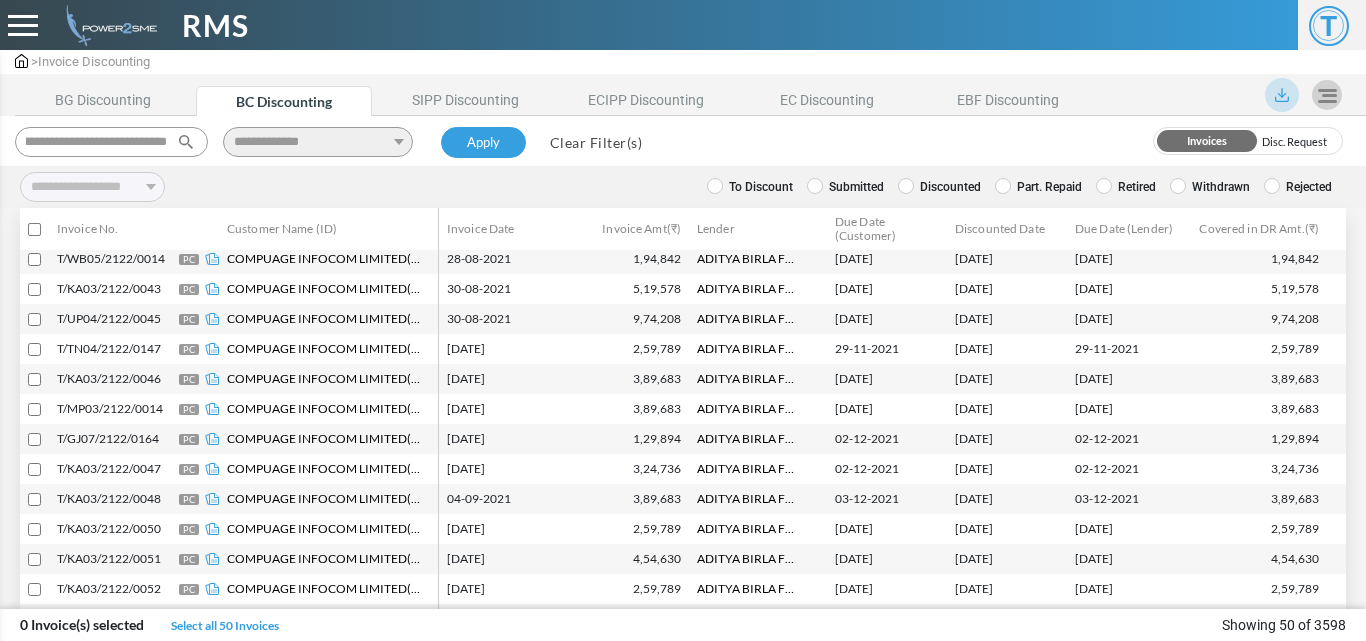 scroll, scrollTop: 0, scrollLeft: 0, axis: both 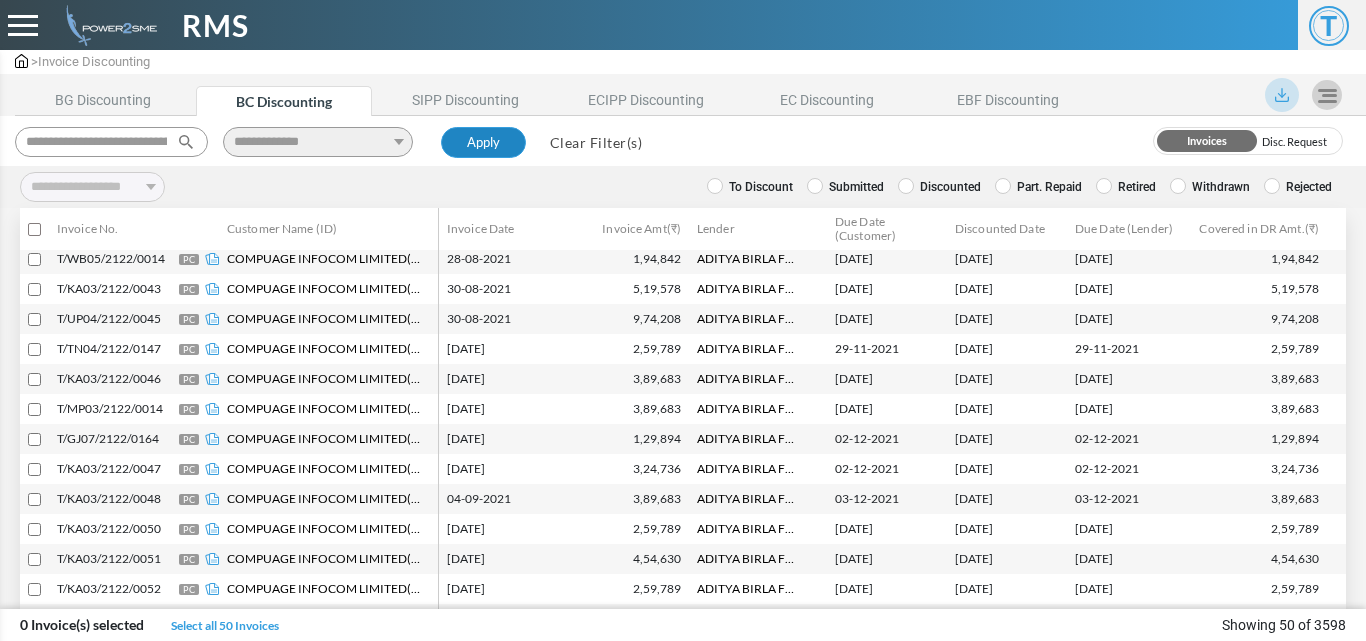 click on "Apply" at bounding box center [483, 143] 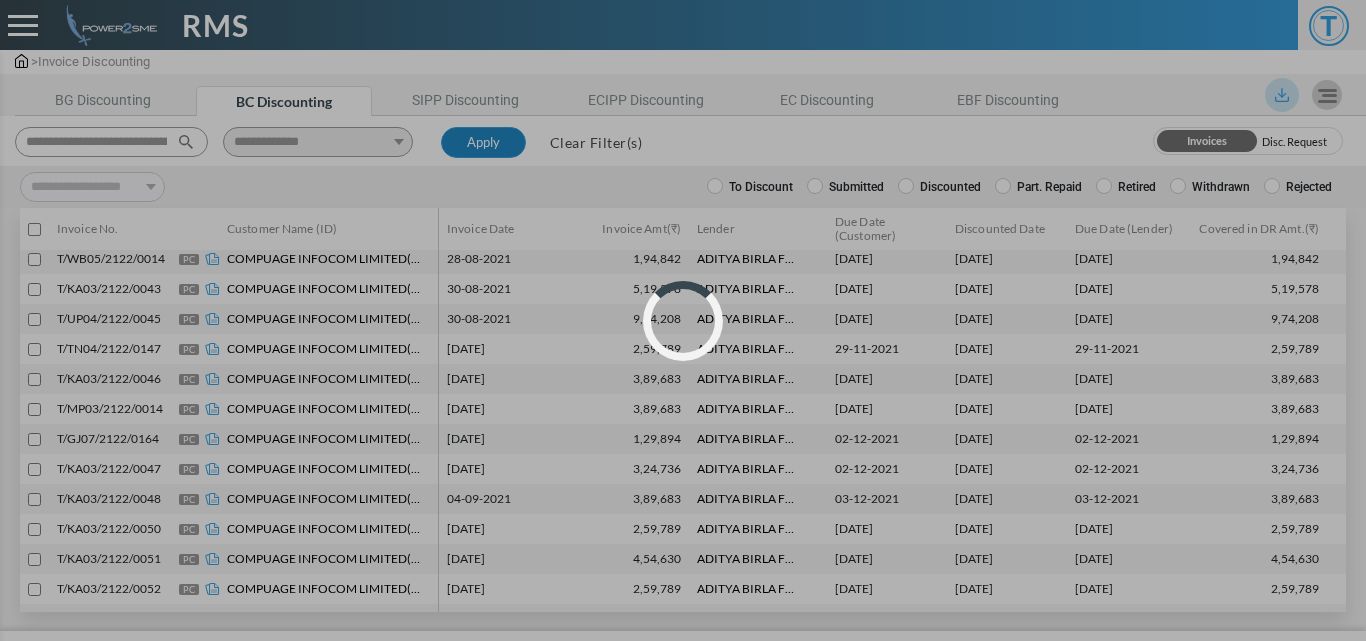 select 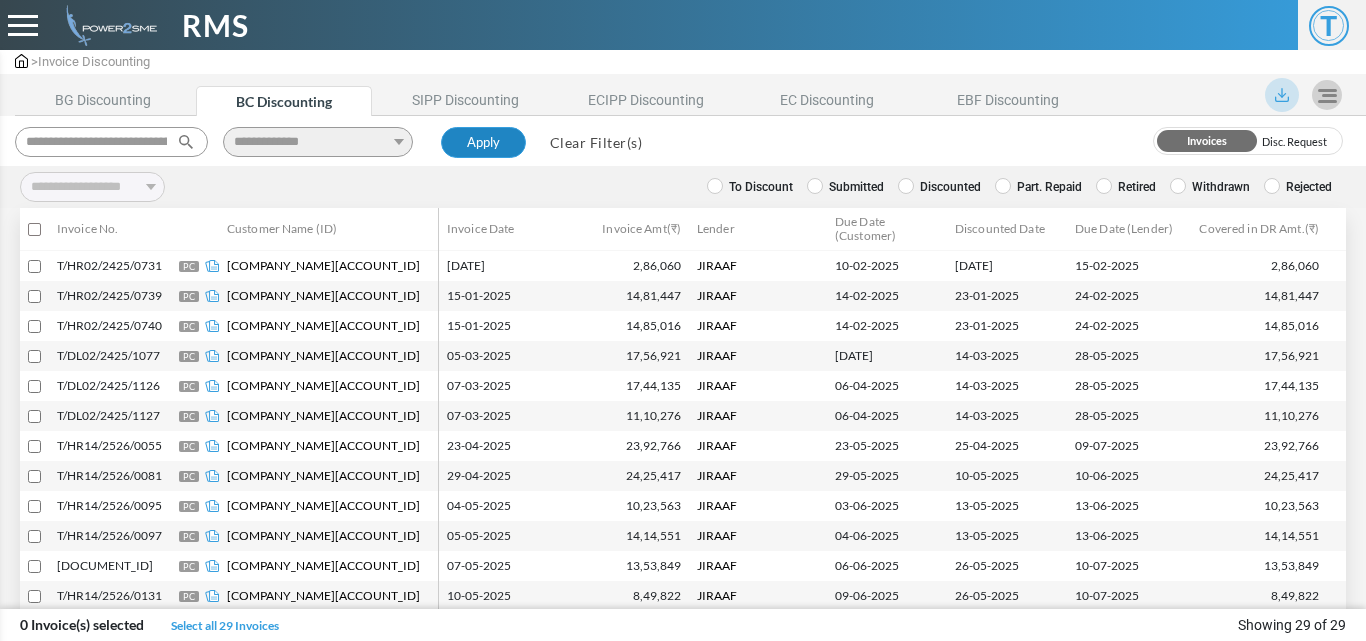scroll, scrollTop: 518, scrollLeft: 0, axis: vertical 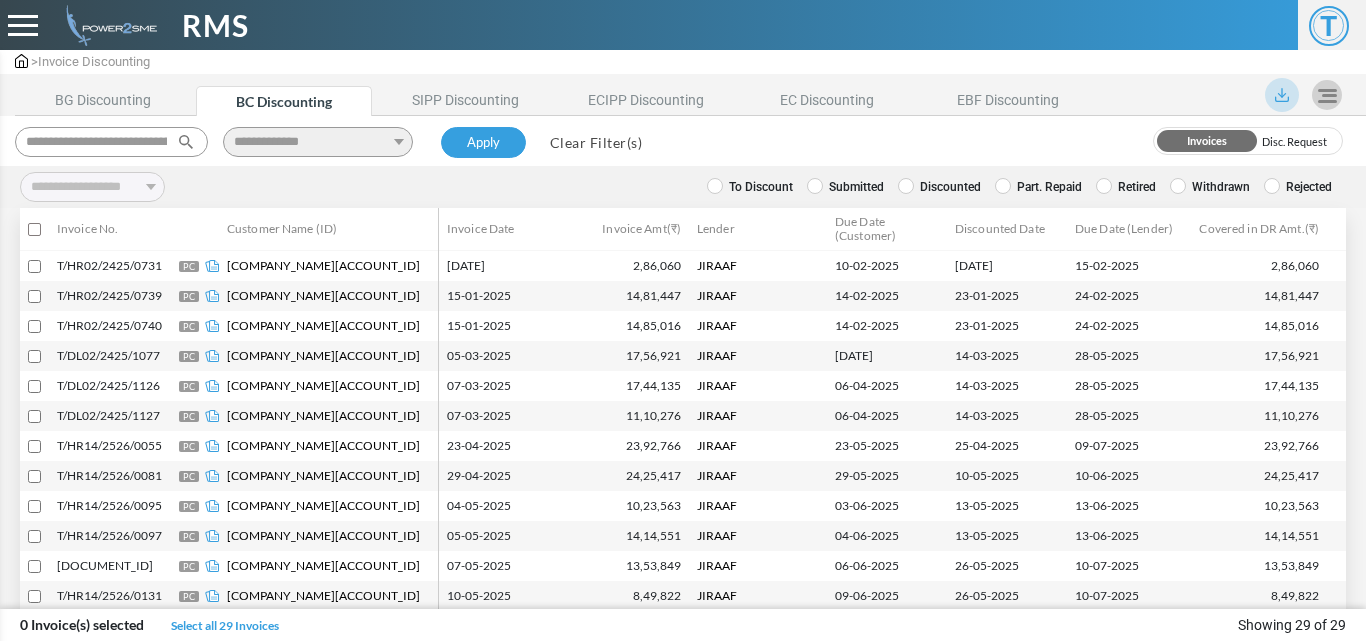 click on "Clear Filter(s)" at bounding box center (596, 142) 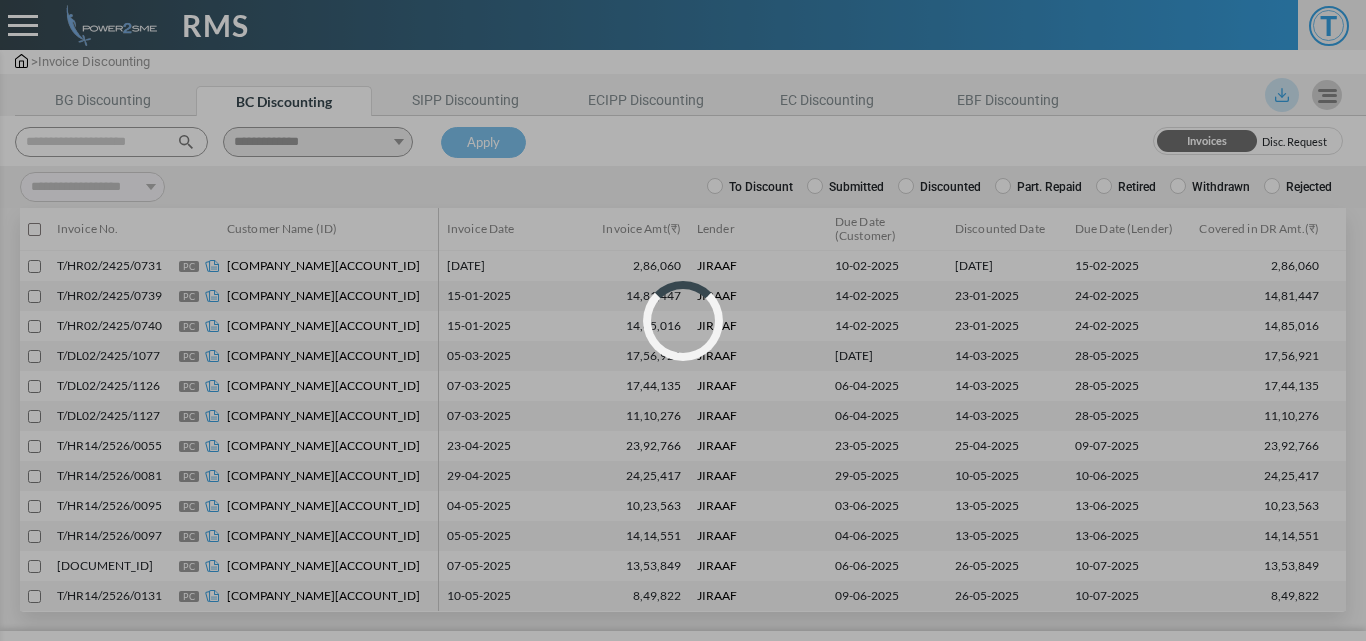 select 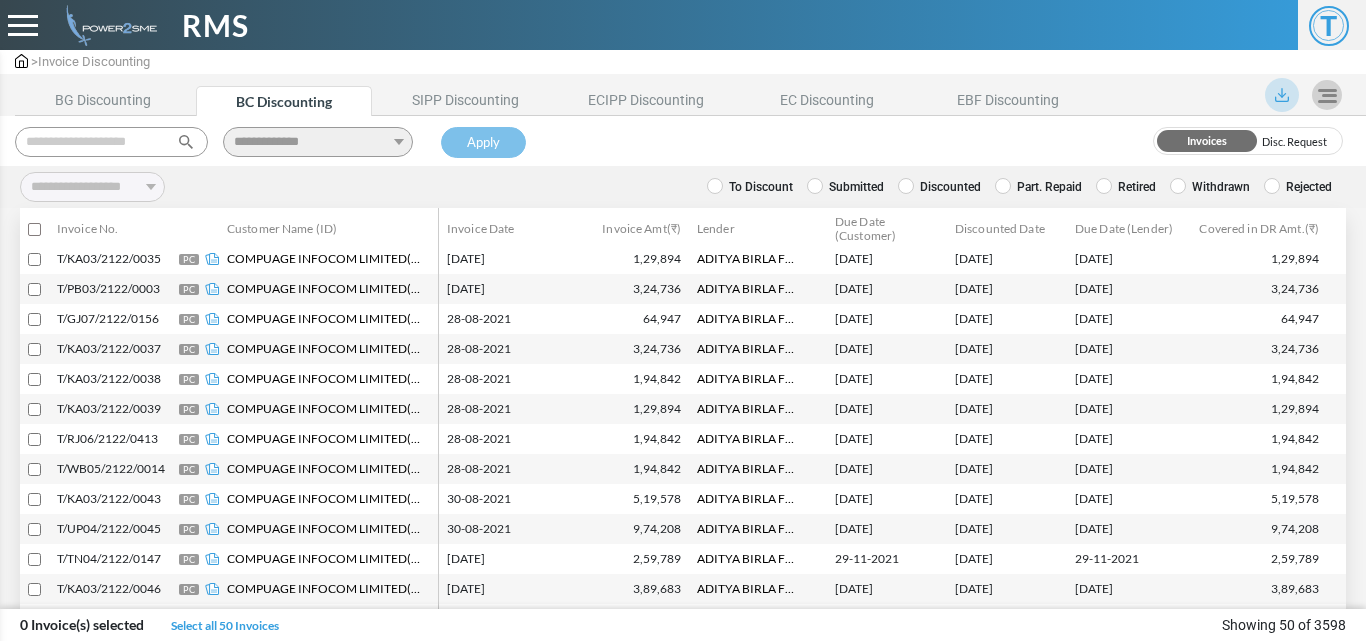 click on "**********" at bounding box center (331, 138) 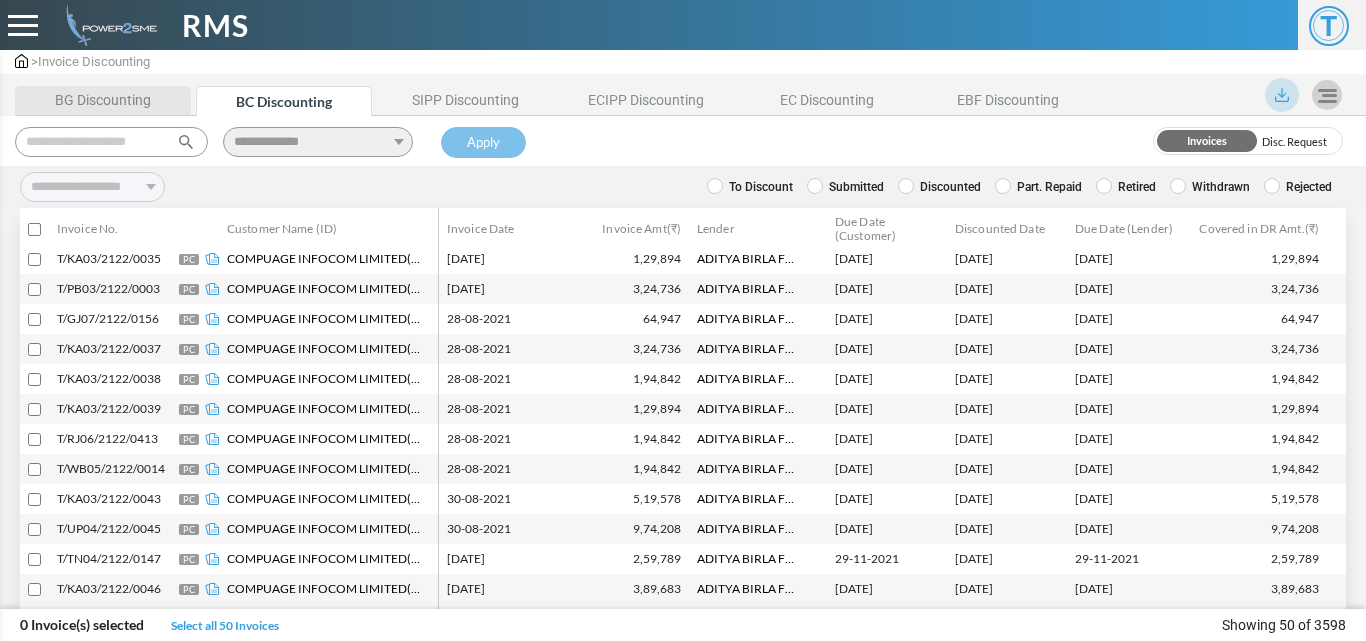click on "BG Discounting" at bounding box center [103, 100] 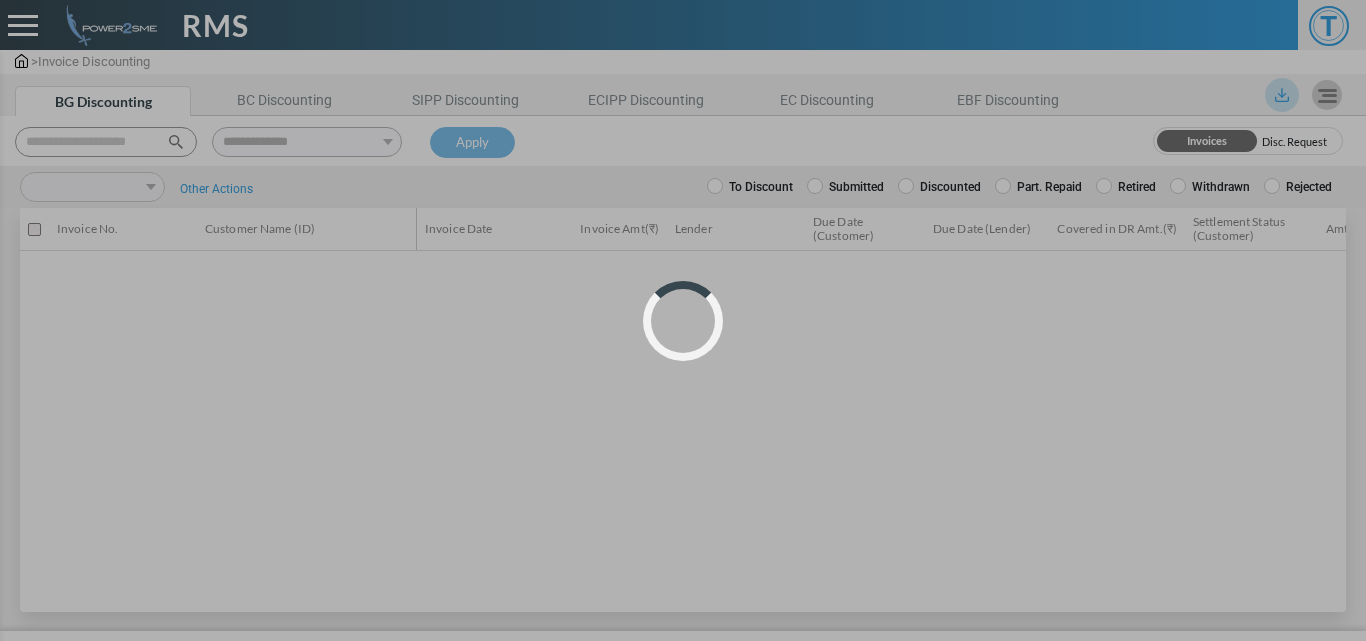 scroll, scrollTop: 0, scrollLeft: 0, axis: both 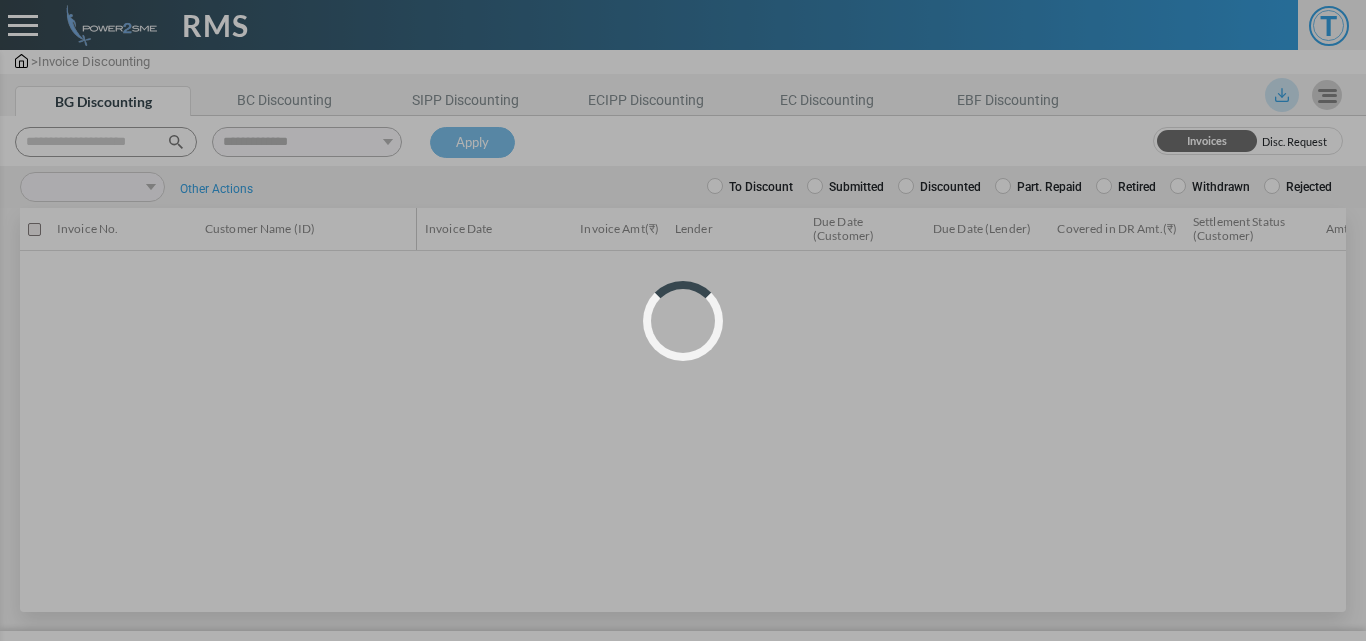 select 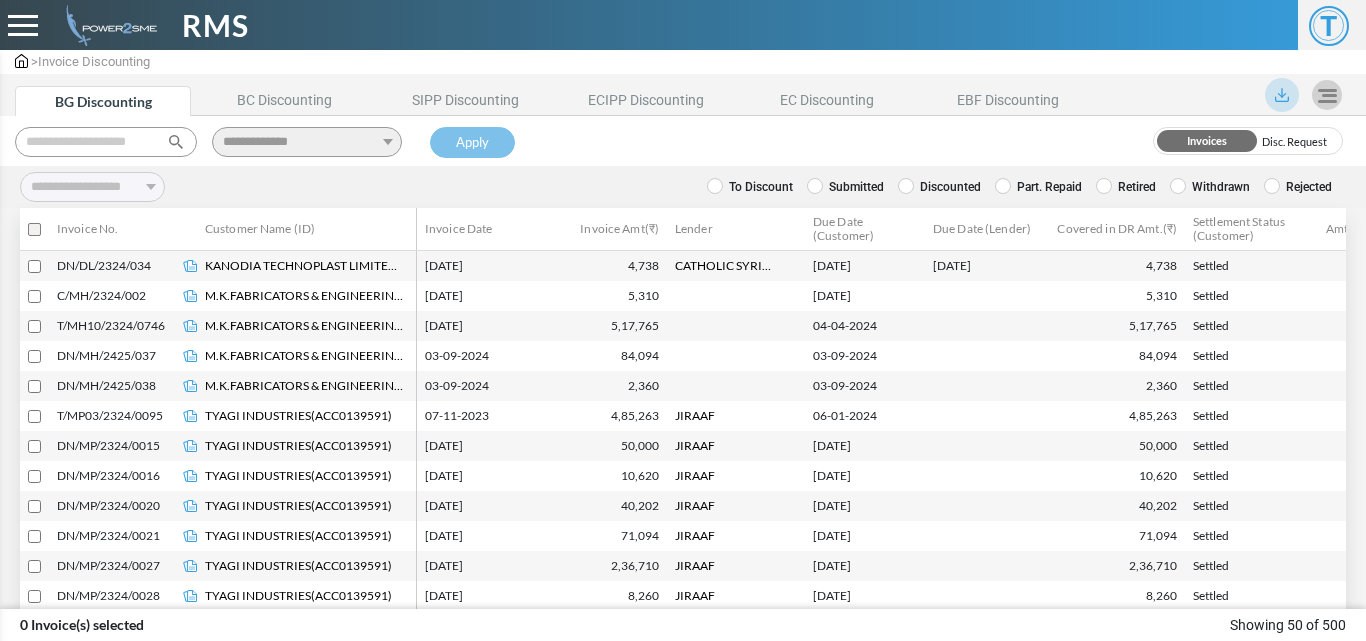 click at bounding box center (106, 142) 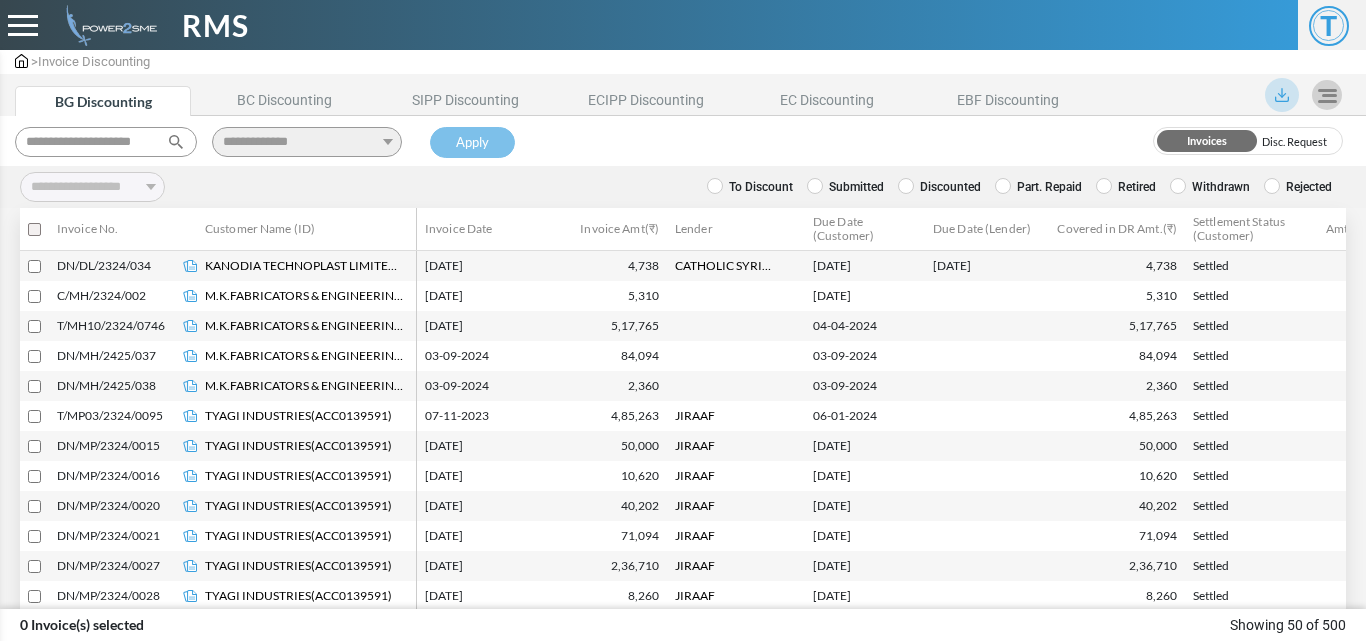 scroll, scrollTop: 0, scrollLeft: 12, axis: horizontal 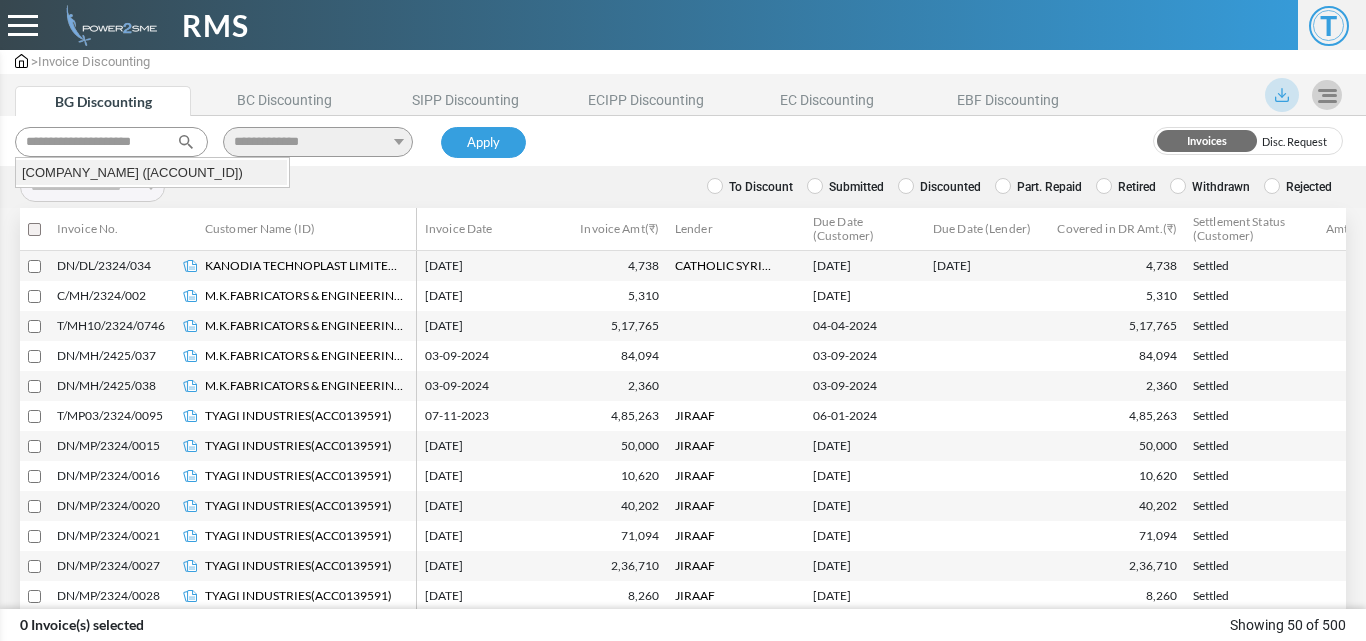 click on "[COMPANY_NAME] ([ACCOUNT_ID])" at bounding box center [151, 173] 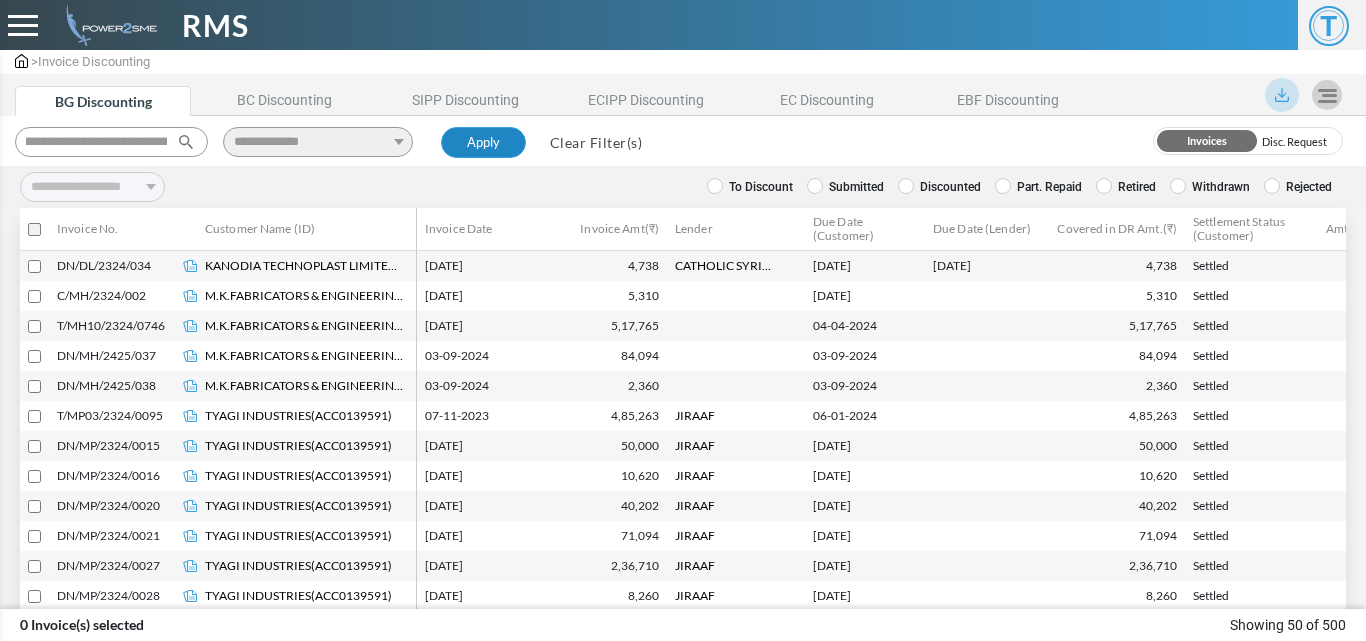 type on "**********" 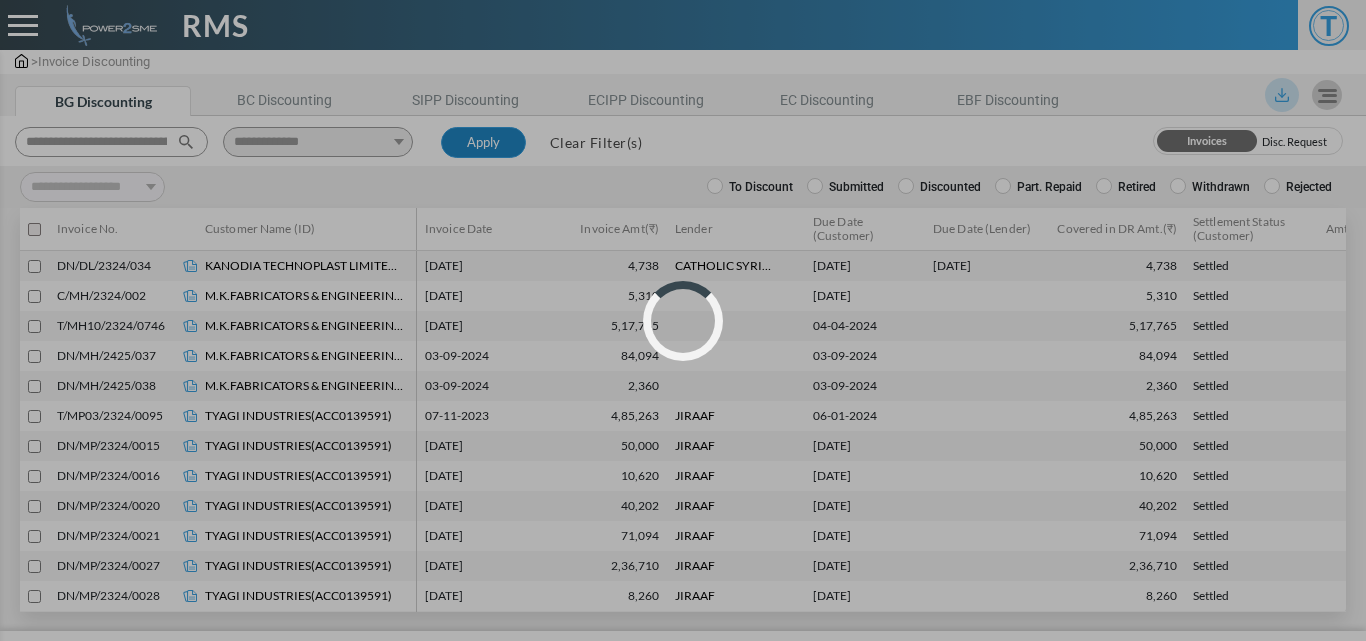 select 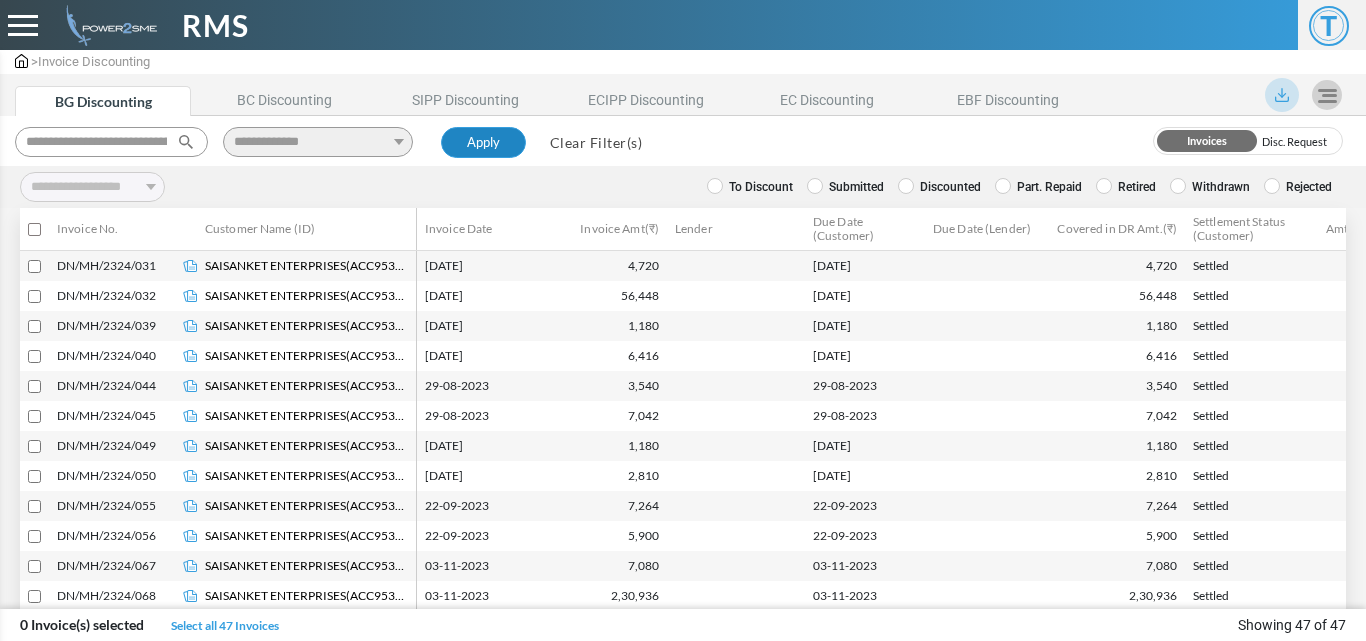 type 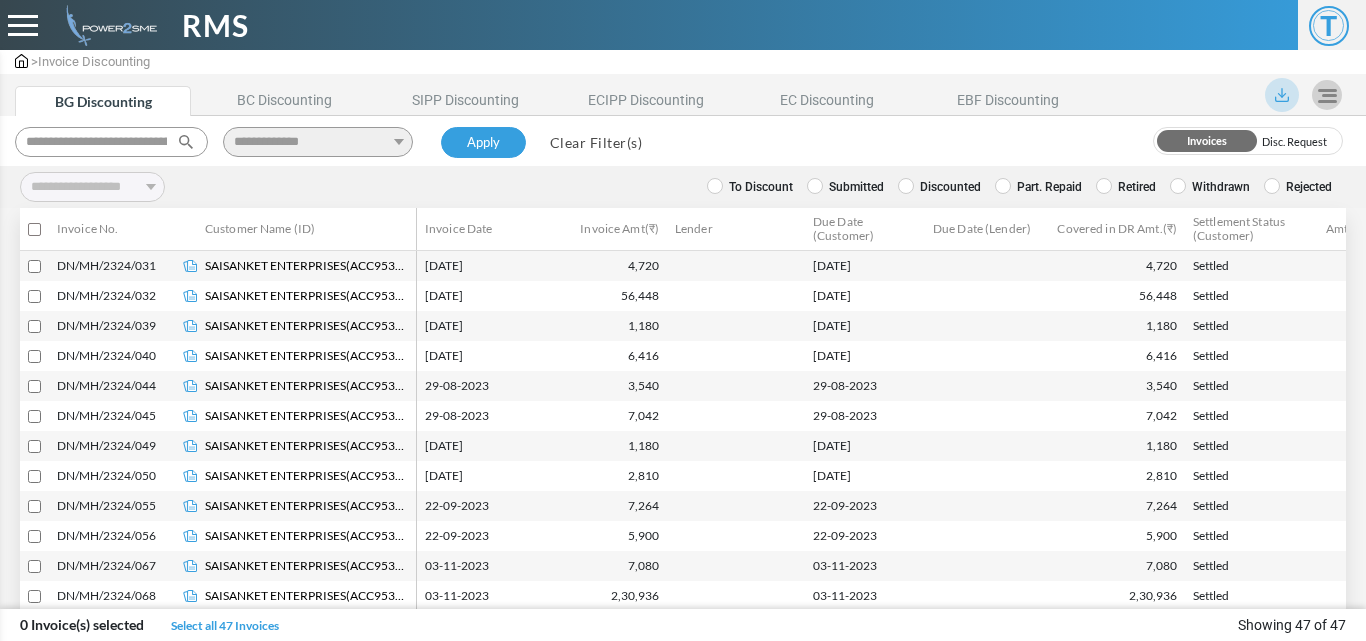 click on "Retired" at bounding box center [1126, 187] 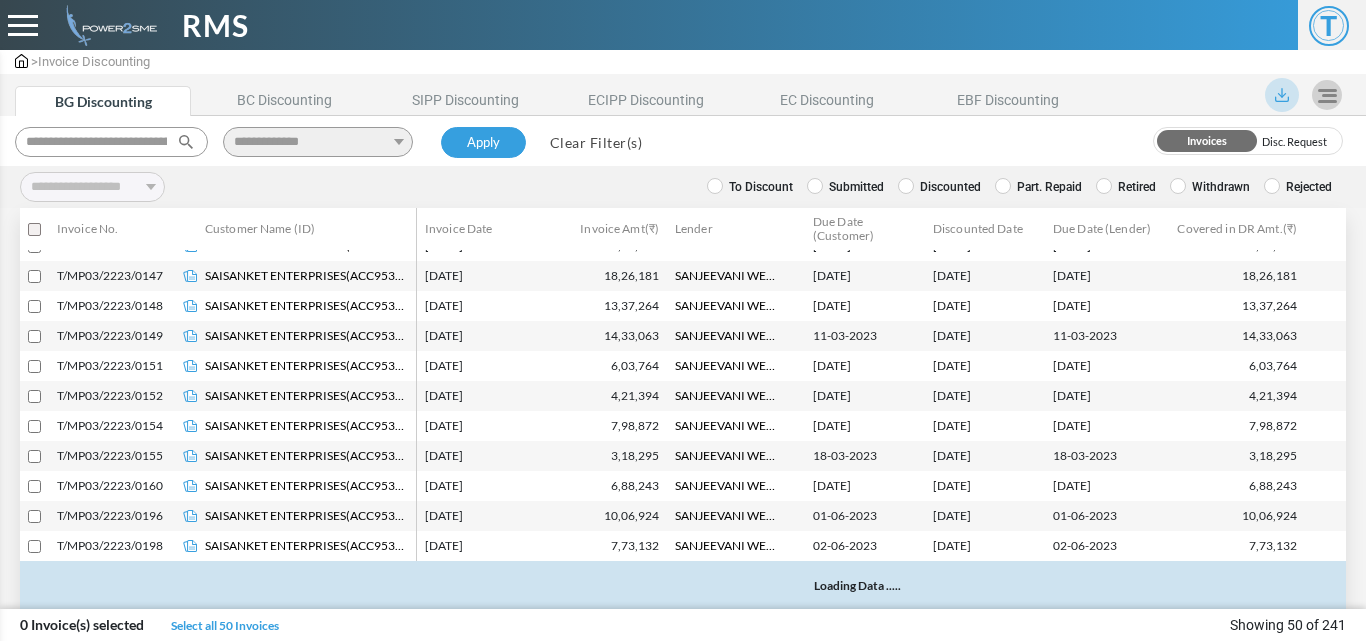 scroll, scrollTop: 1197, scrollLeft: 0, axis: vertical 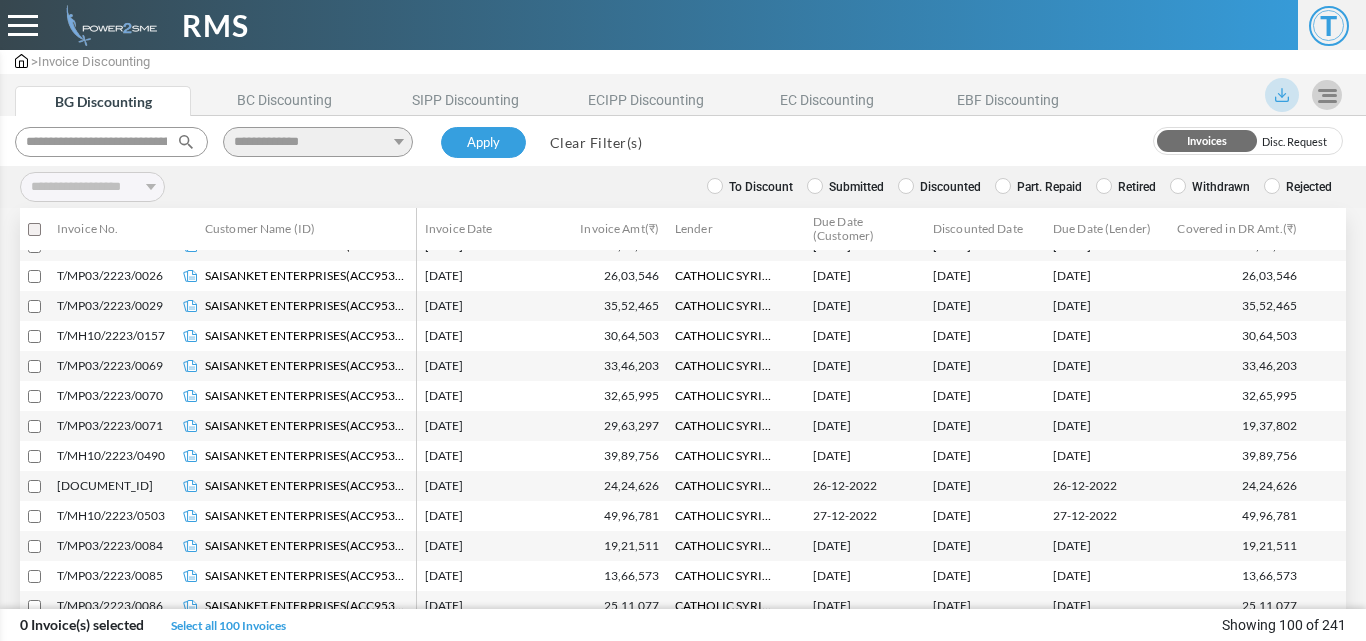 click on "Discounted" at bounding box center [939, 187] 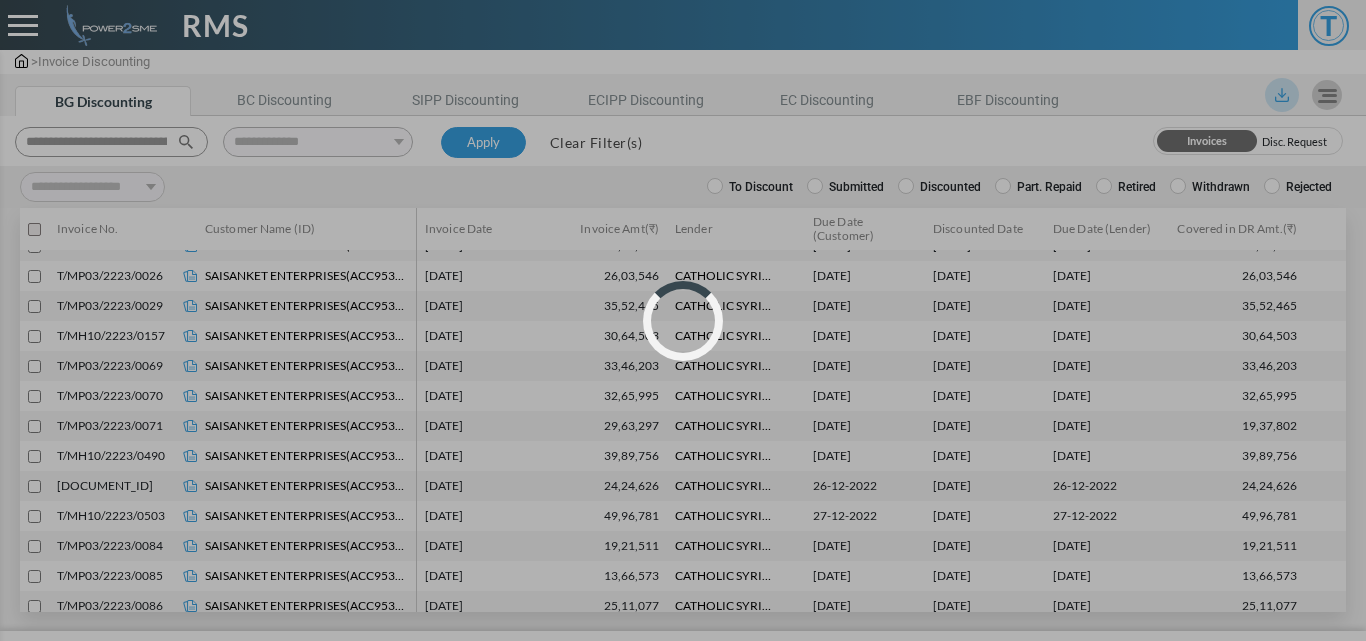 select 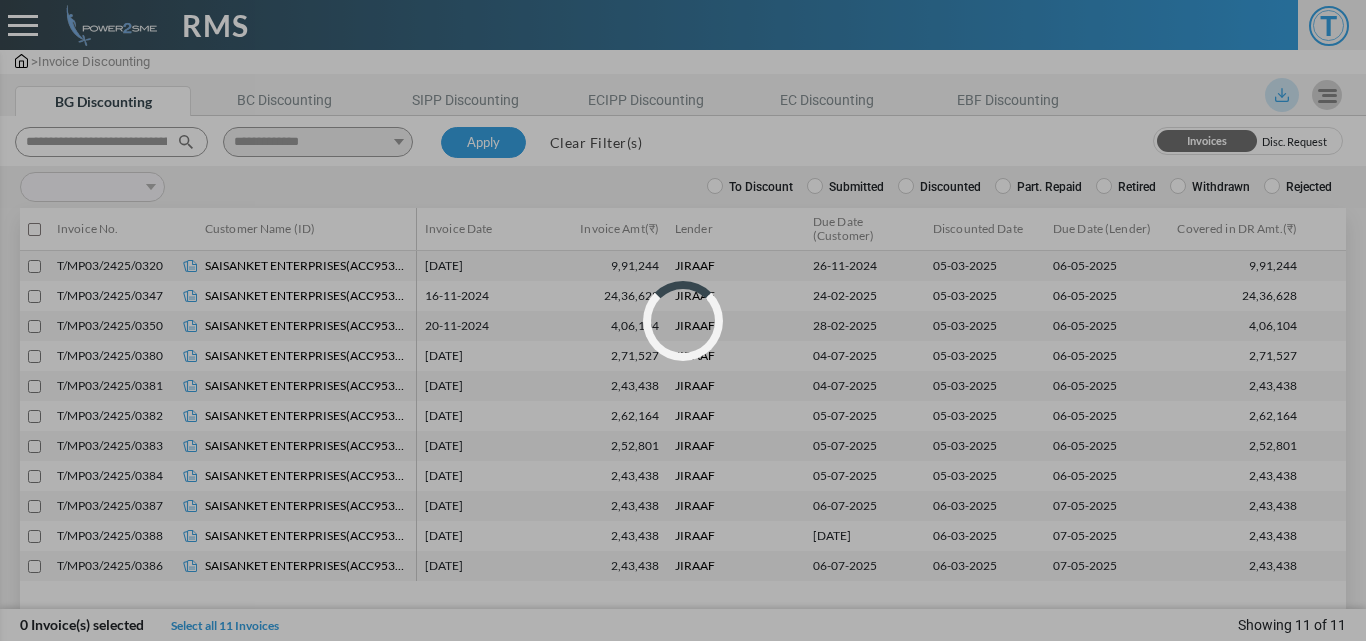 scroll, scrollTop: 0, scrollLeft: 0, axis: both 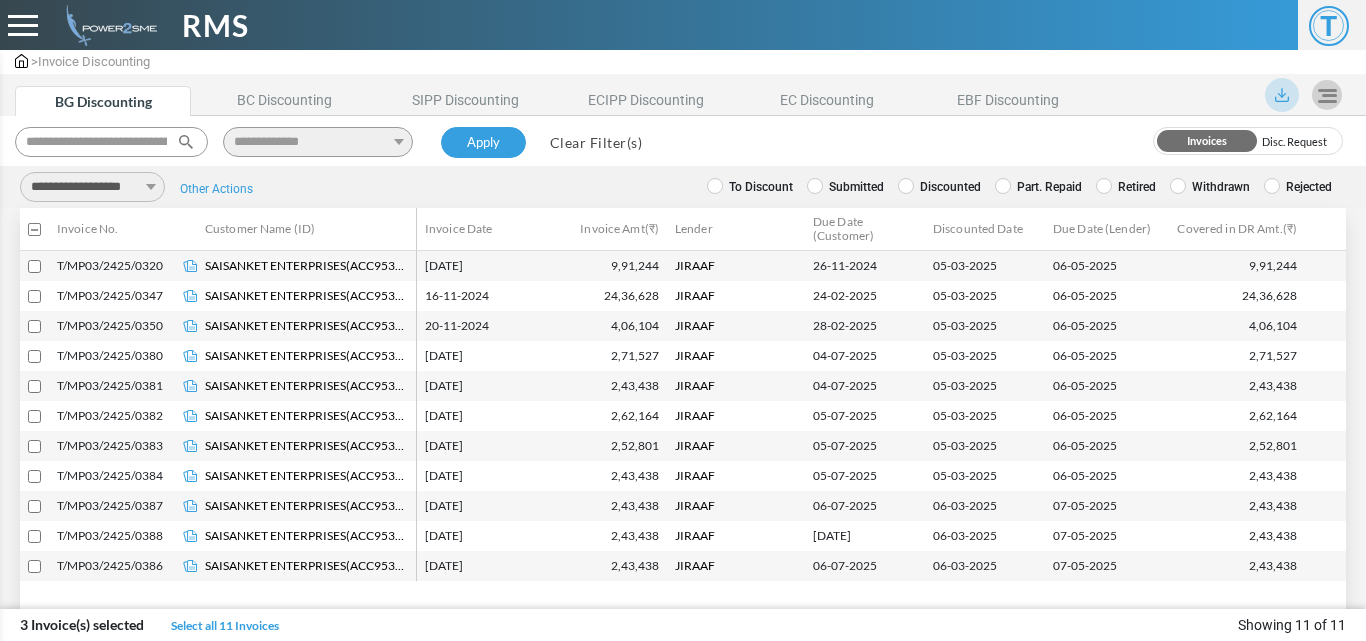 click on "**********" at bounding box center [92, 187] 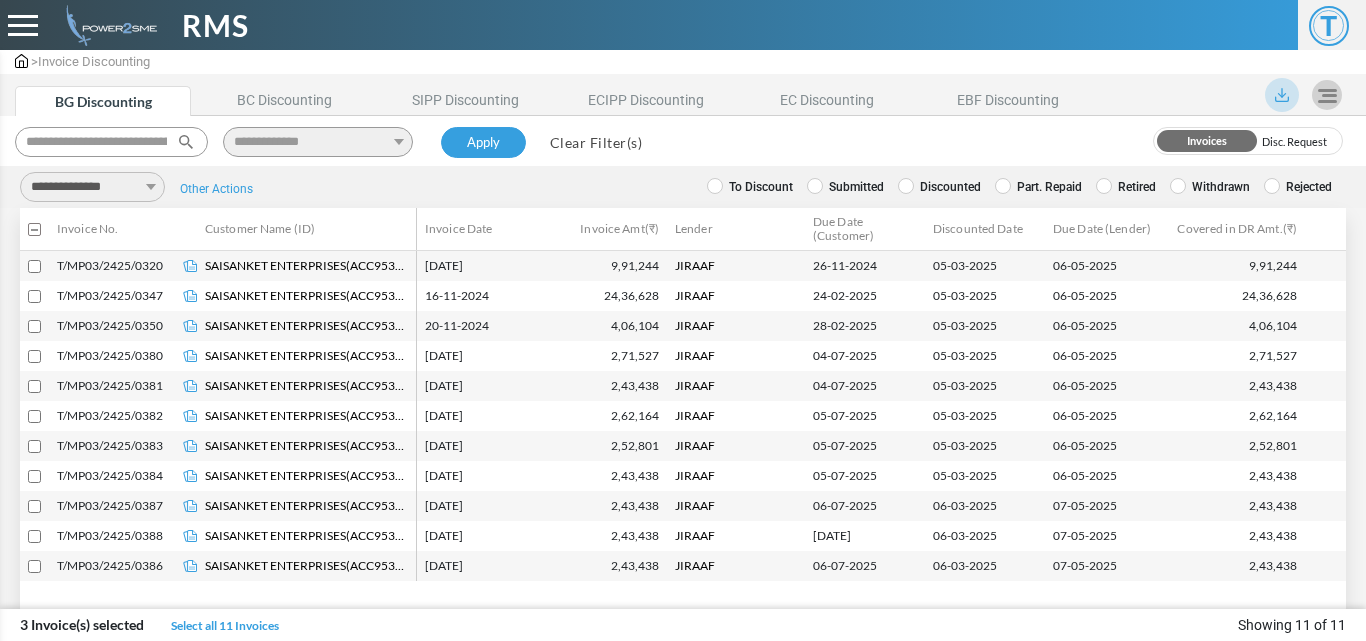 click on "**********" at bounding box center [92, 187] 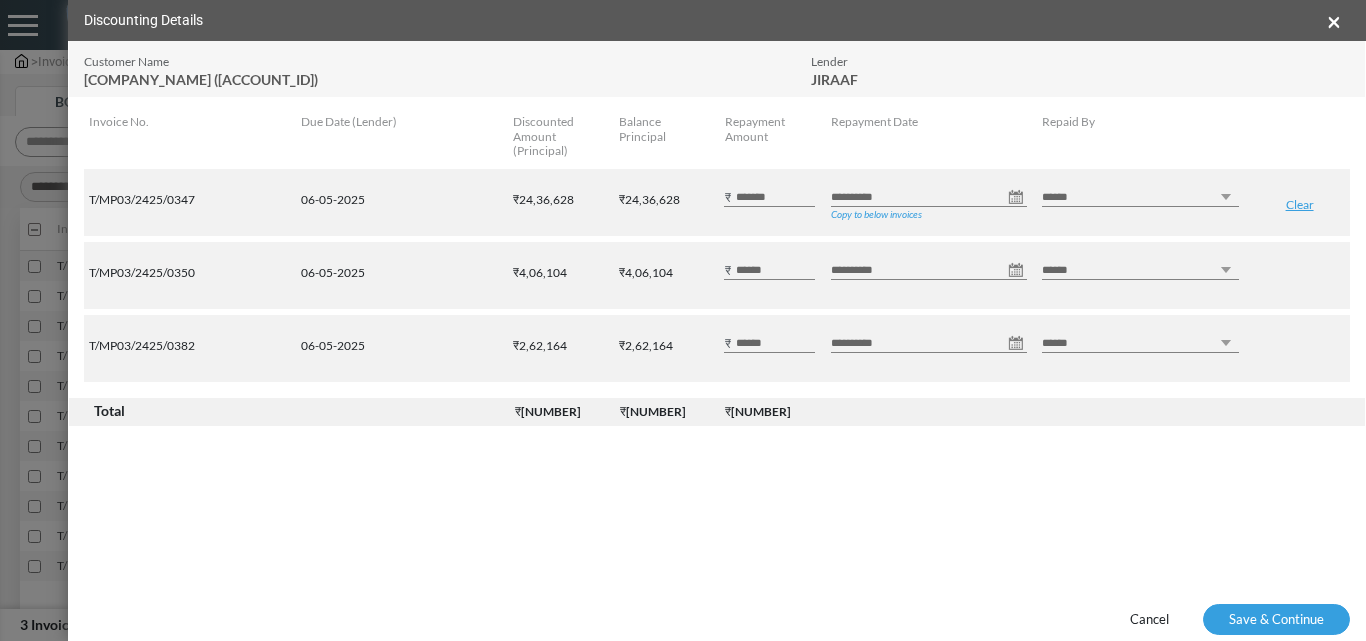 click on "**********" at bounding box center (929, 197) 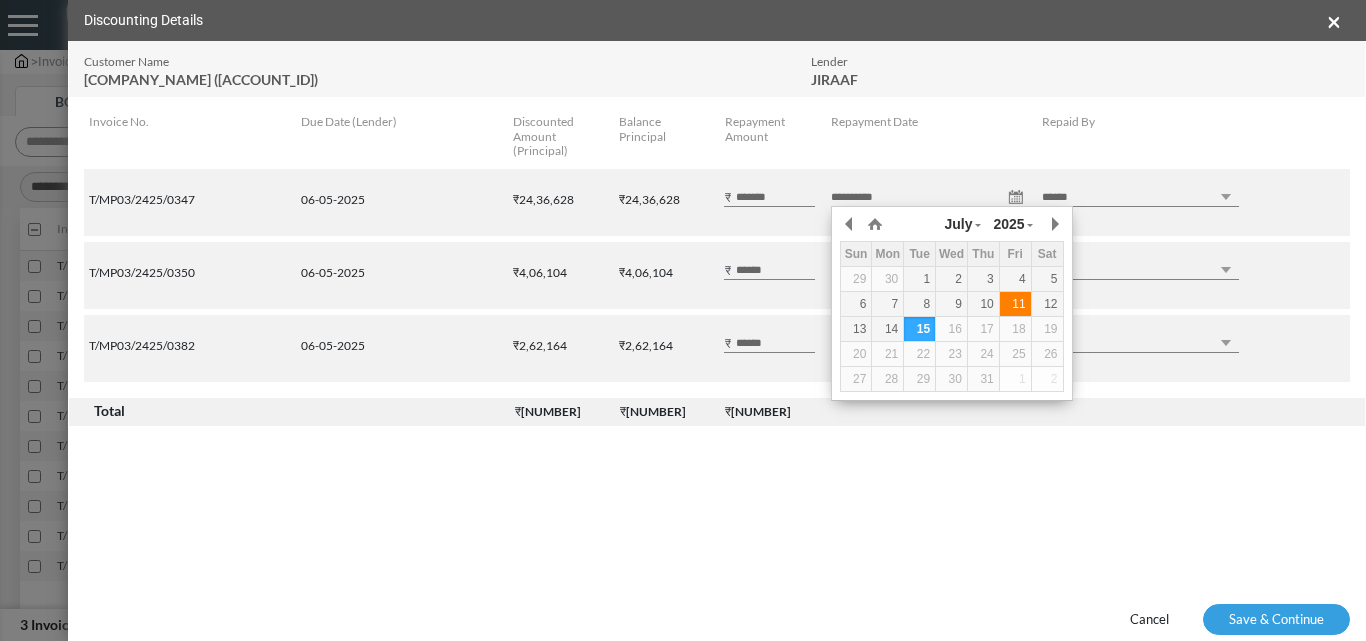 click on "11" at bounding box center (1015, 304) 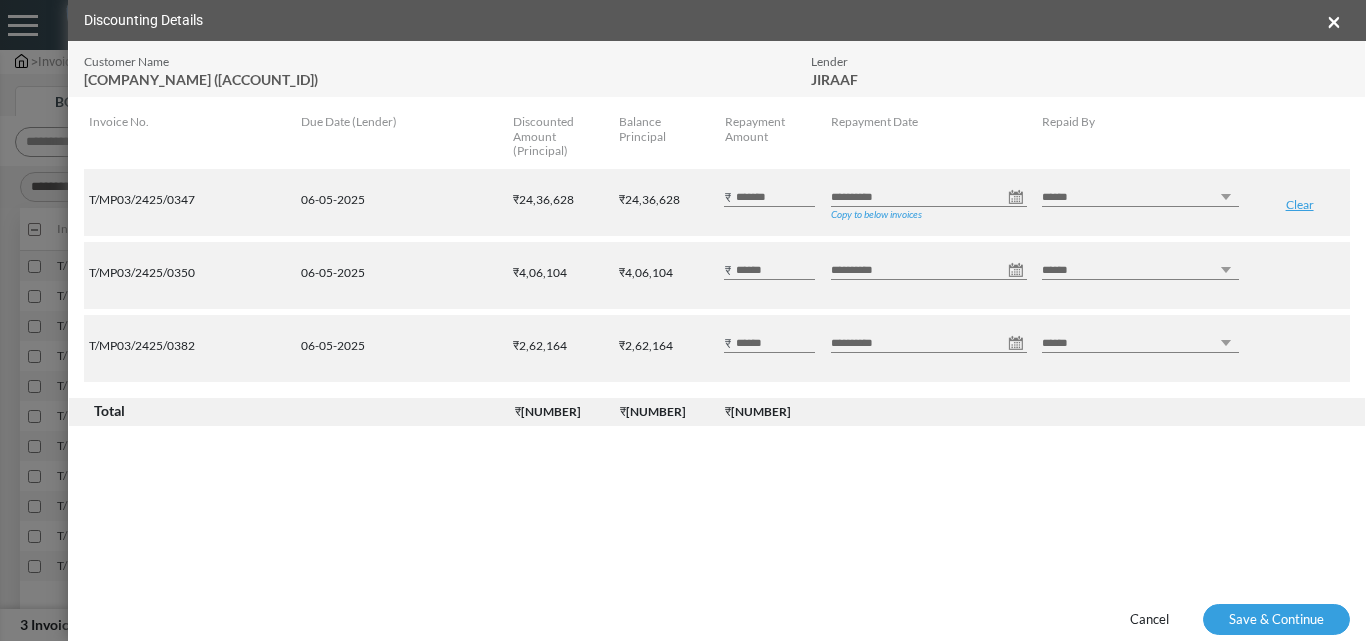 click on "Copy to below invoices" at bounding box center [876, 214] 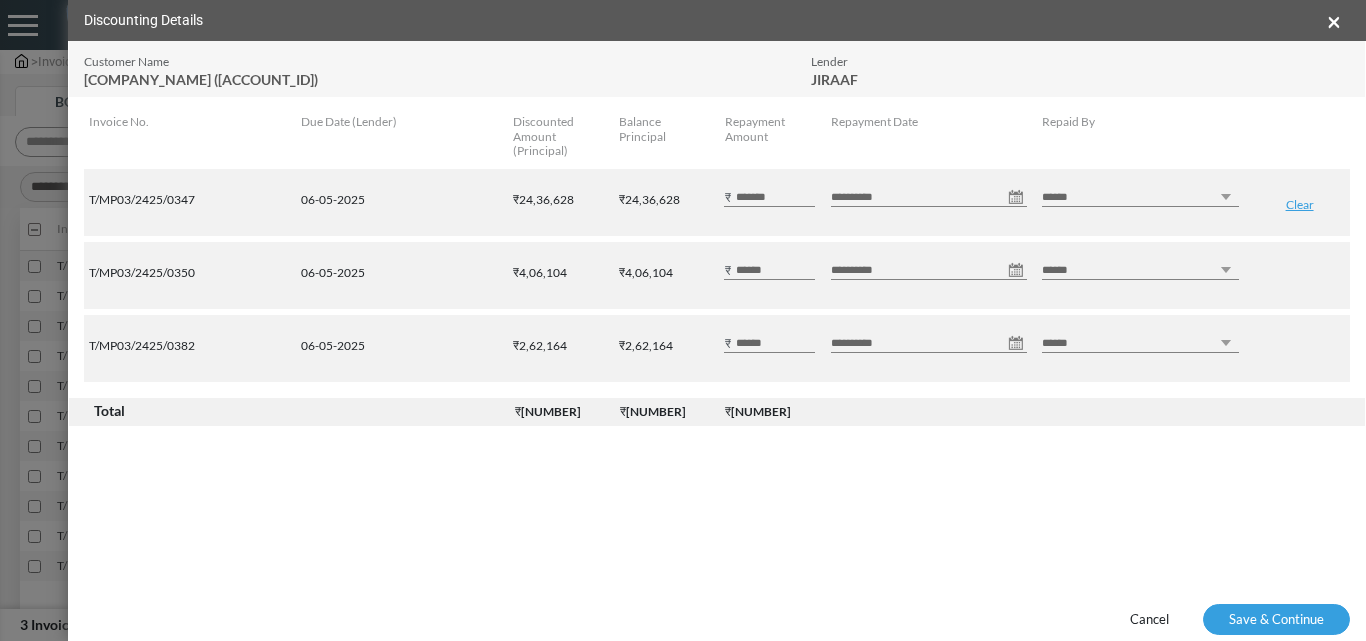 click on "****** *** ********" at bounding box center (1140, 197) 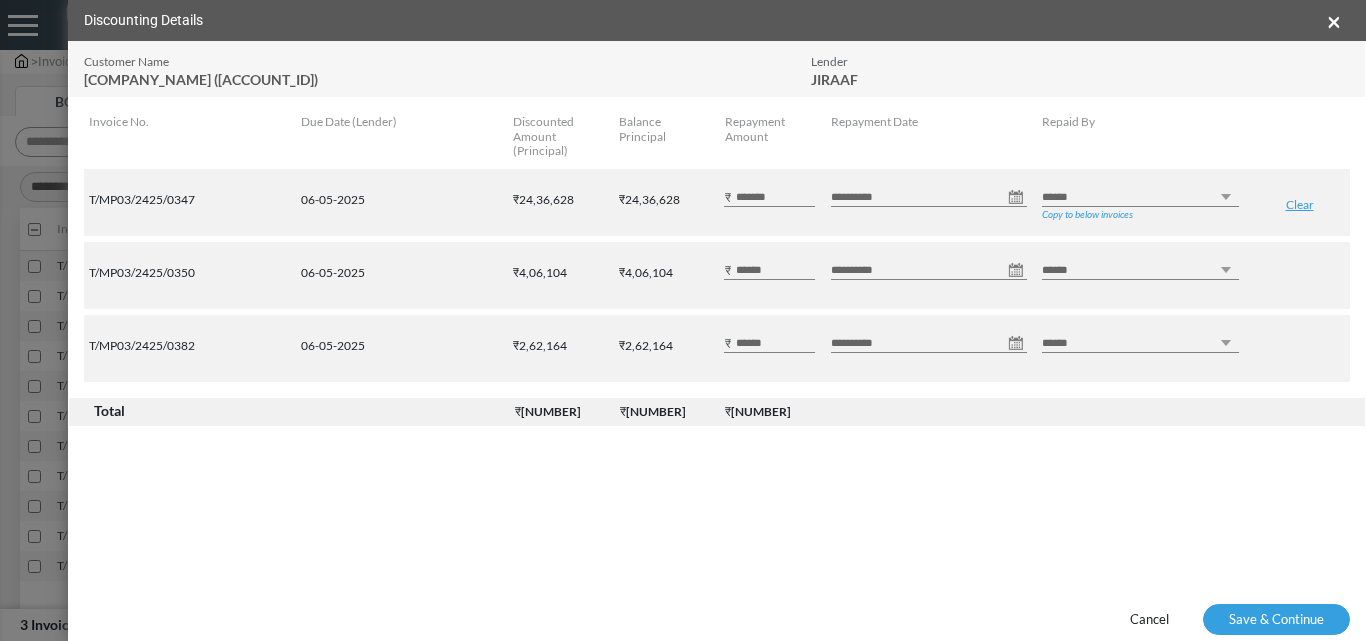 select on "********" 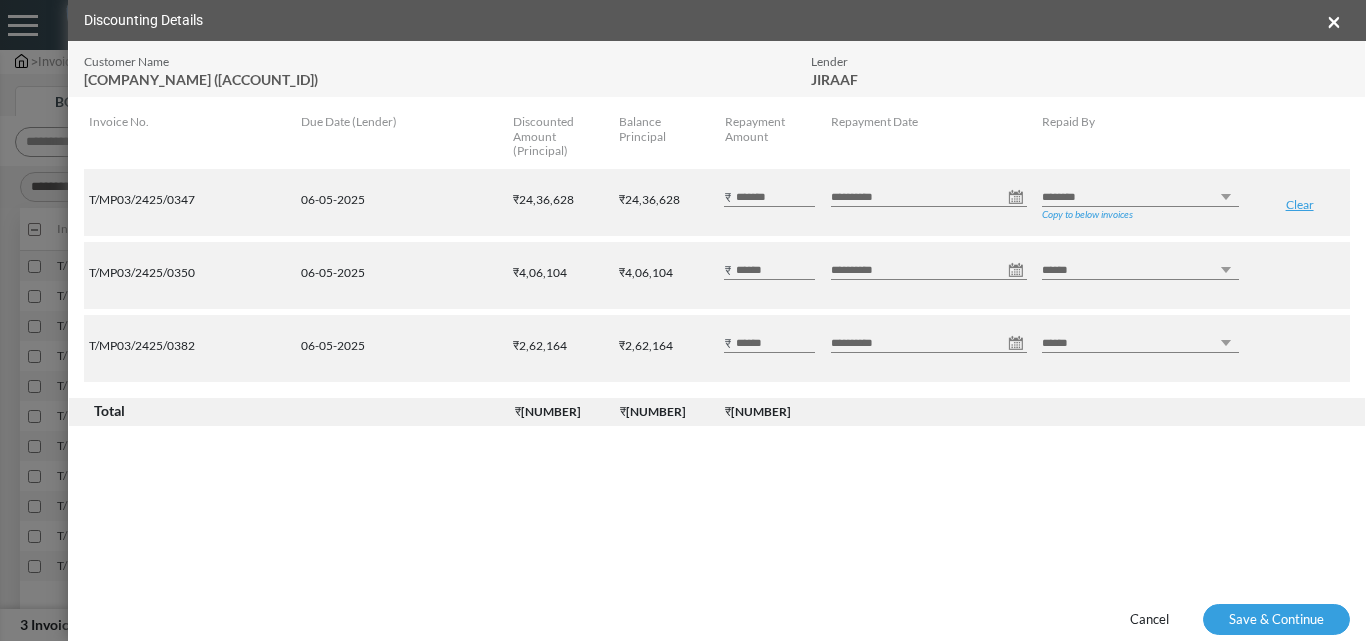 click on "****** *** ********" at bounding box center (1140, 197) 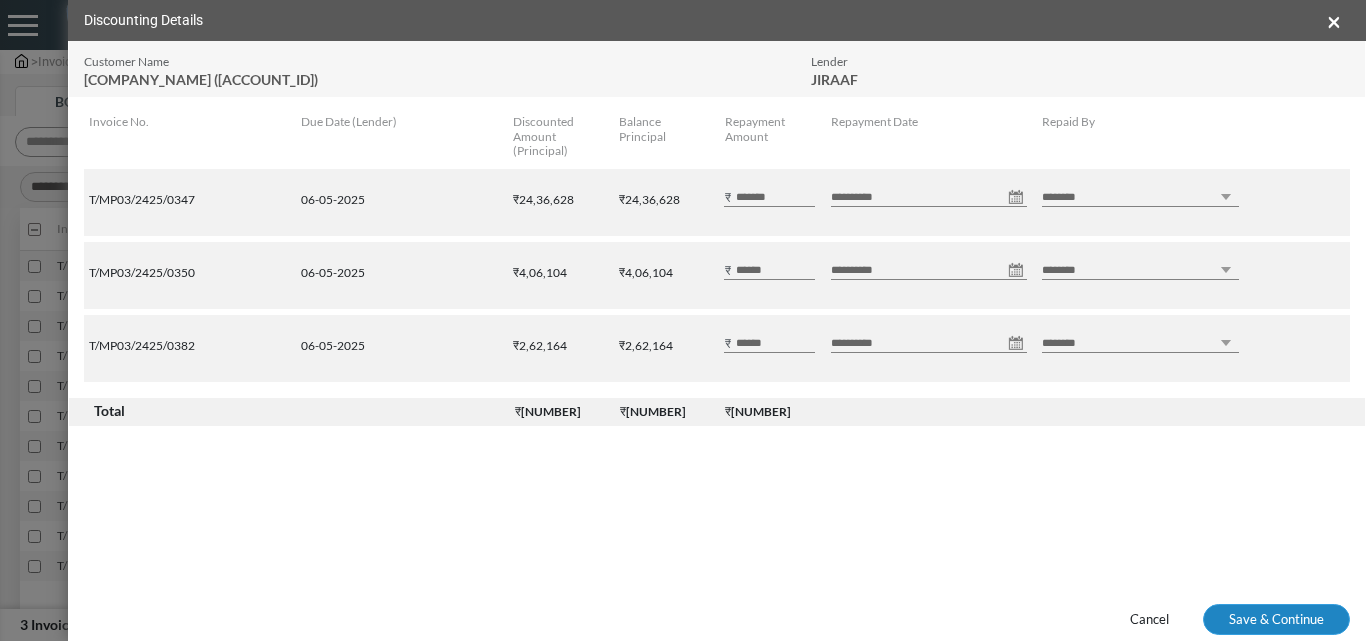 click on "Save & Continue" at bounding box center (1276, 620) 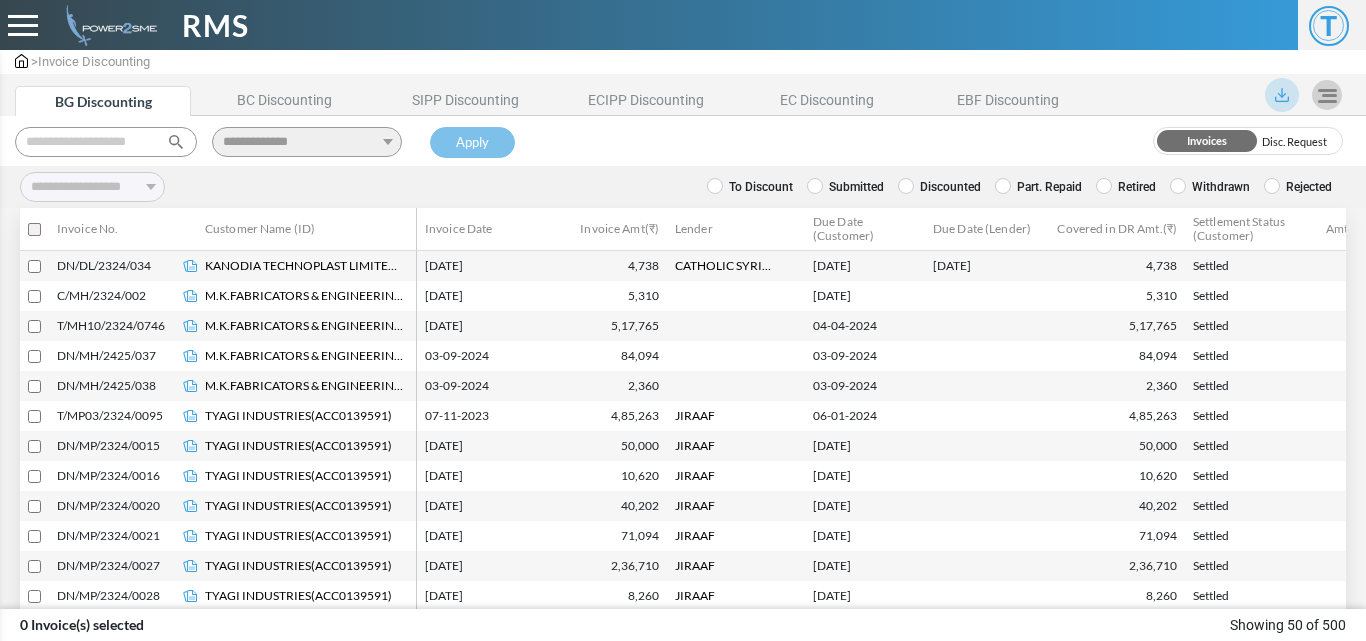 scroll, scrollTop: 0, scrollLeft: 0, axis: both 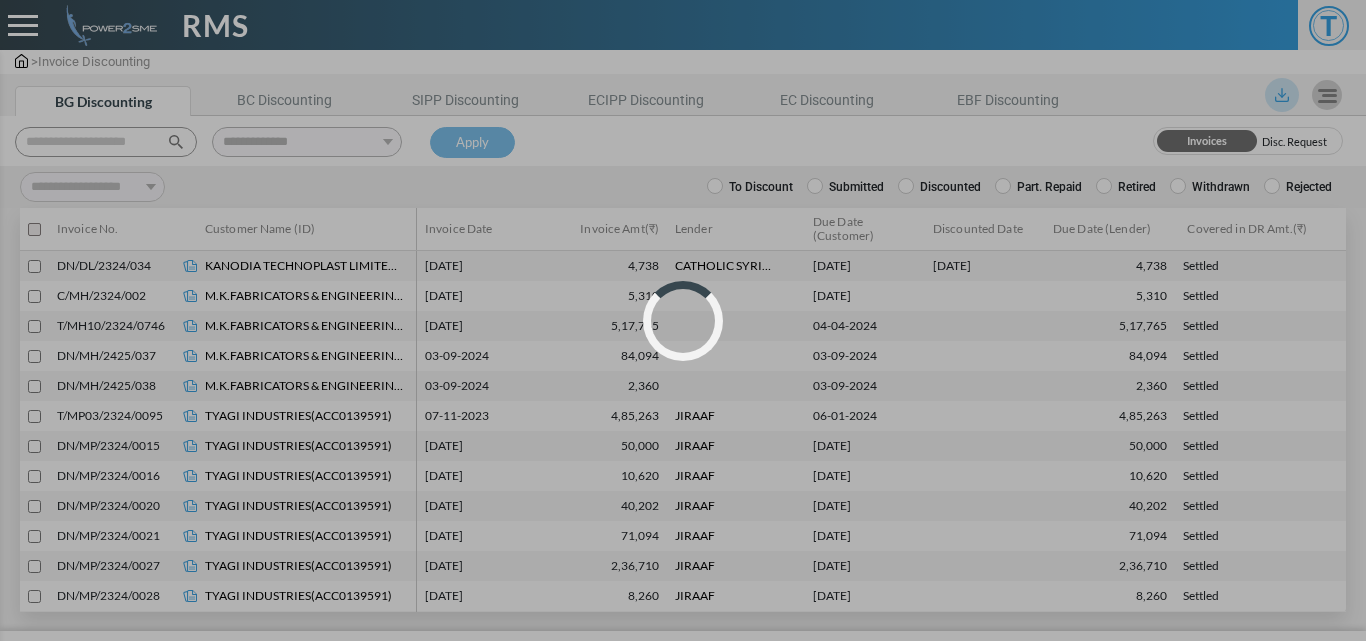 select 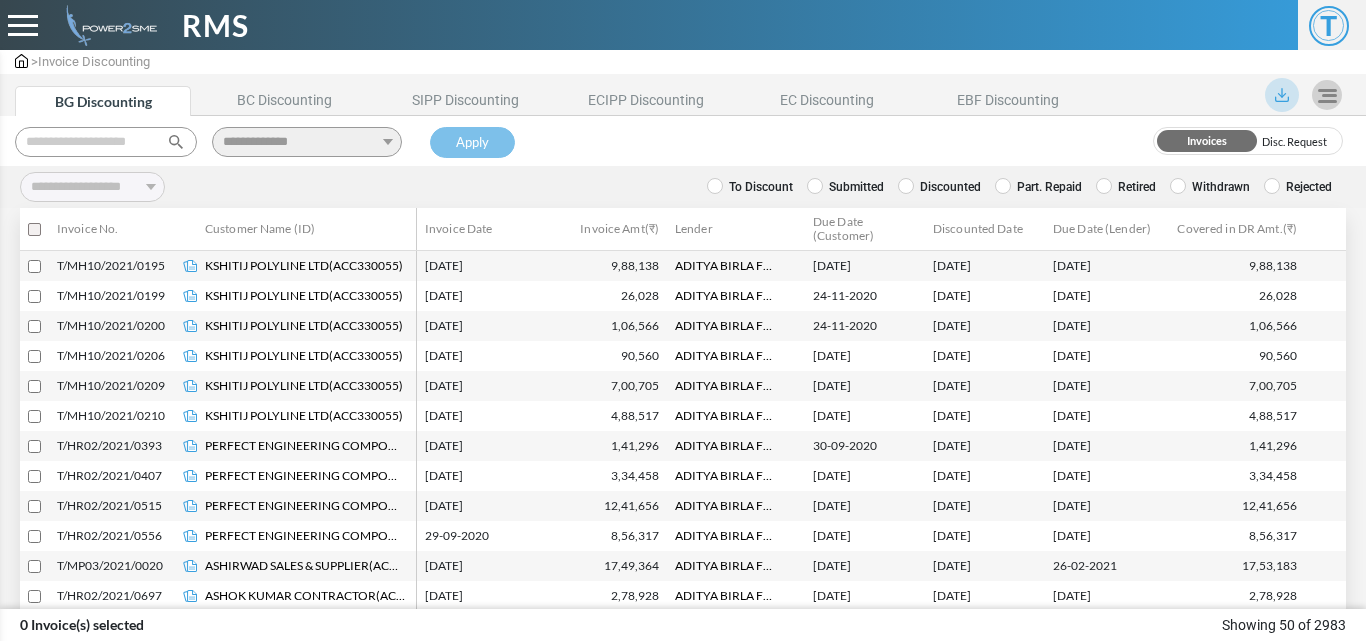 click at bounding box center [106, 142] 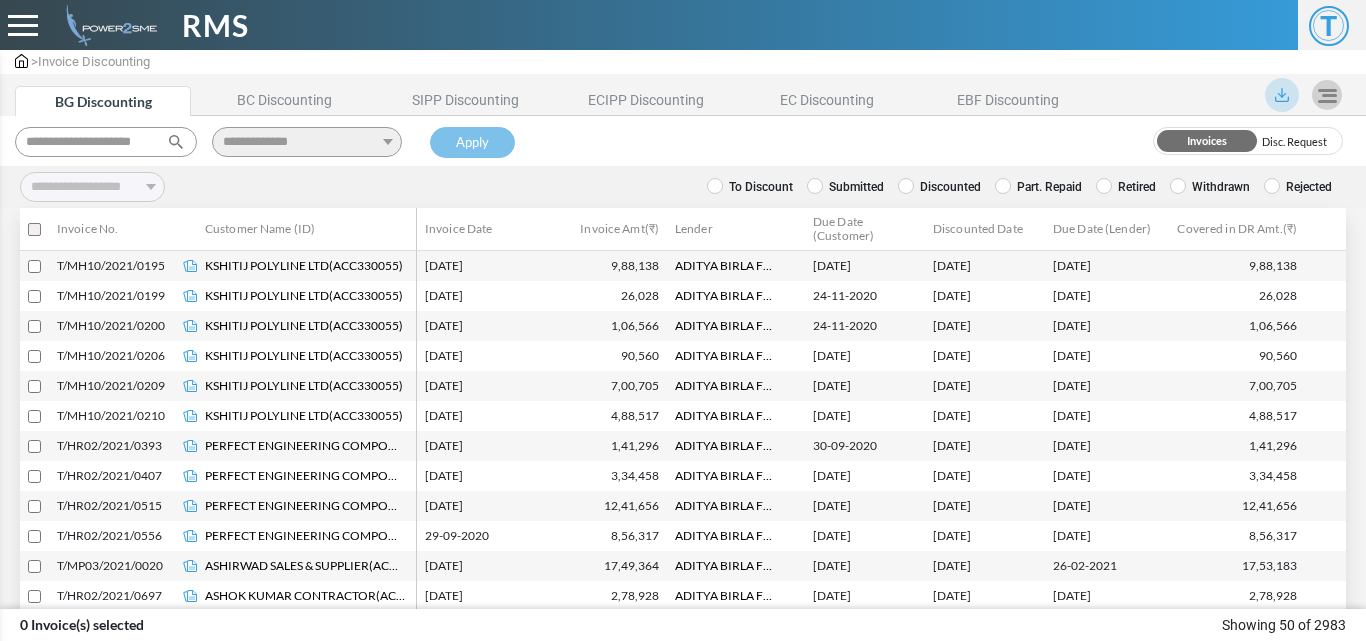 scroll, scrollTop: 0, scrollLeft: 12, axis: horizontal 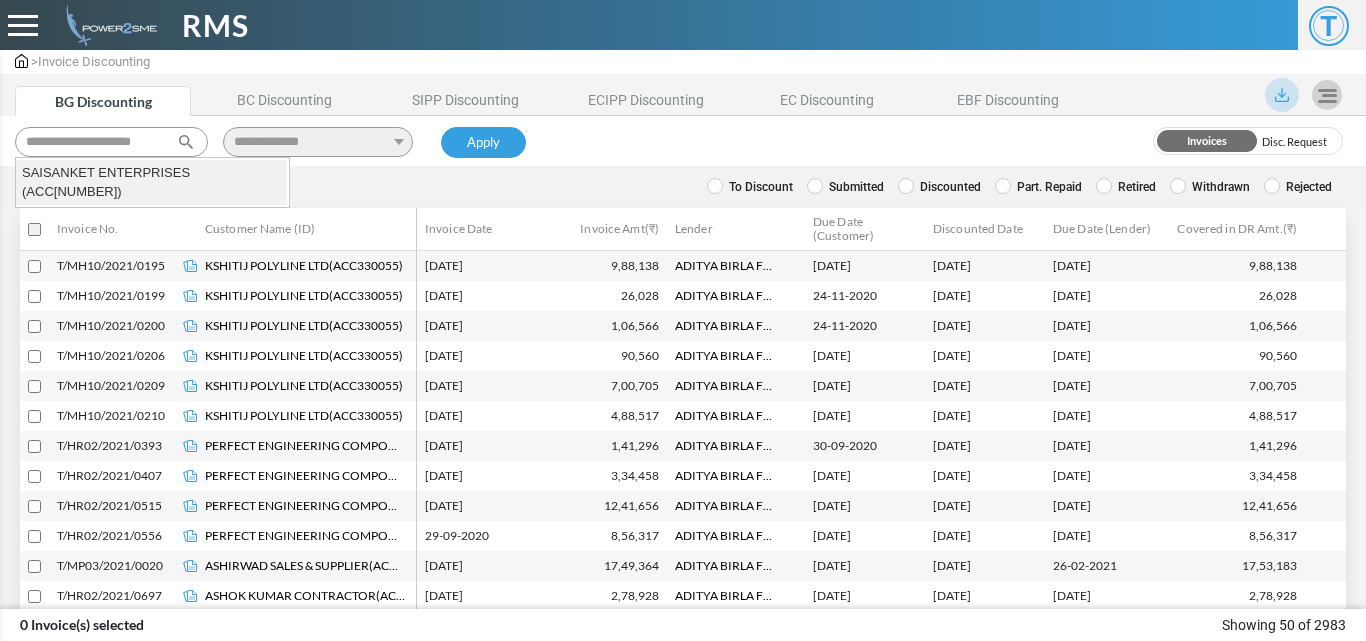 click on "SAISANKET ENTERPRISES (ACC[NUMBER])" at bounding box center (151, 182) 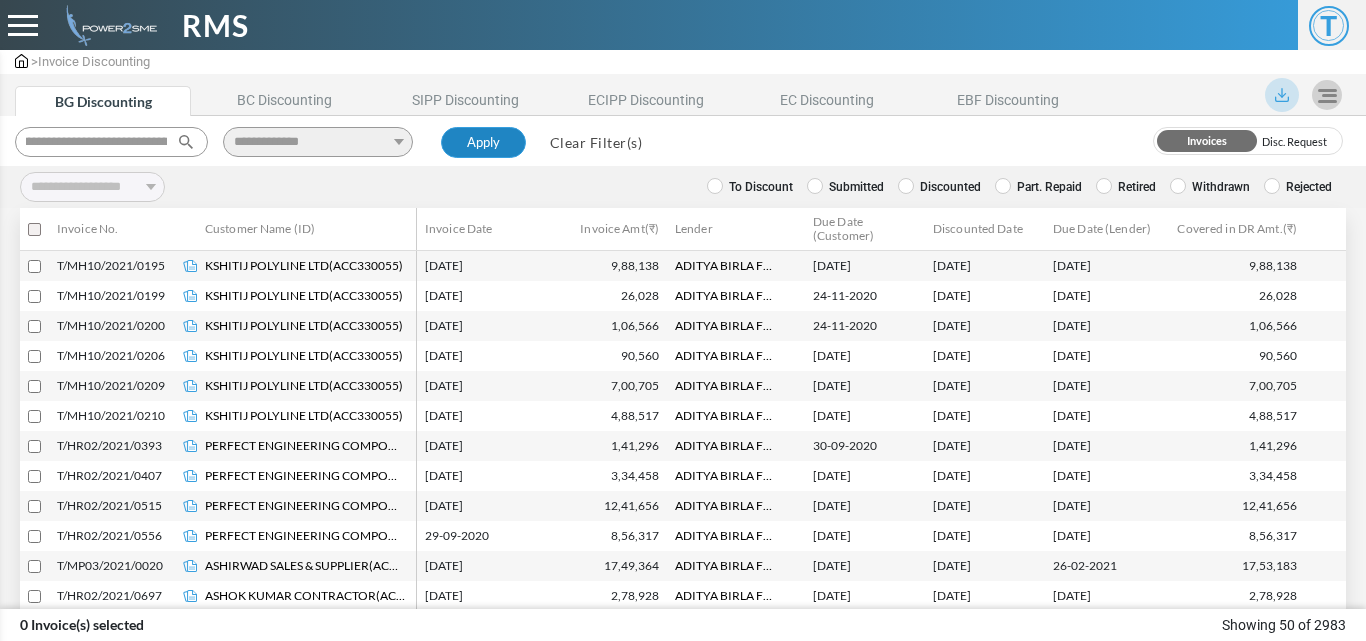 type on "**********" 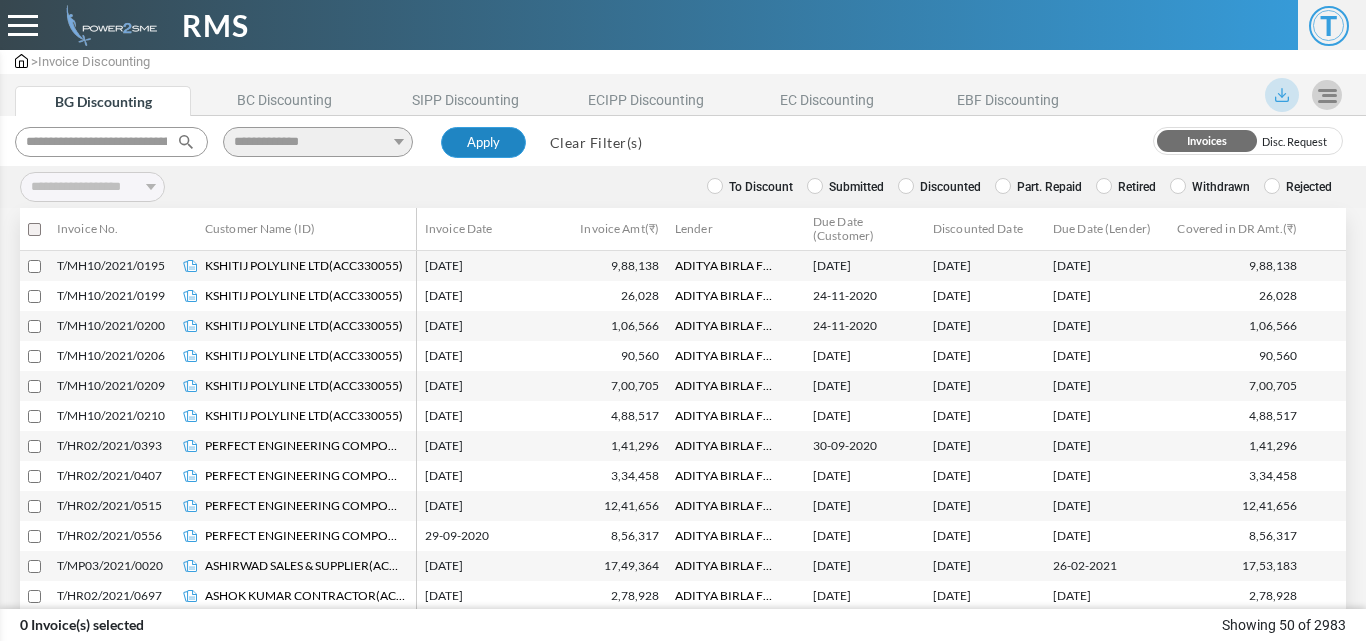 click on "Apply" at bounding box center [483, 143] 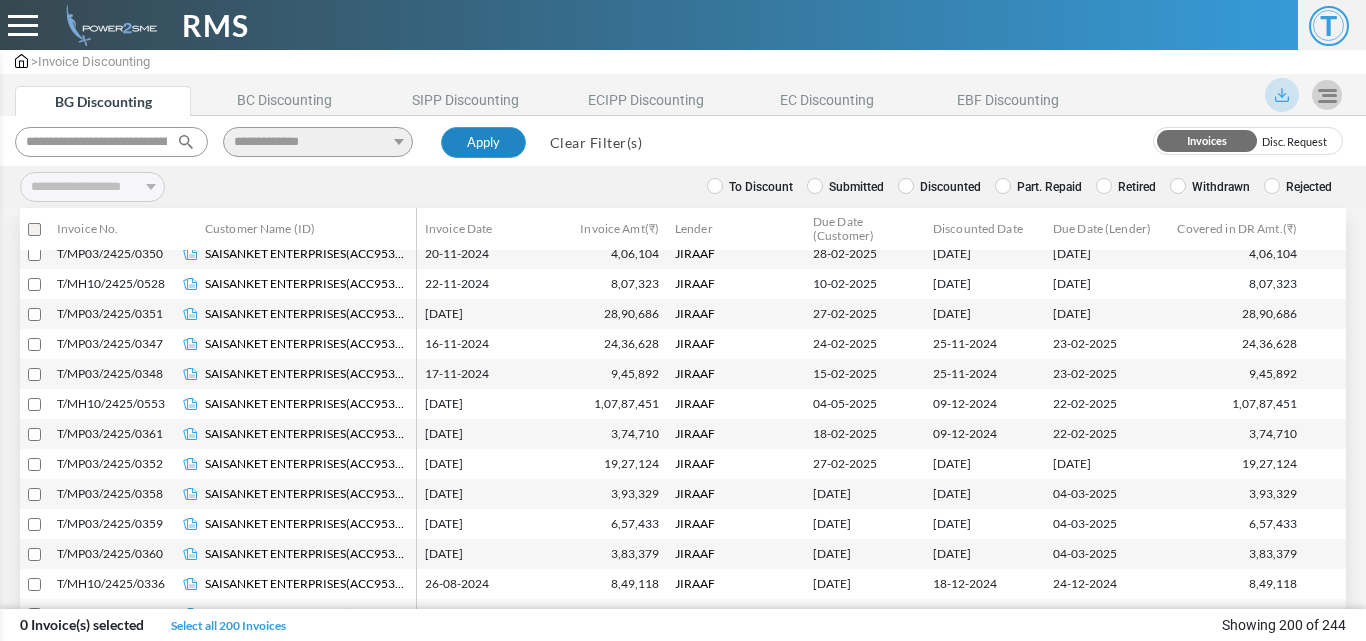 scroll, scrollTop: 5647, scrollLeft: 0, axis: vertical 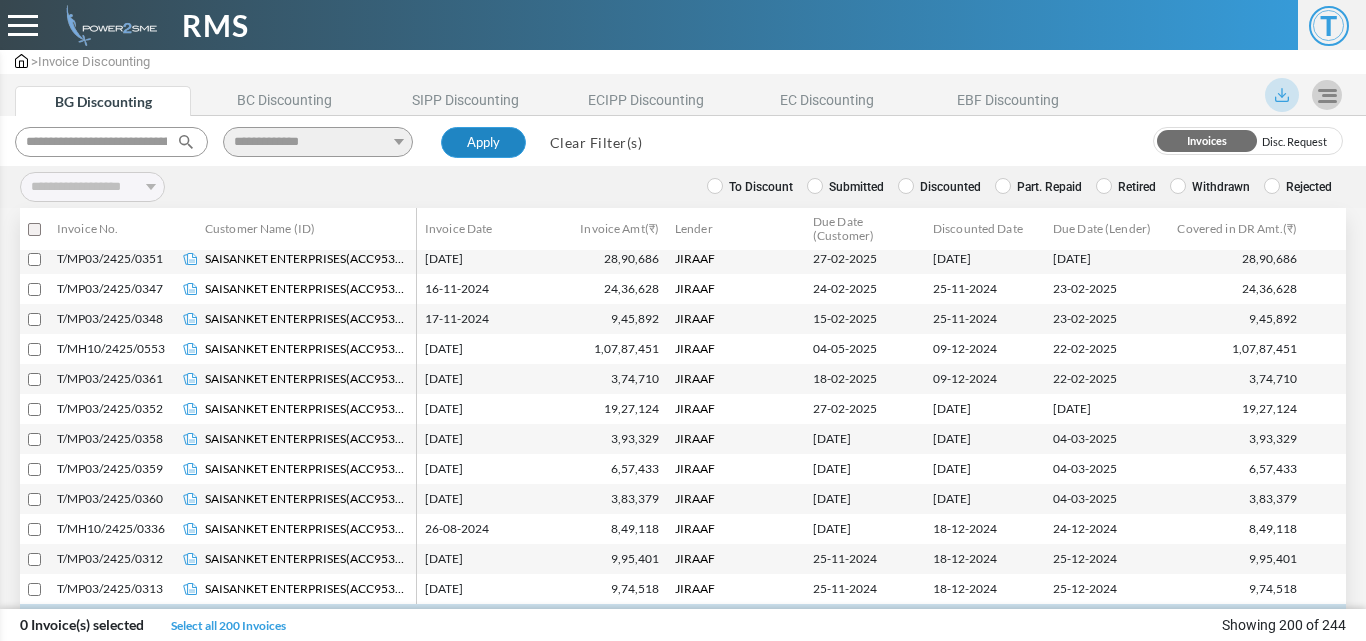 select 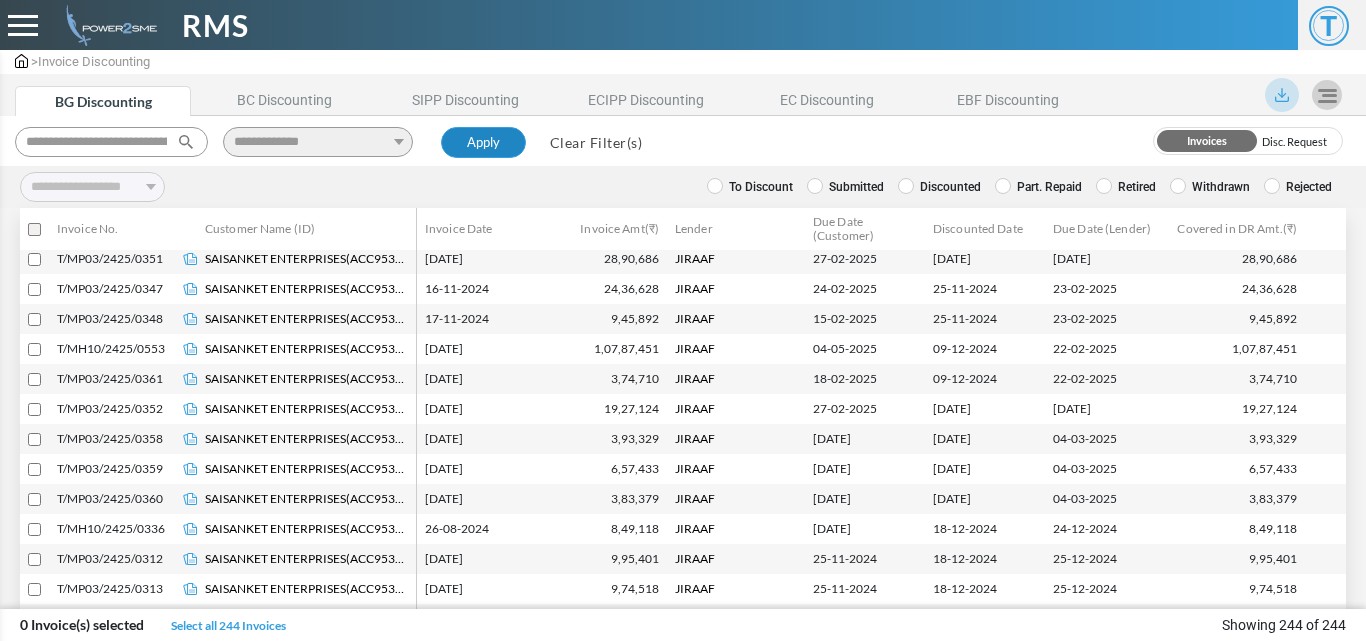 type 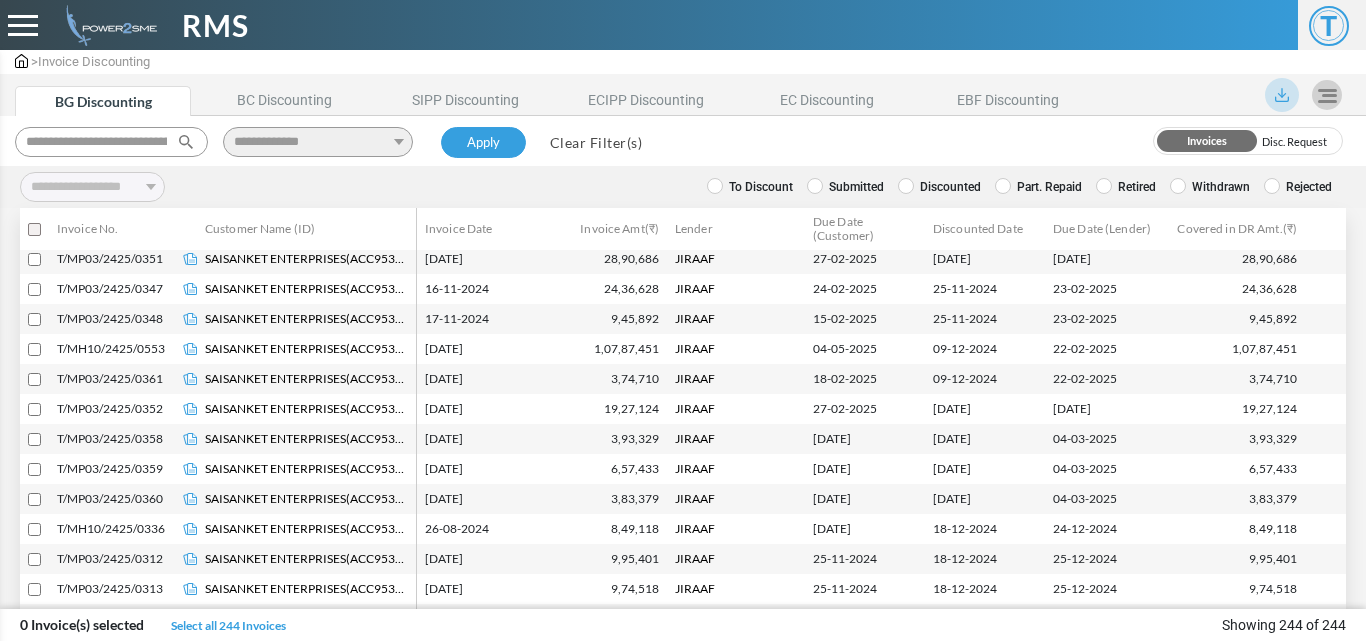 click on "Clear Filter(s)" at bounding box center (596, 142) 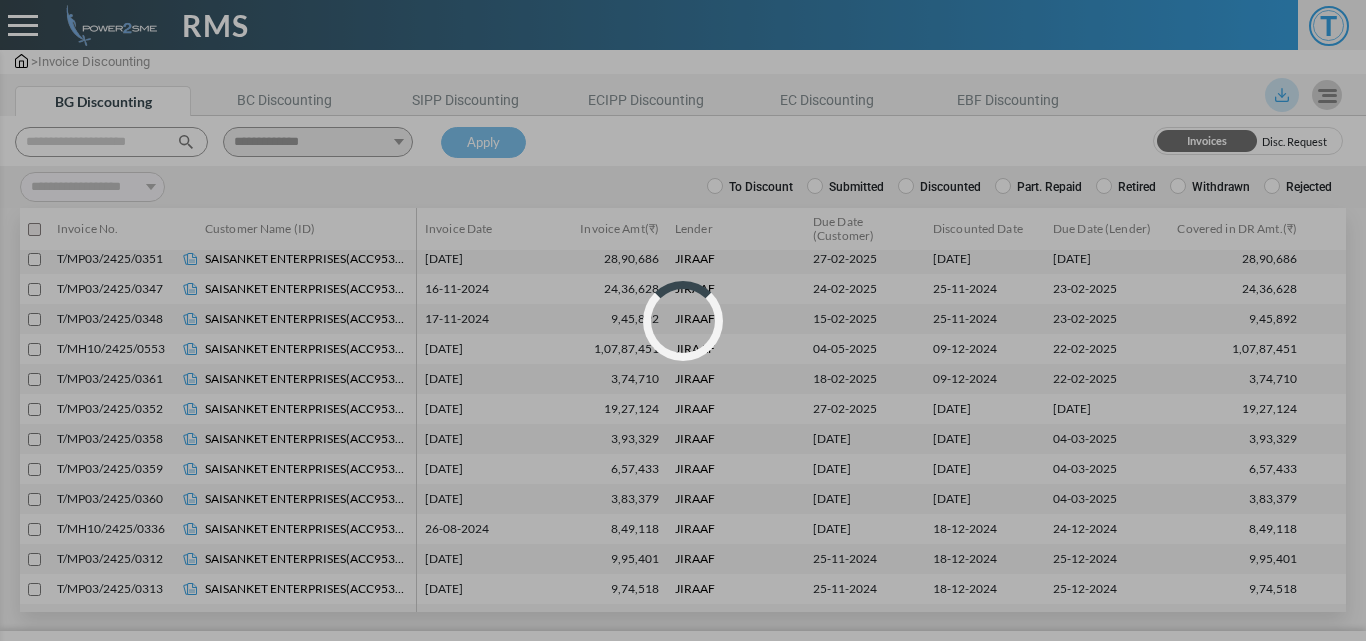 select 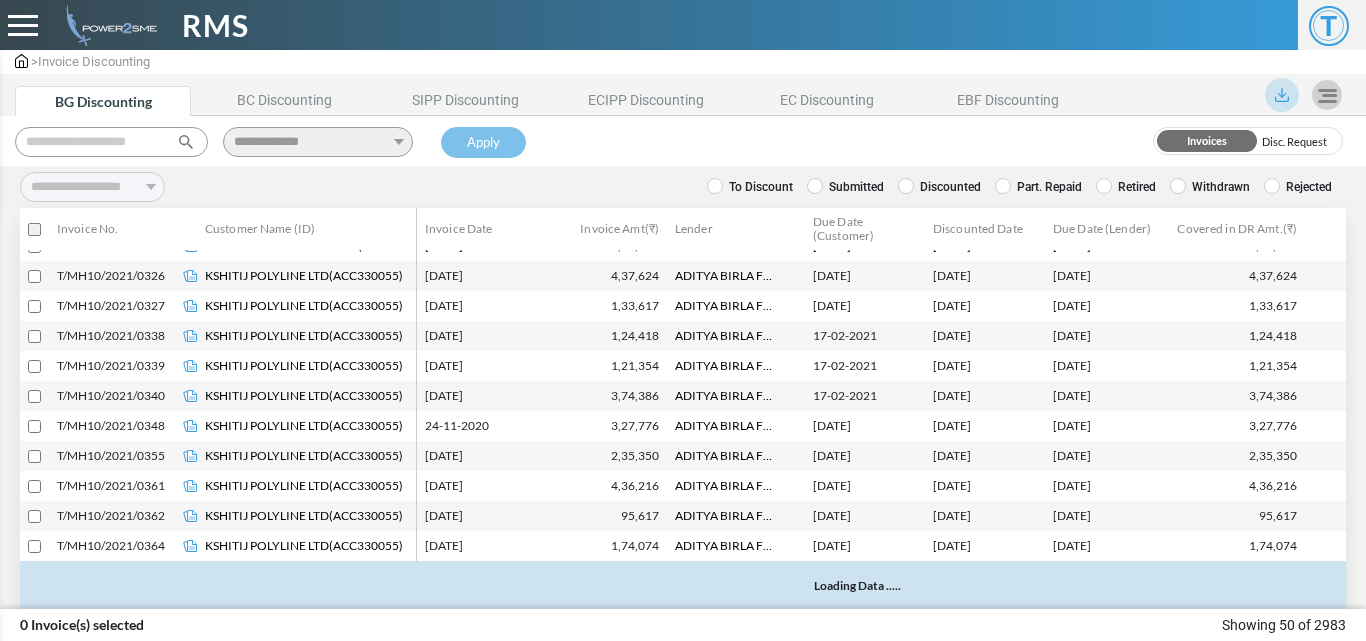 scroll, scrollTop: 1198, scrollLeft: 0, axis: vertical 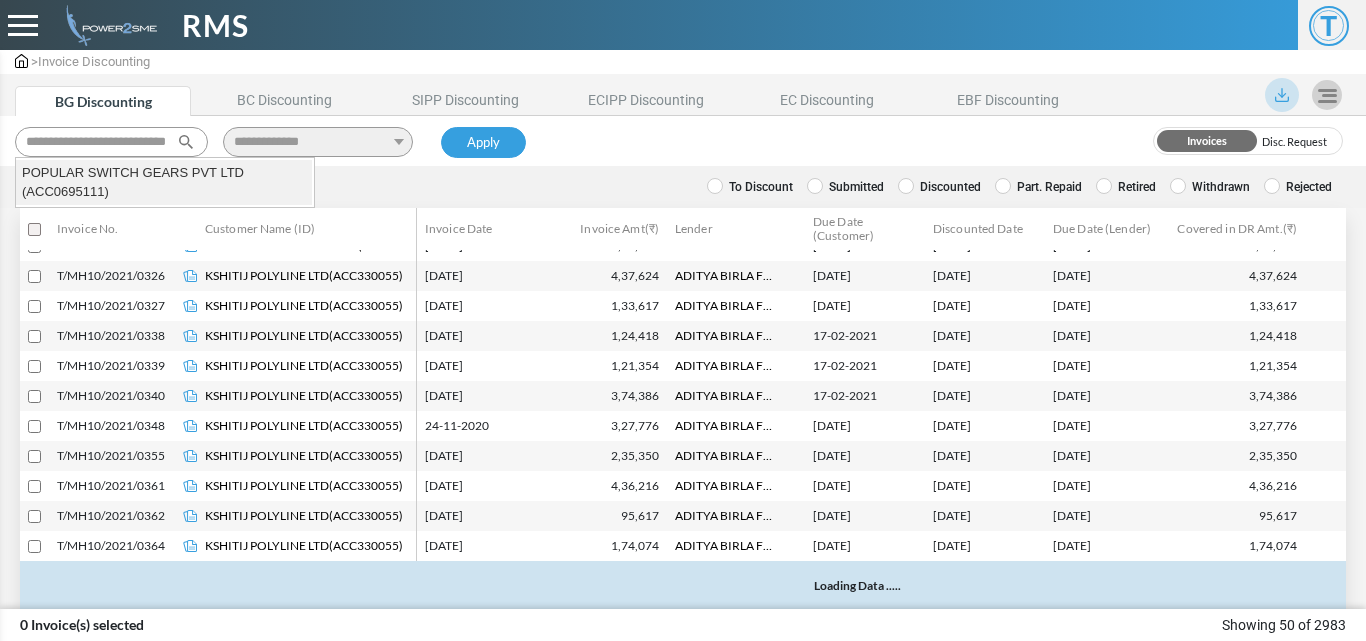 click on "POPULAR SWITCH GEARS PVT LTD (ACC0695111)" at bounding box center (164, 182) 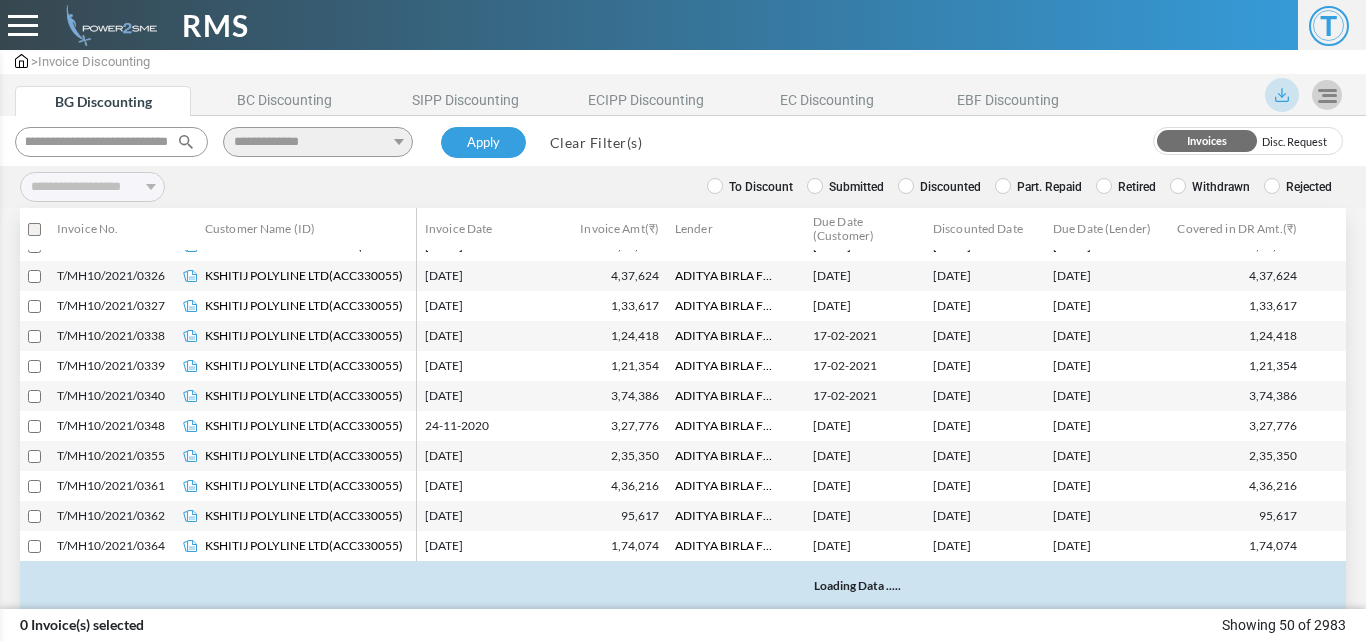 type 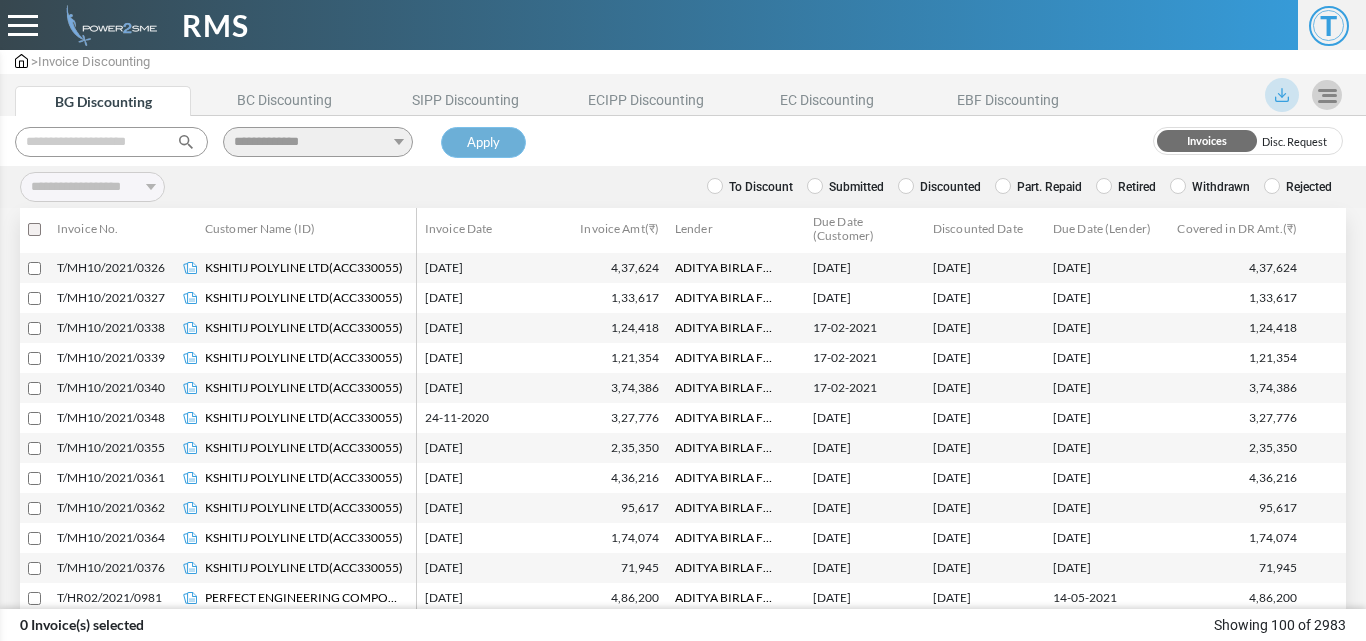 scroll, scrollTop: 0, scrollLeft: 0, axis: both 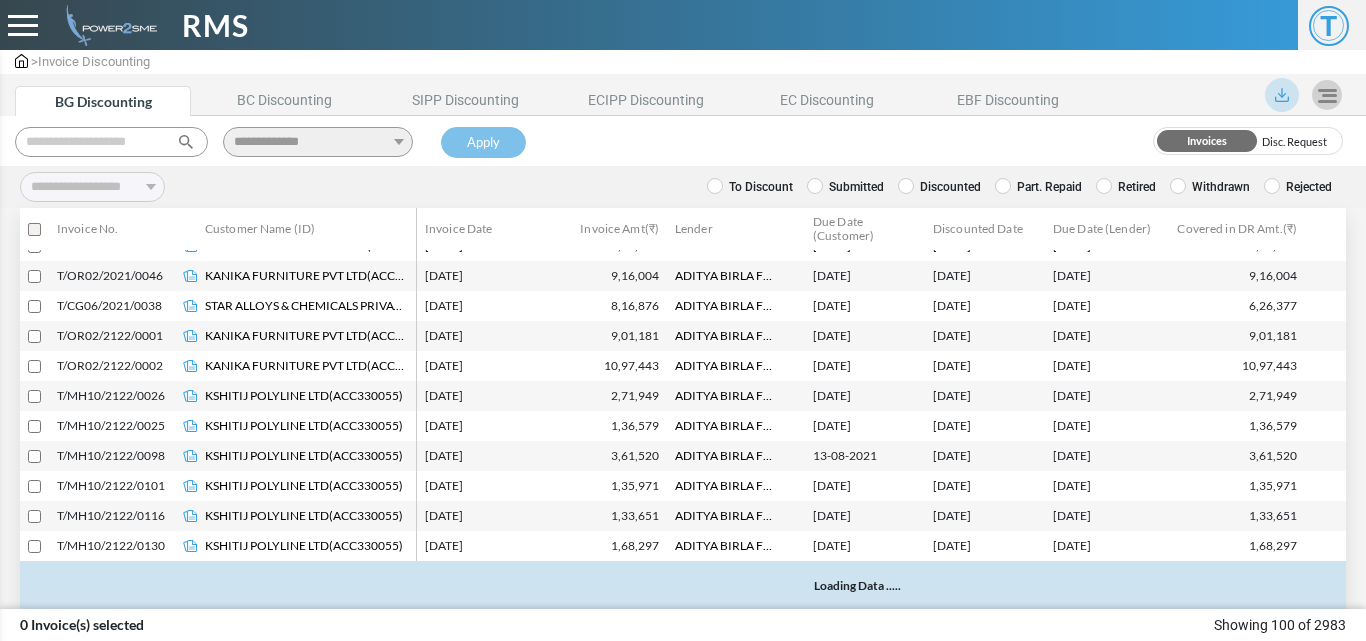 click at bounding box center [111, 142] 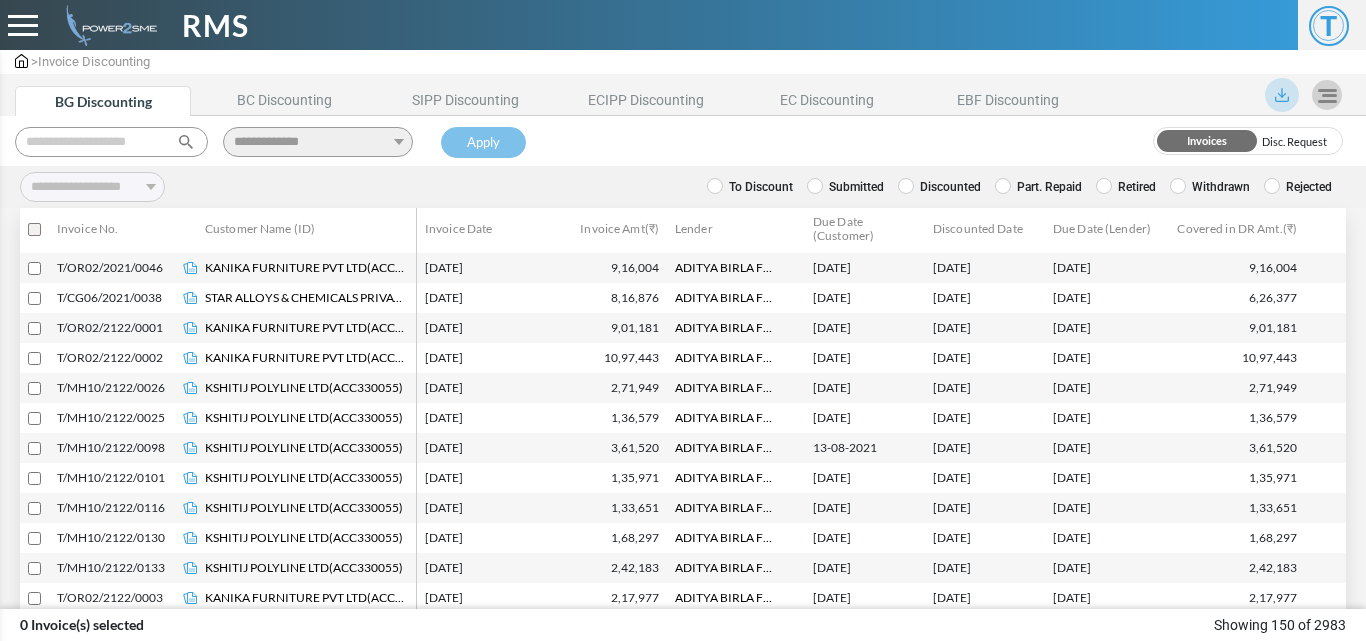 scroll, scrollTop: 4198, scrollLeft: 0, axis: vertical 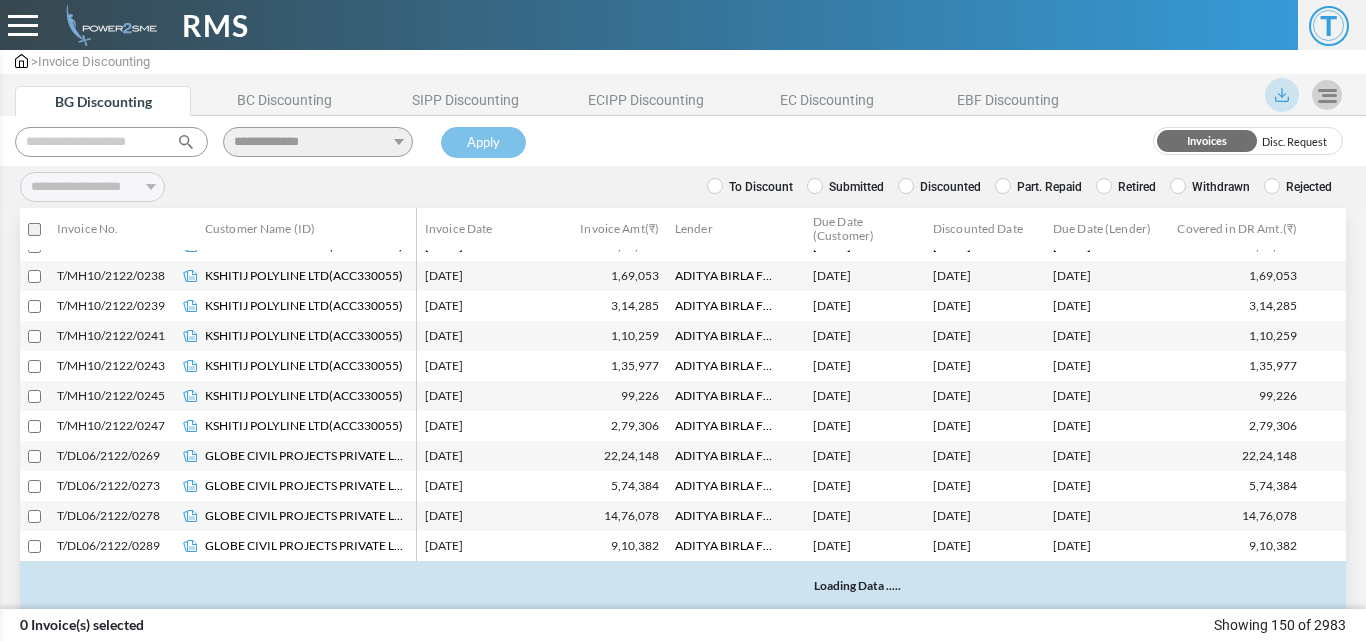 paste on "**********" 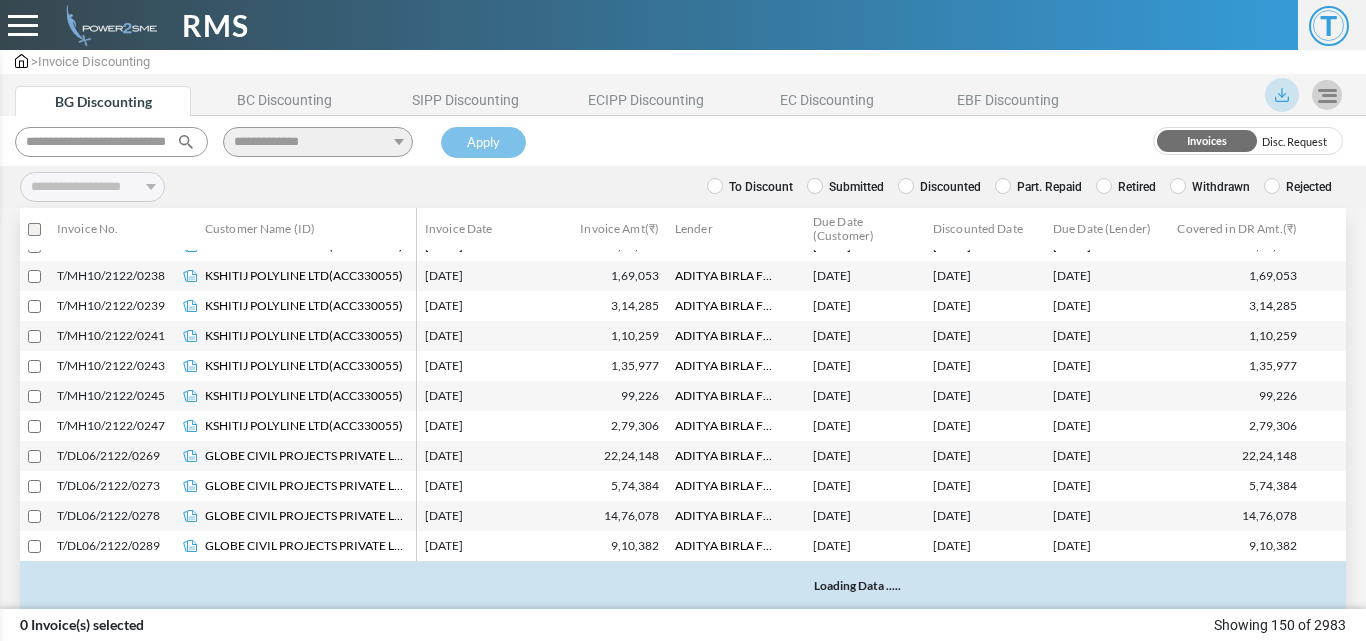 scroll, scrollTop: 0, scrollLeft: 63, axis: horizontal 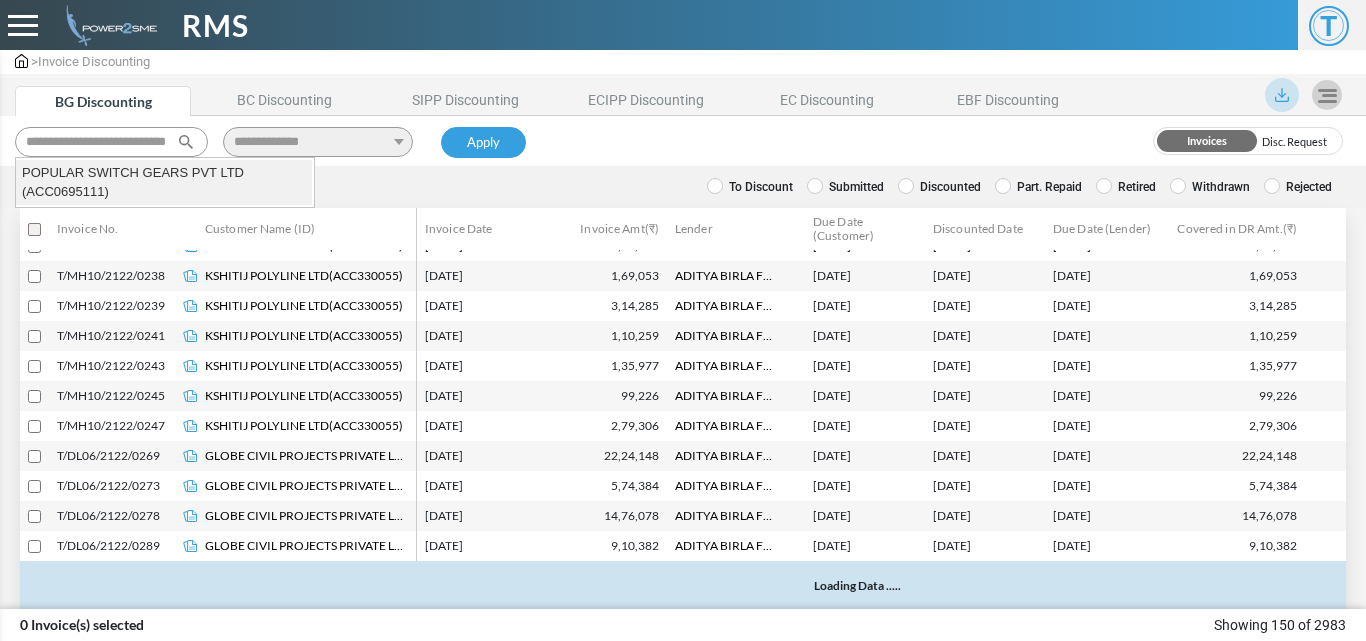 click on "POPULAR SWITCH GEARS PVT LTD (ACC0695111)" at bounding box center (164, 182) 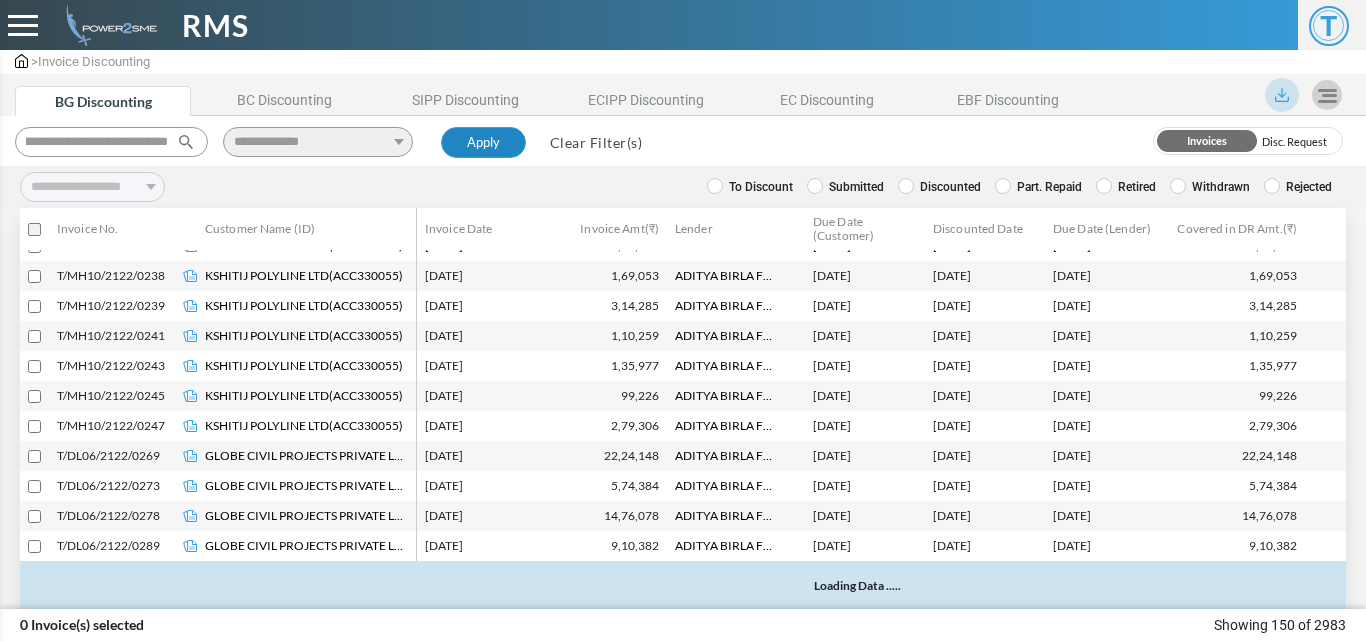 type on "**********" 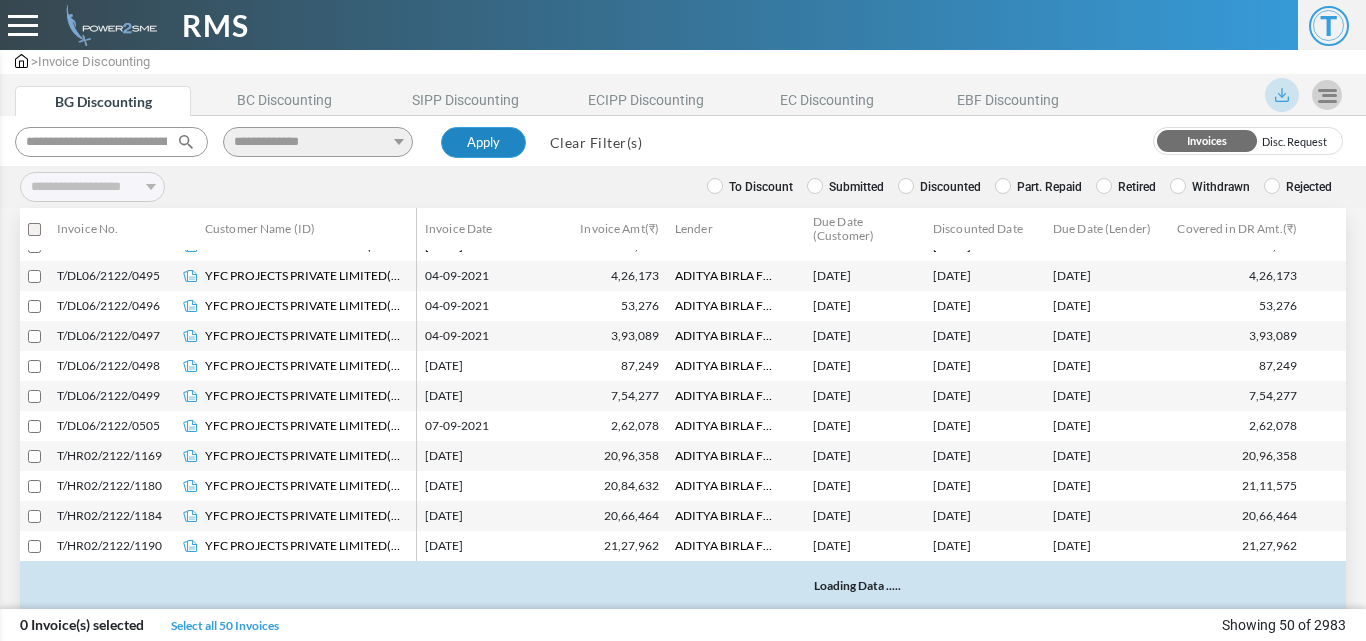scroll, scrollTop: 1808, scrollLeft: 0, axis: vertical 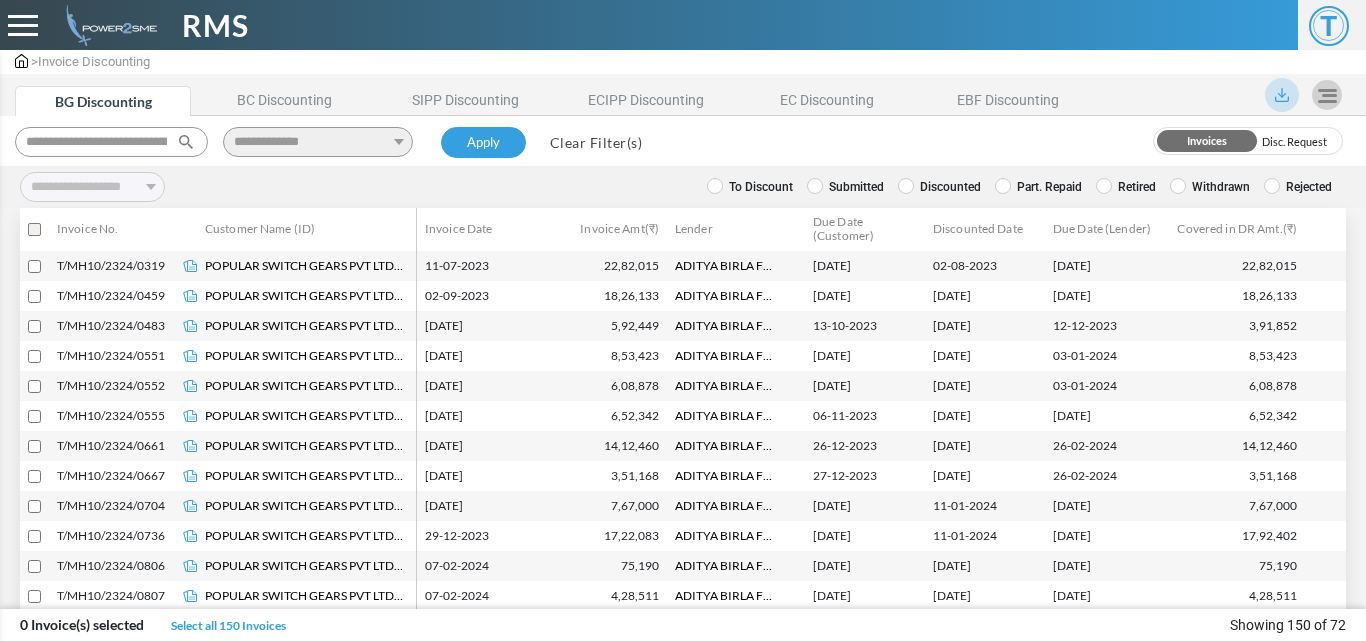 click on "Discounted" at bounding box center [939, 187] 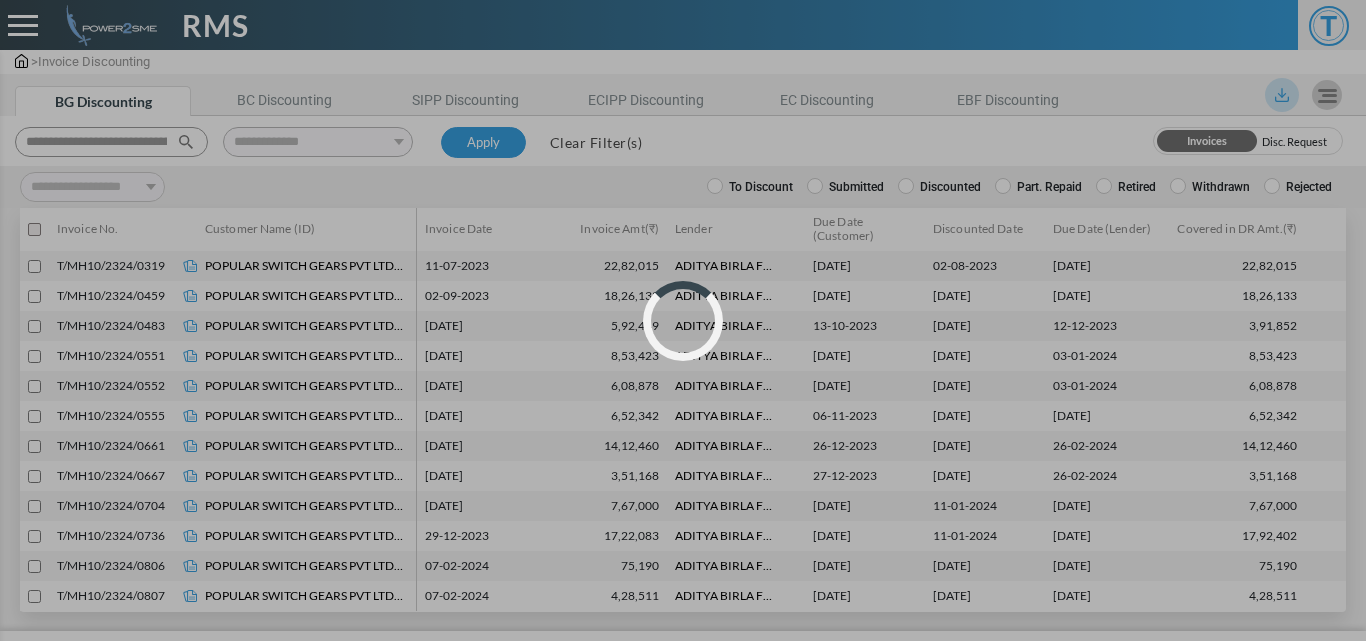 scroll, scrollTop: 0, scrollLeft: 0, axis: both 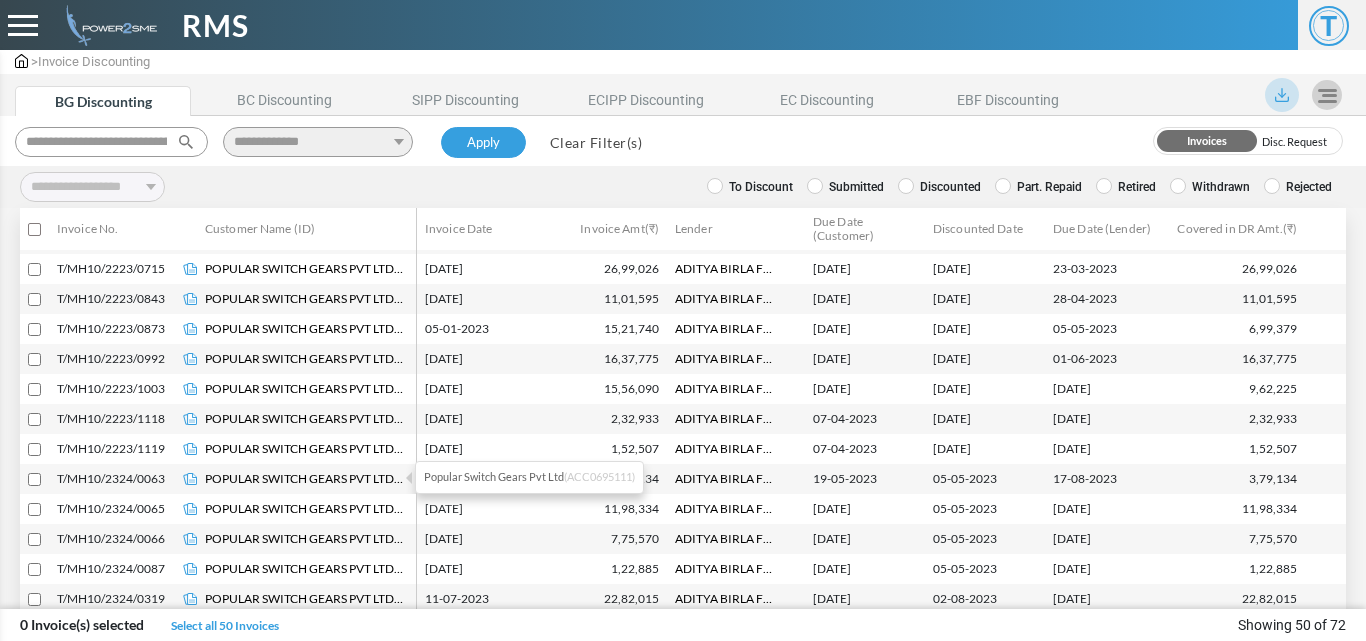 select 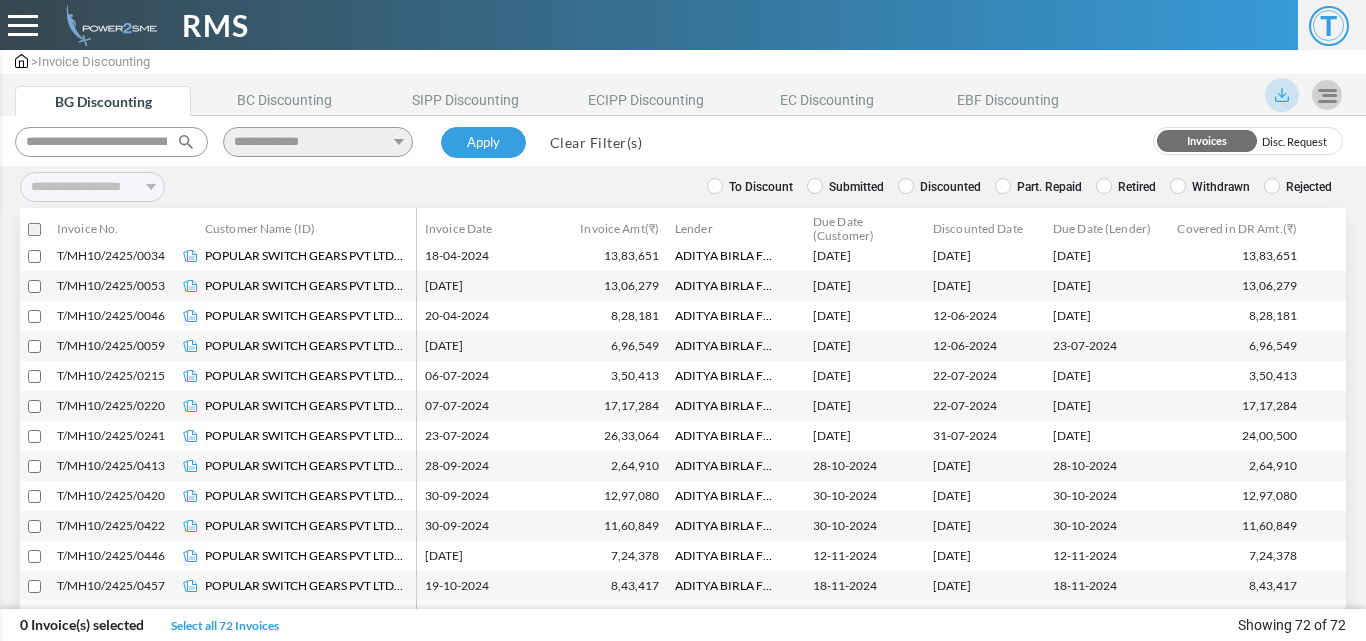 scroll, scrollTop: 1800, scrollLeft: 0, axis: vertical 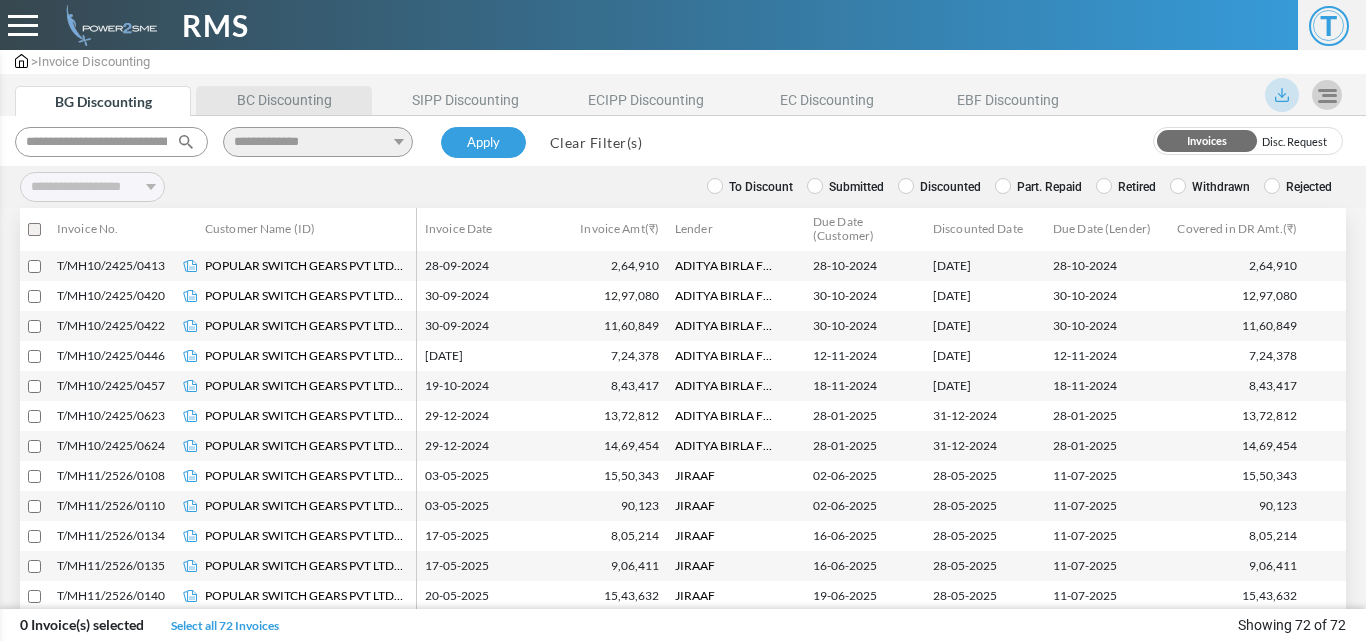 click on "BC Discounting" at bounding box center [284, 100] 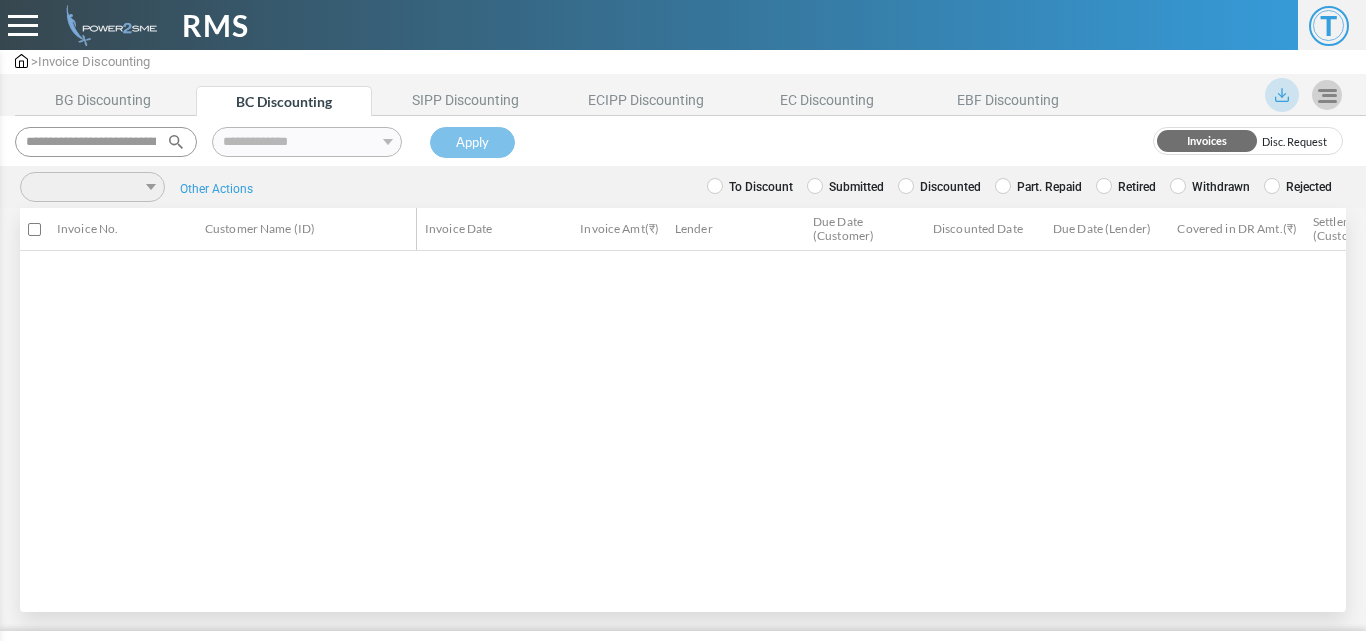 scroll, scrollTop: 0, scrollLeft: 0, axis: both 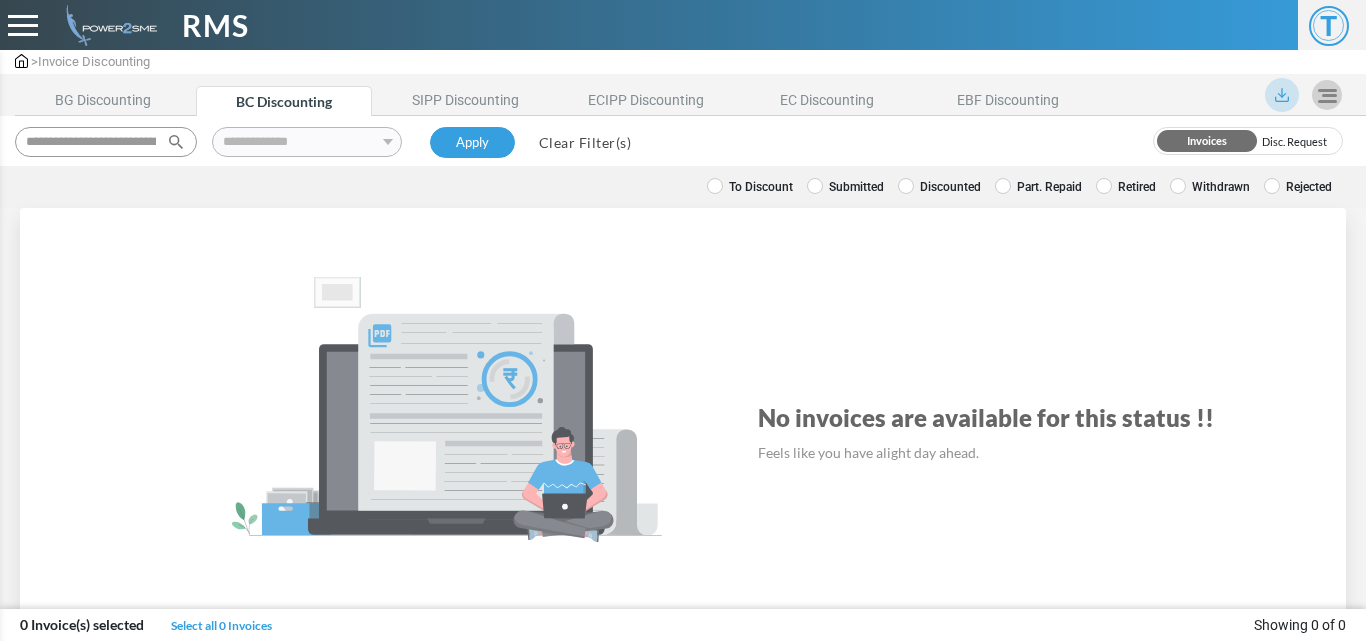 click on "Clear Filter(s)" at bounding box center [585, 142] 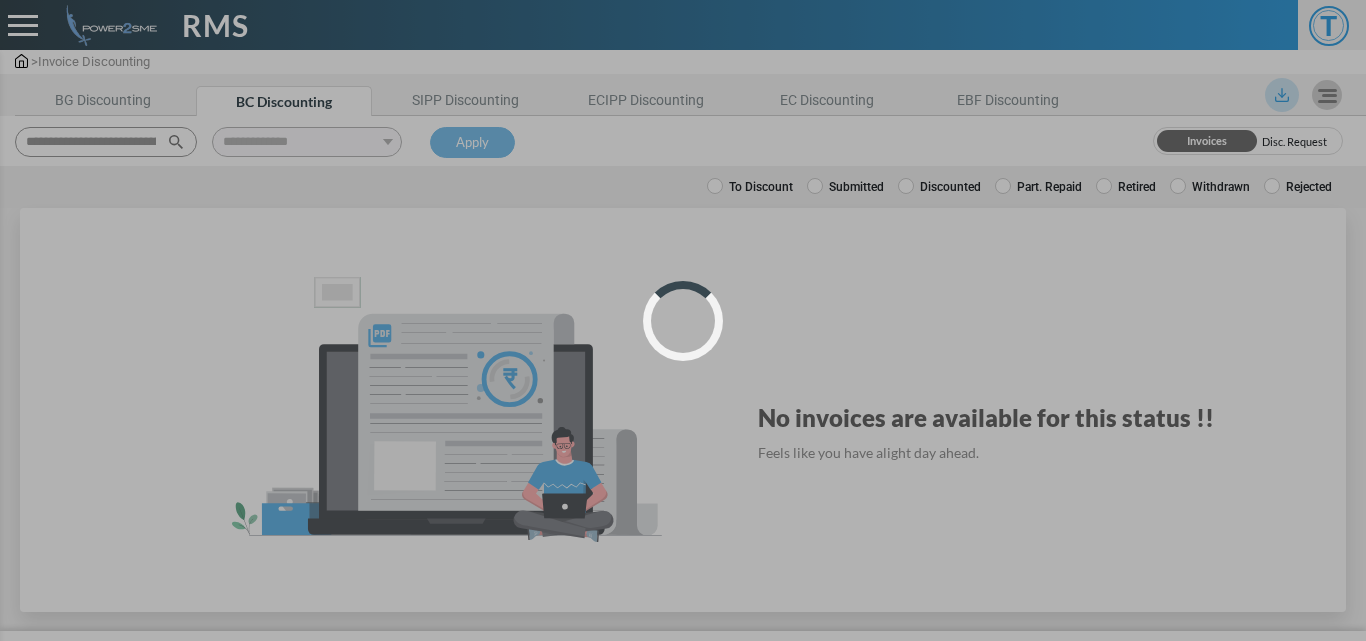 type 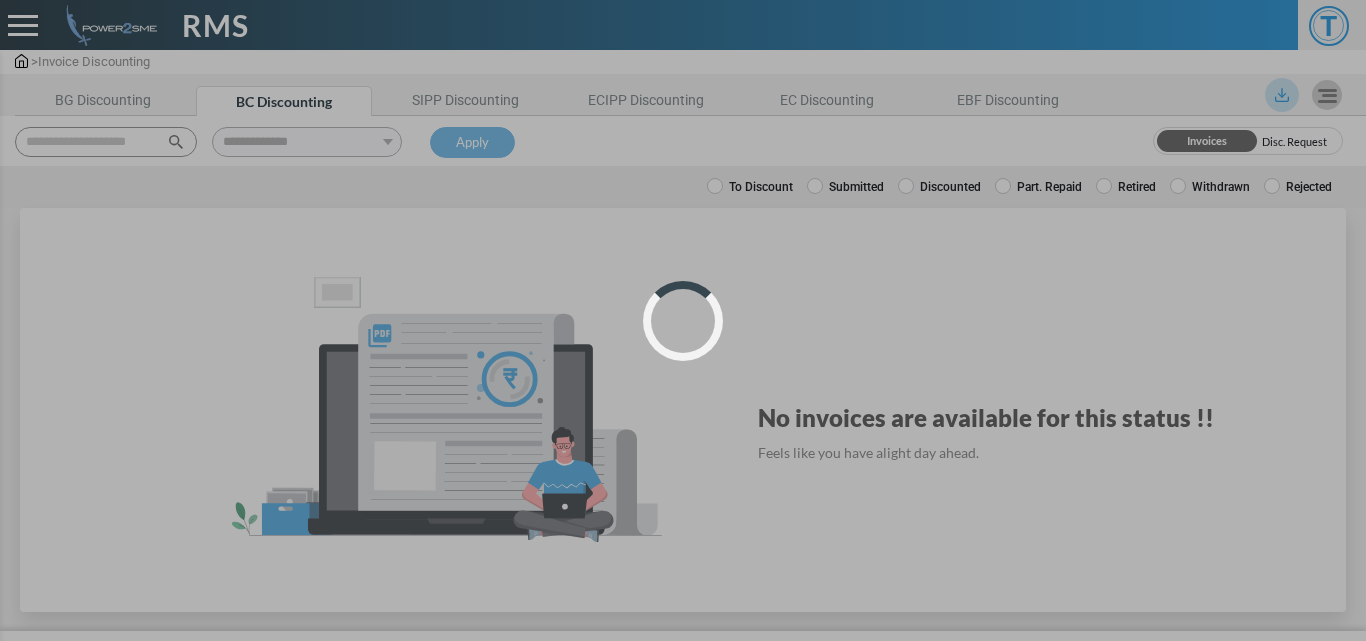 select 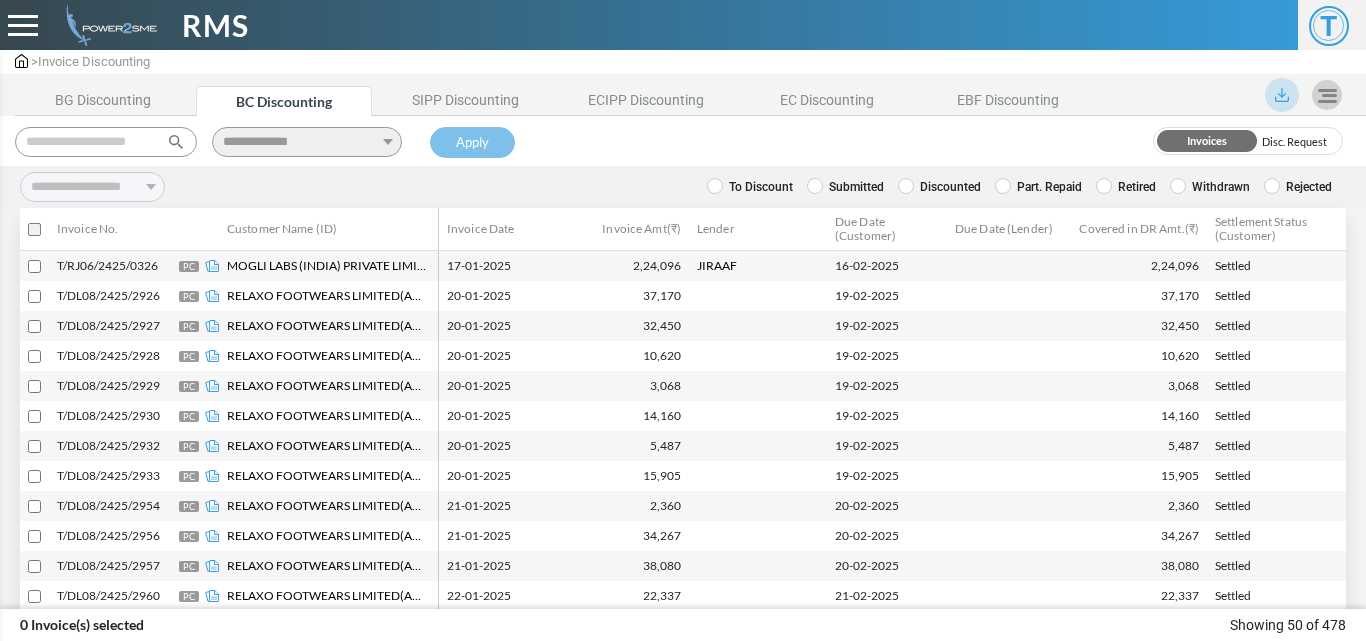click at bounding box center [106, 142] 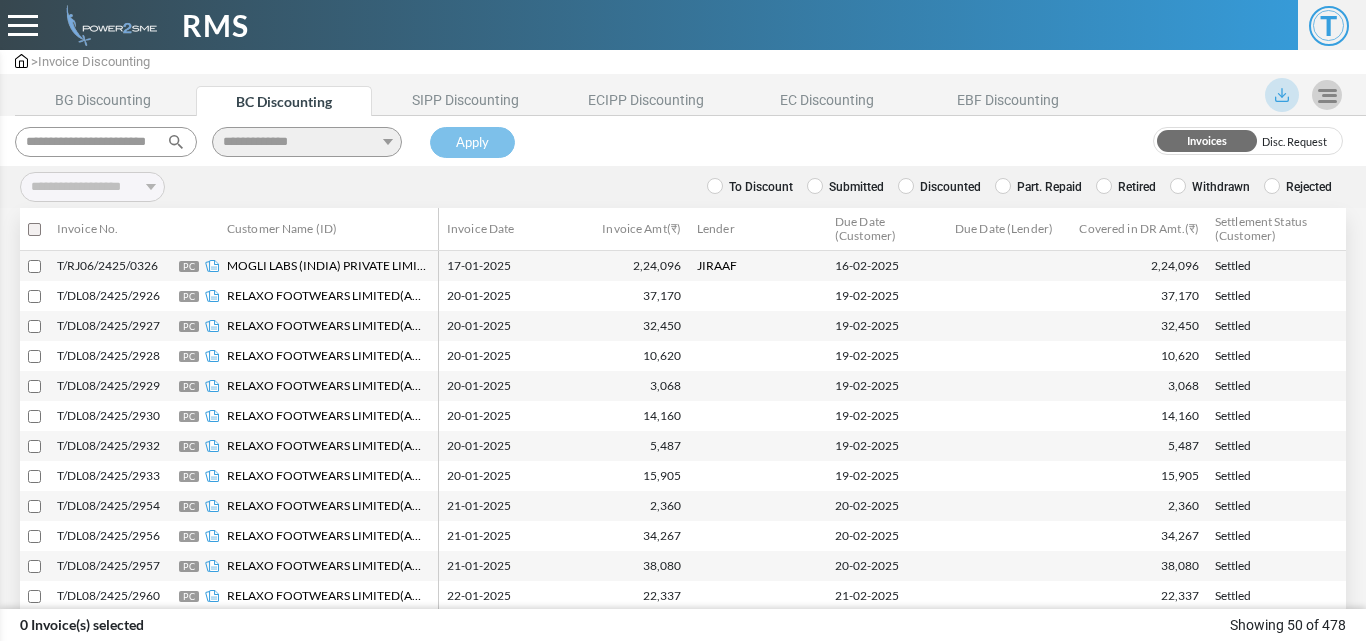 scroll, scrollTop: 0, scrollLeft: 24, axis: horizontal 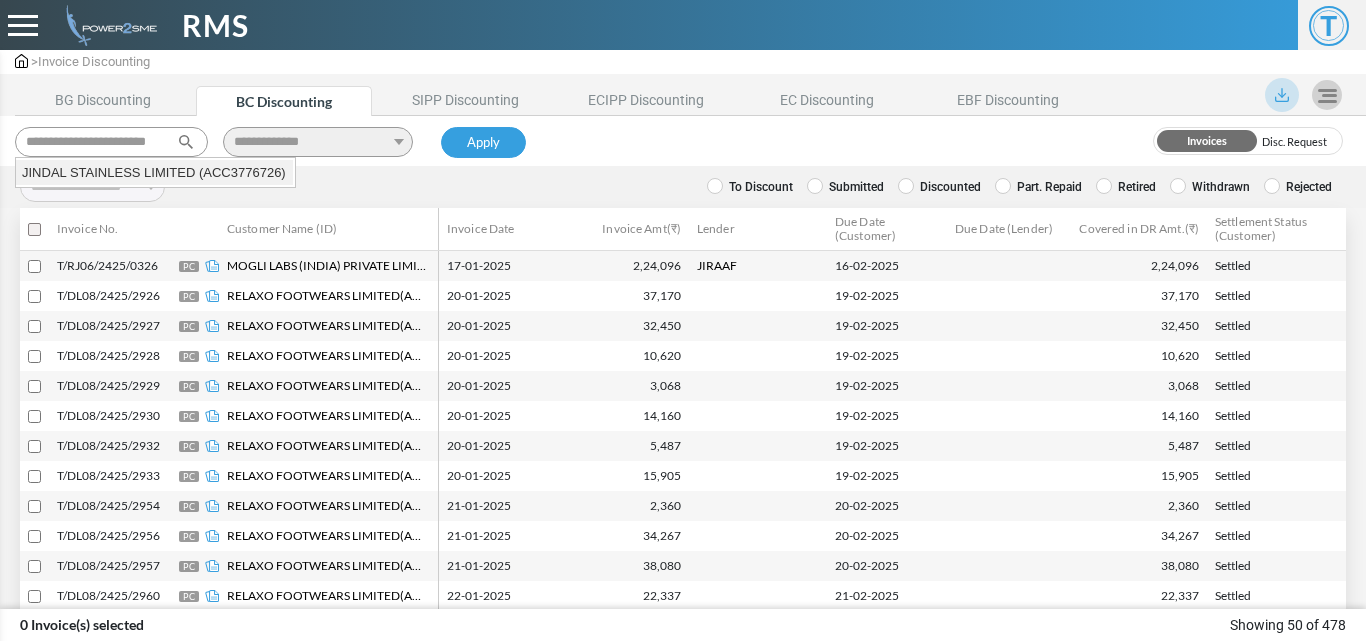 click on "JINDAL STAINLESS LIMITED (ACC3776726)" at bounding box center (154, 173) 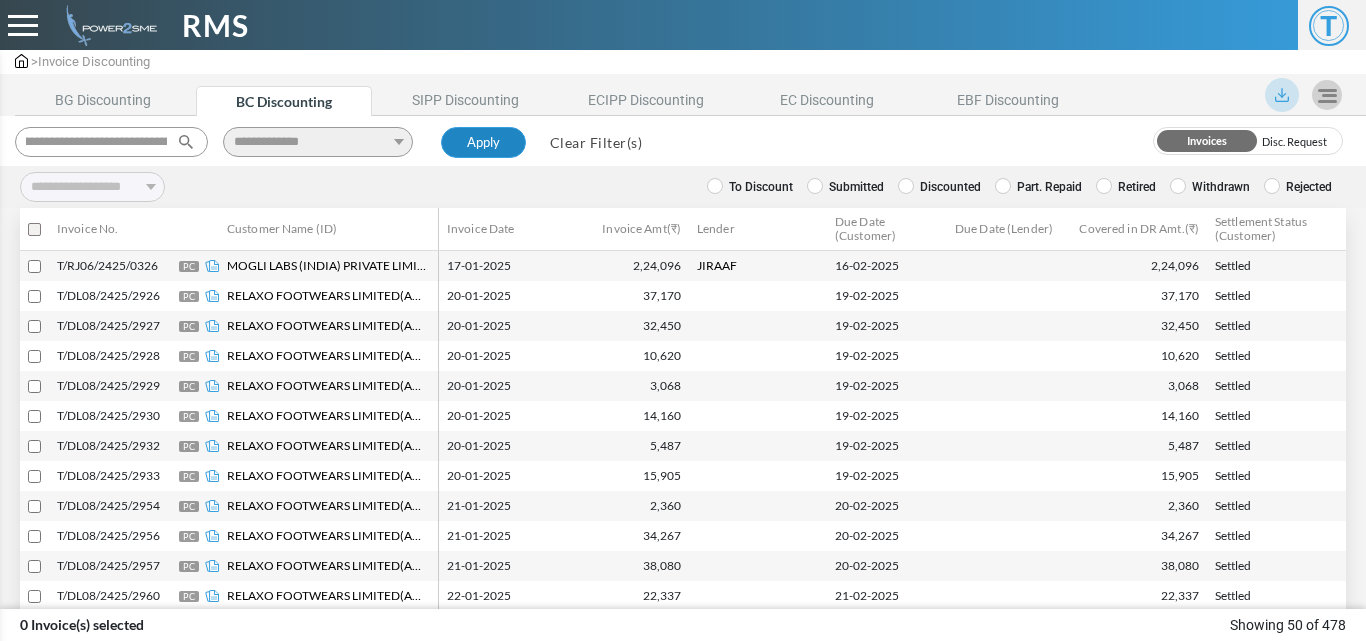 type on "**********" 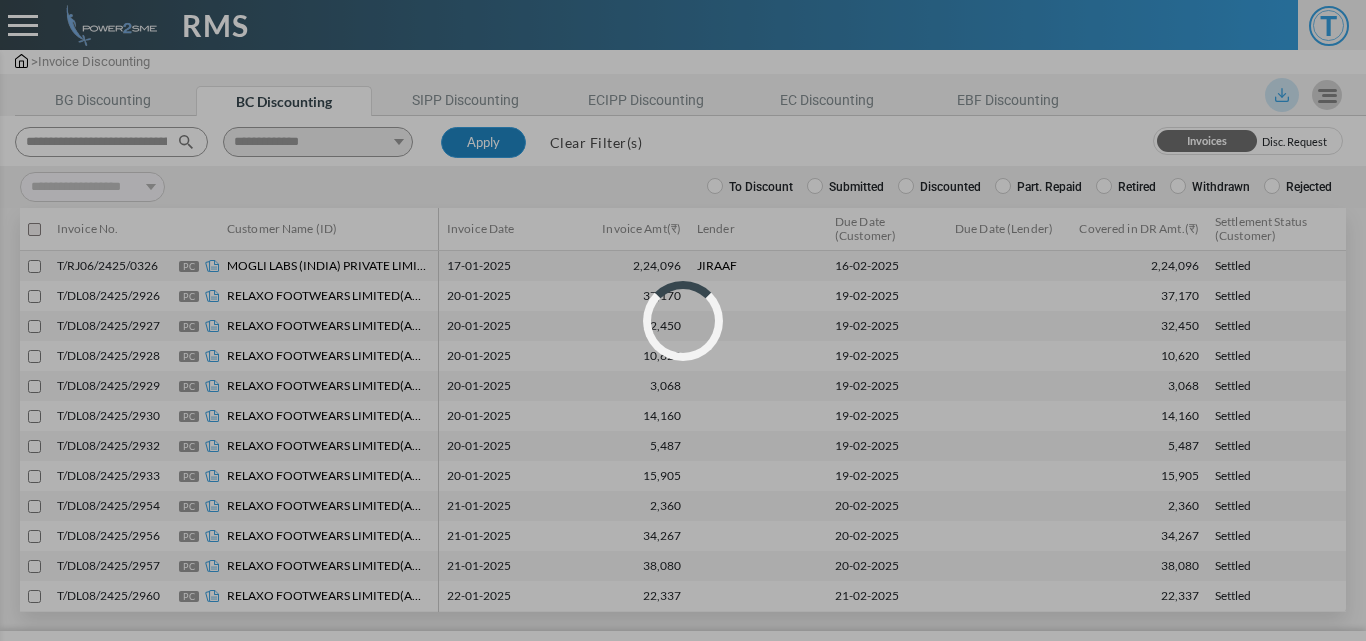 select 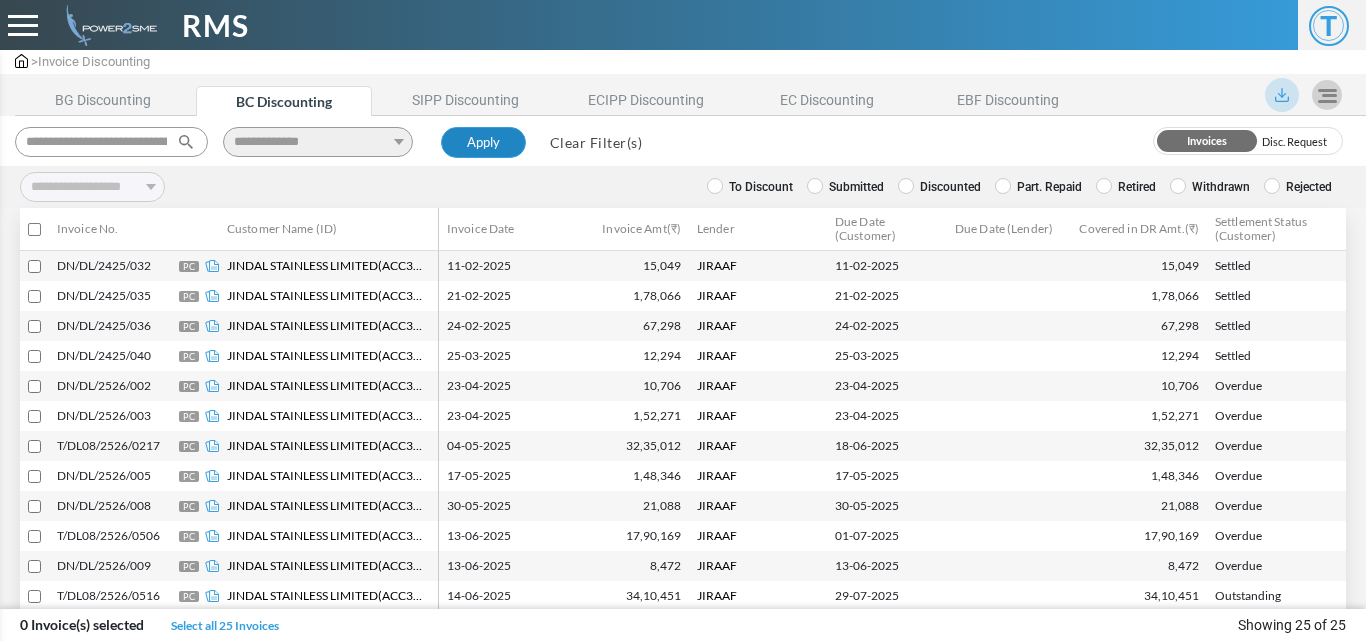 type 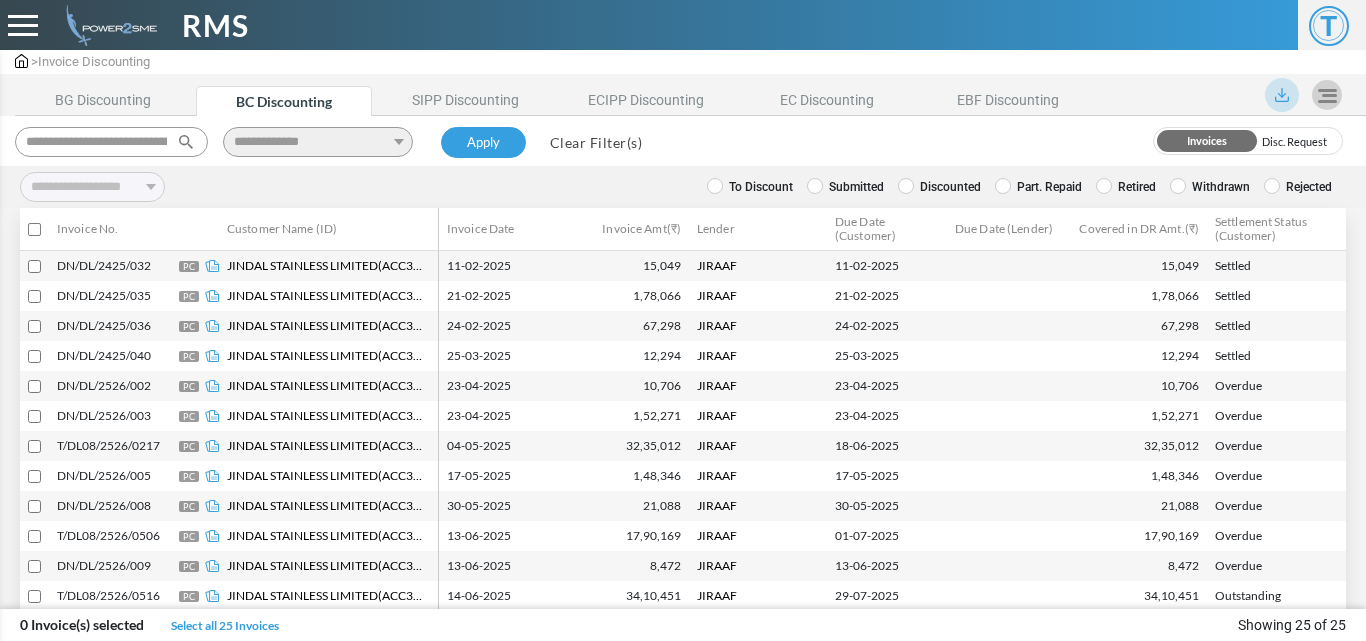 click on "Discounted" at bounding box center [939, 187] 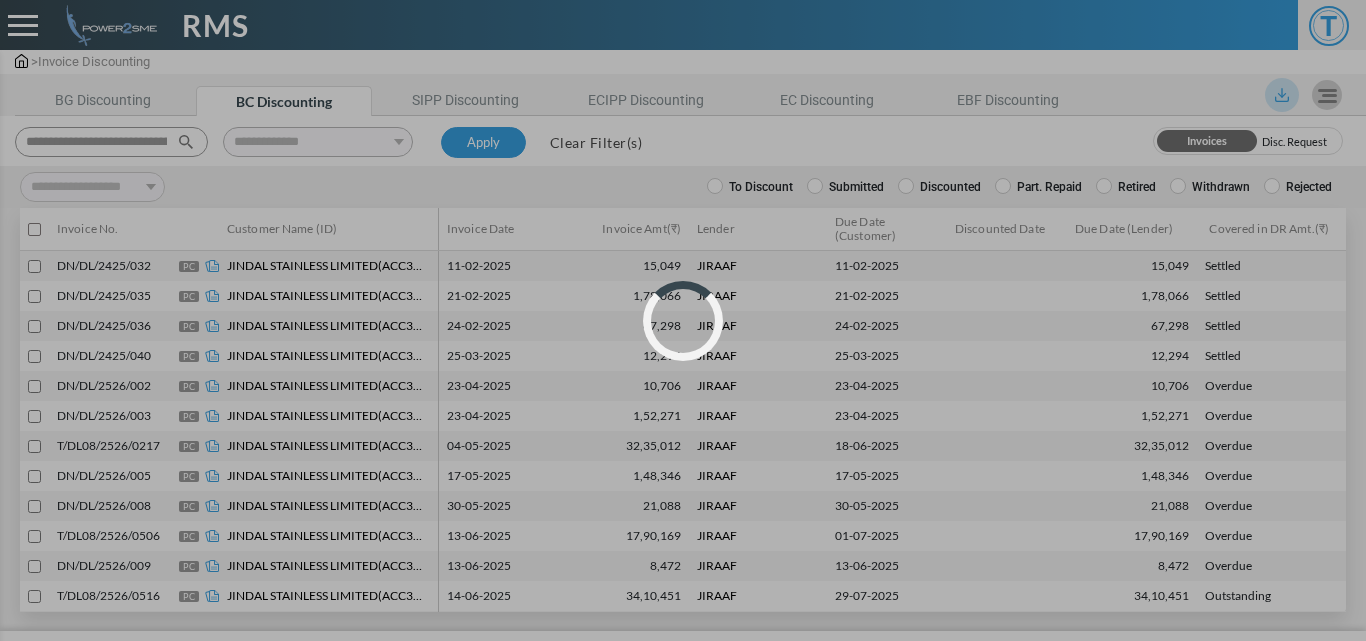 select 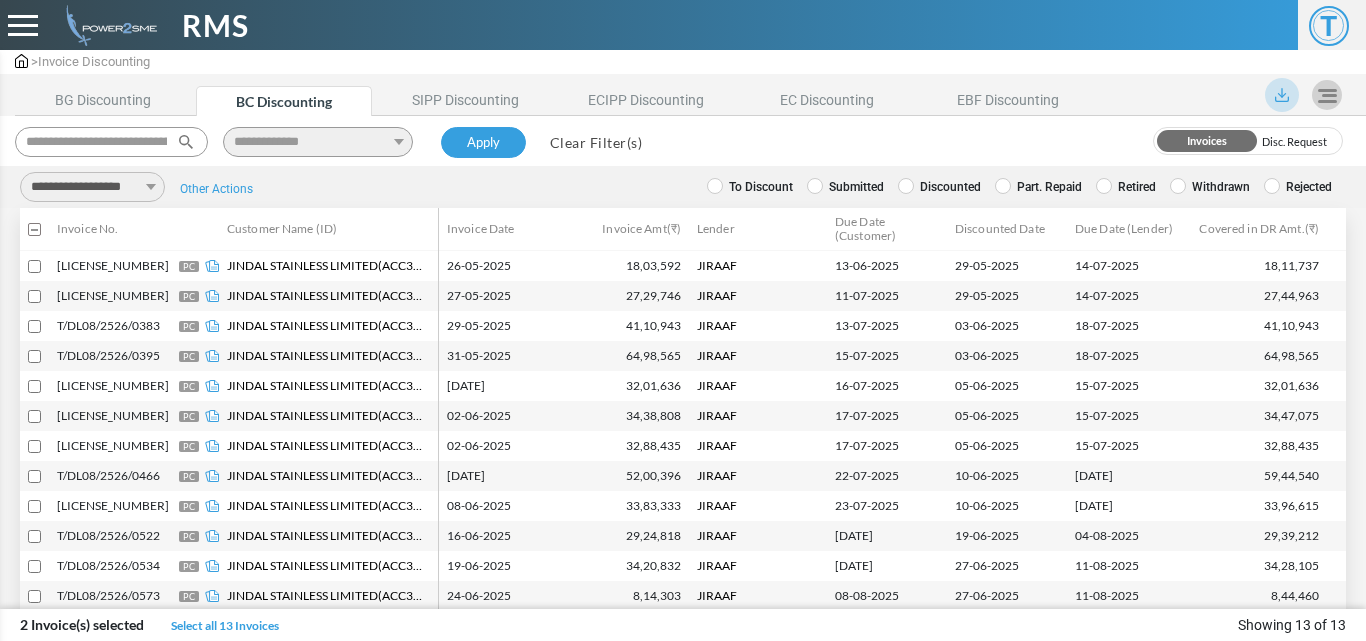 scroll, scrollTop: 0, scrollLeft: 0, axis: both 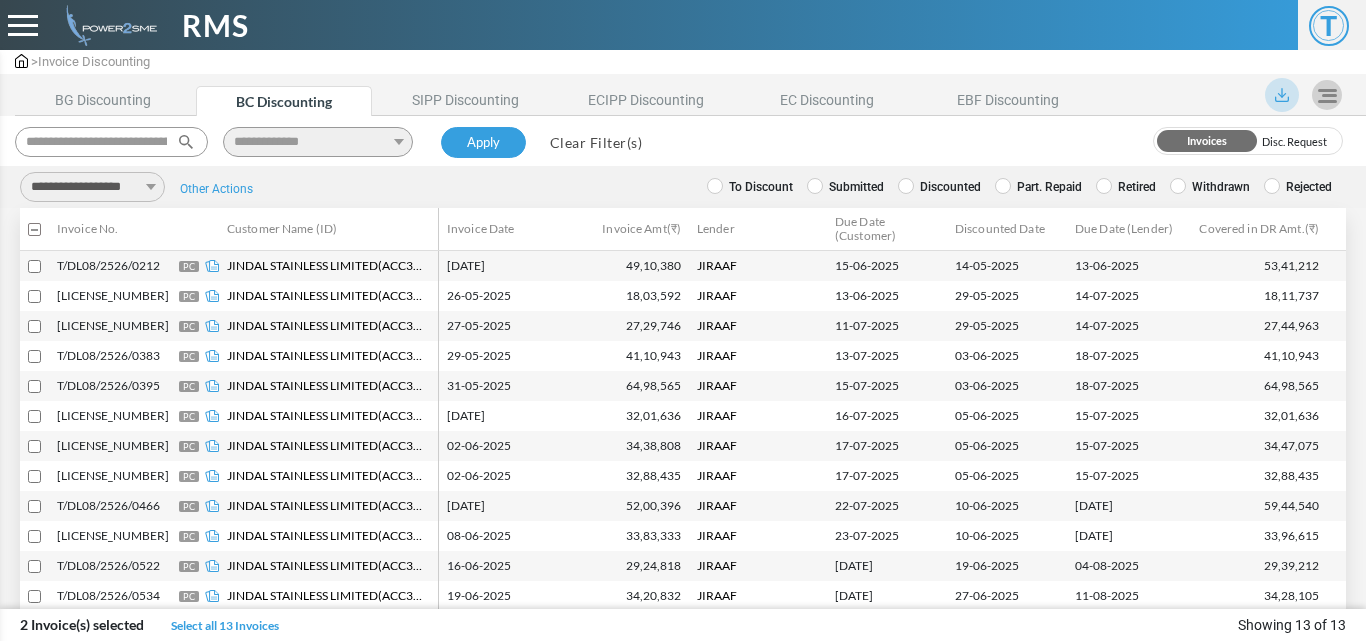 drag, startPoint x: 147, startPoint y: 178, endPoint x: 144, endPoint y: 188, distance: 10.440307 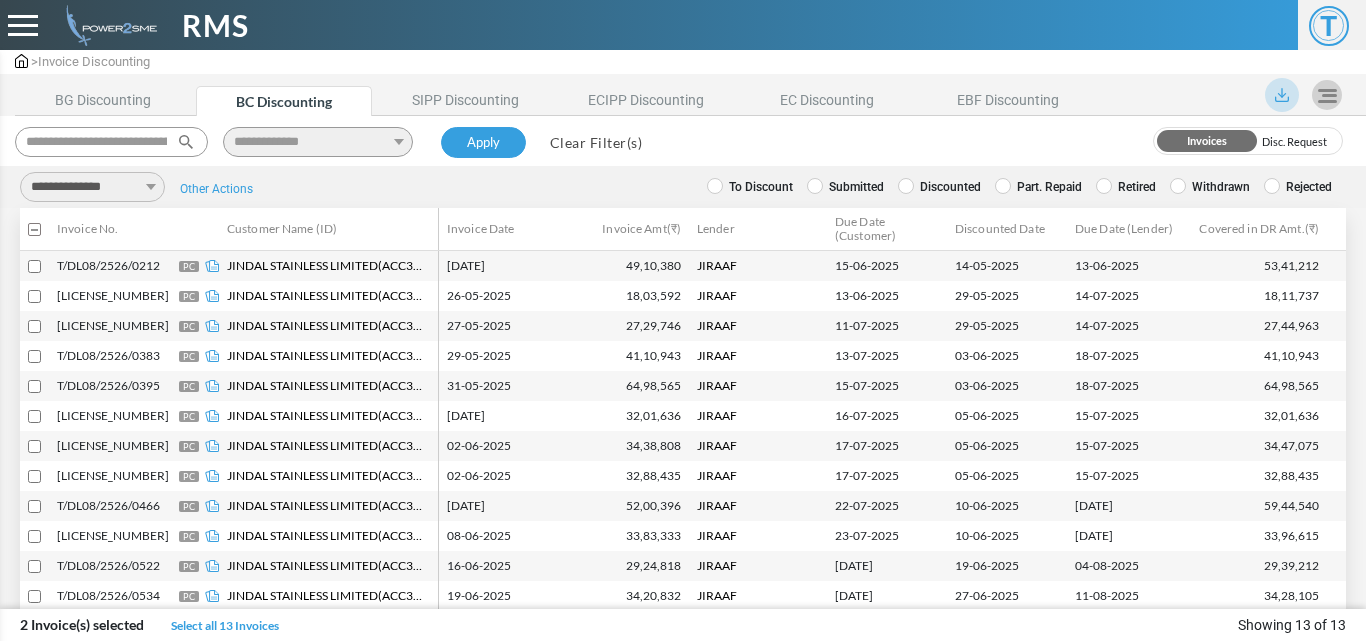 click on "**********" at bounding box center [92, 187] 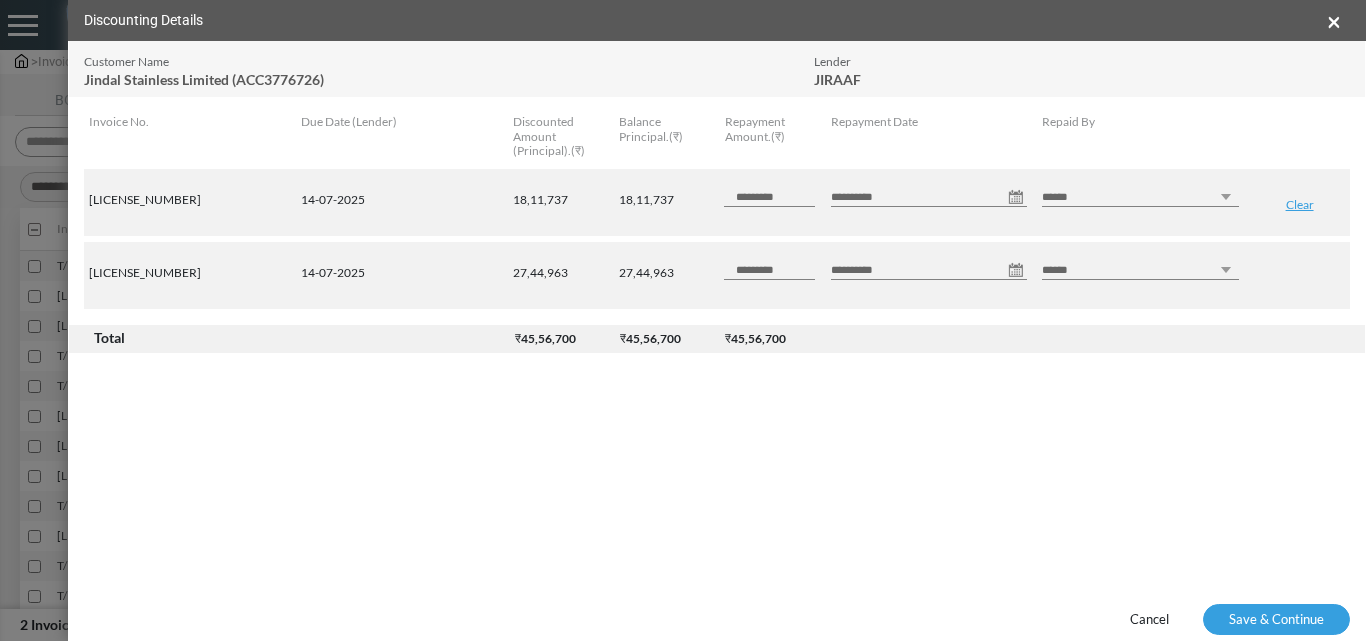 click on "**********" at bounding box center [929, 197] 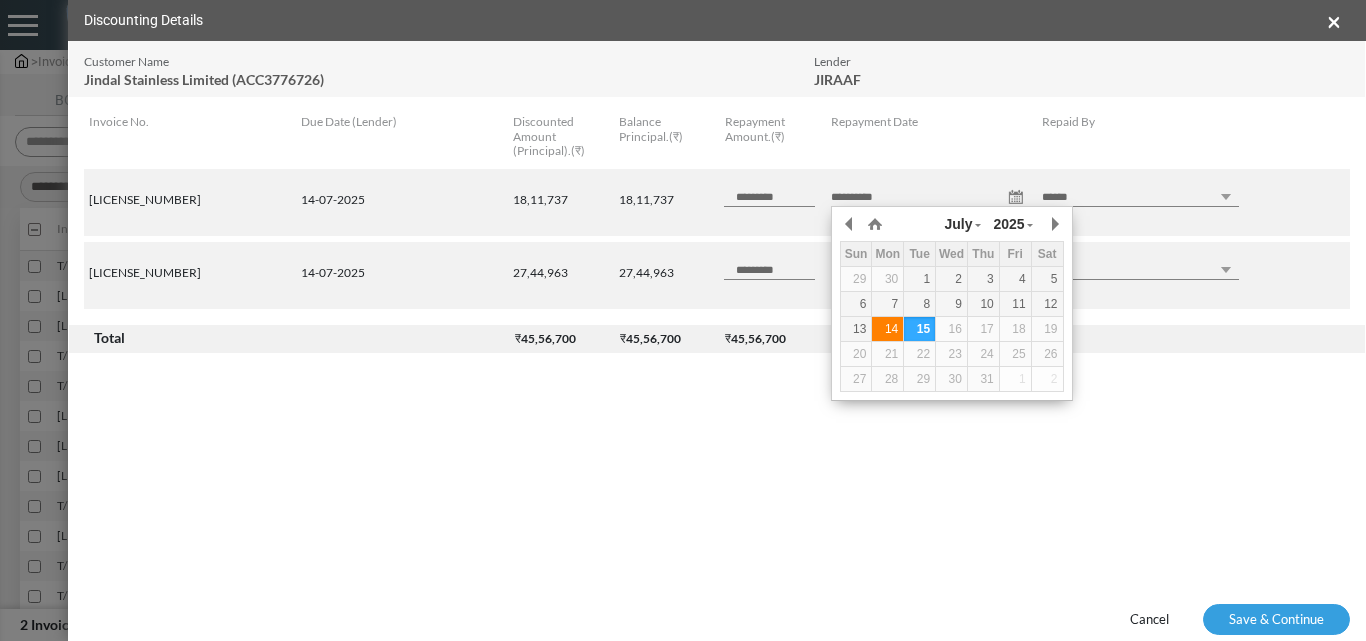 click on "14" at bounding box center [887, 329] 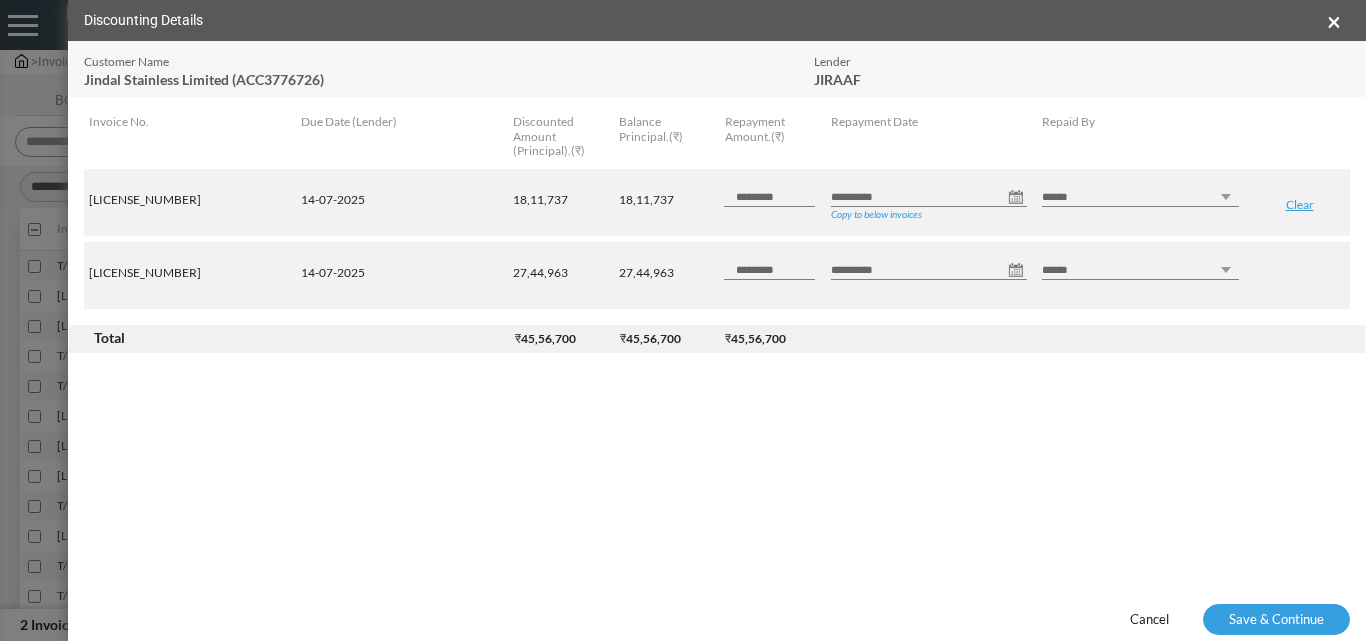 click on "Copy to below invoices" at bounding box center (876, 214) 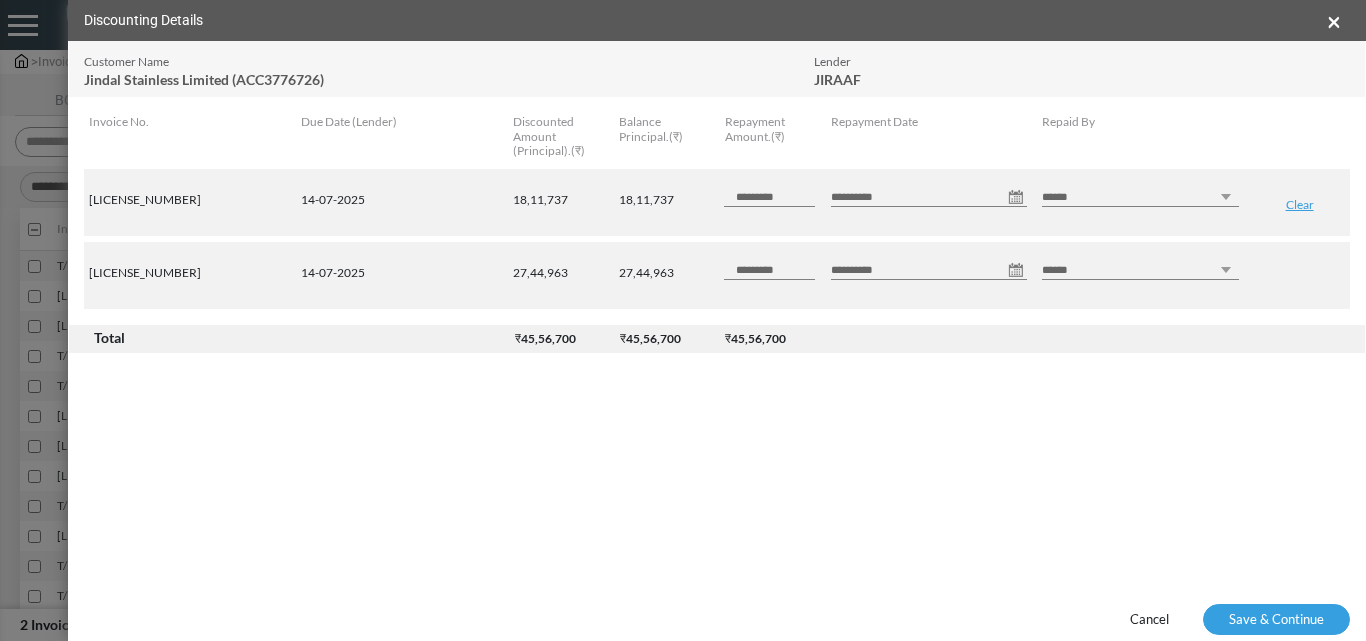 click on "****** *** ********" at bounding box center (1140, 197) 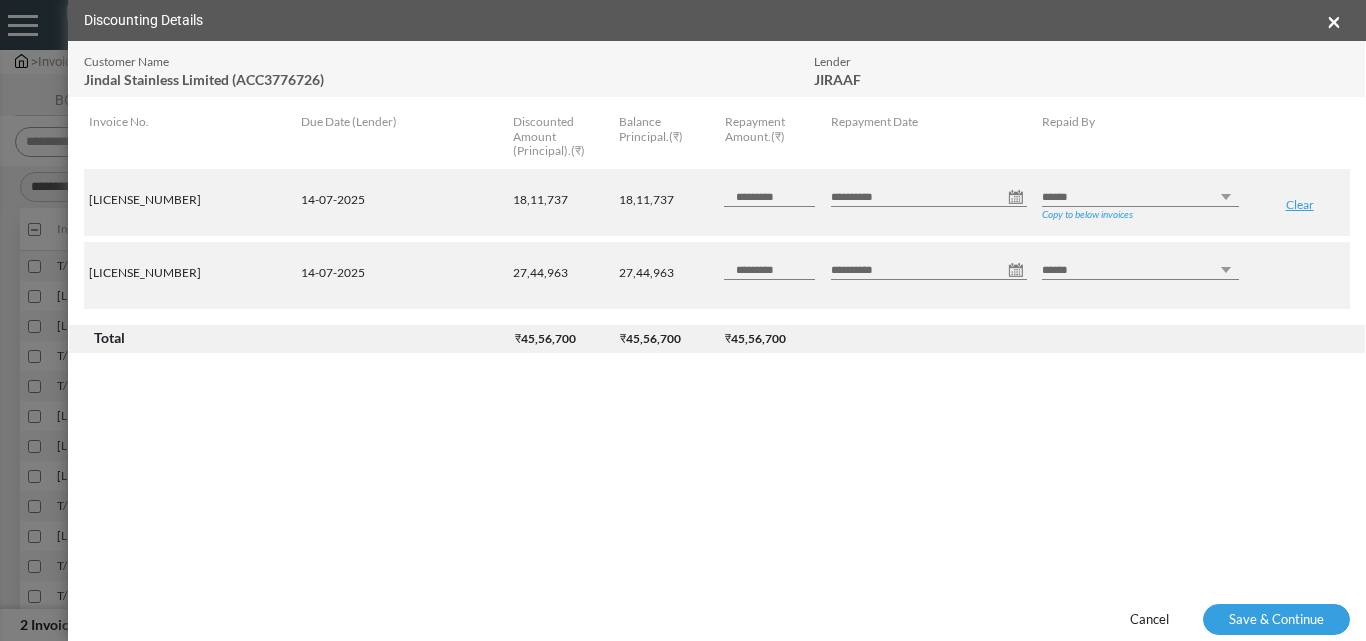 select on "********" 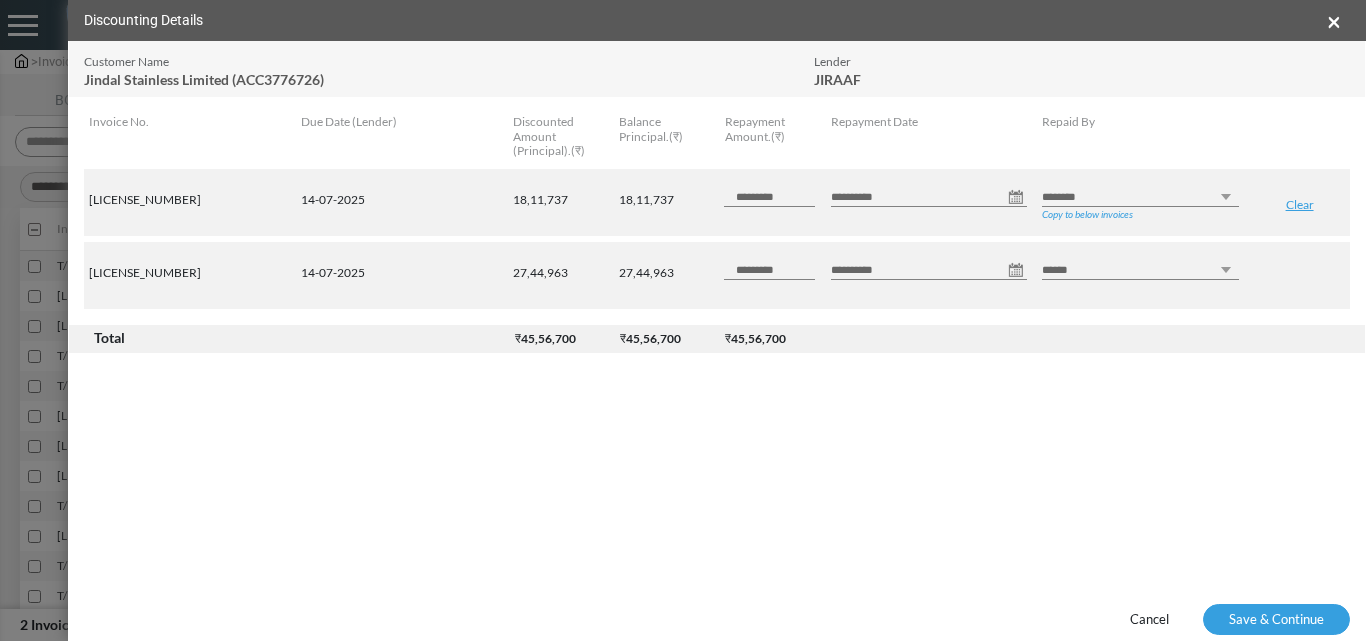 click on "****** *** ********" at bounding box center (1140, 197) 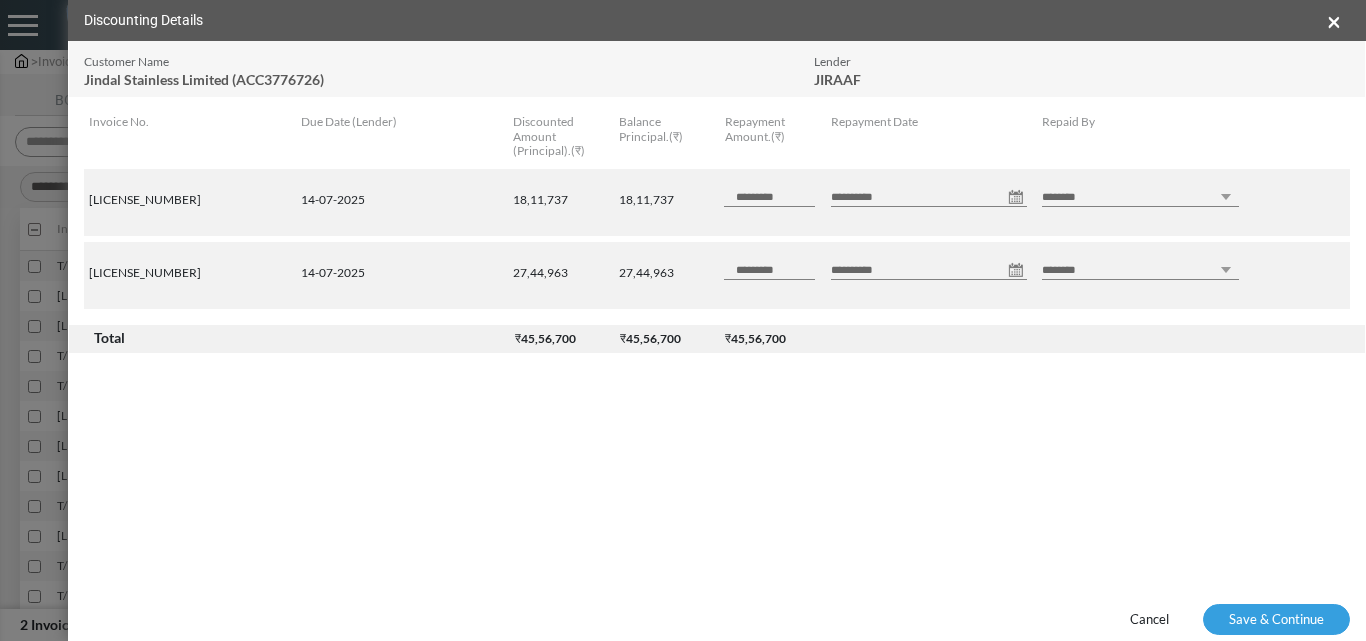 click on "Cancel
Save & Continue" at bounding box center [717, 620] 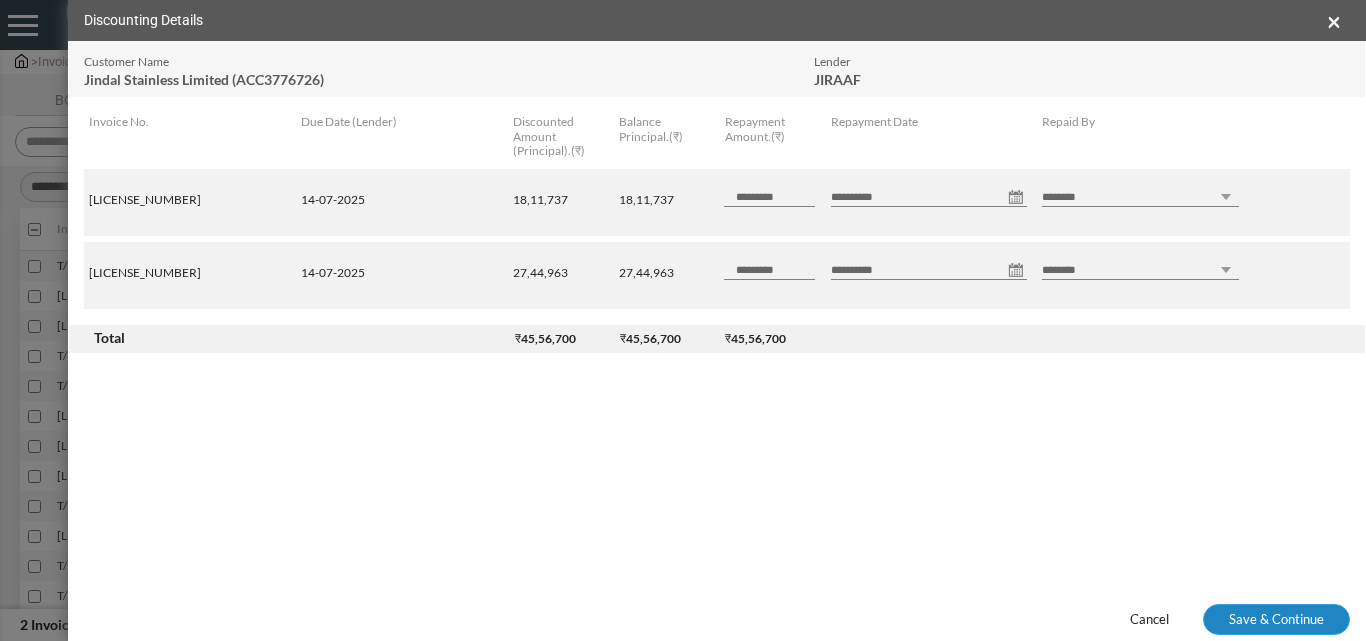 click on "Save & Continue" at bounding box center (1276, 620) 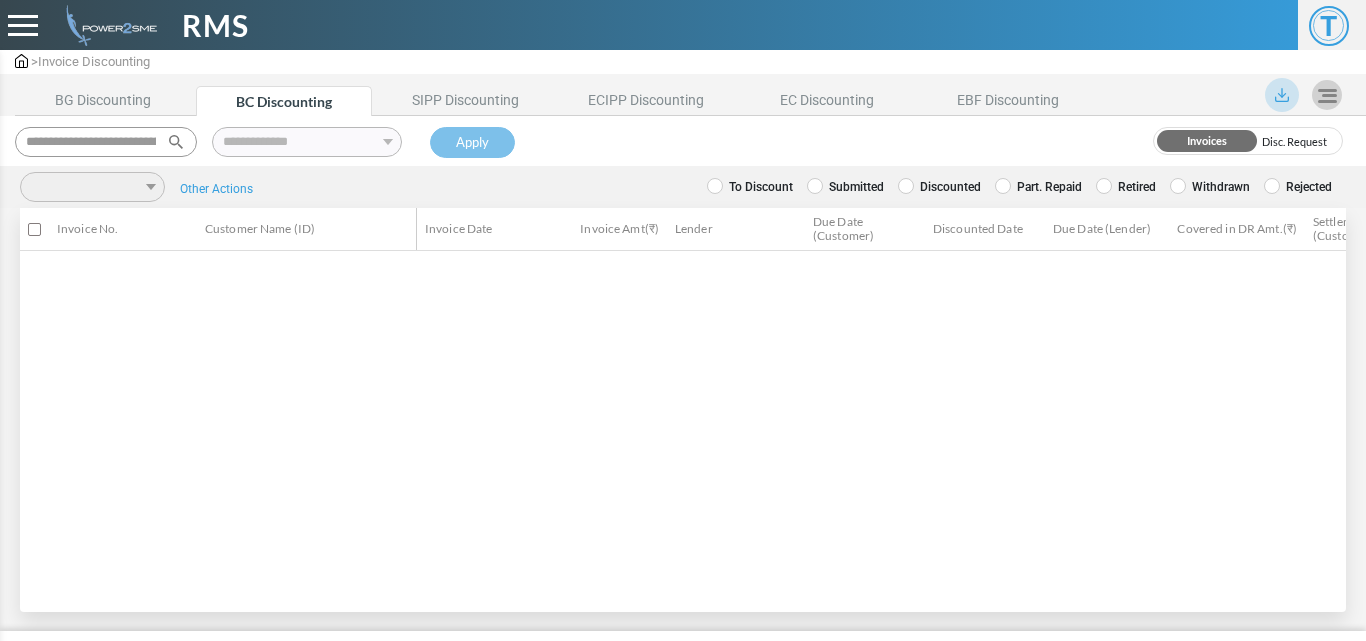 scroll, scrollTop: 0, scrollLeft: 0, axis: both 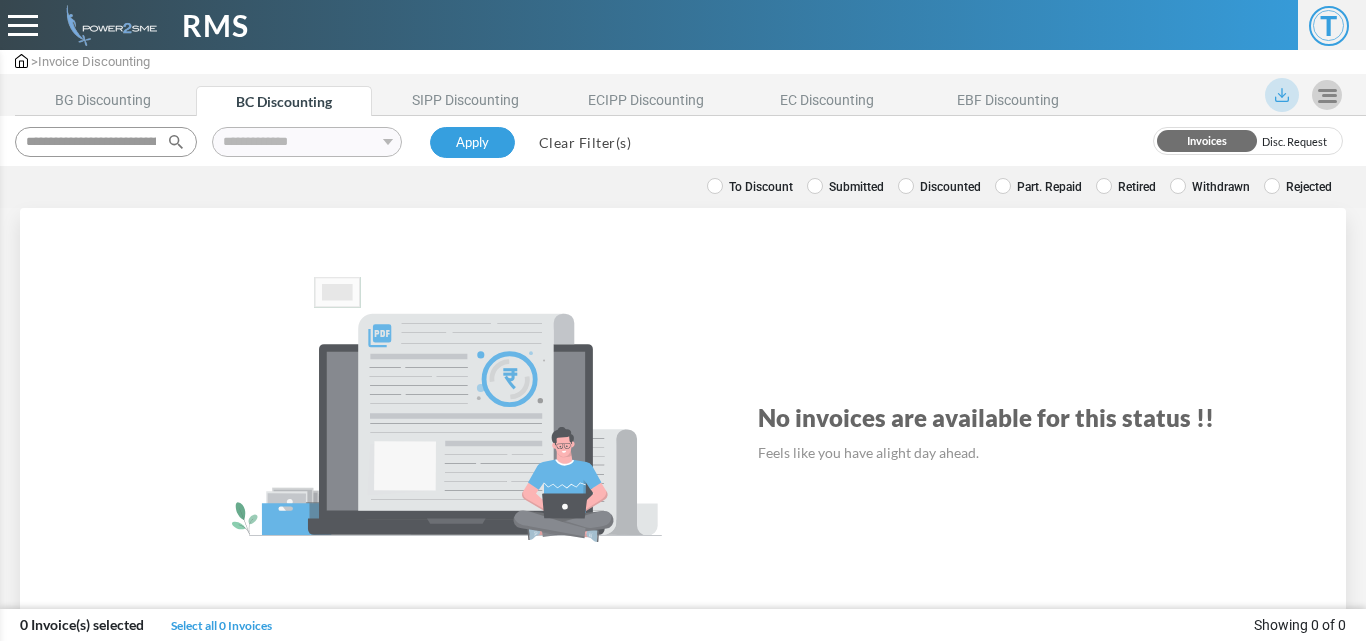click on "Clear Filter(s)" at bounding box center [585, 142] 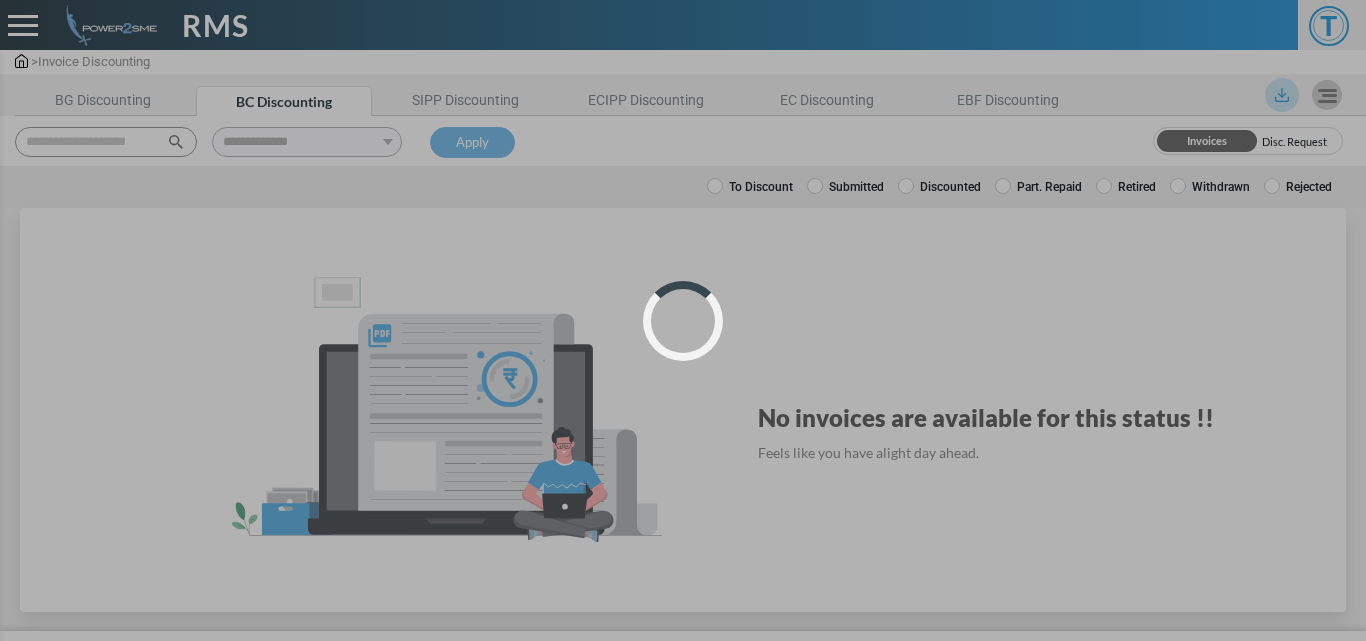 select 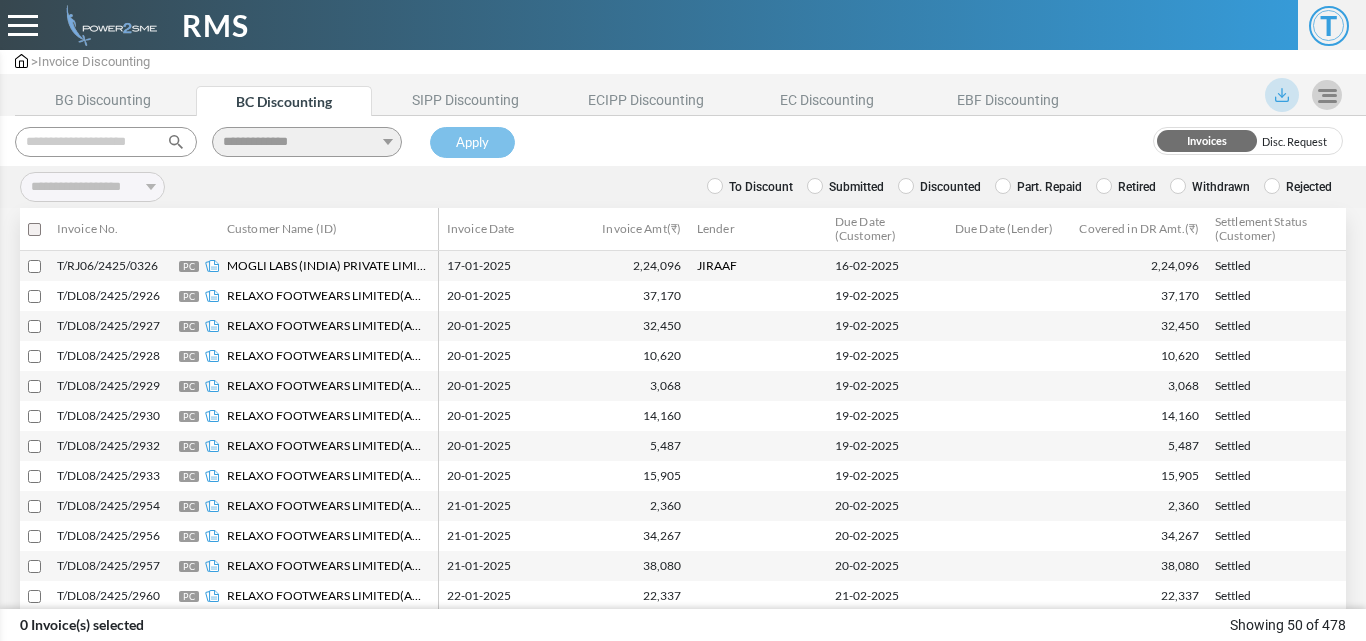 click at bounding box center [106, 142] 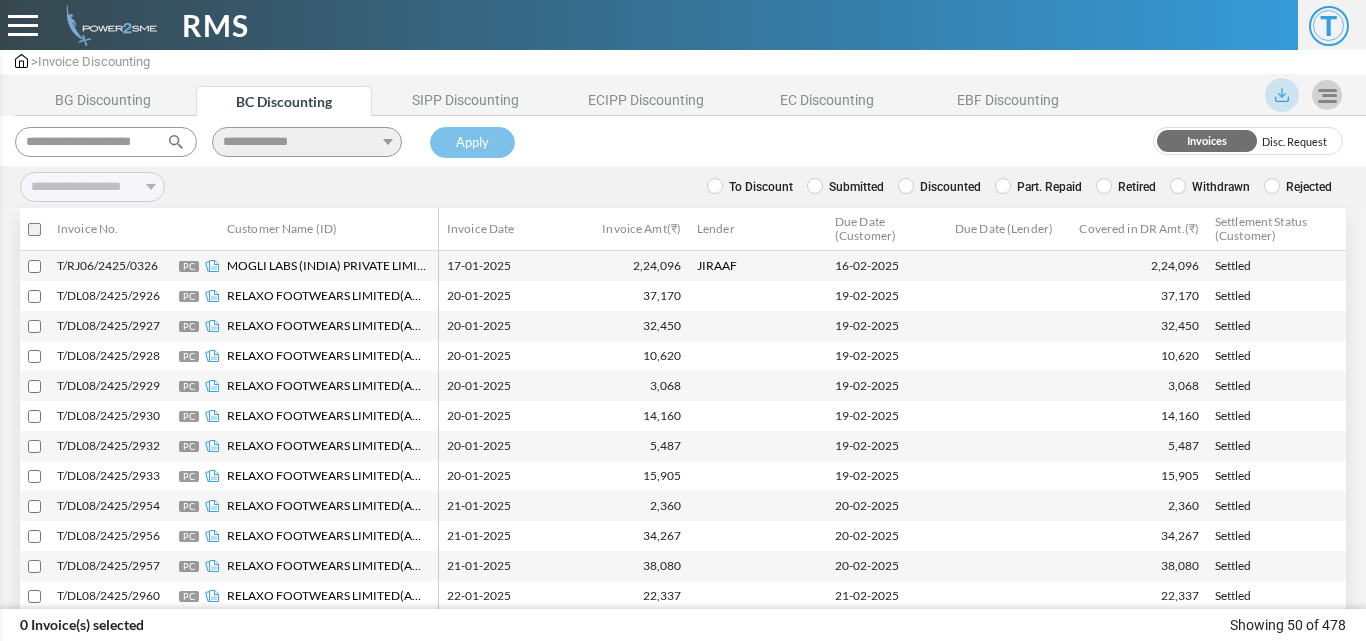 scroll, scrollTop: 0, scrollLeft: 2, axis: horizontal 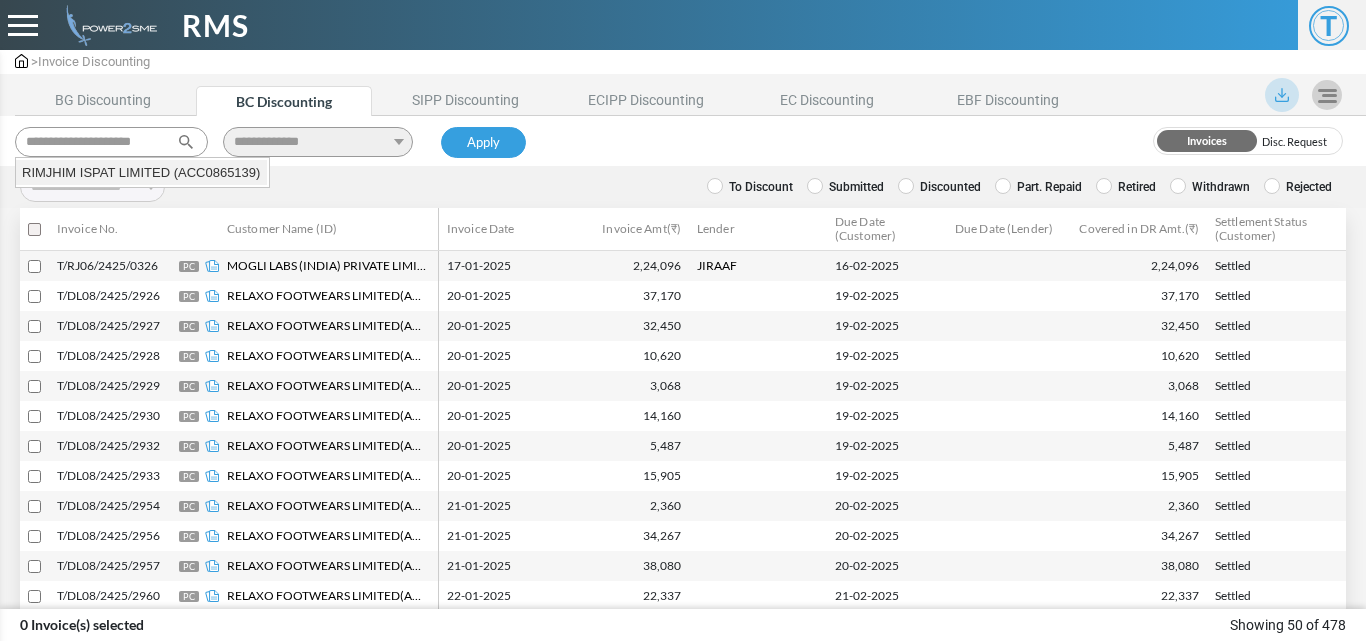 click on "RIMJHIM ISPAT LIMITED (ACC0865139)" at bounding box center (141, 173) 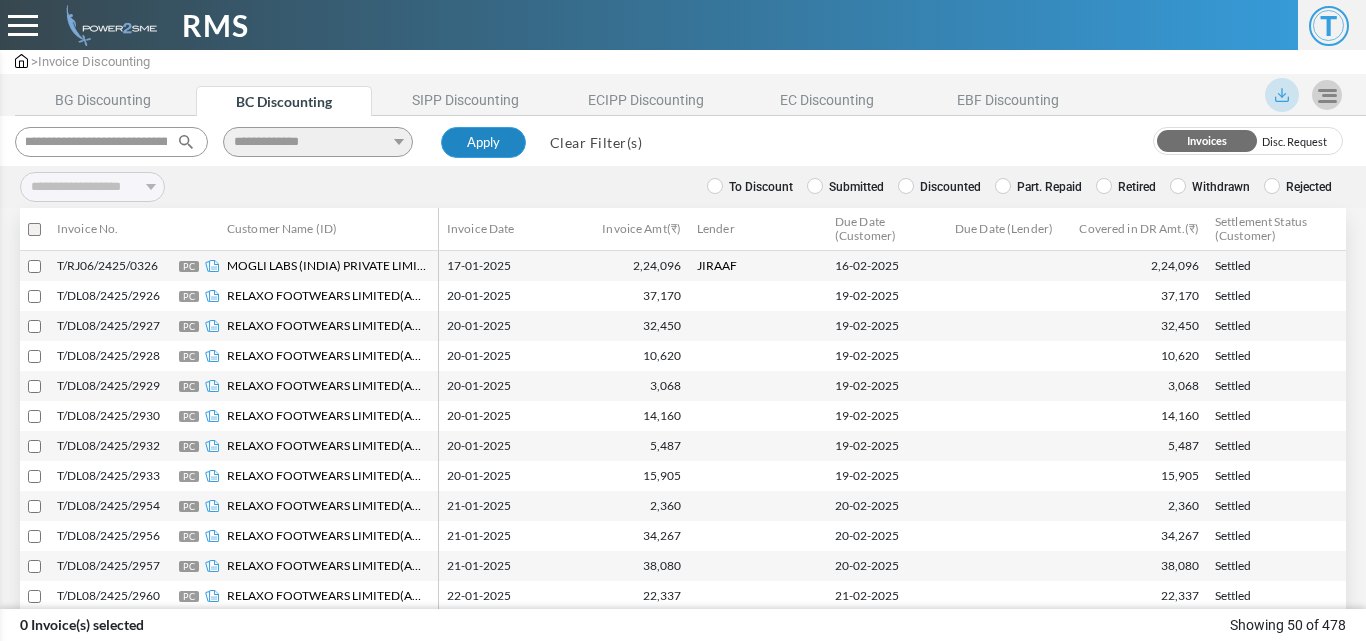 type on "**********" 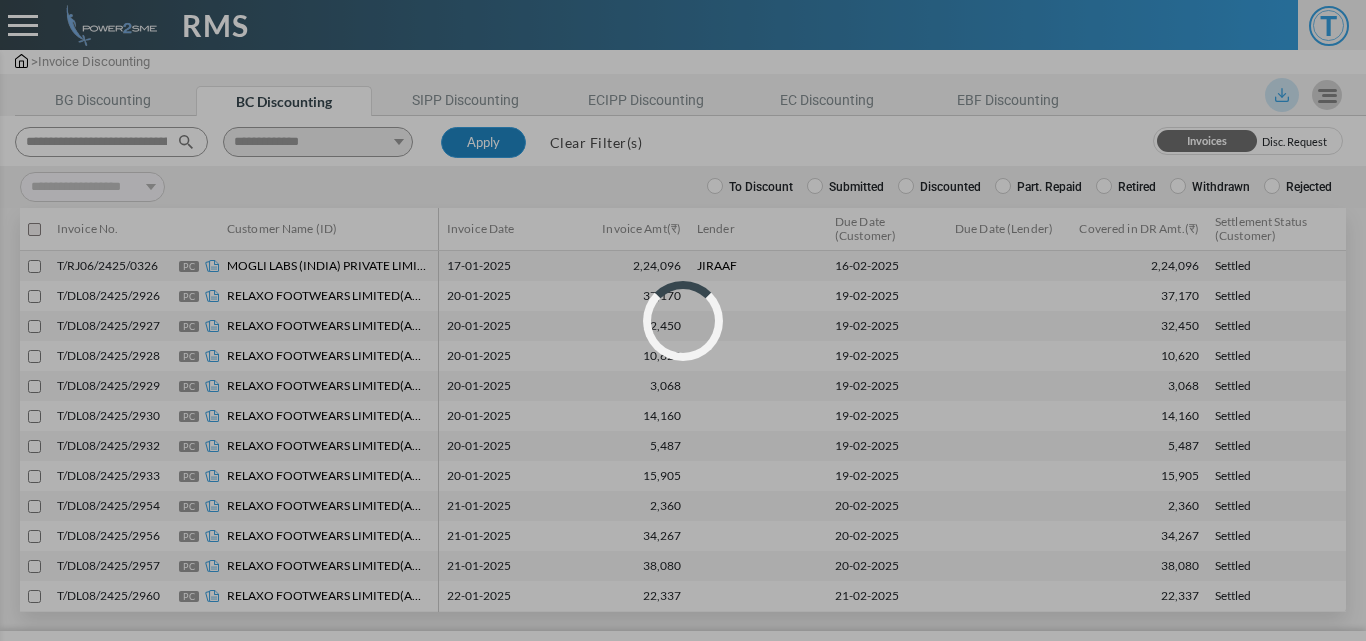 select 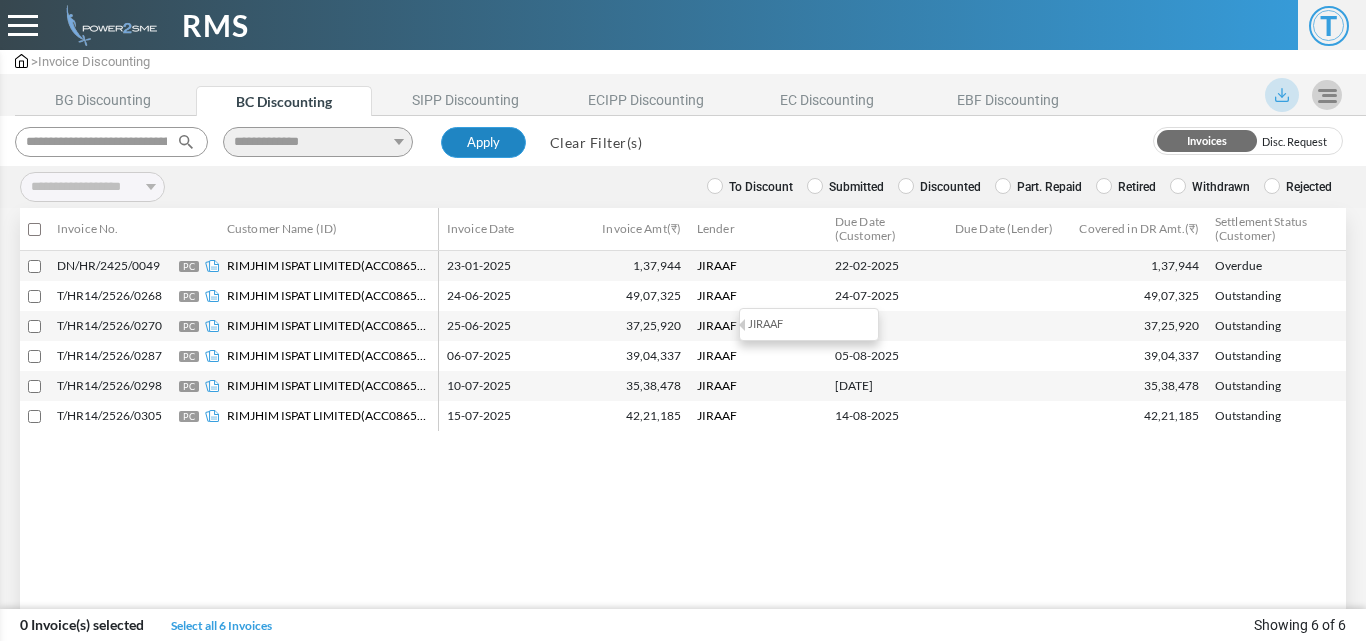 type 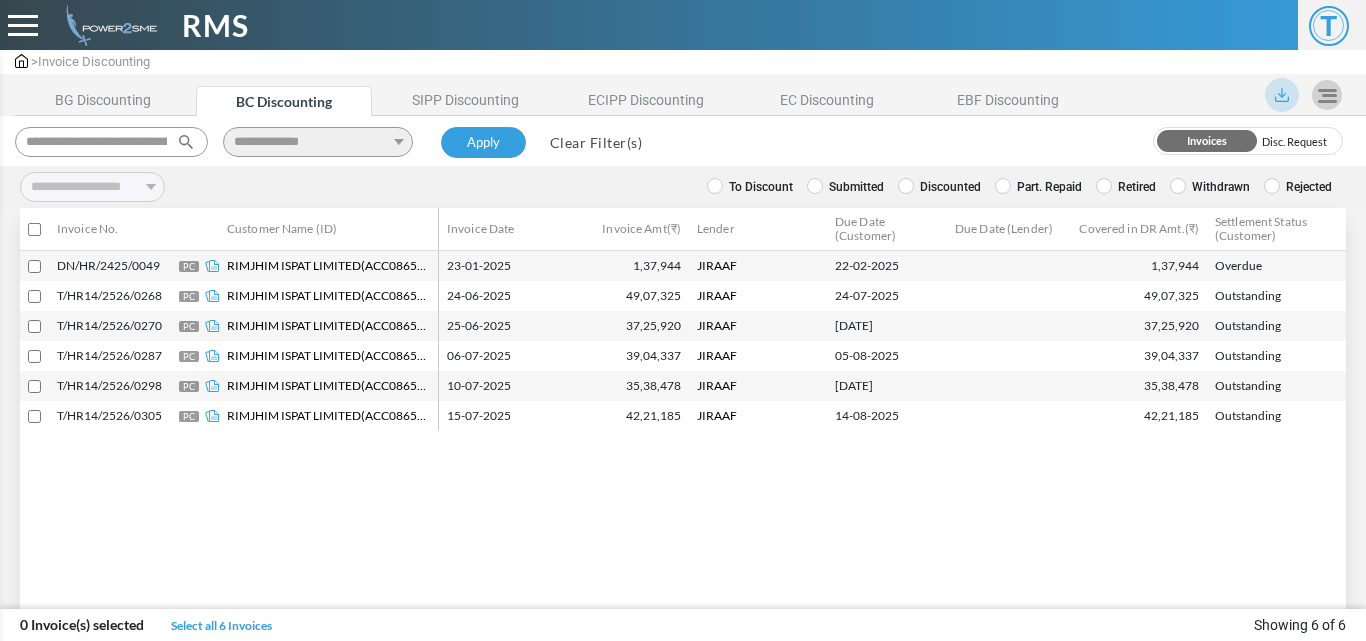 click on "Discounted" at bounding box center [939, 187] 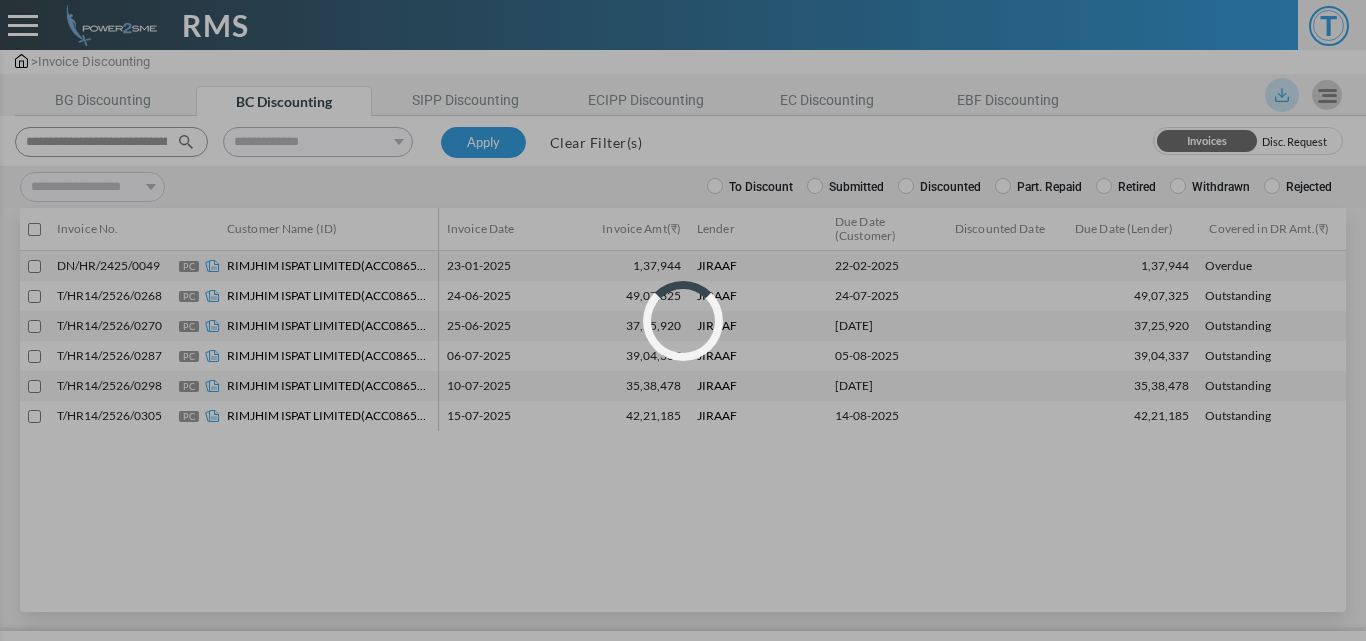 select 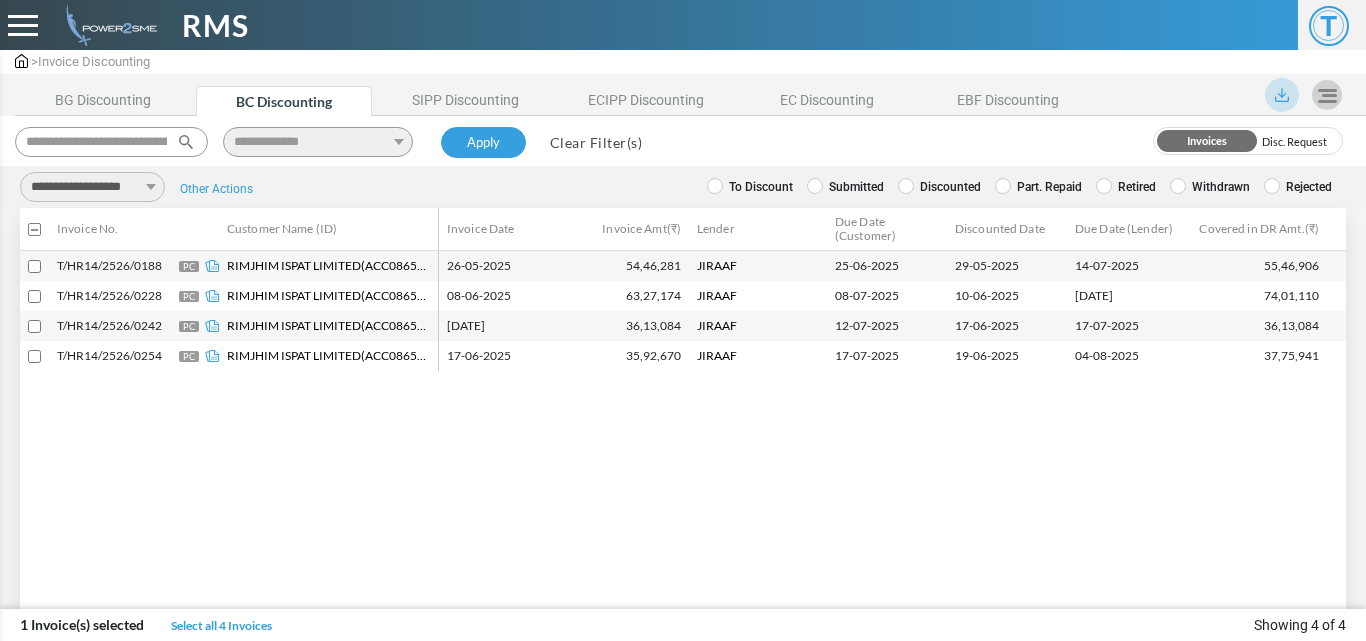 click on "**********" at bounding box center (92, 187) 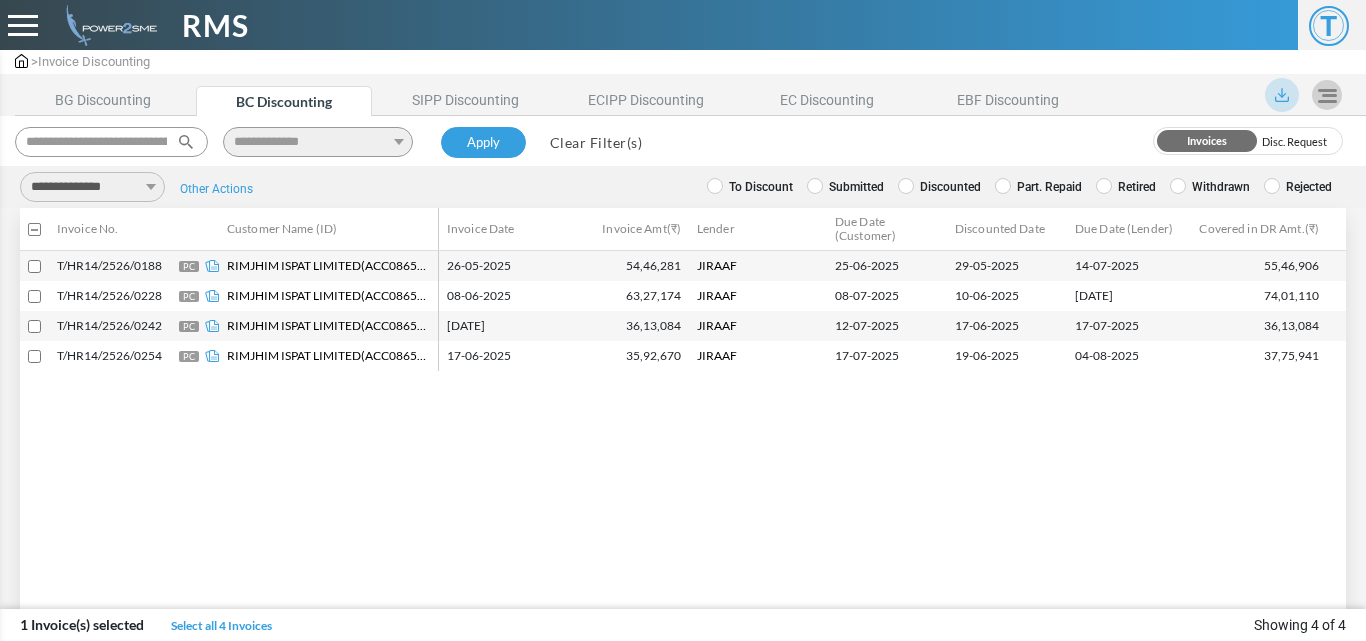 click on "**********" at bounding box center (92, 187) 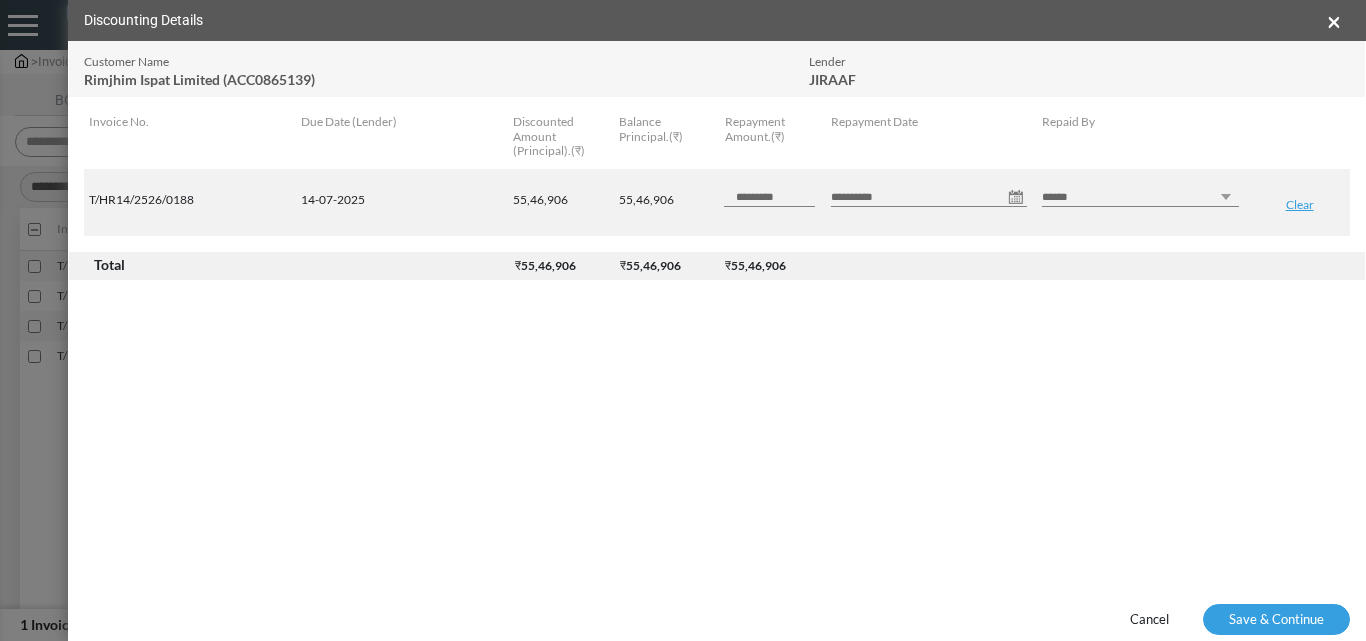 click on "**********" at bounding box center (929, 197) 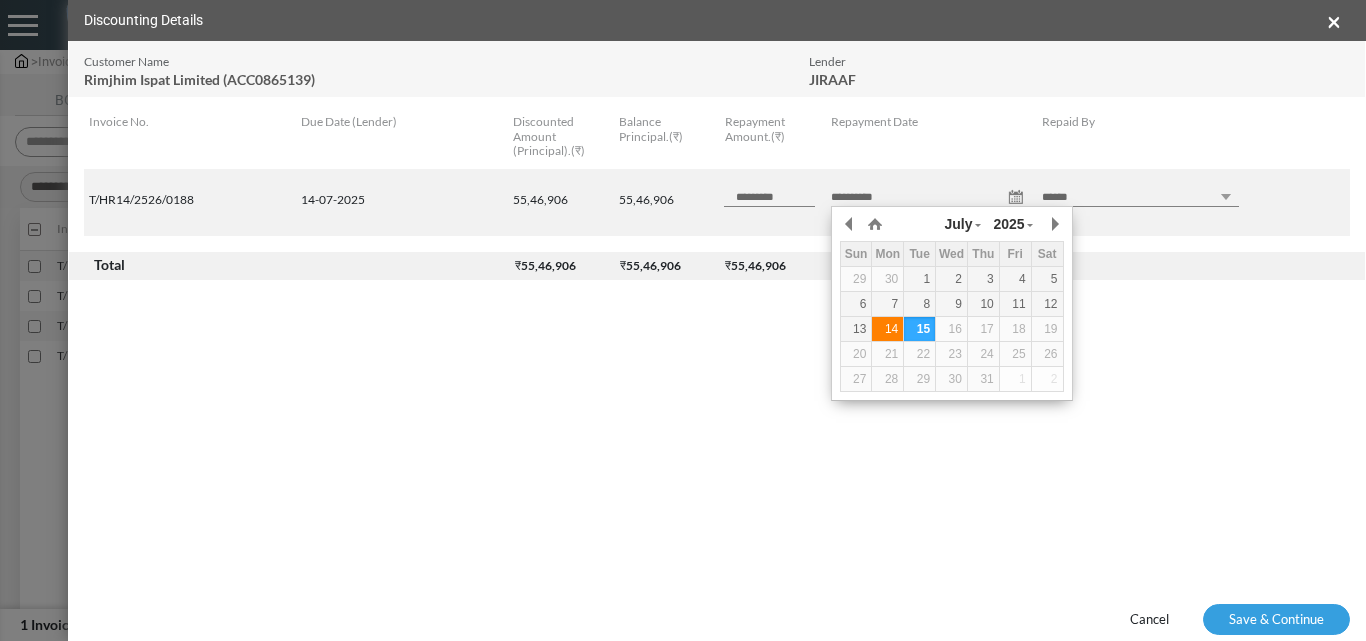 click on "14" at bounding box center (887, 329) 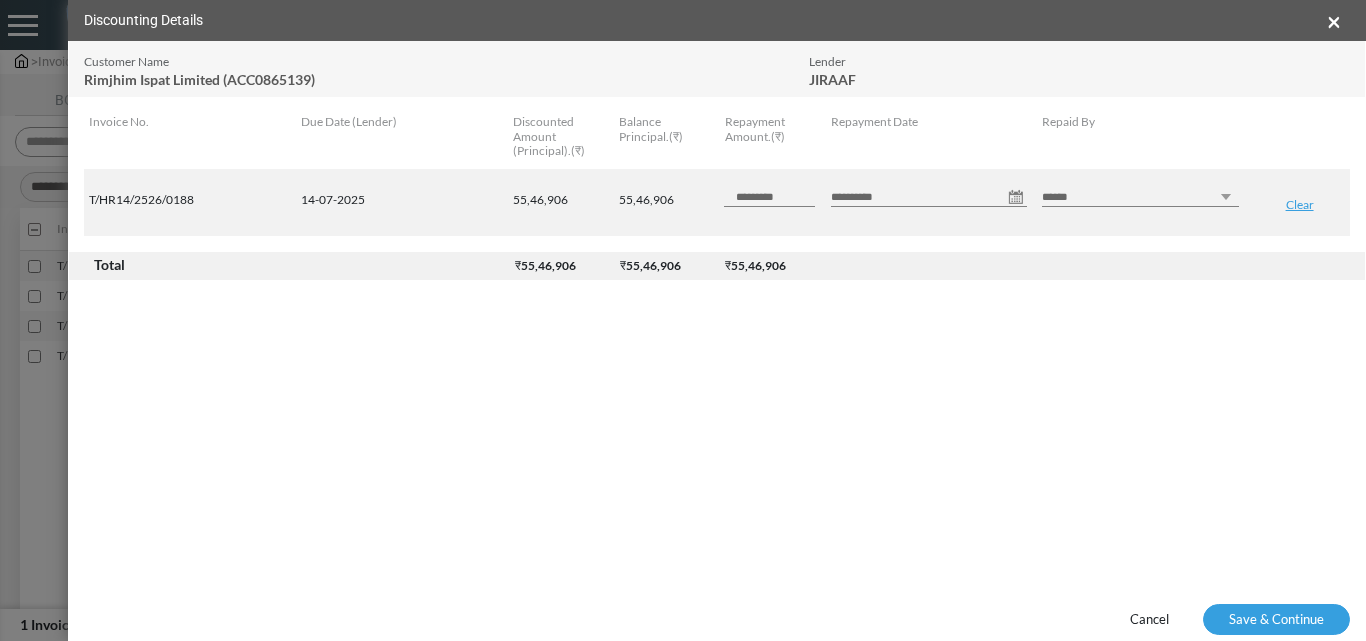 click on "****** *** ********" at bounding box center (1140, 197) 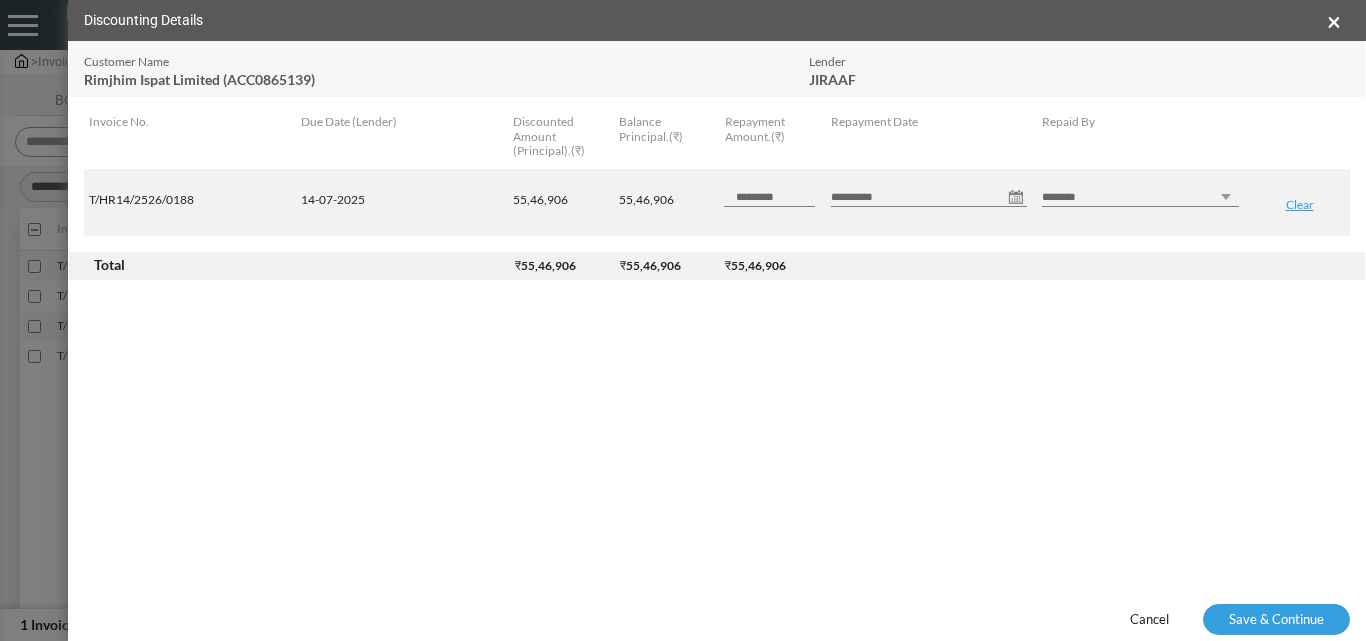 click on "****** *** ********" at bounding box center (1140, 197) 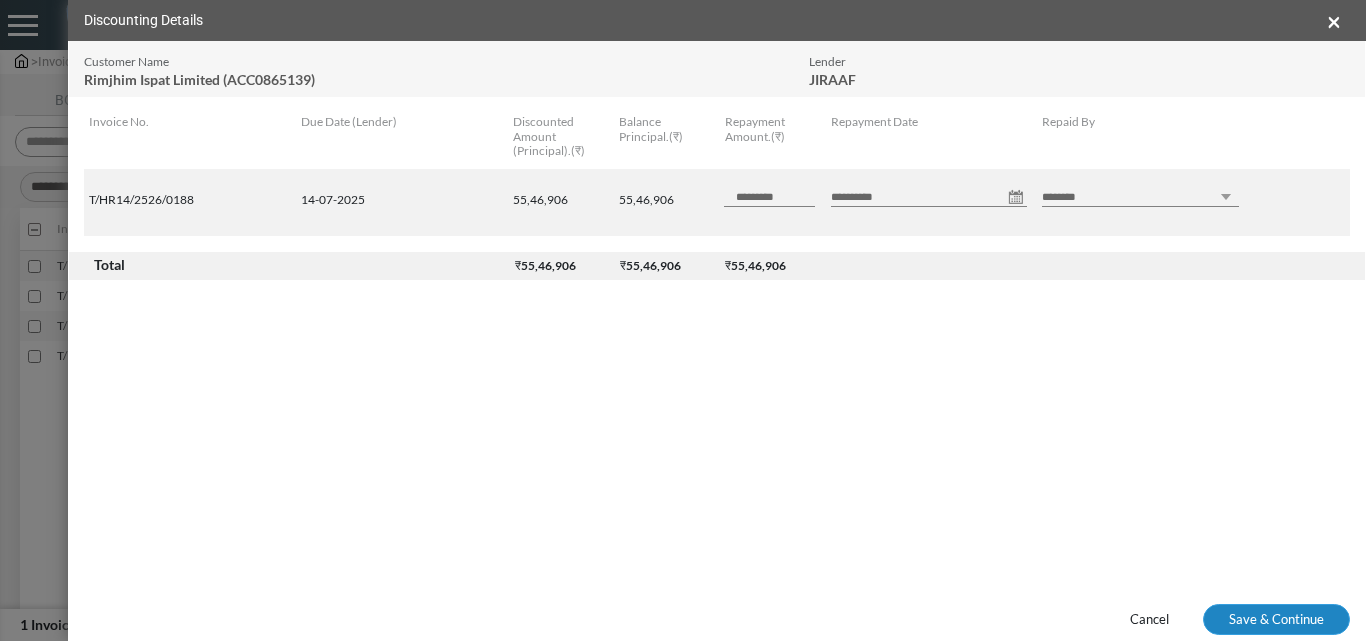 click on "Save & Continue" at bounding box center [1276, 620] 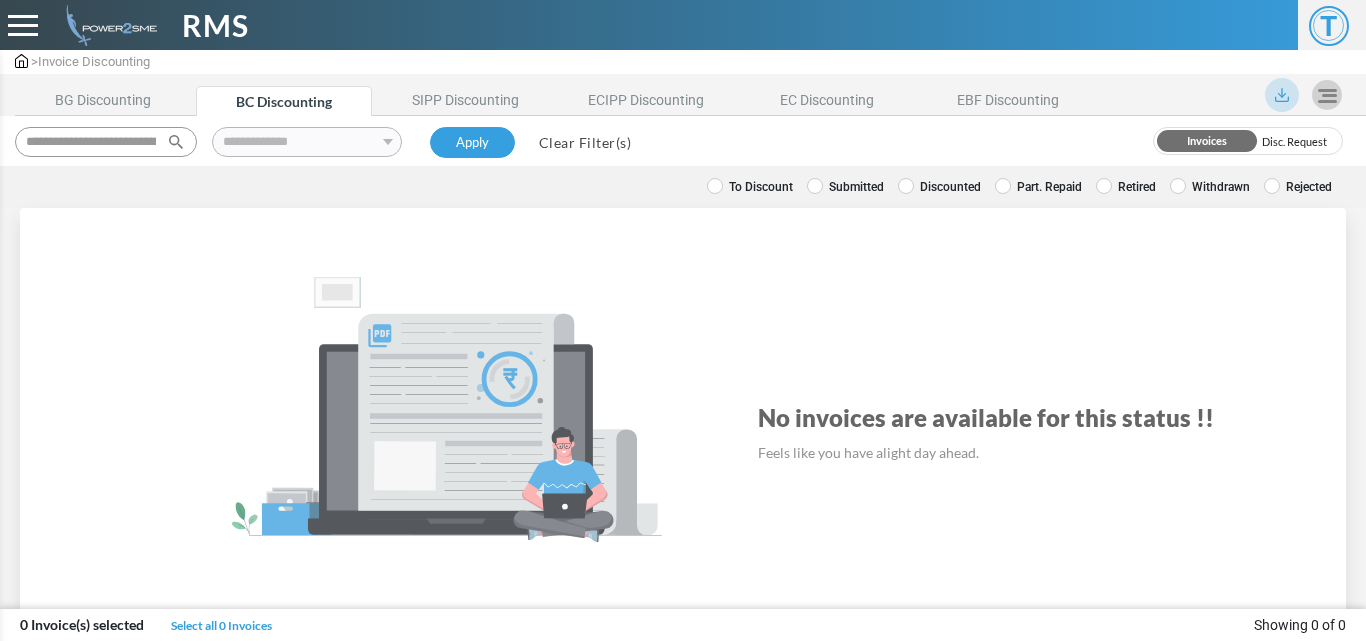 scroll, scrollTop: 0, scrollLeft: 0, axis: both 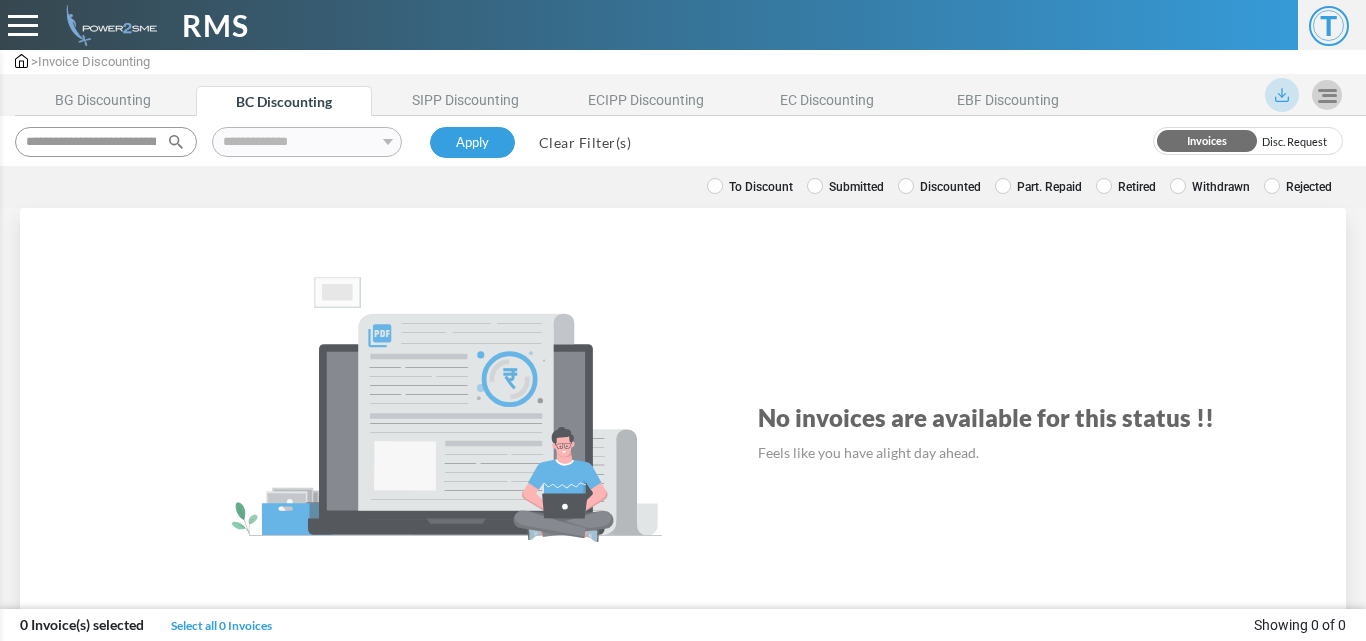 click on "Clear Filter(s)" at bounding box center (585, 142) 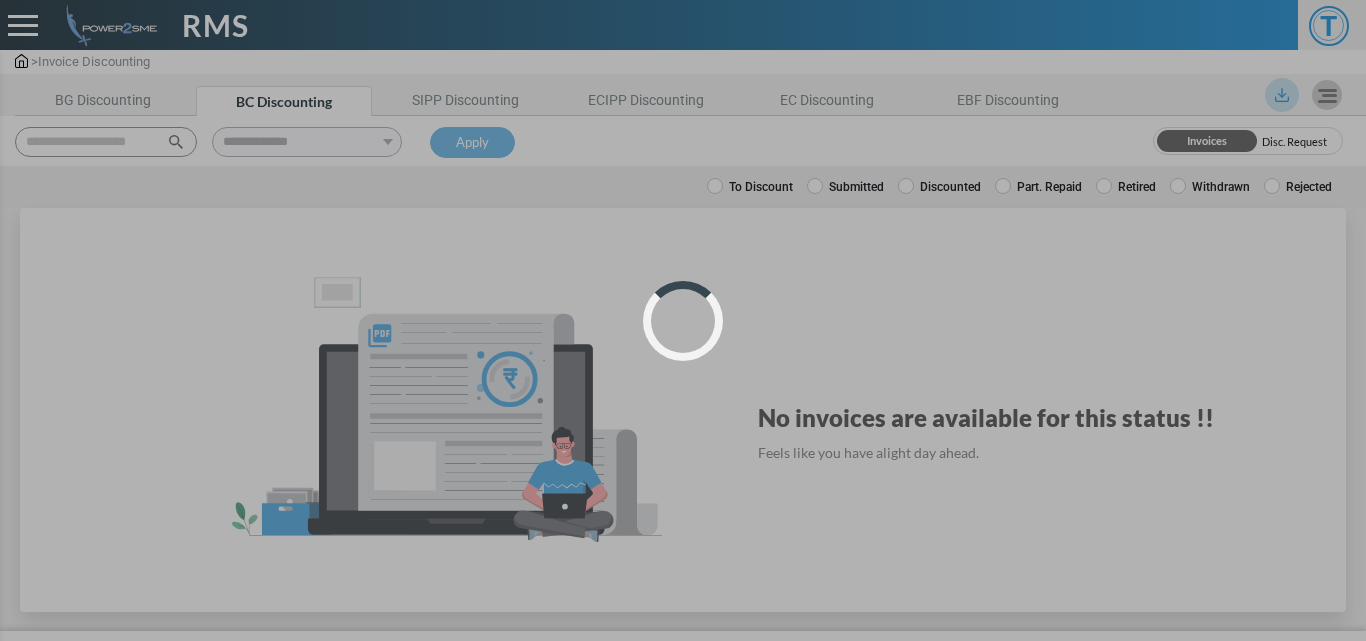 select 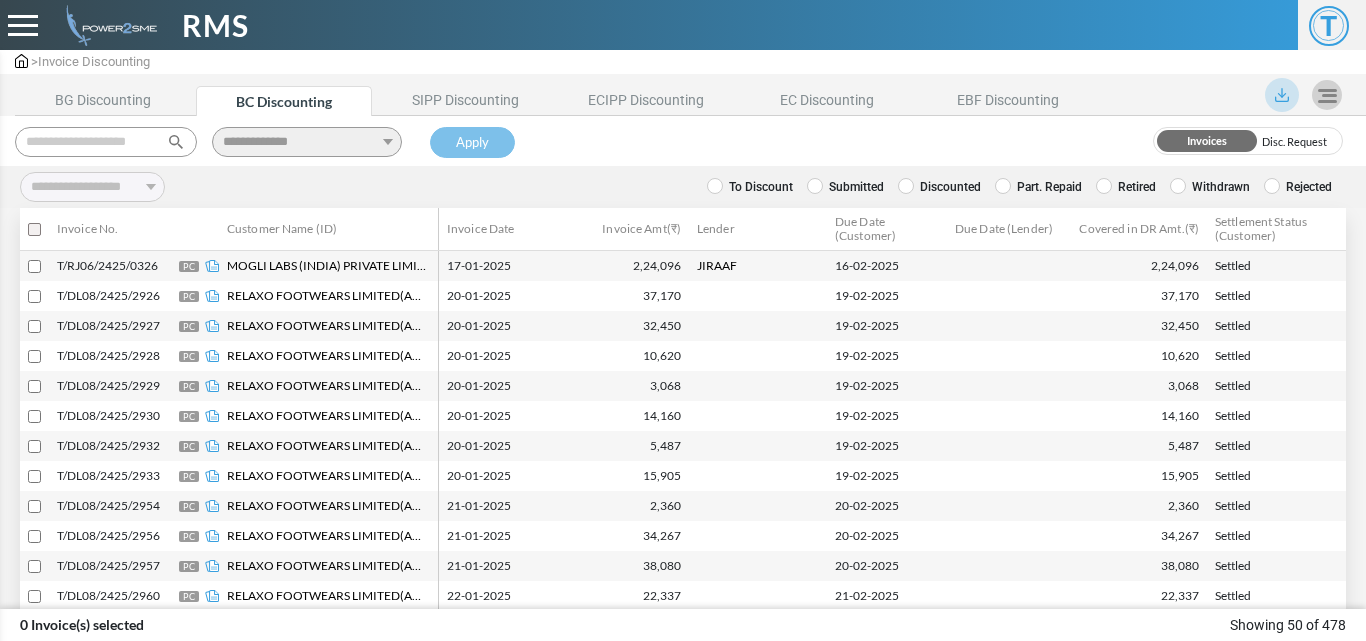 click at bounding box center [106, 142] 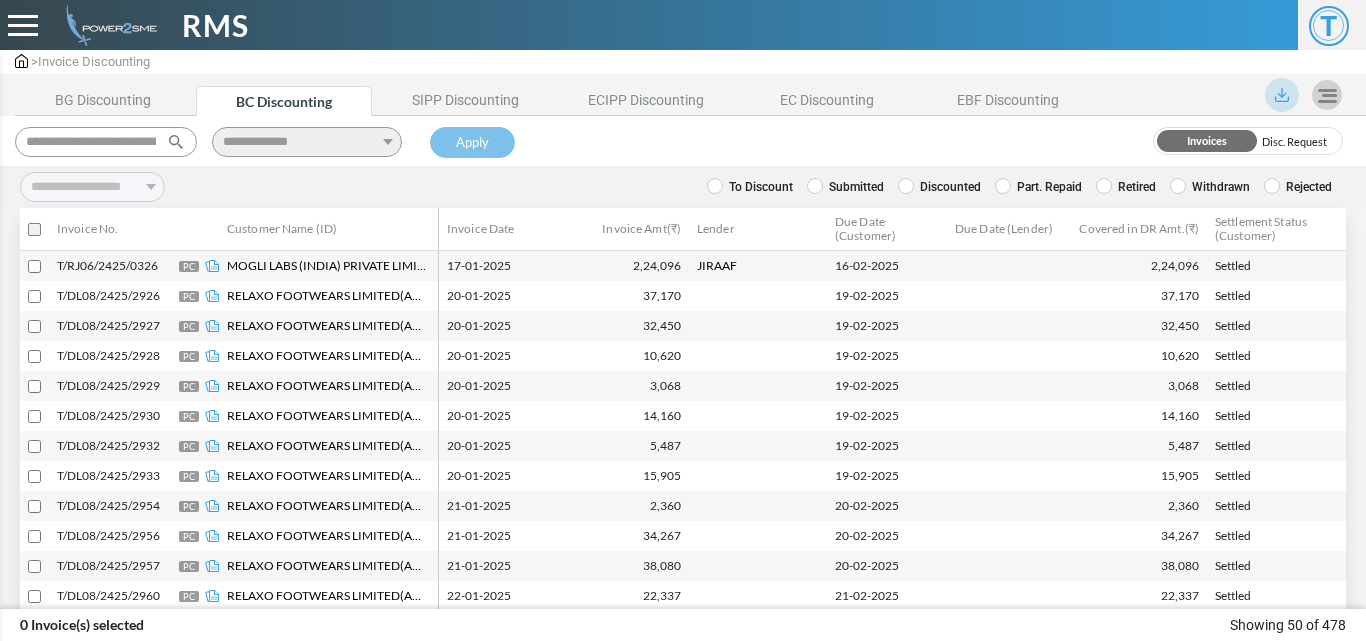 scroll, scrollTop: 0, scrollLeft: 149, axis: horizontal 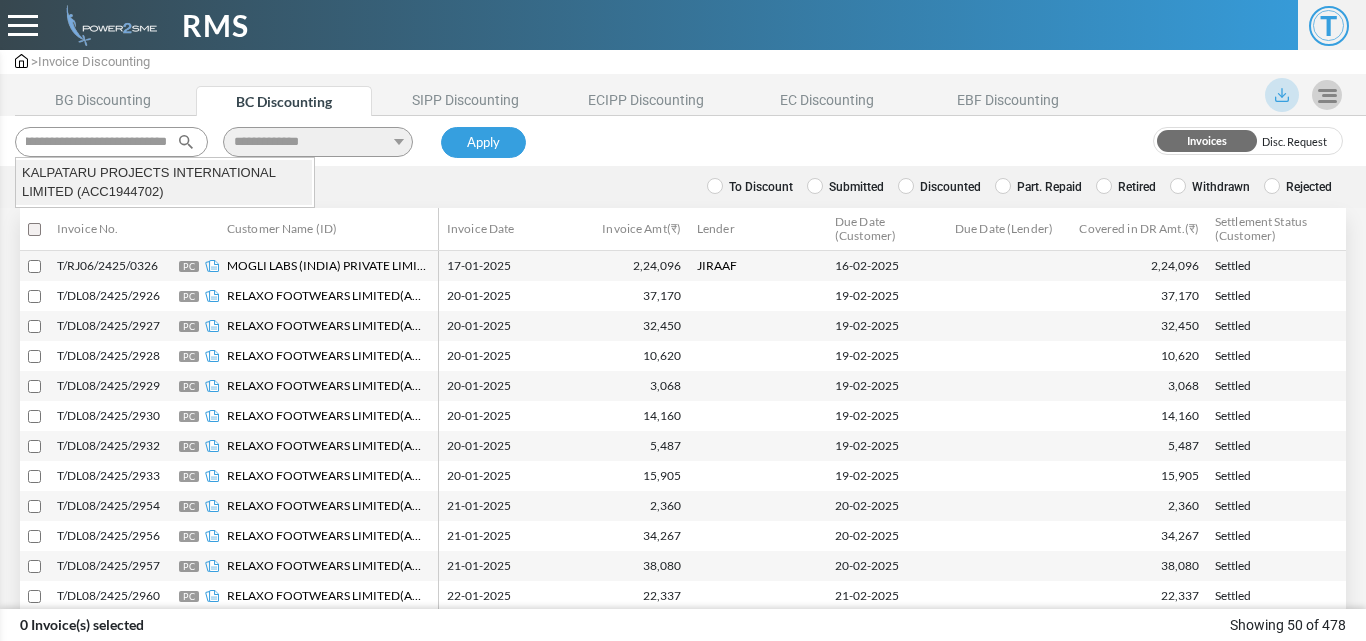 click on "KALPATARU PROJECTS INTERNATIONAL LIMITED (ACC1944702)" at bounding box center [164, 182] 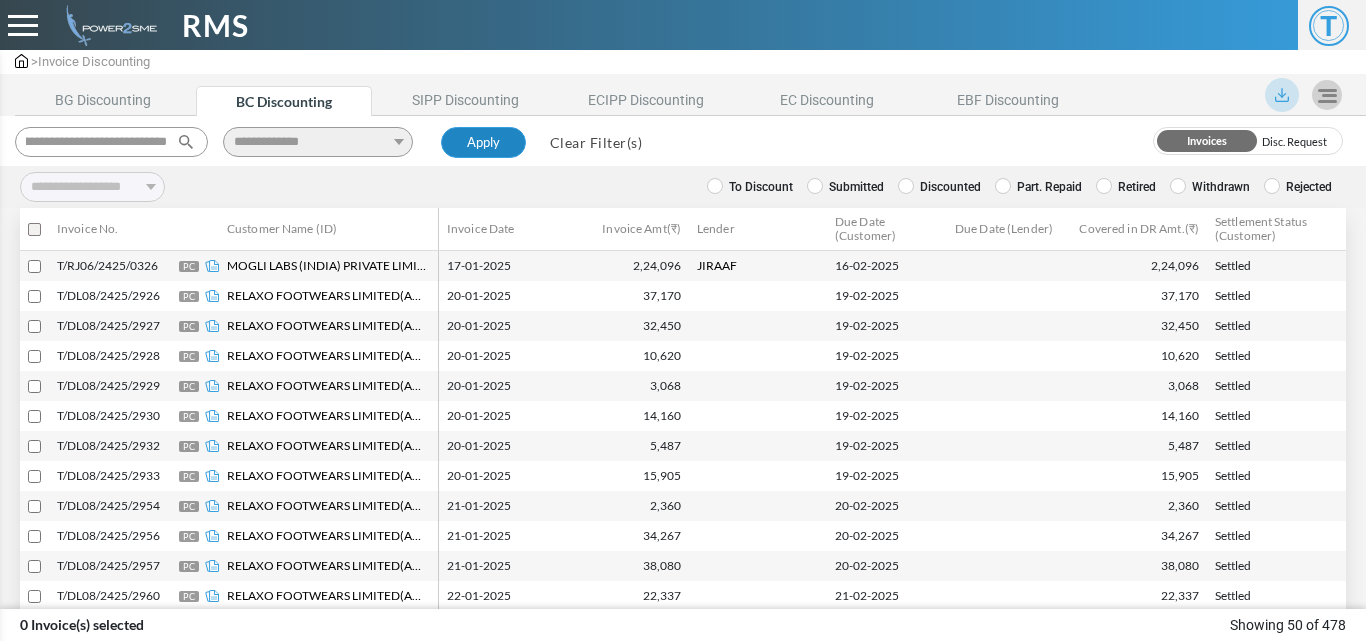 type on "**********" 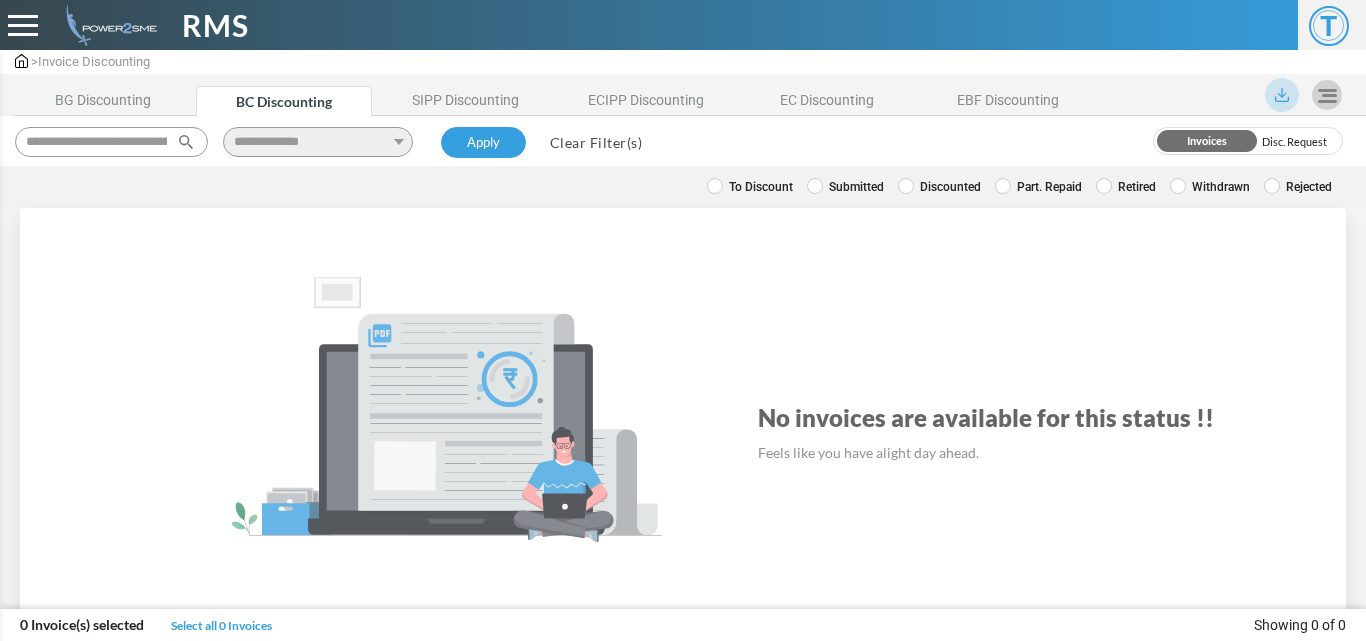 click on "Discounted" at bounding box center [939, 187] 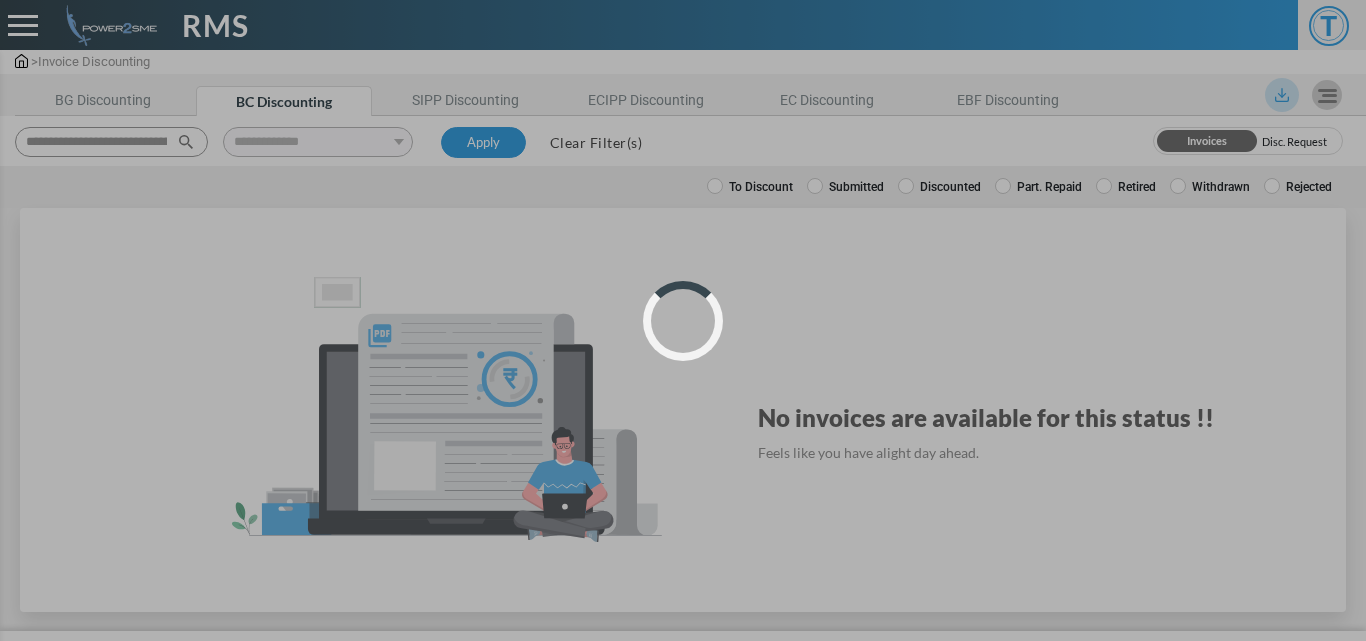 select 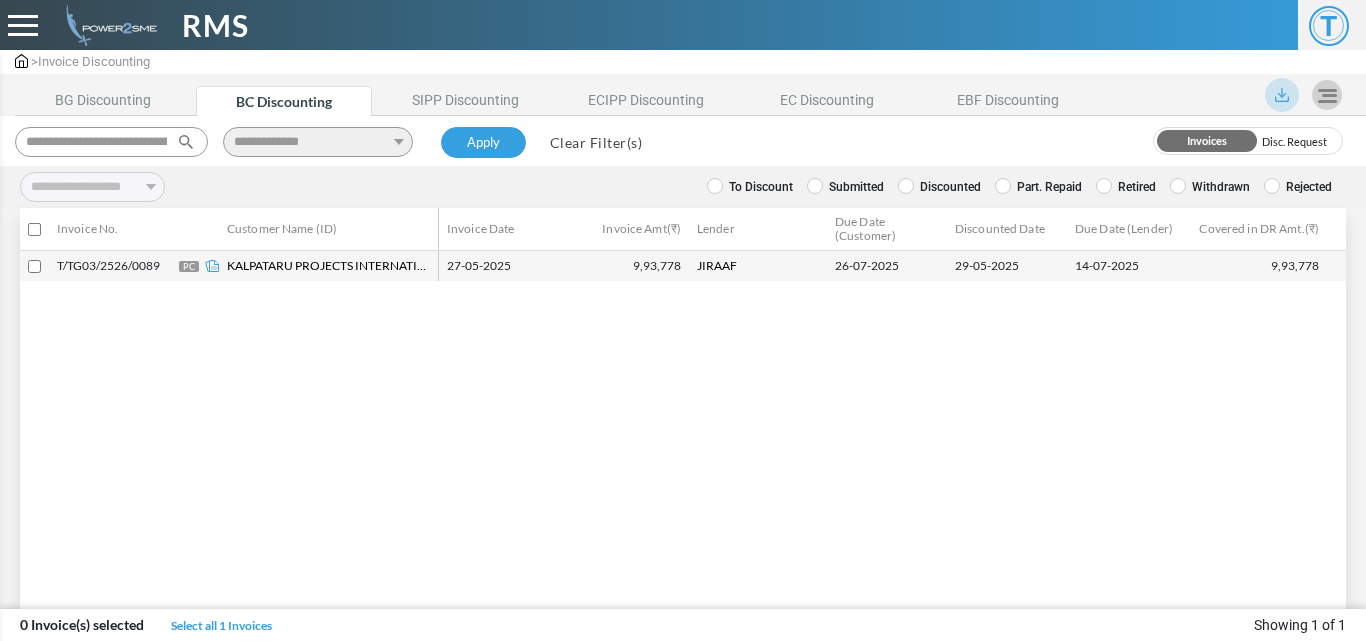click at bounding box center (34, 266) 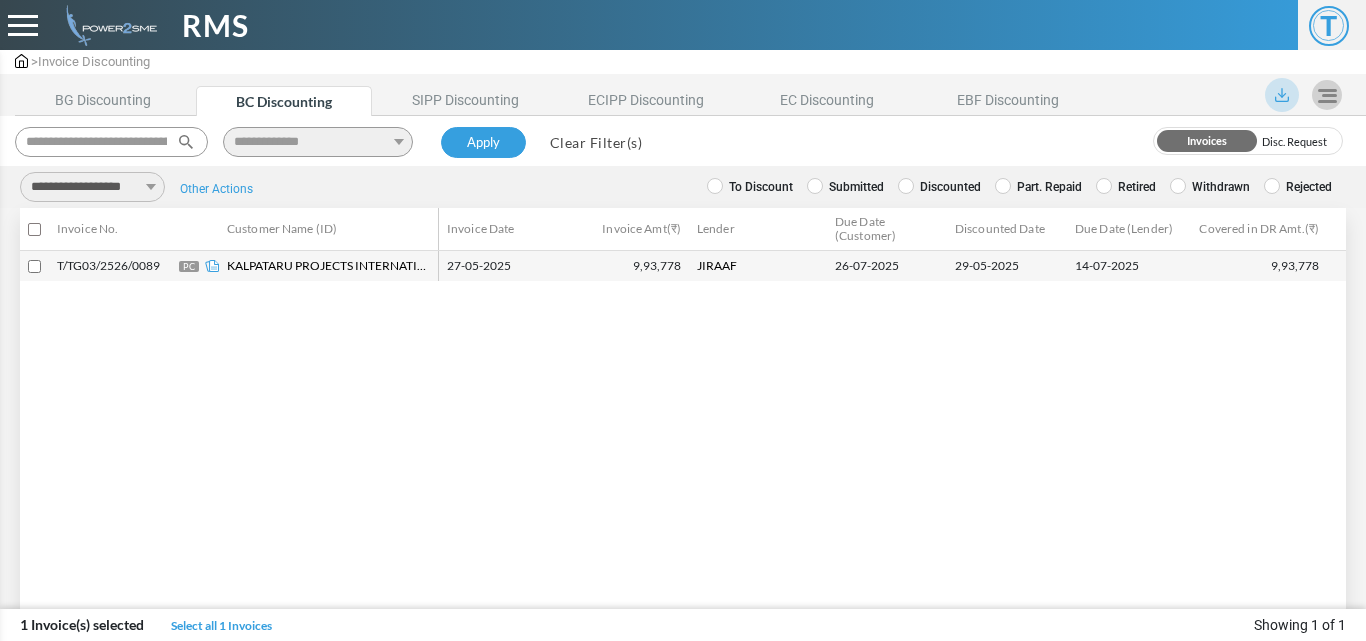 click at bounding box center (34, 229) 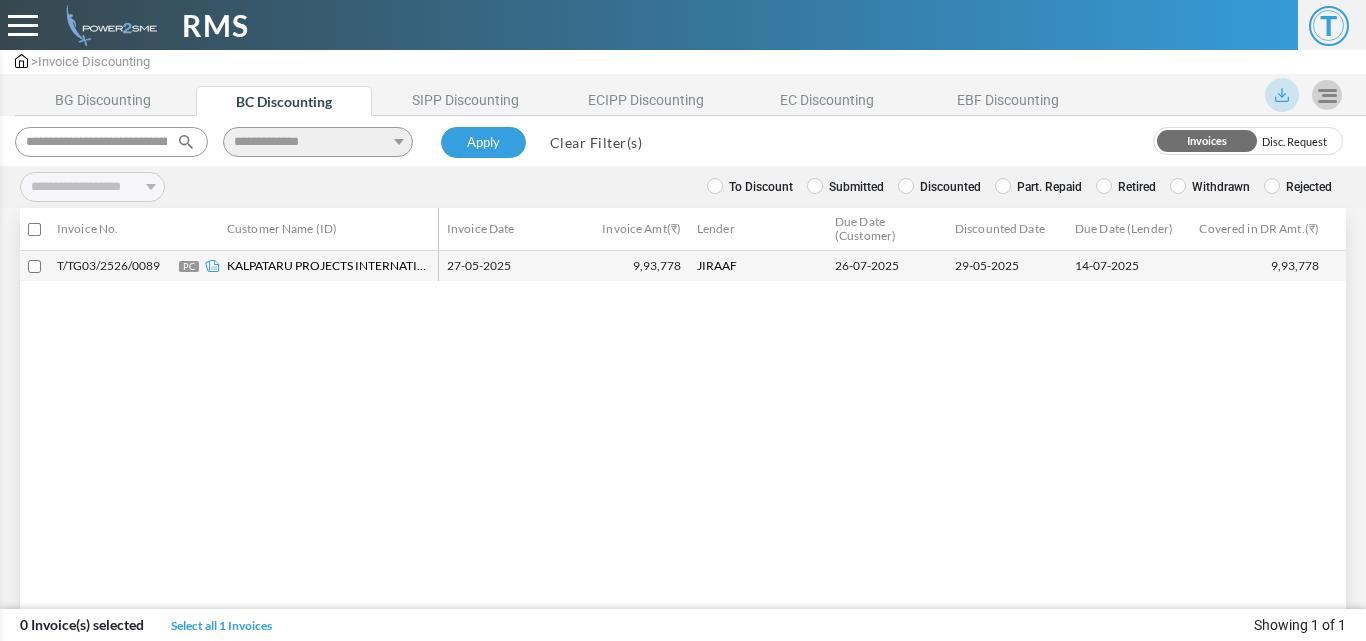 click at bounding box center [34, 229] 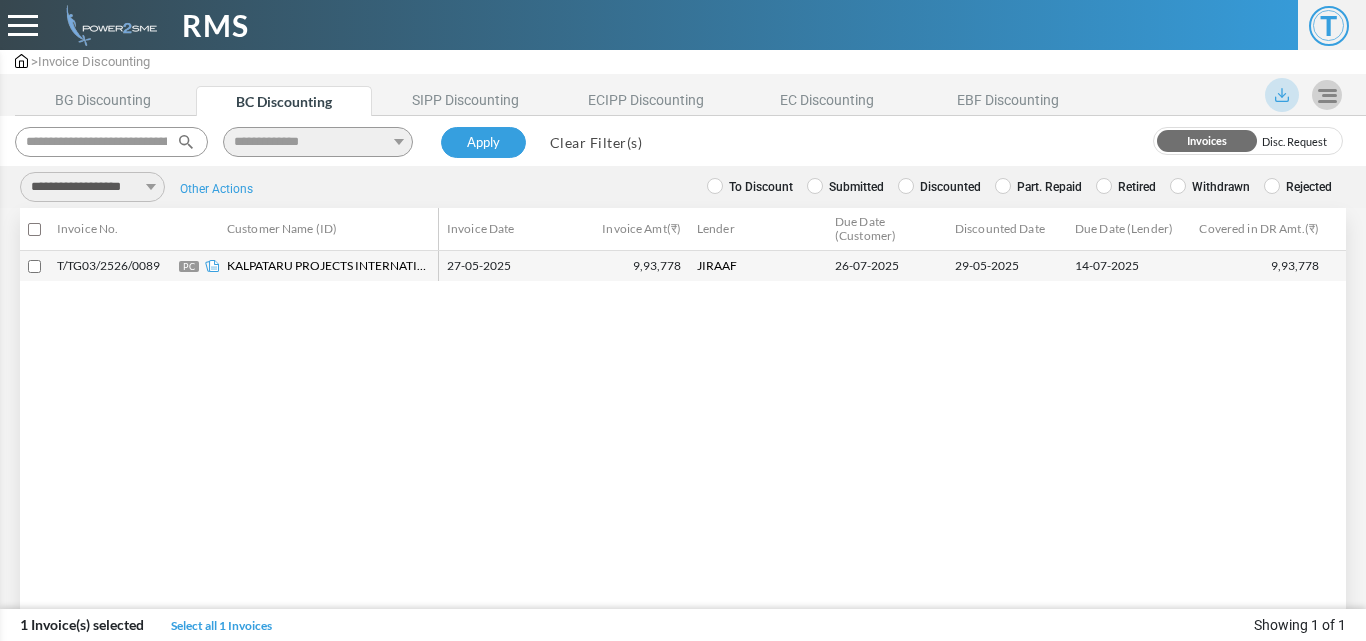 click on "**********" at bounding box center [92, 187] 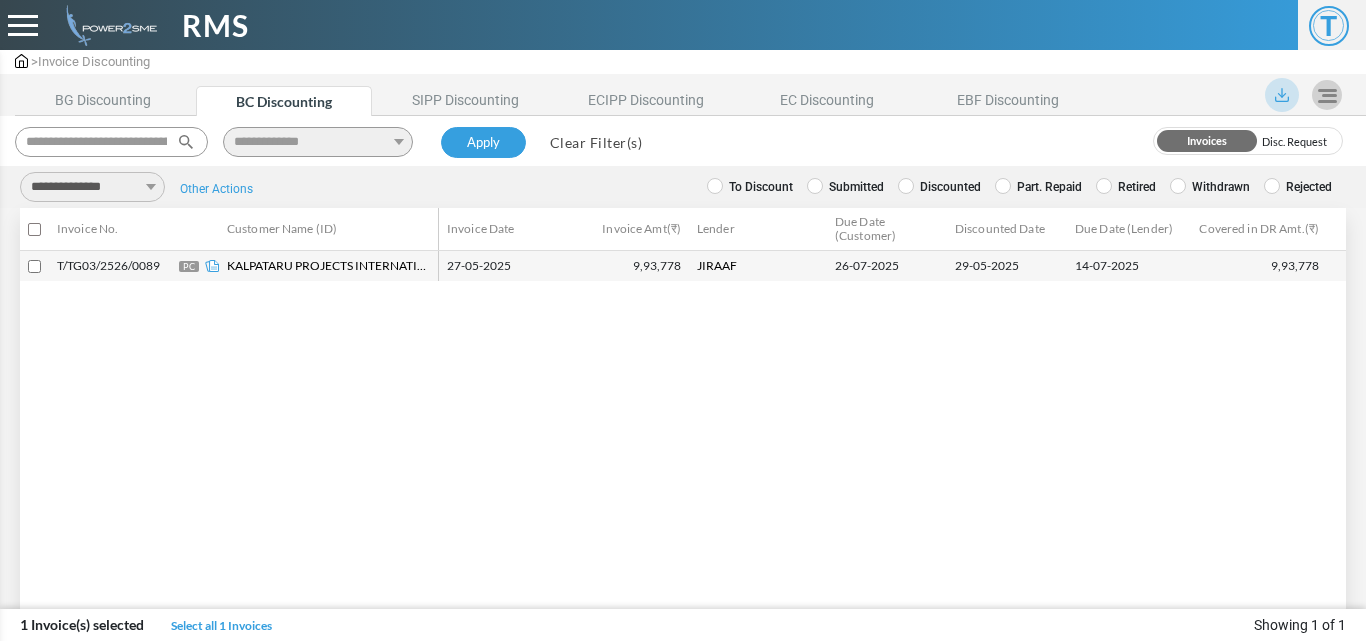 click on "**********" at bounding box center (92, 187) 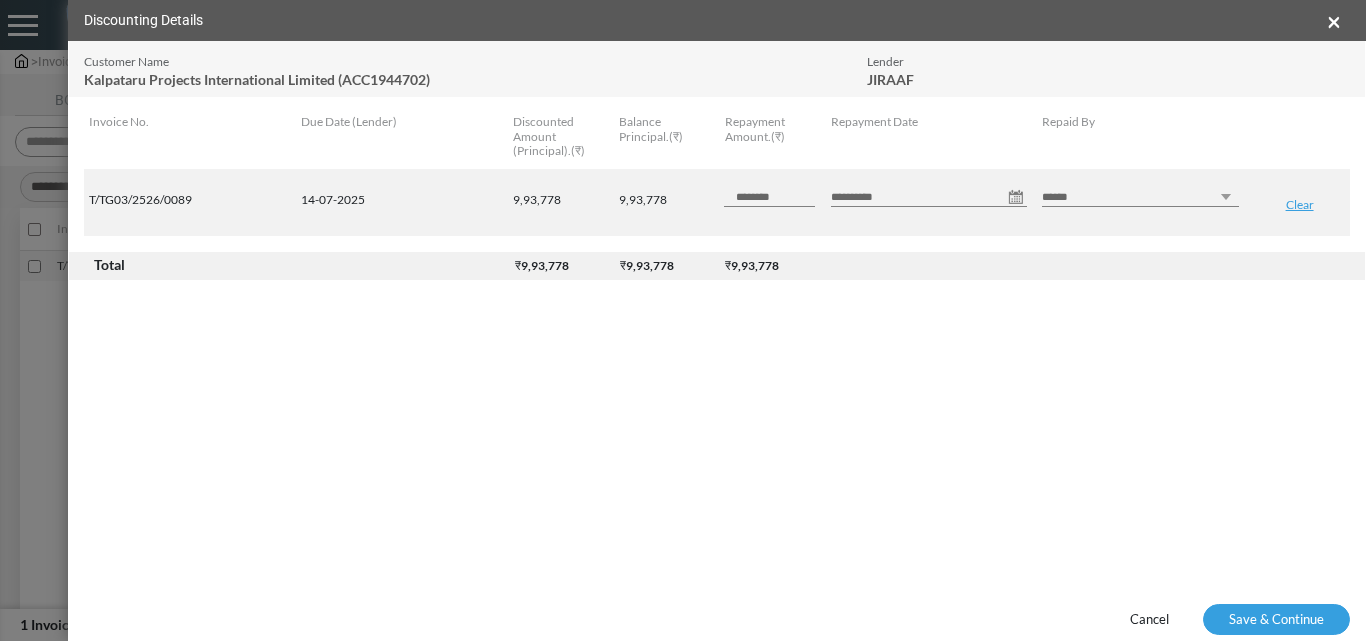 click on "**********" at bounding box center [929, 197] 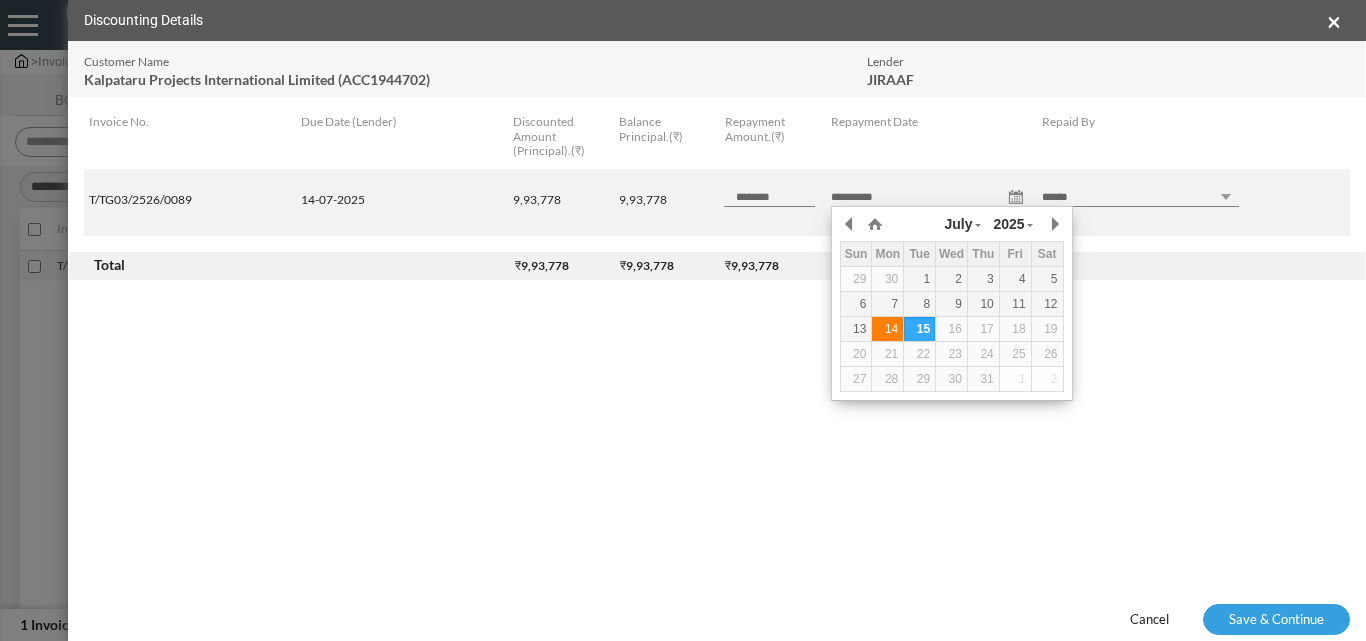 click on "14" at bounding box center [887, 329] 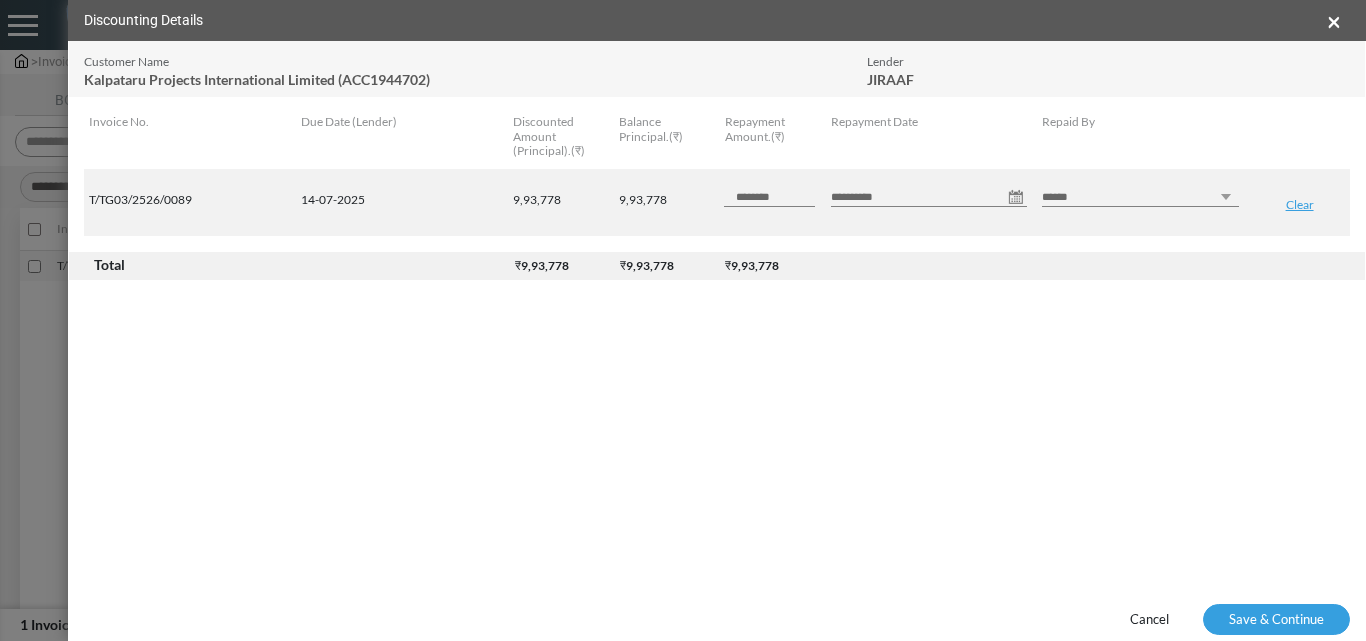 click on "****** *** ********" at bounding box center [1140, 197] 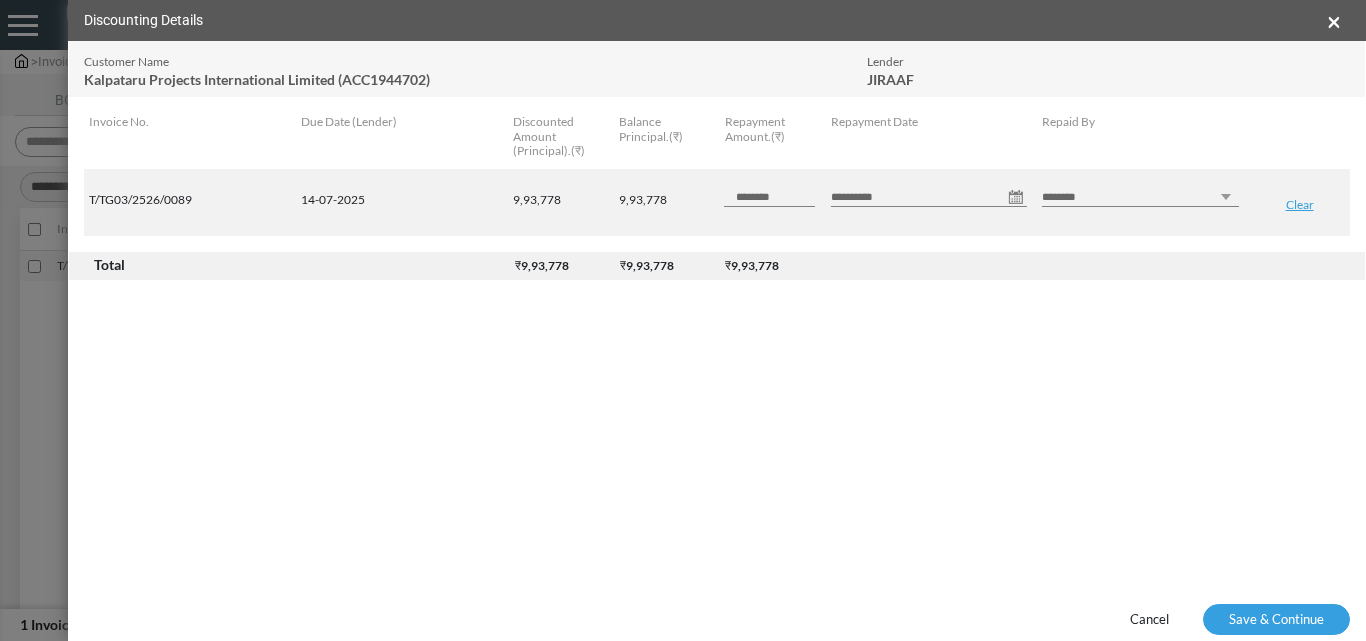 click on "****** *** ********" at bounding box center (1140, 197) 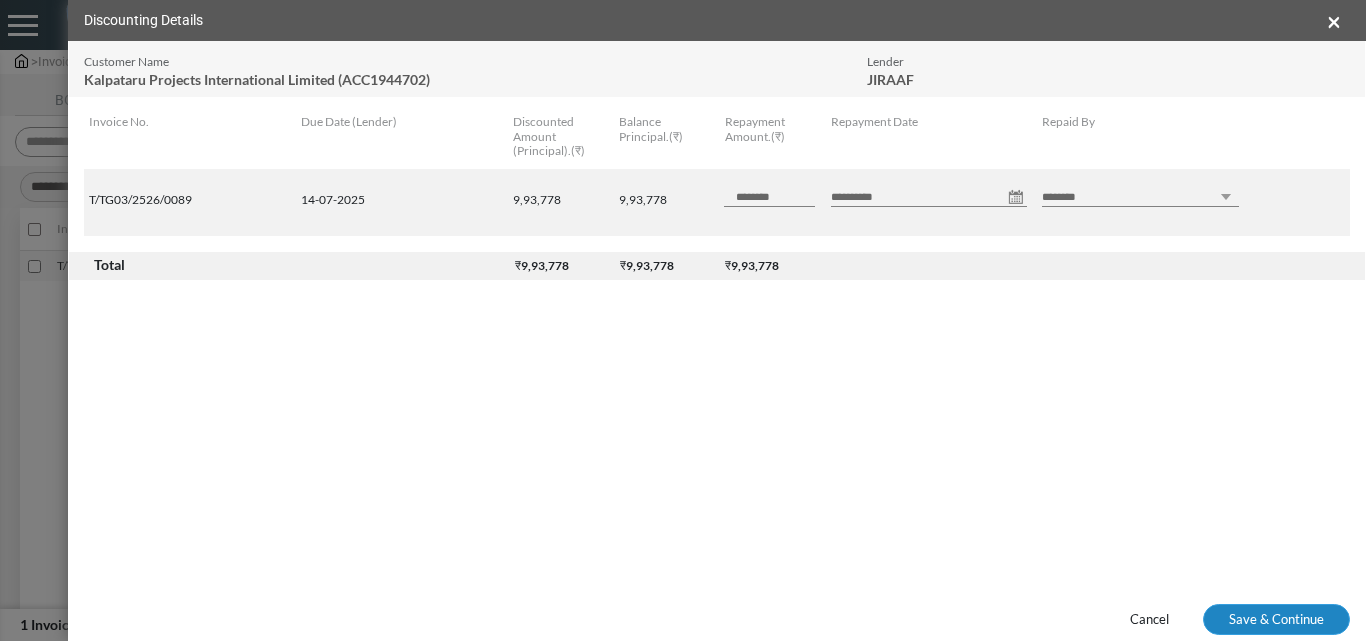 click on "Save & Continue" at bounding box center (1276, 620) 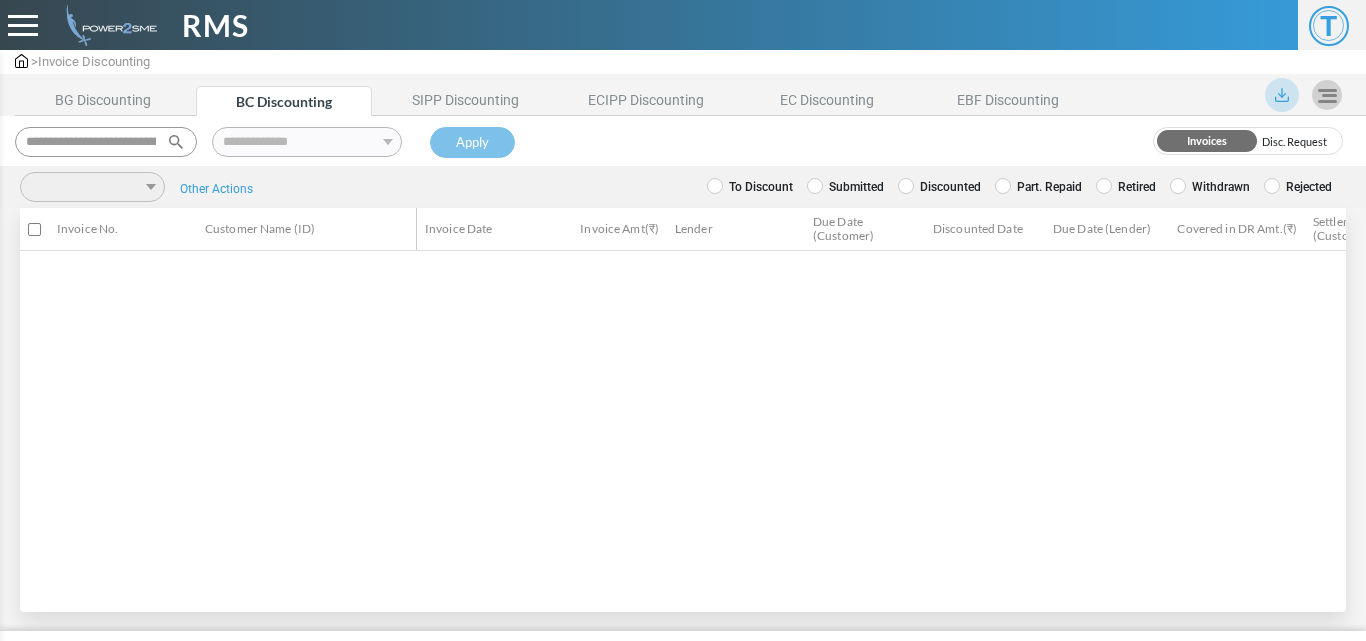 scroll, scrollTop: 0, scrollLeft: 0, axis: both 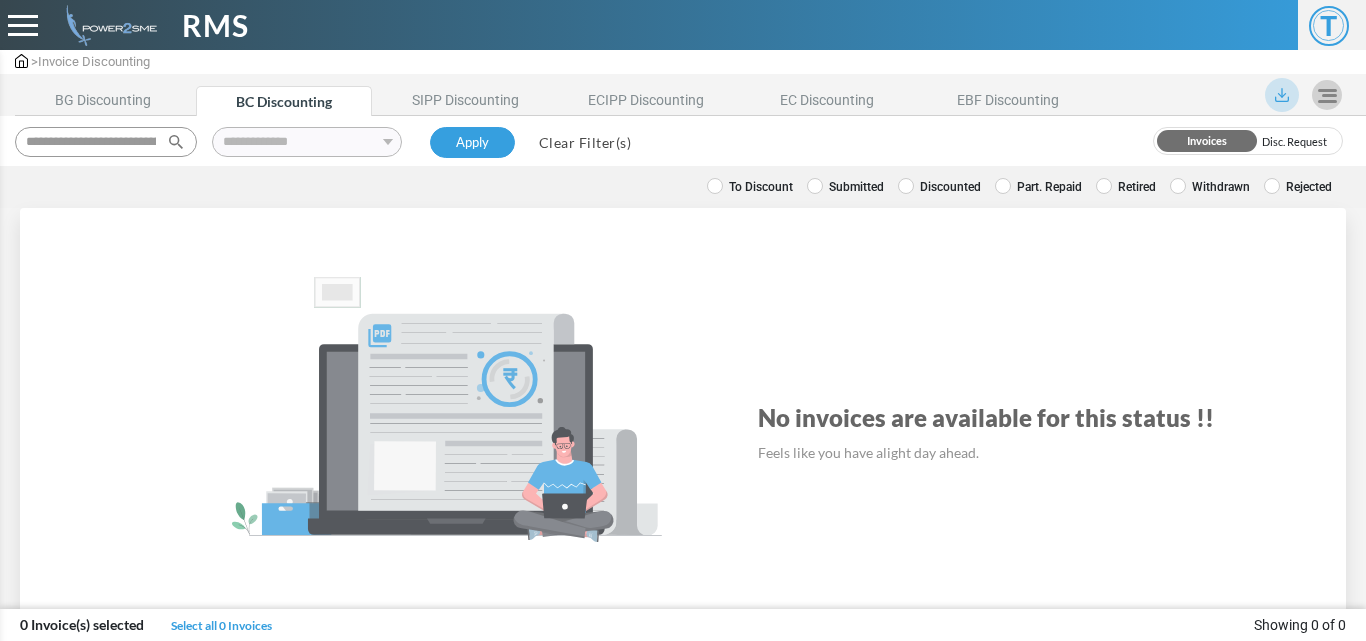click on "**********" at bounding box center (683, 141) 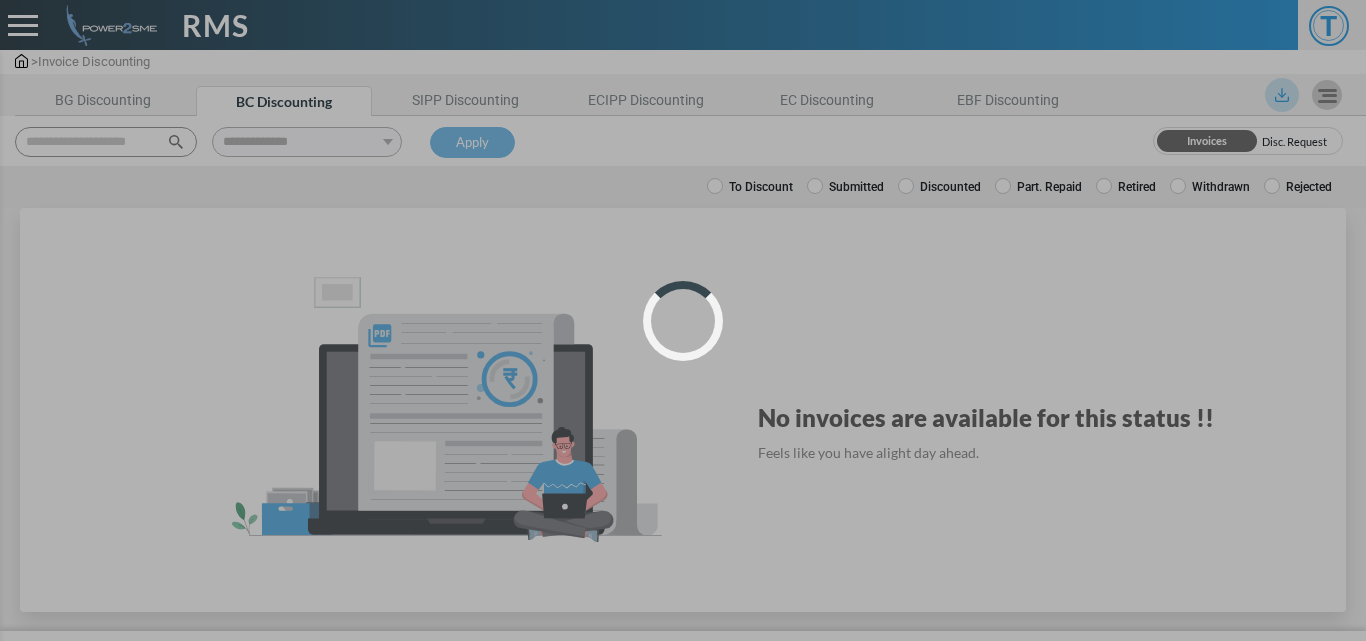 select 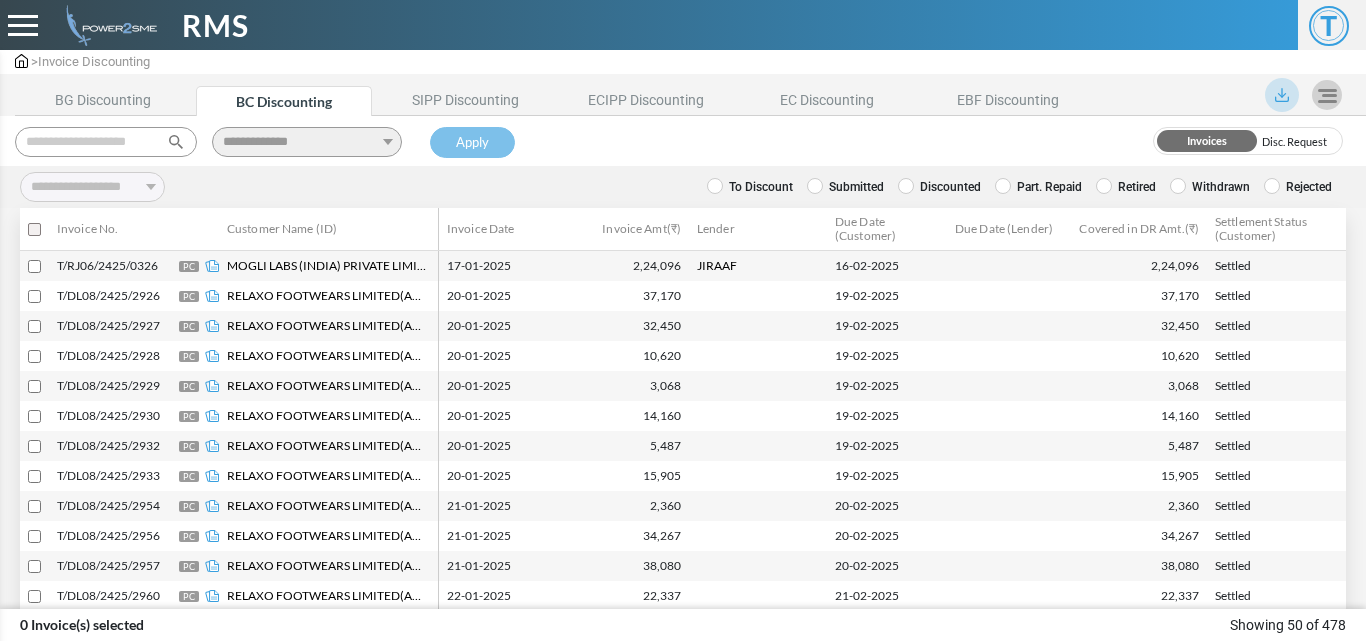 click at bounding box center [106, 142] 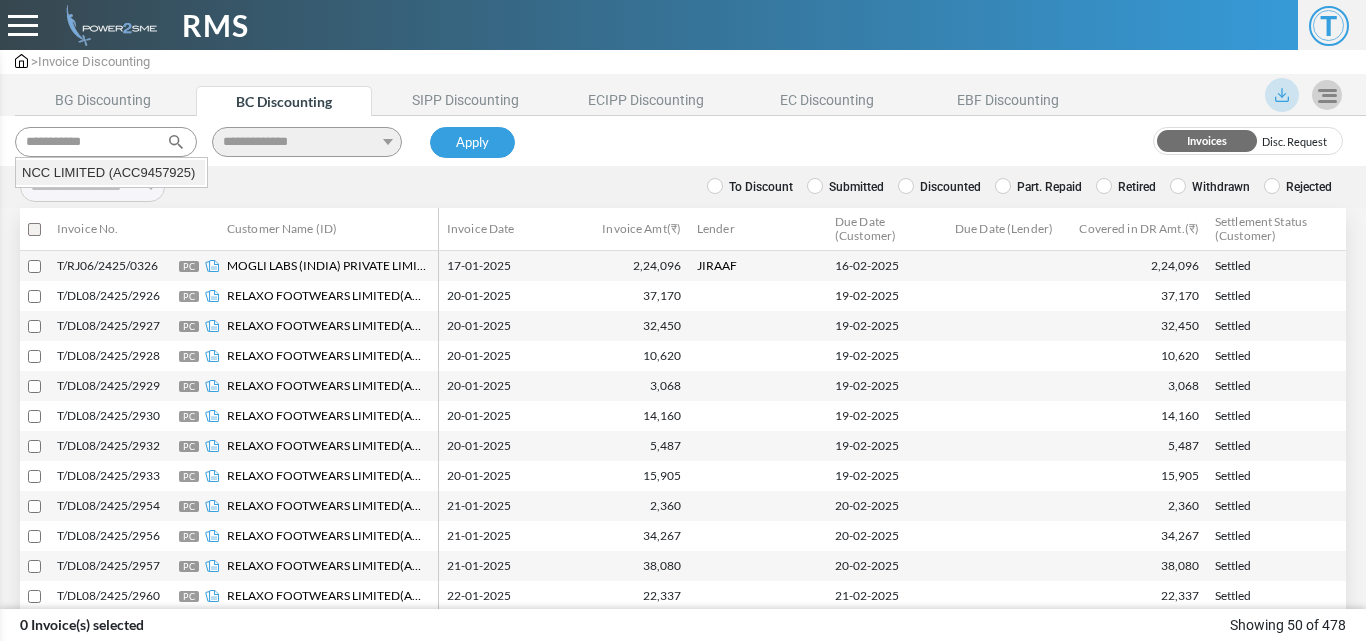 click on "NCC LIMITED (ACC9457925)" at bounding box center [110, 173] 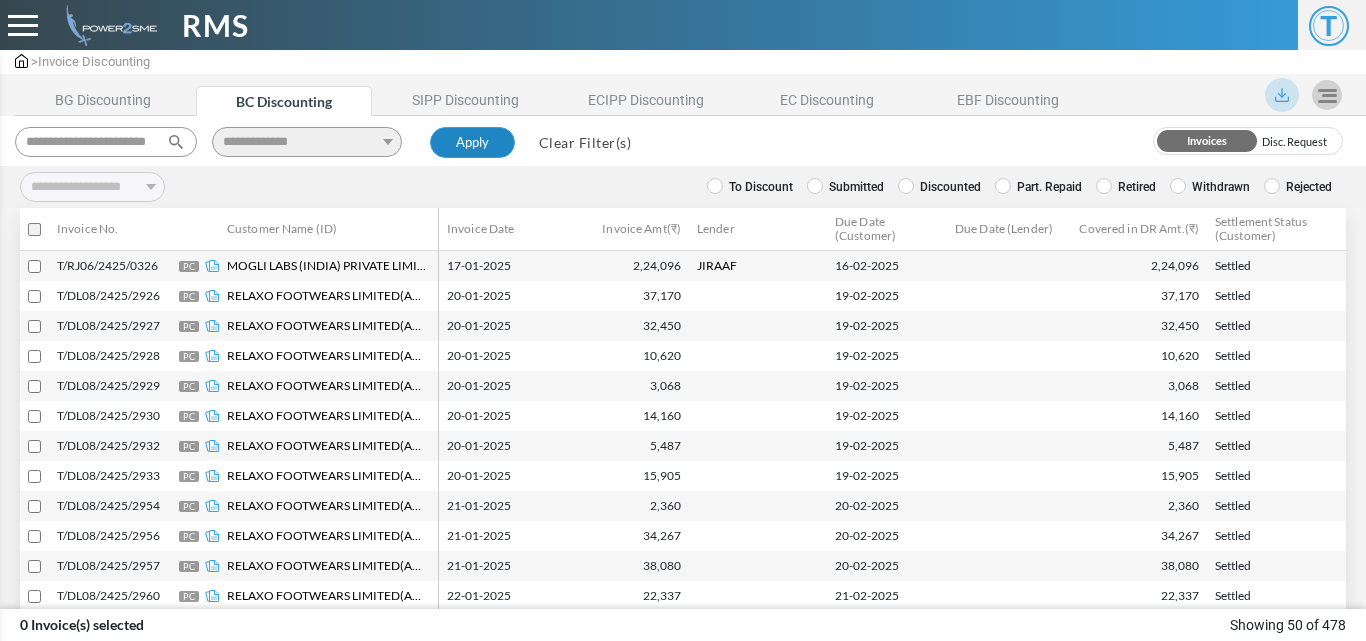 type on "**********" 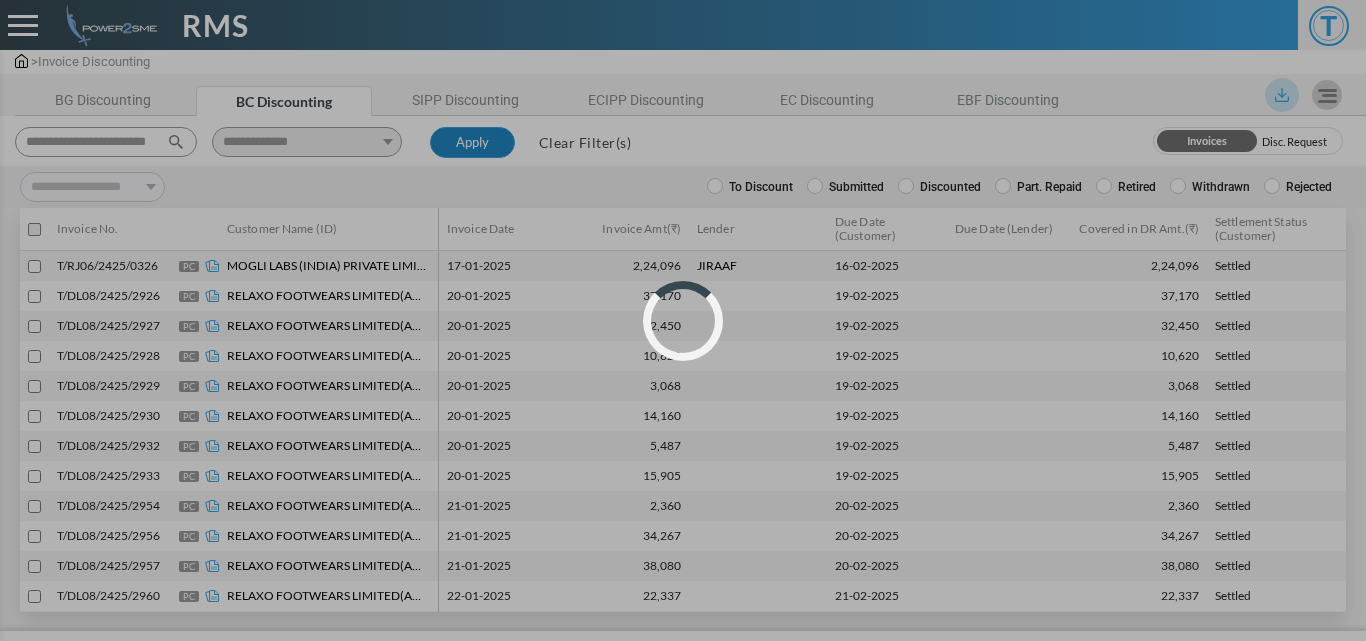 select 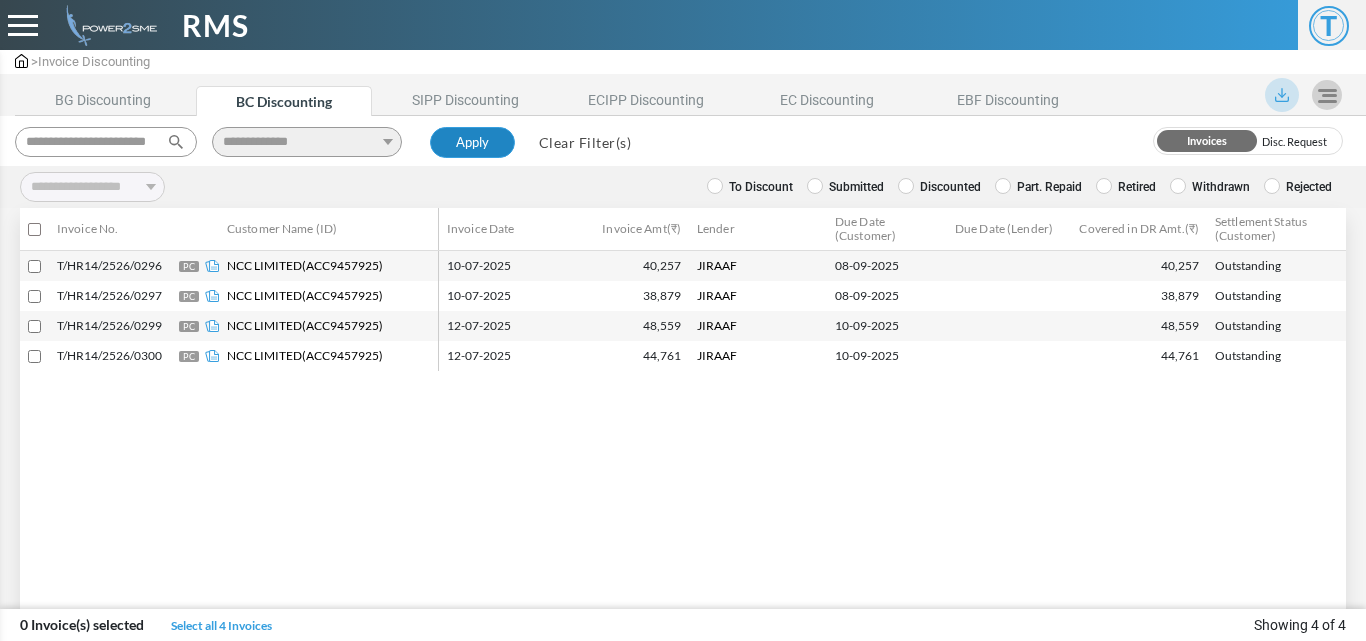 type 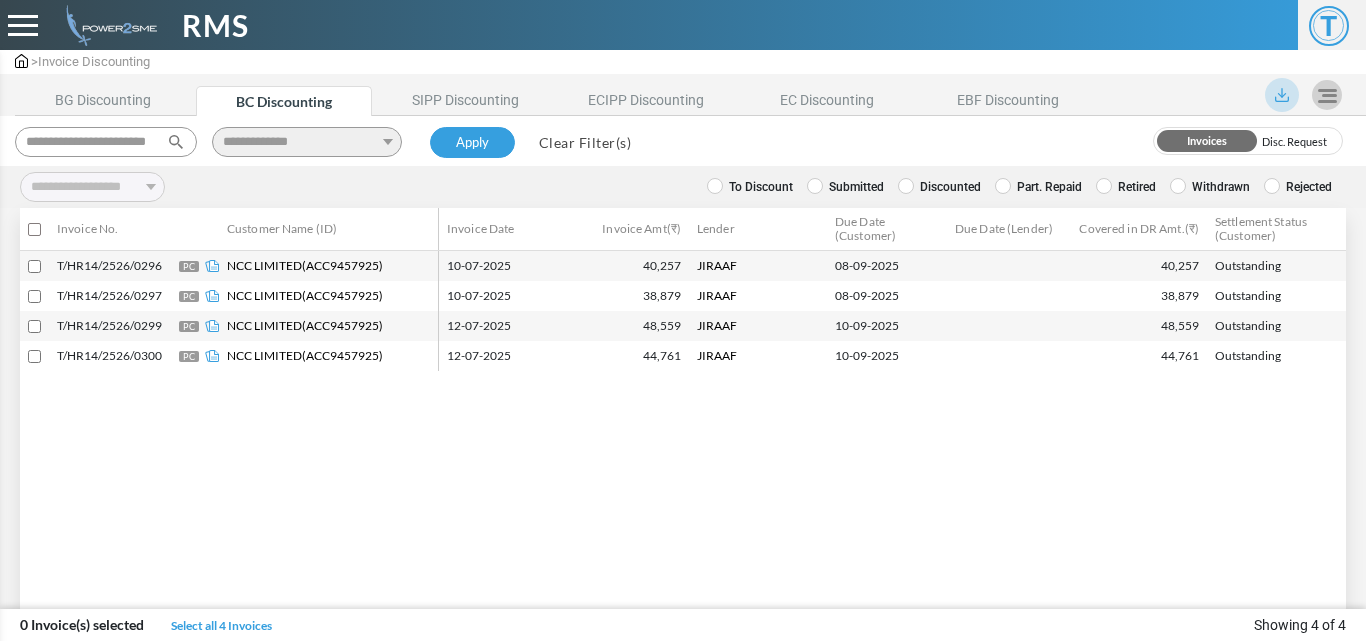 click on "Discounted" at bounding box center (939, 187) 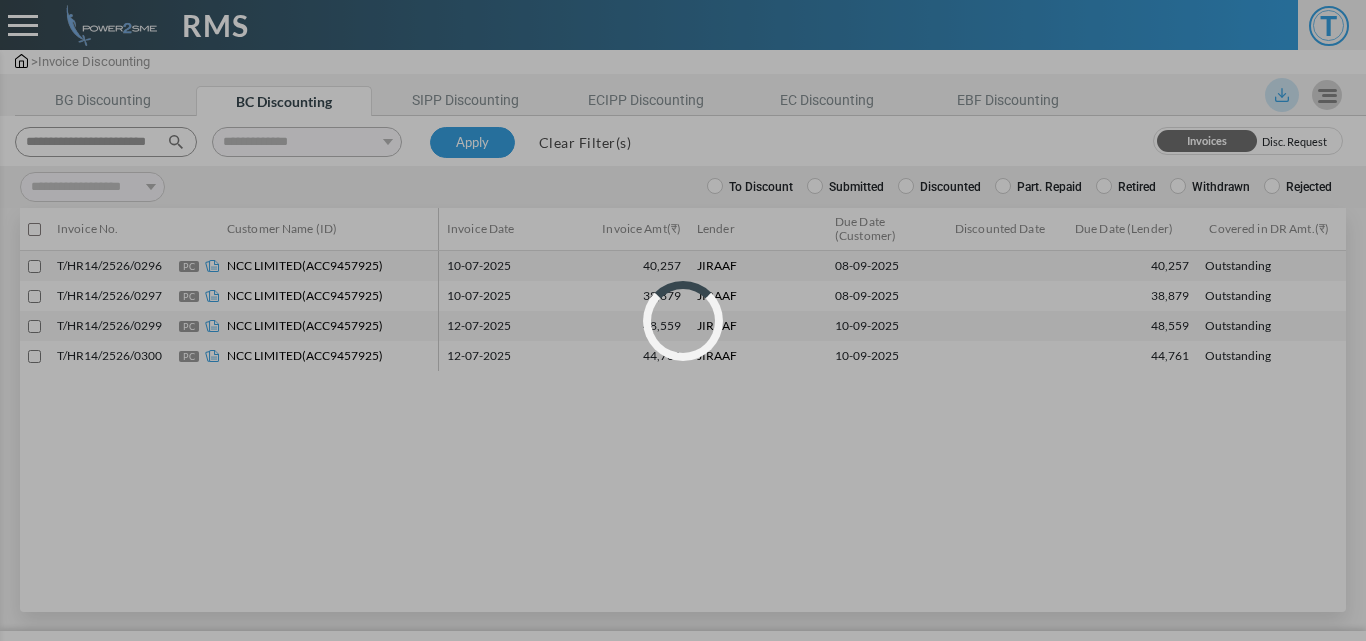 select 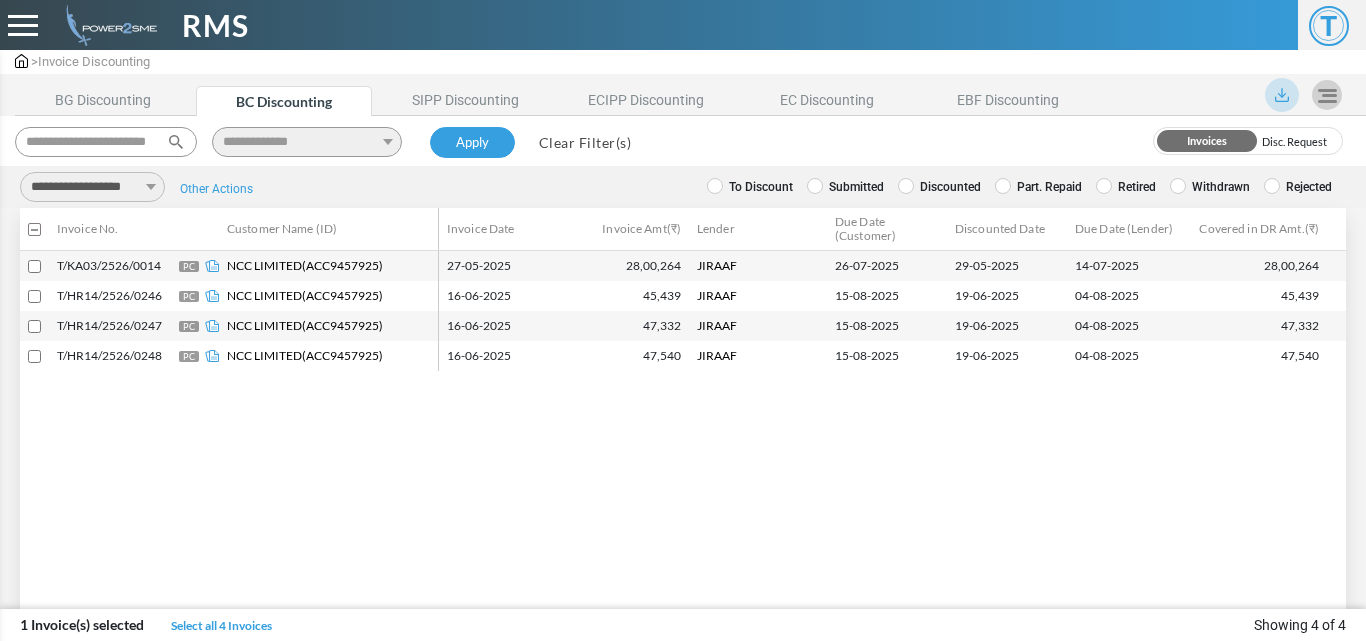 click on "**********" at bounding box center [92, 187] 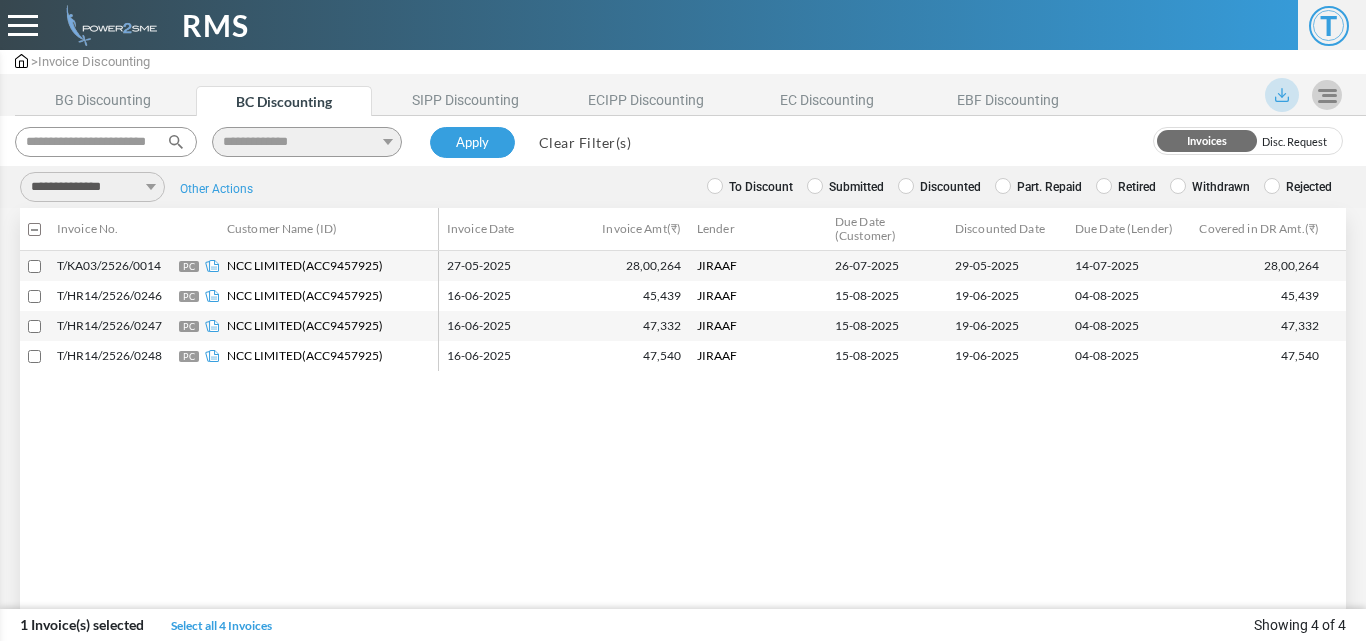 click on "**********" at bounding box center (92, 187) 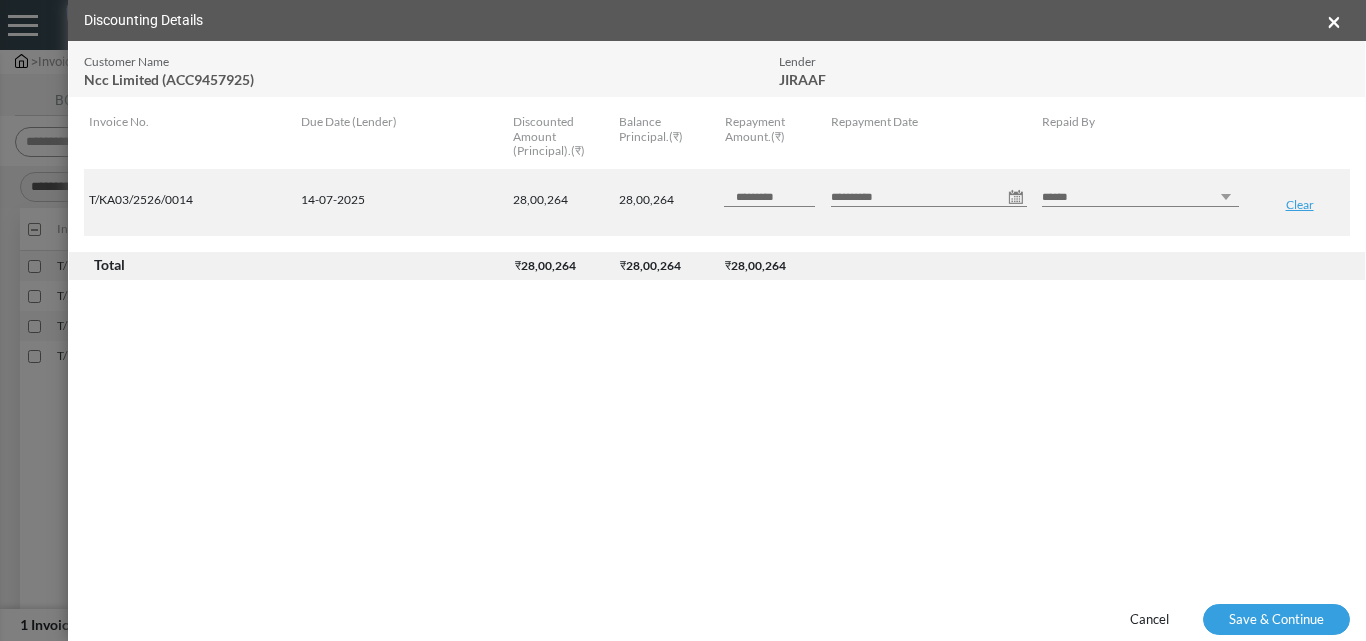 click on "**********" at bounding box center [929, 197] 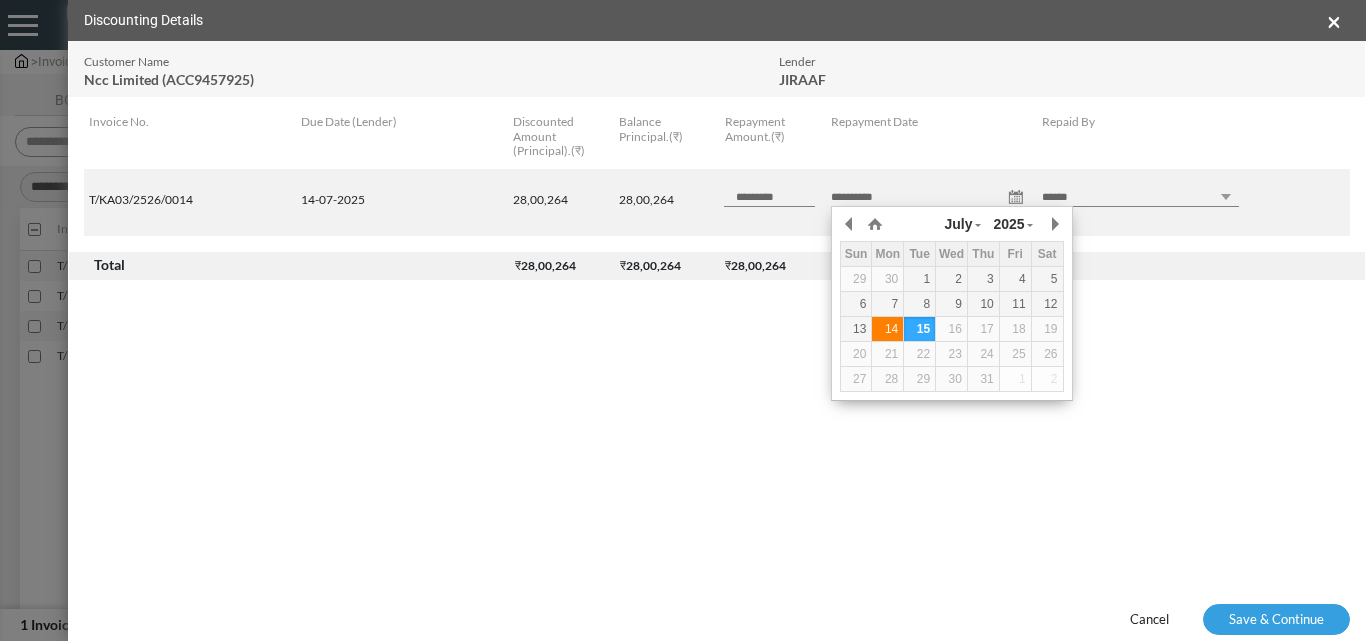 click on "14" at bounding box center (887, 329) 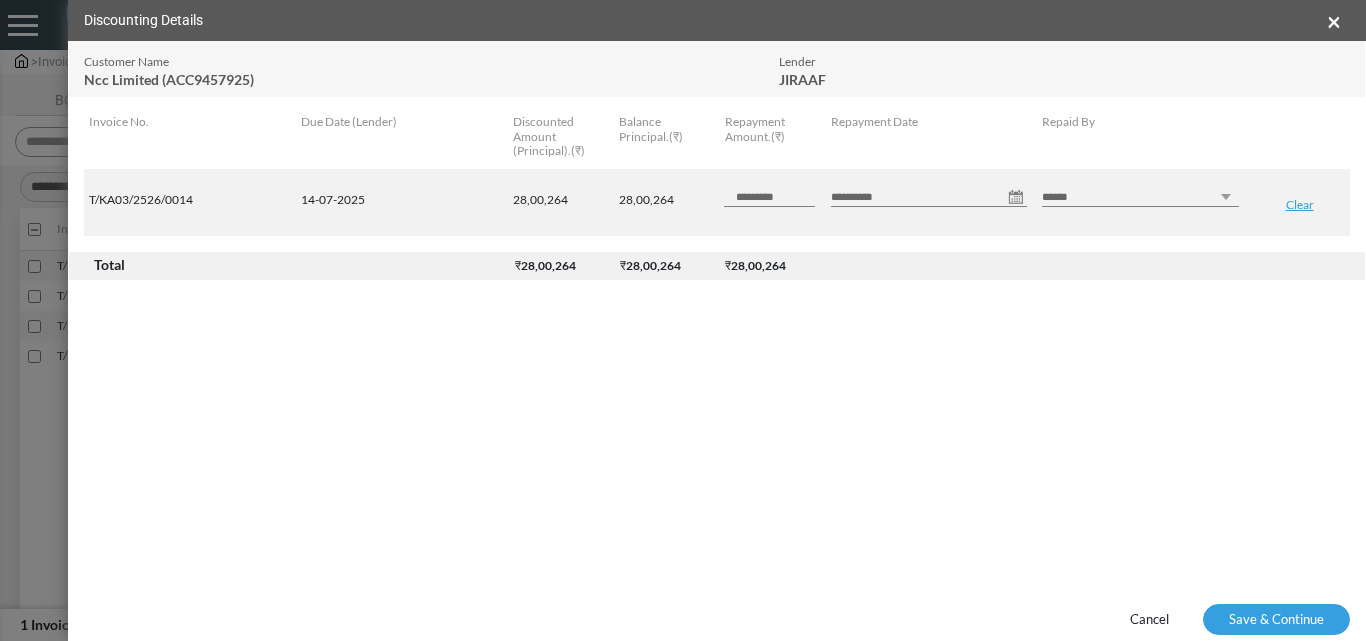 click on "****** *** ********" at bounding box center (1140, 197) 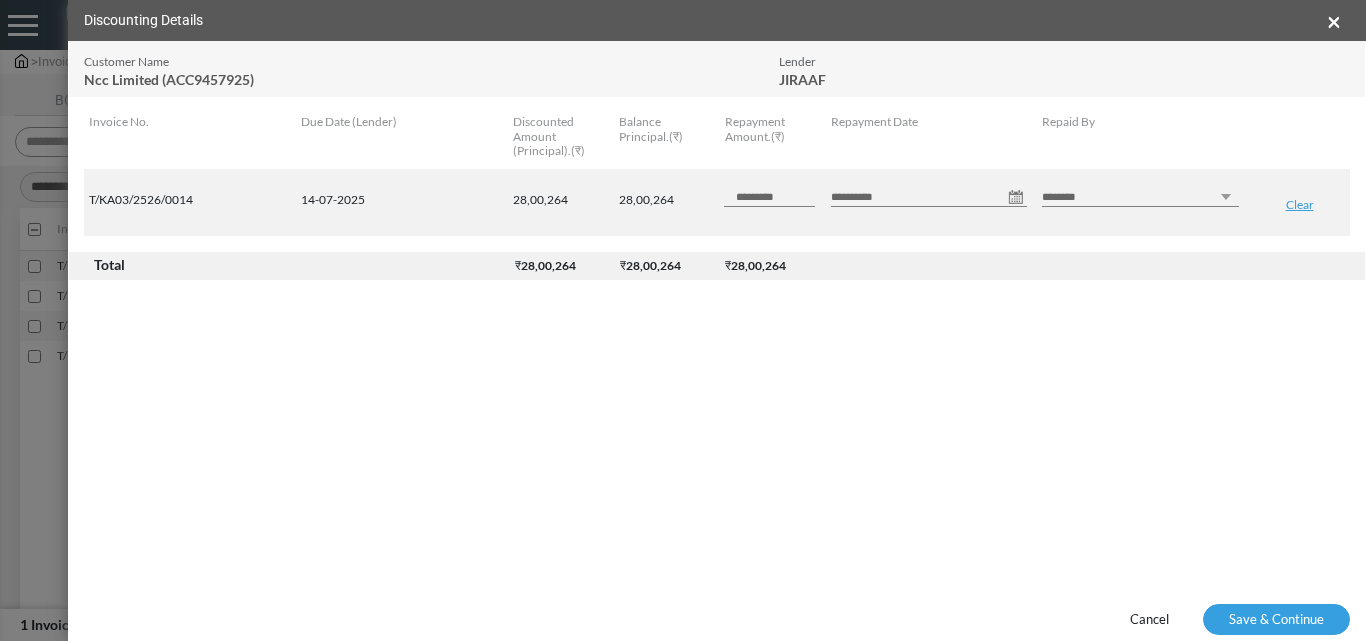 click on "****** *** ********" at bounding box center [1140, 197] 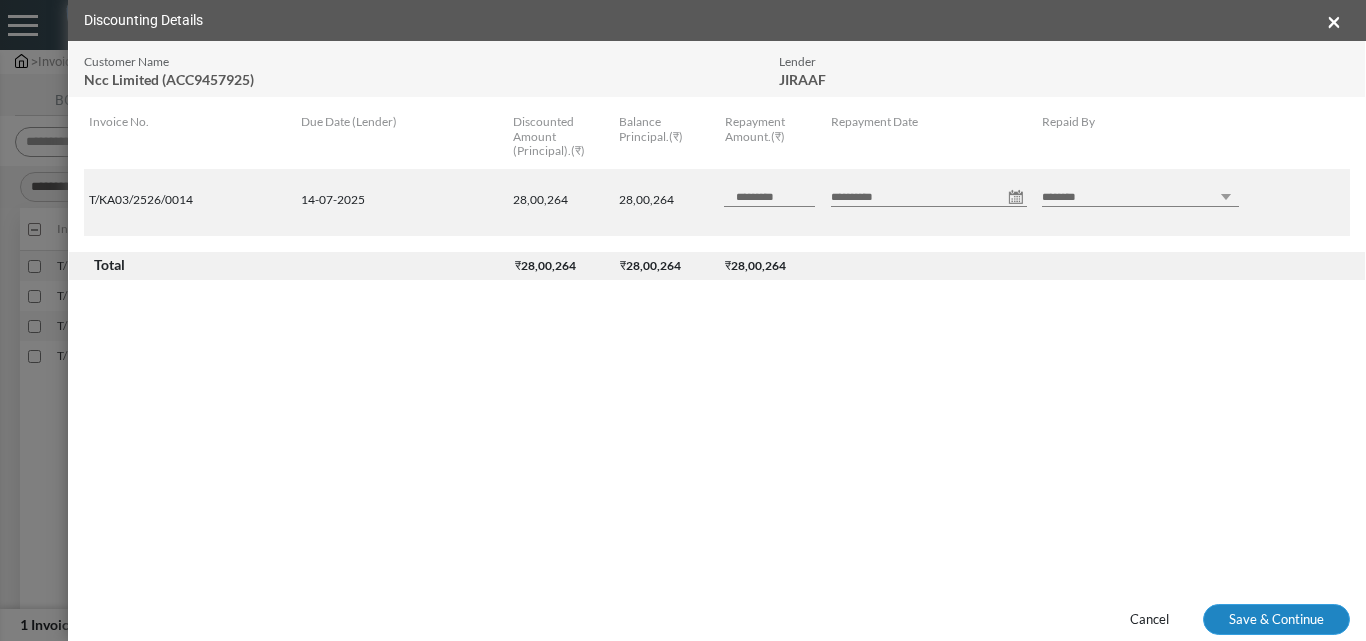 click on "Save & Continue" at bounding box center [1276, 620] 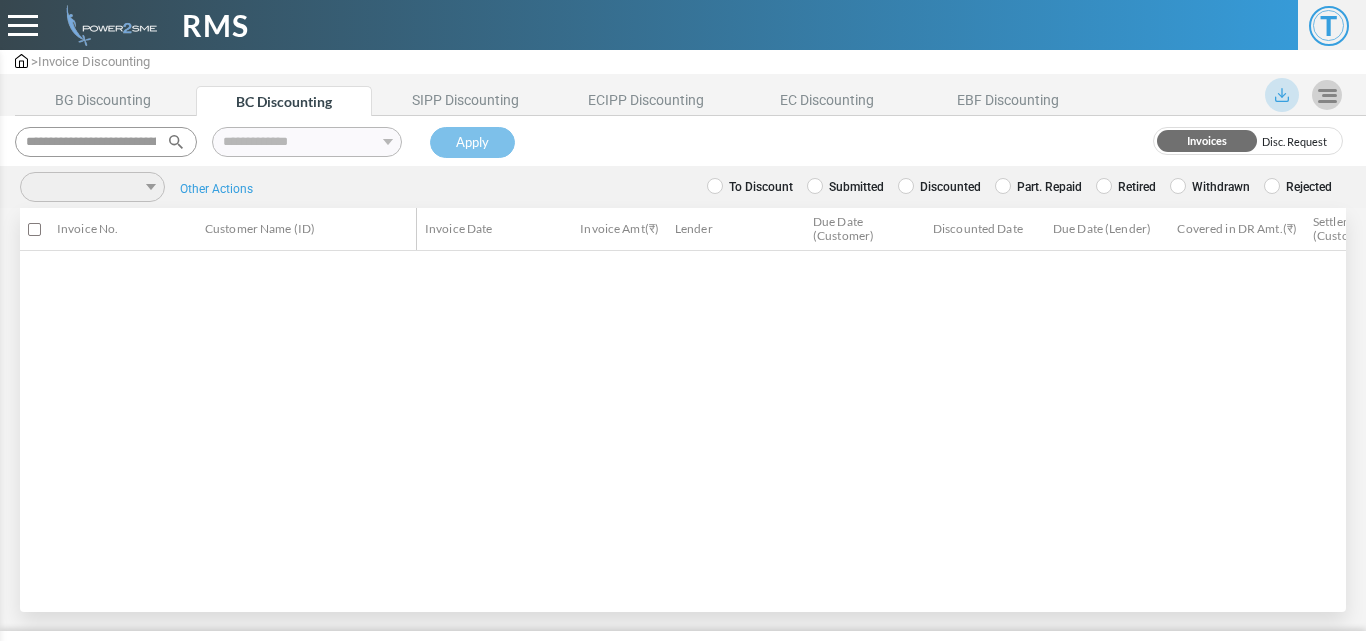 scroll, scrollTop: 0, scrollLeft: 0, axis: both 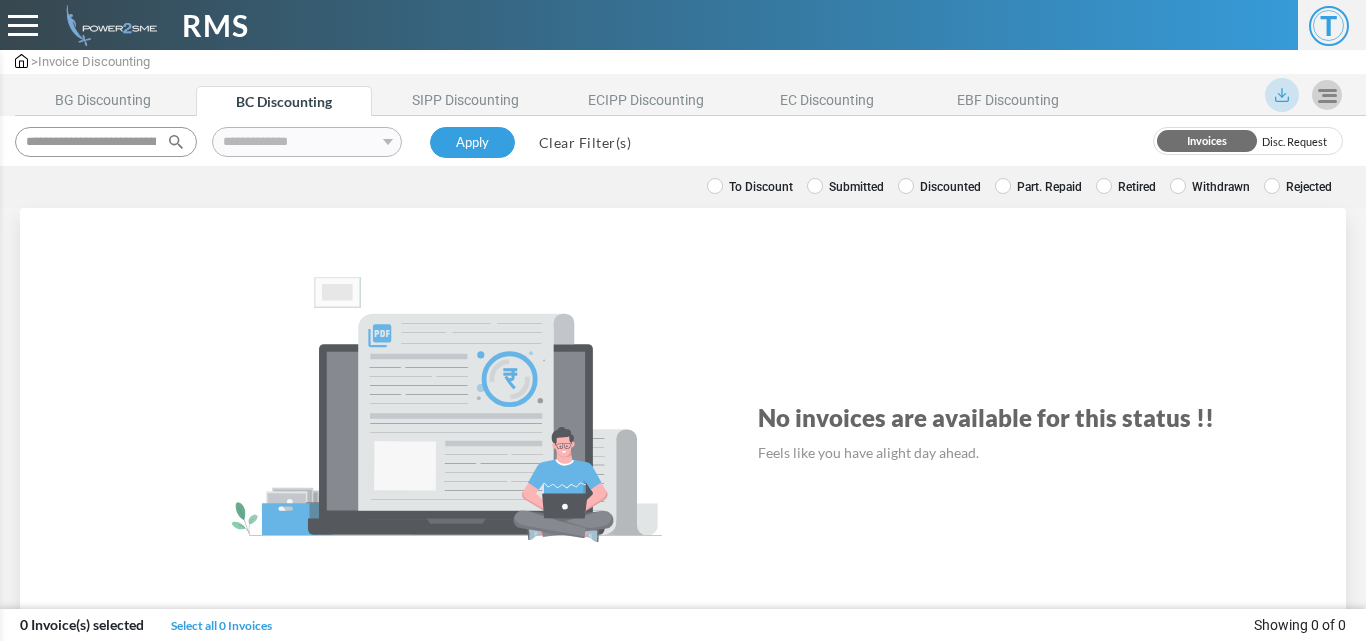click on "Clear Filter(s)" at bounding box center (585, 142) 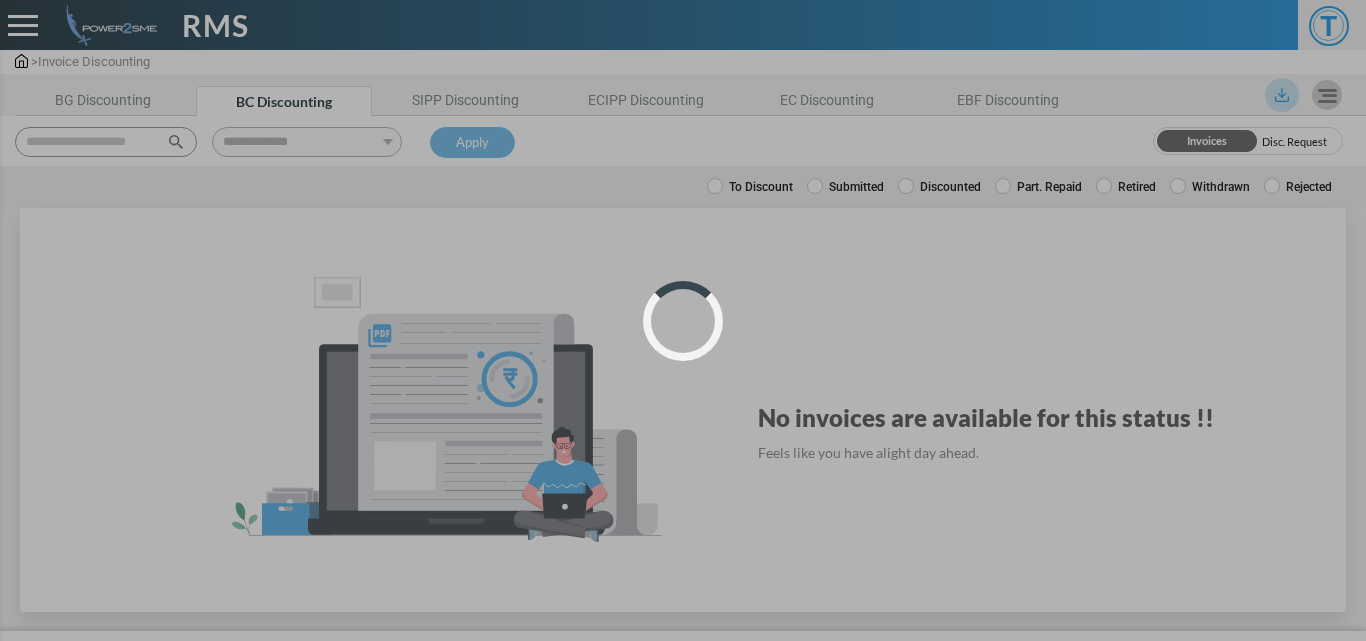 select 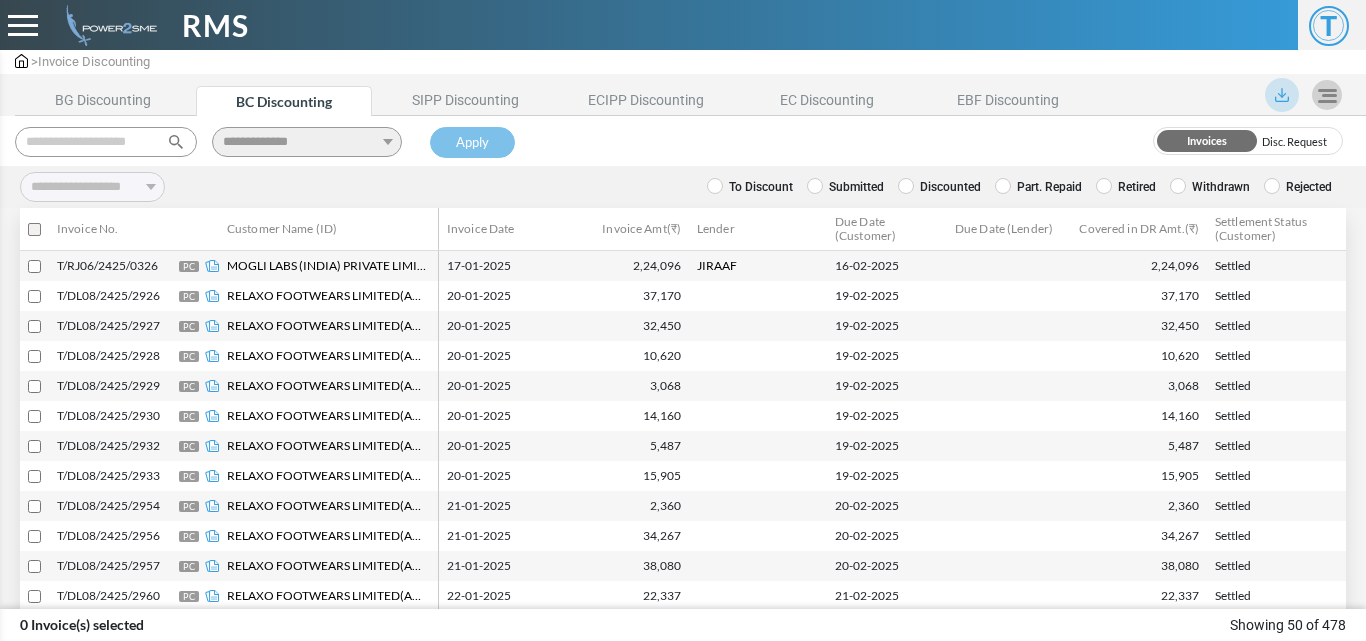 click at bounding box center [106, 142] 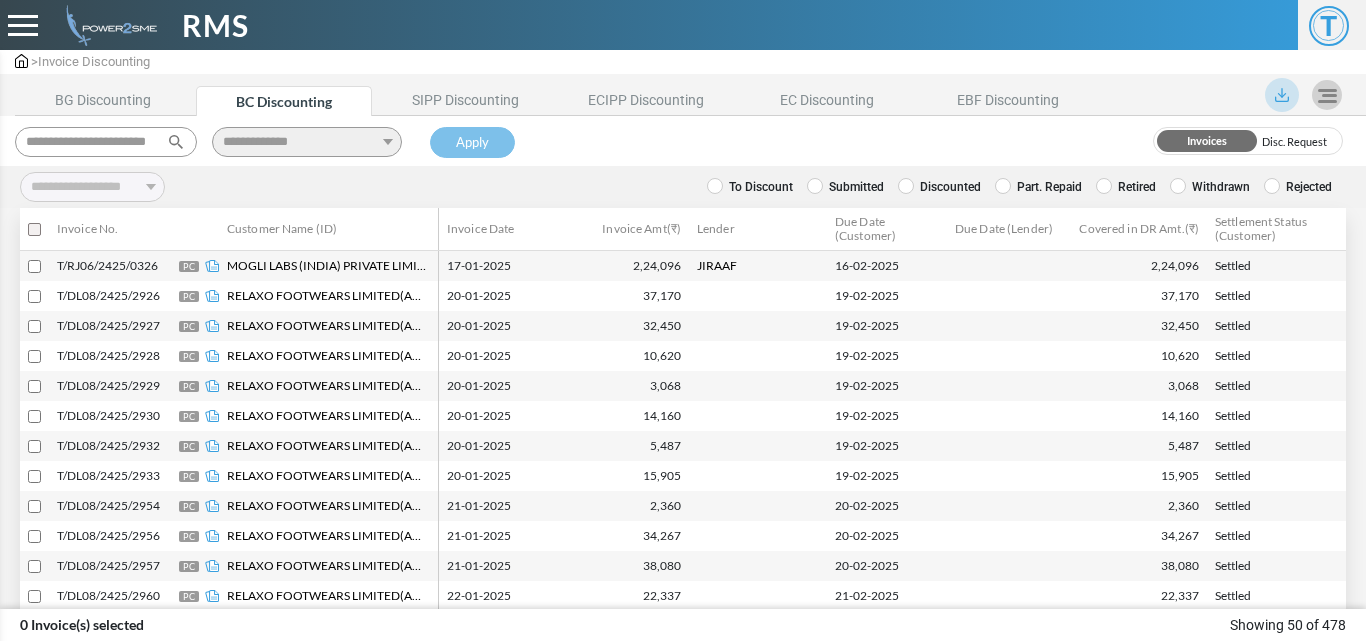 scroll, scrollTop: 0, scrollLeft: 24, axis: horizontal 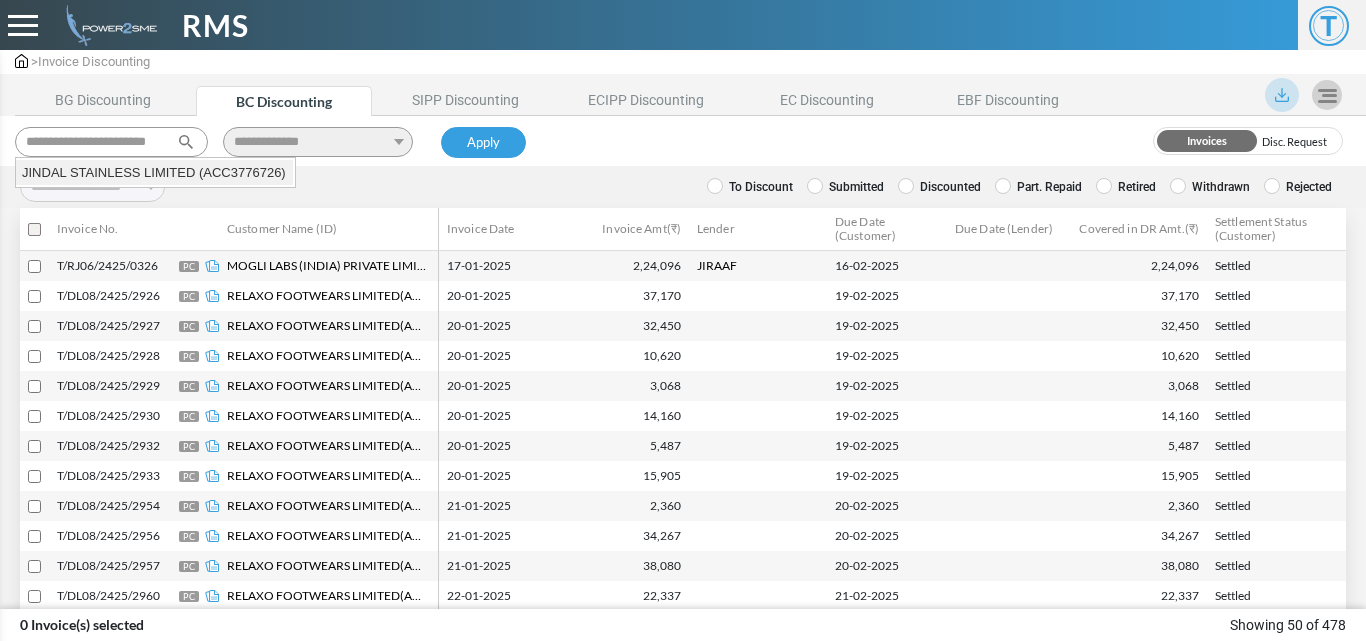 click on "JINDAL STAINLESS LIMITED (ACC3776726)" at bounding box center [154, 173] 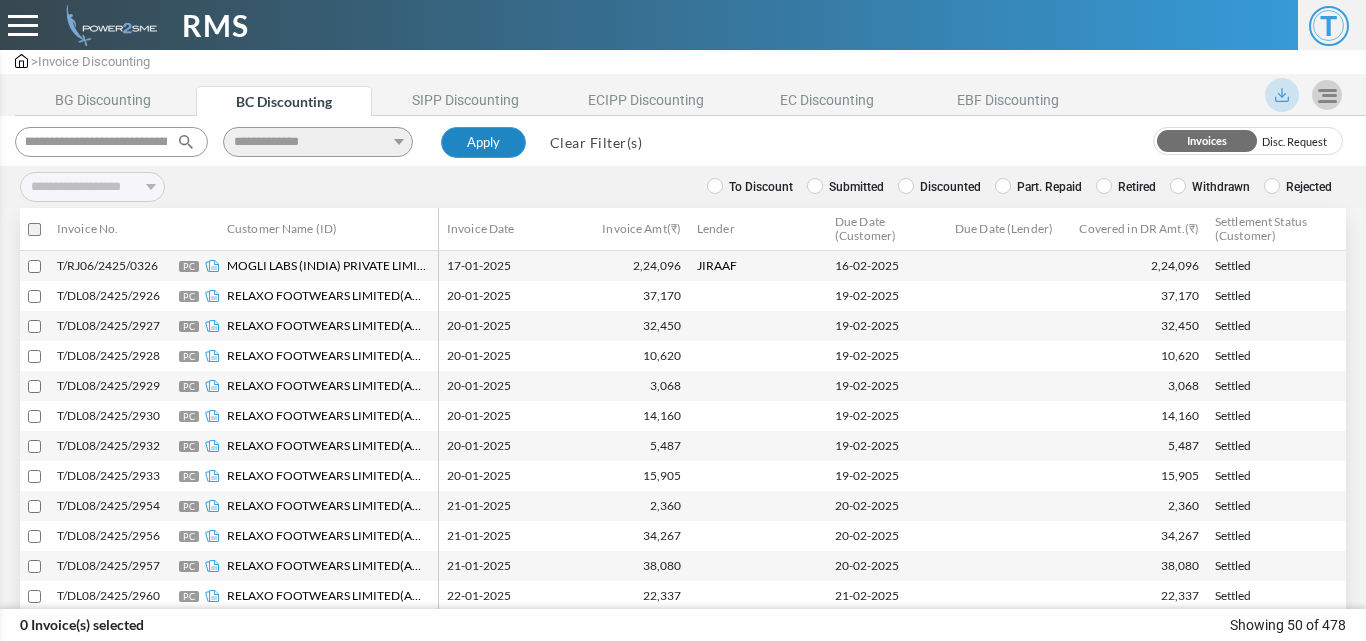 type on "**********" 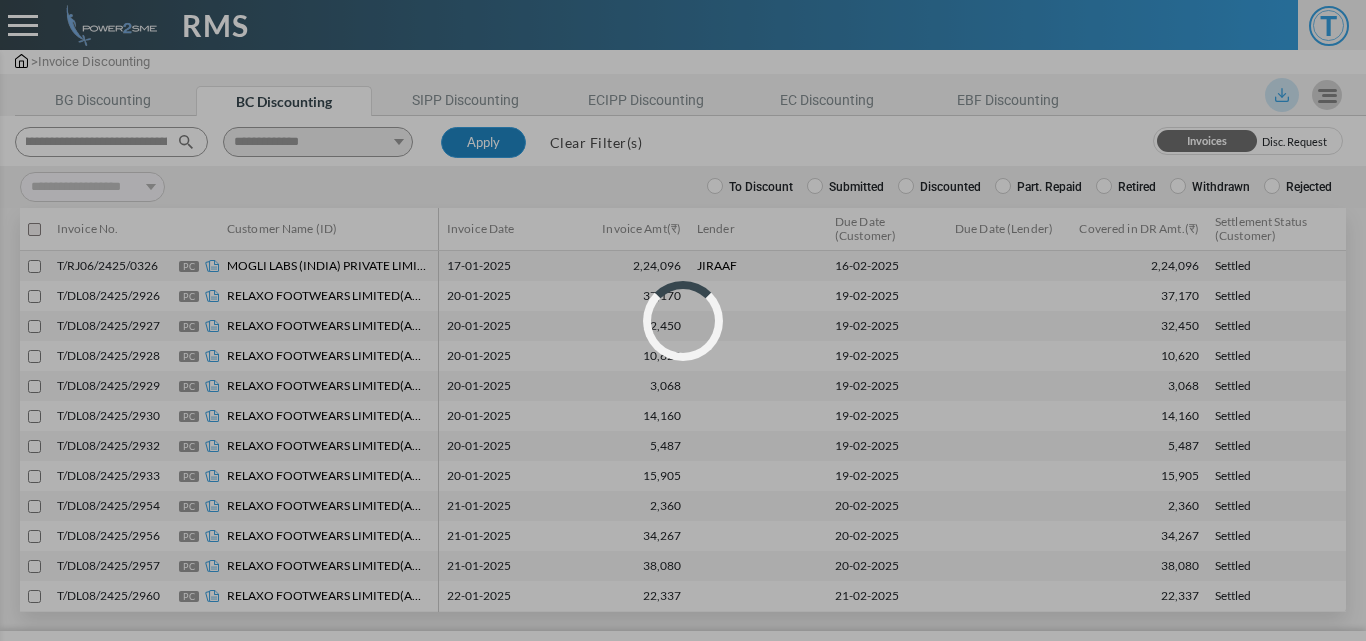 scroll, scrollTop: 0, scrollLeft: 0, axis: both 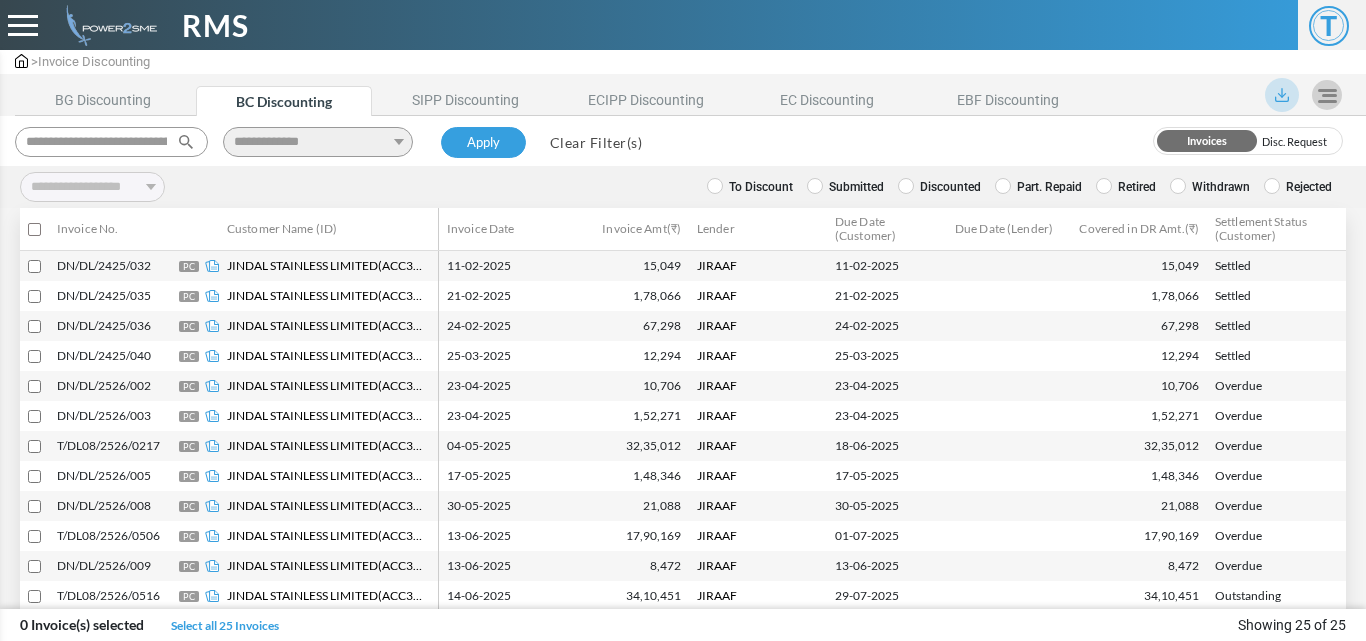 click on "Discounted" at bounding box center [939, 187] 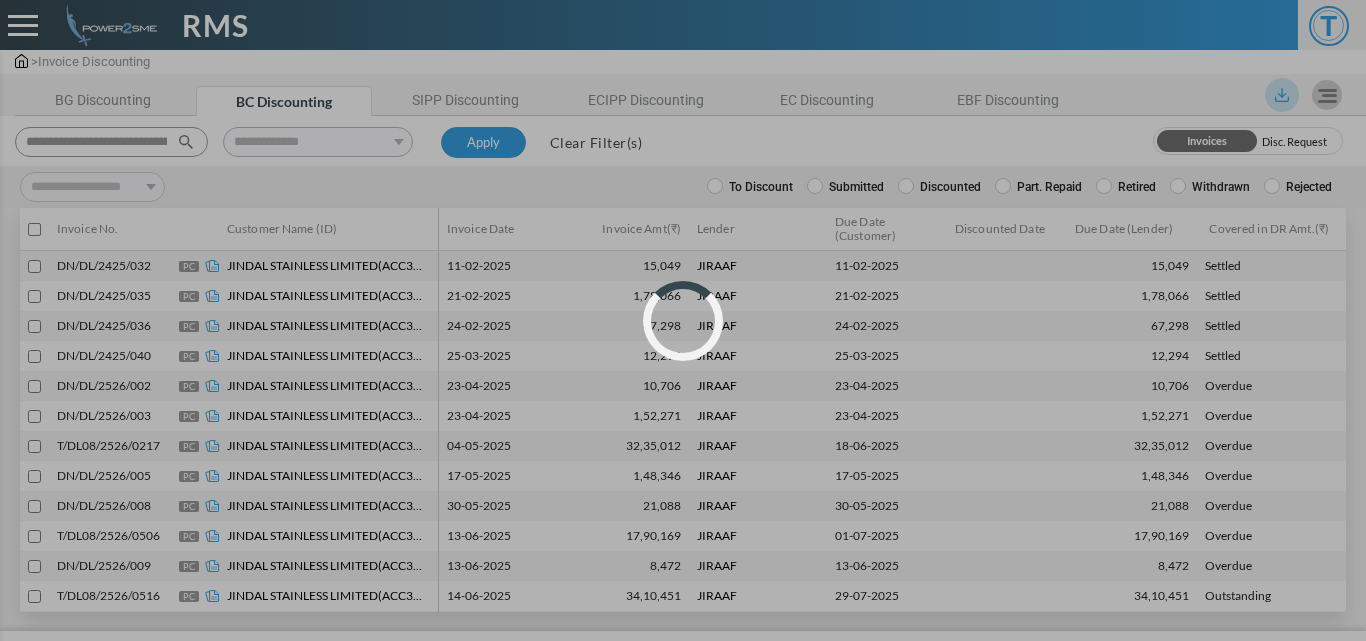 select 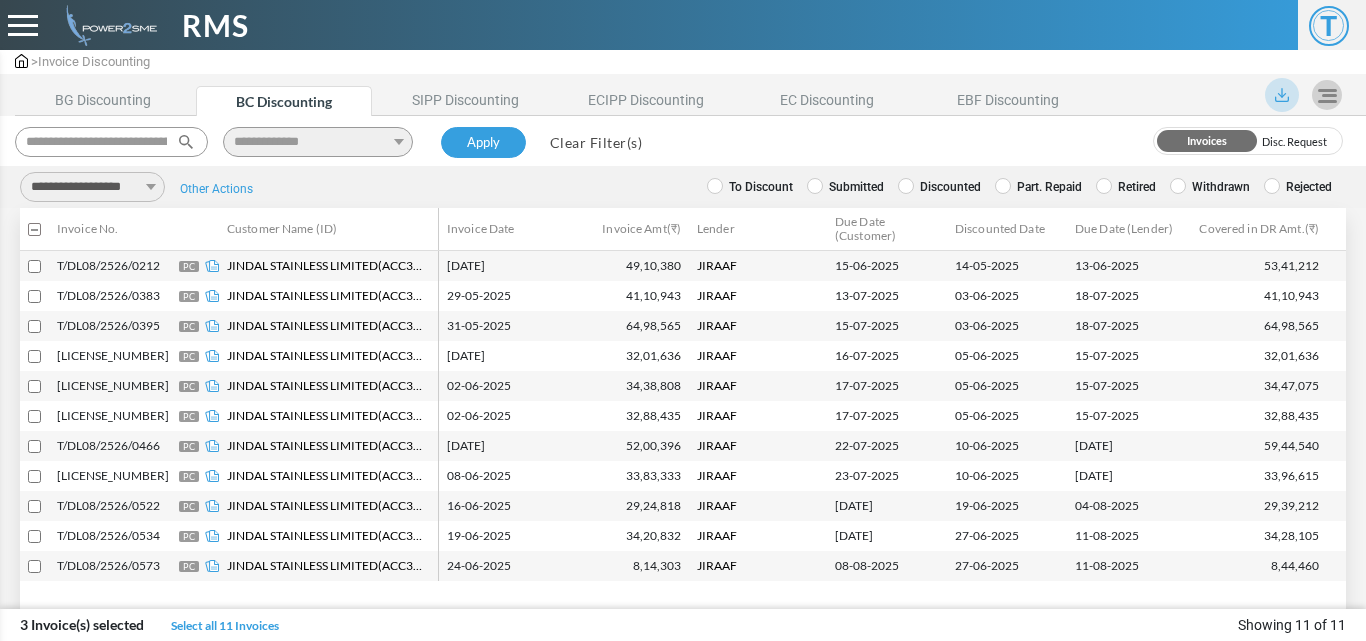 click on "**********" at bounding box center [92, 187] 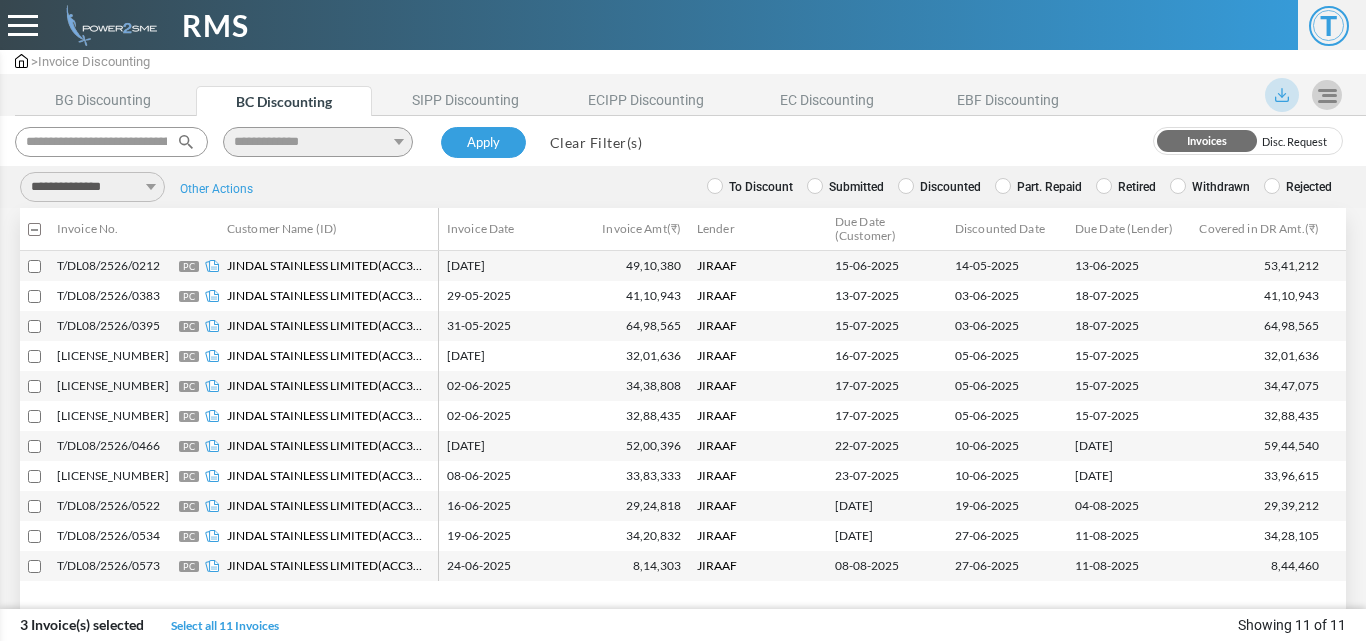 click on "**********" at bounding box center [92, 187] 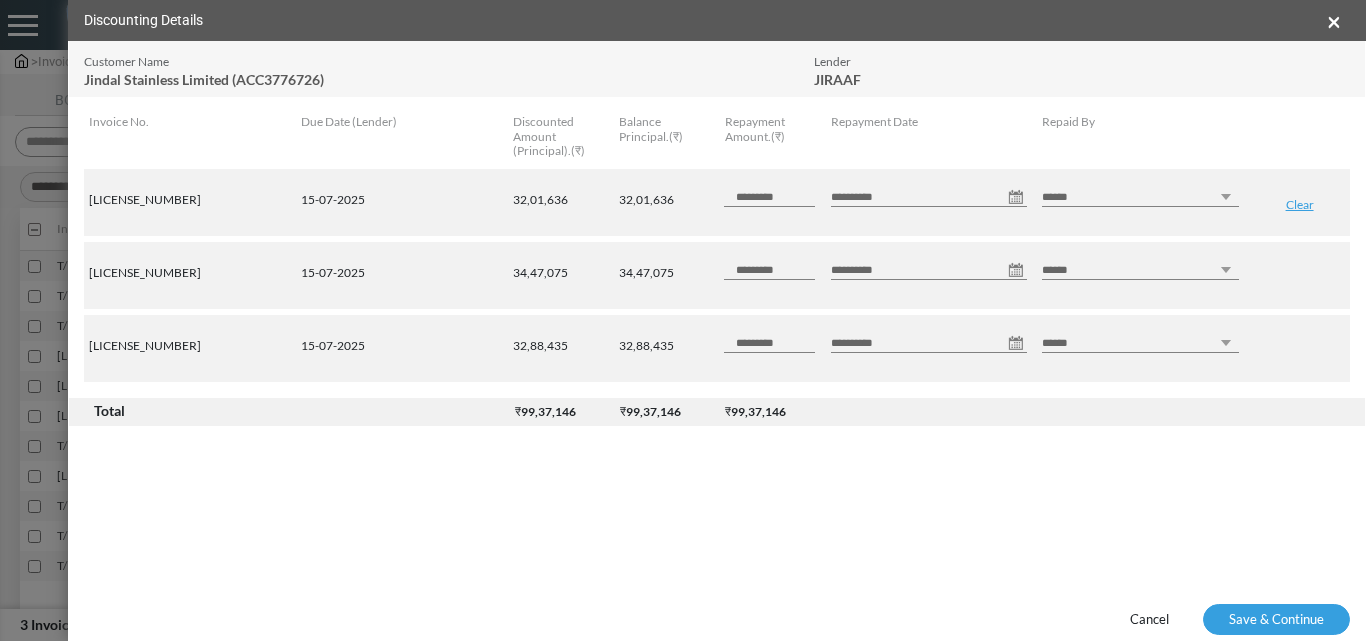 click on "**********" at bounding box center [929, 197] 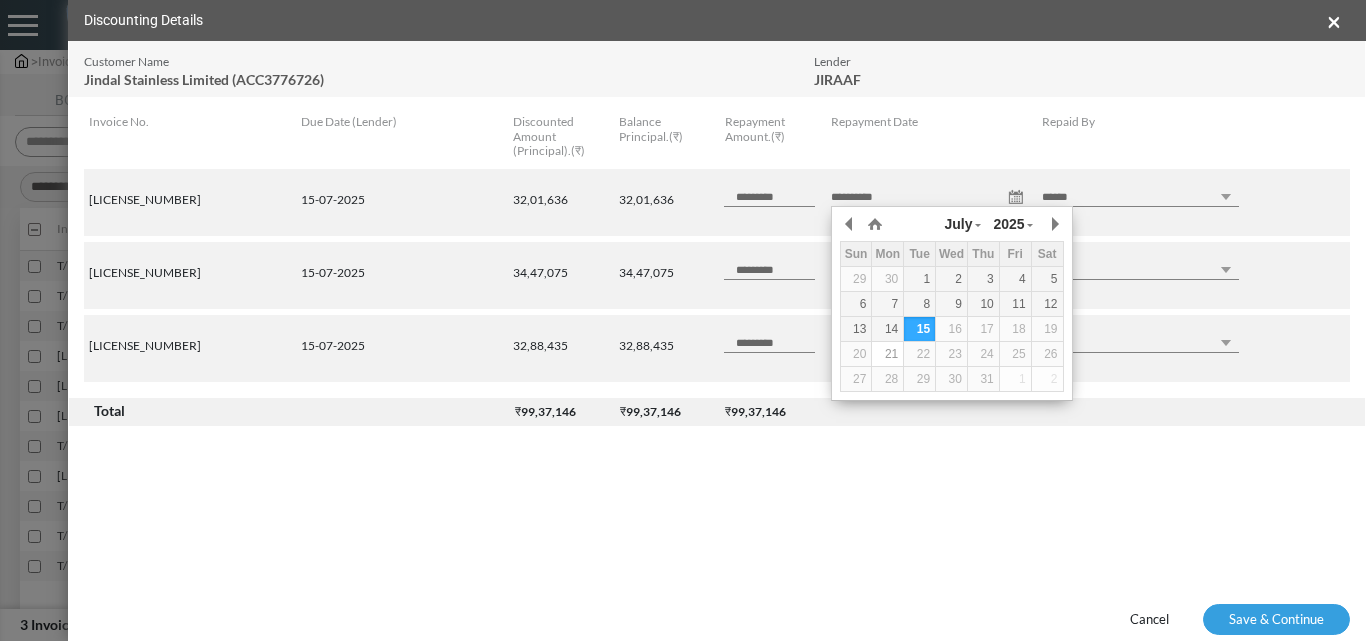 click on "21" at bounding box center (888, 353) 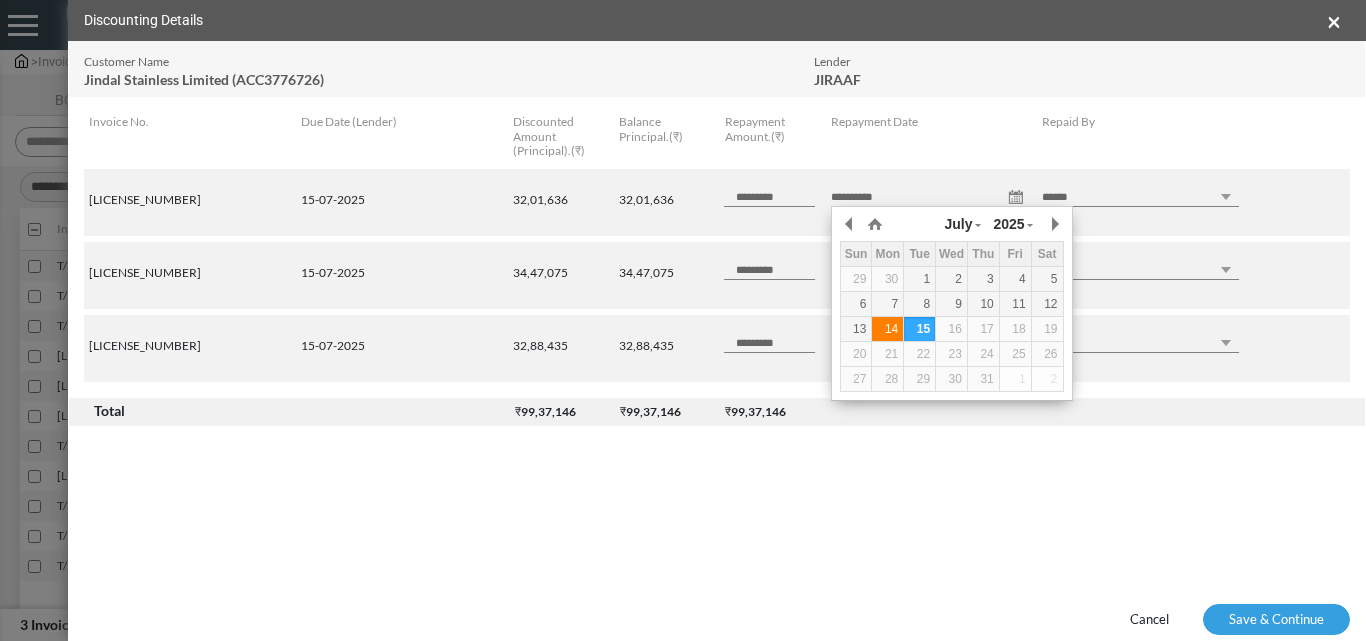 click on "14" at bounding box center (887, 329) 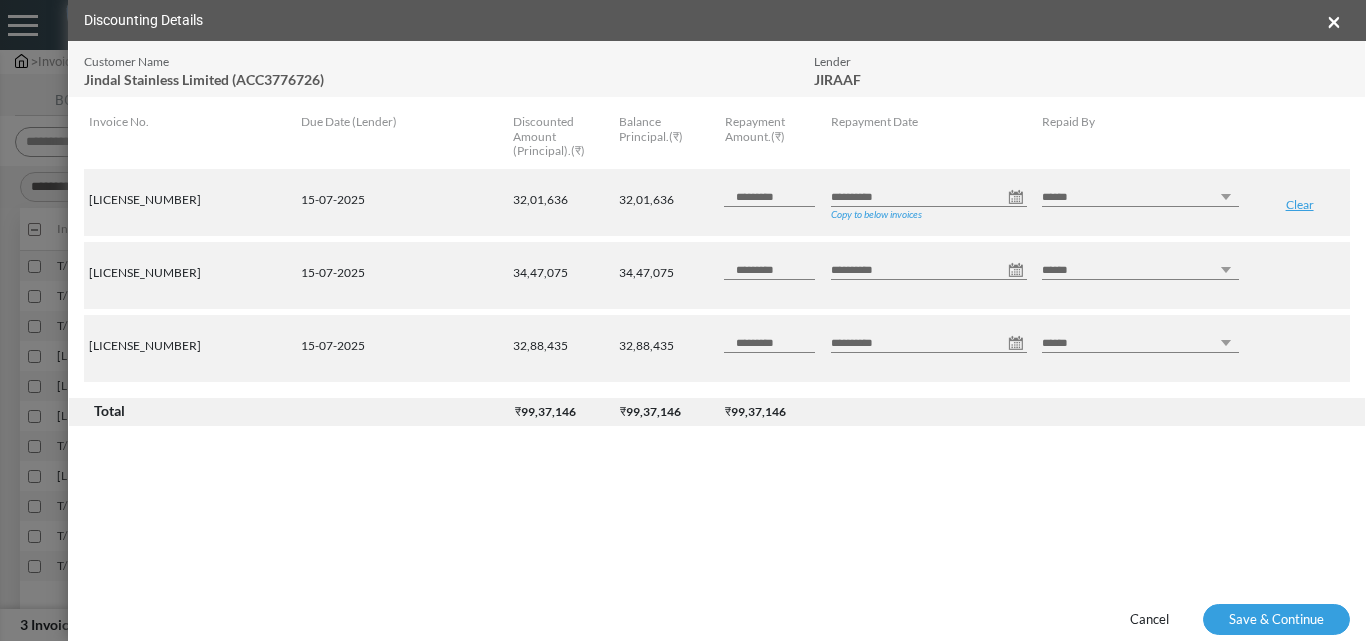click on "Copy to below invoices" at bounding box center [876, 214] 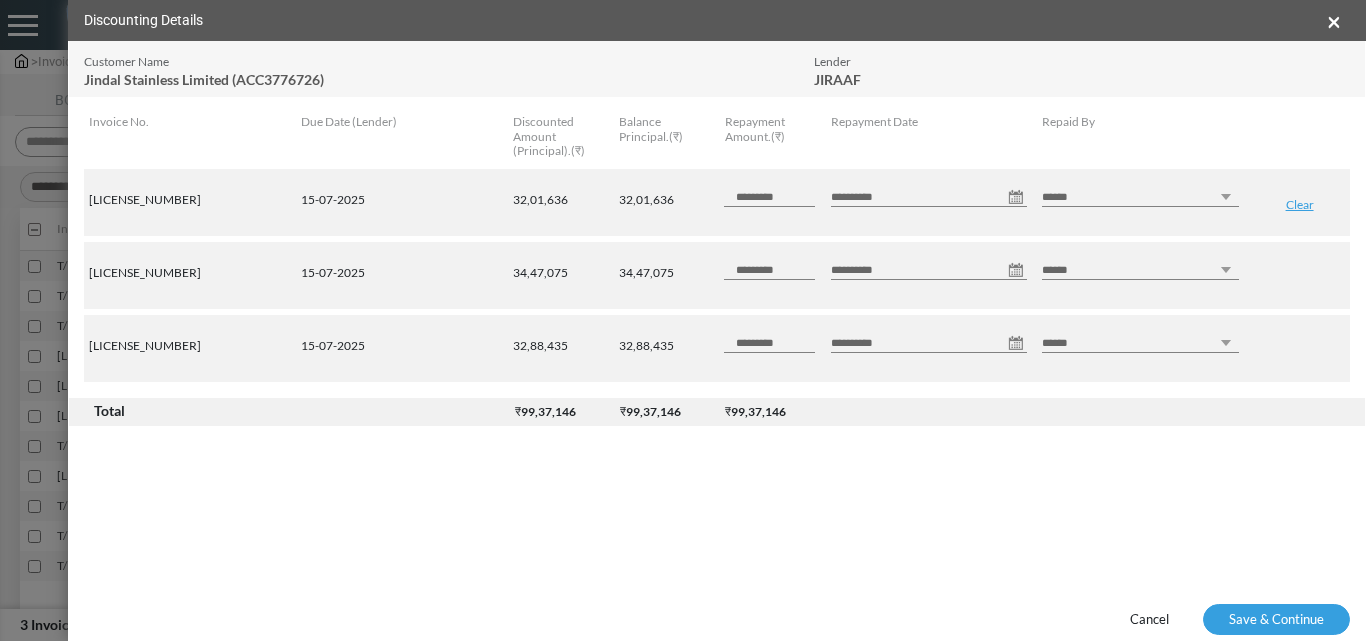 click on "****** *** ********" at bounding box center [1140, 197] 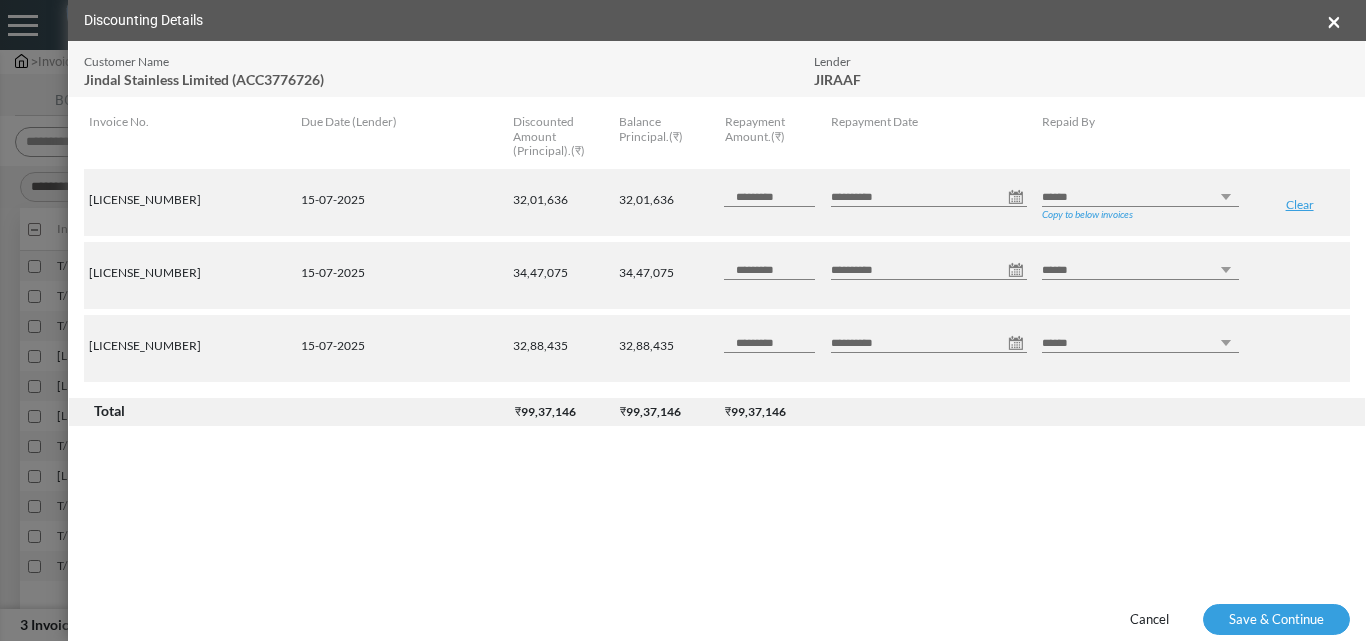 select on "********" 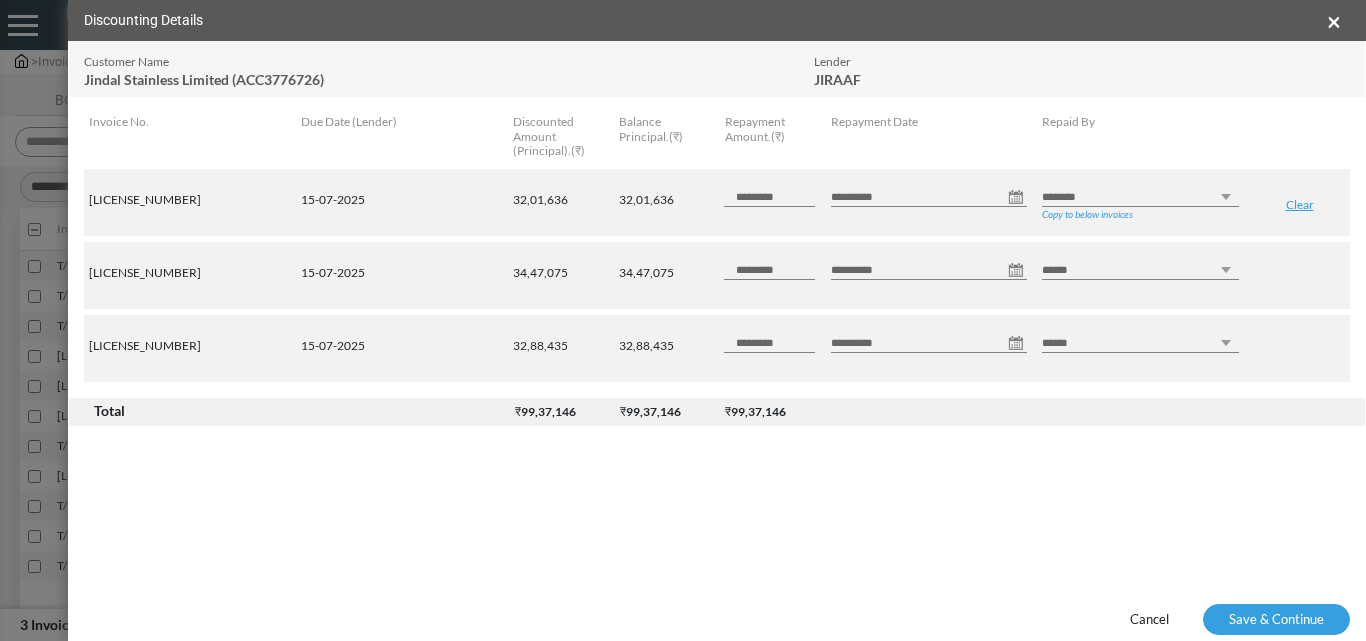 click on "****** *** ********" at bounding box center (1140, 197) 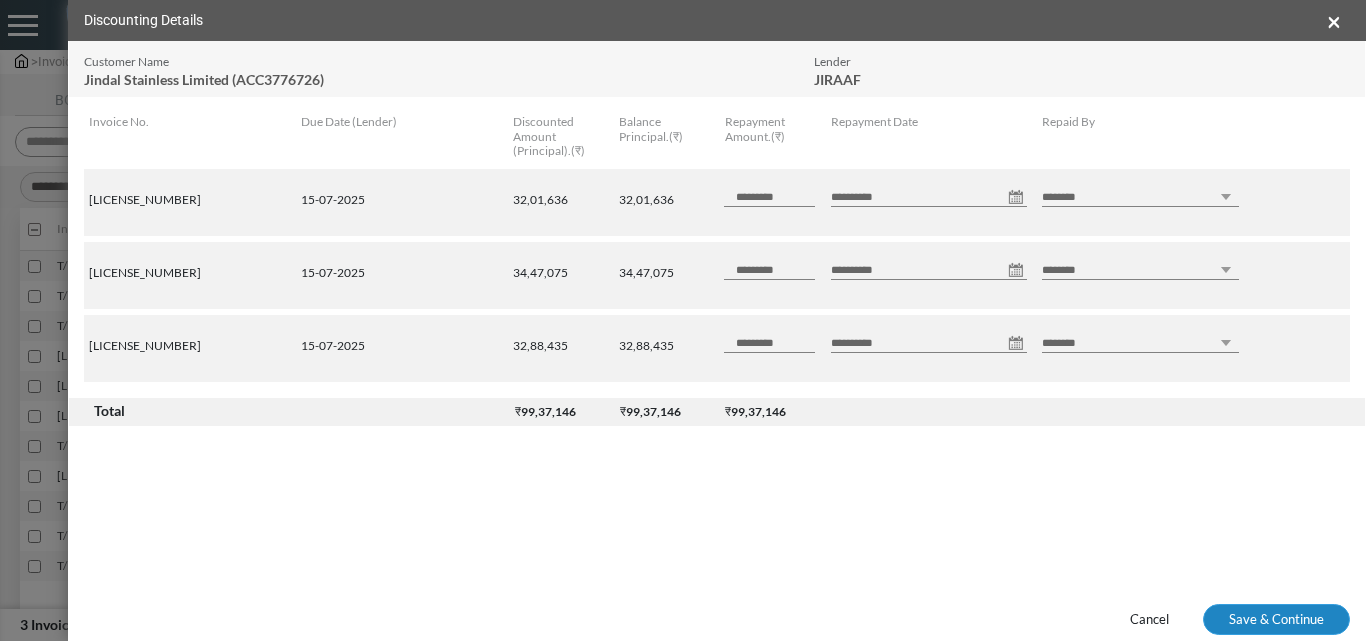click on "Save & Continue" at bounding box center [1276, 620] 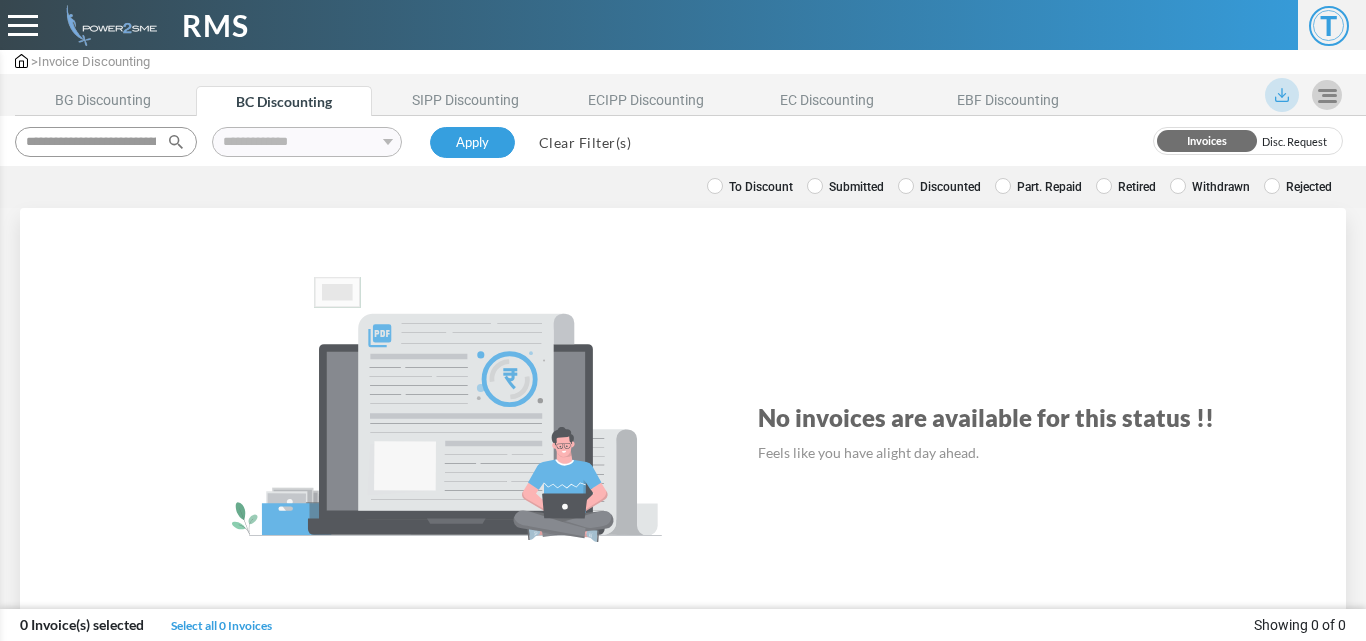 scroll, scrollTop: 0, scrollLeft: 0, axis: both 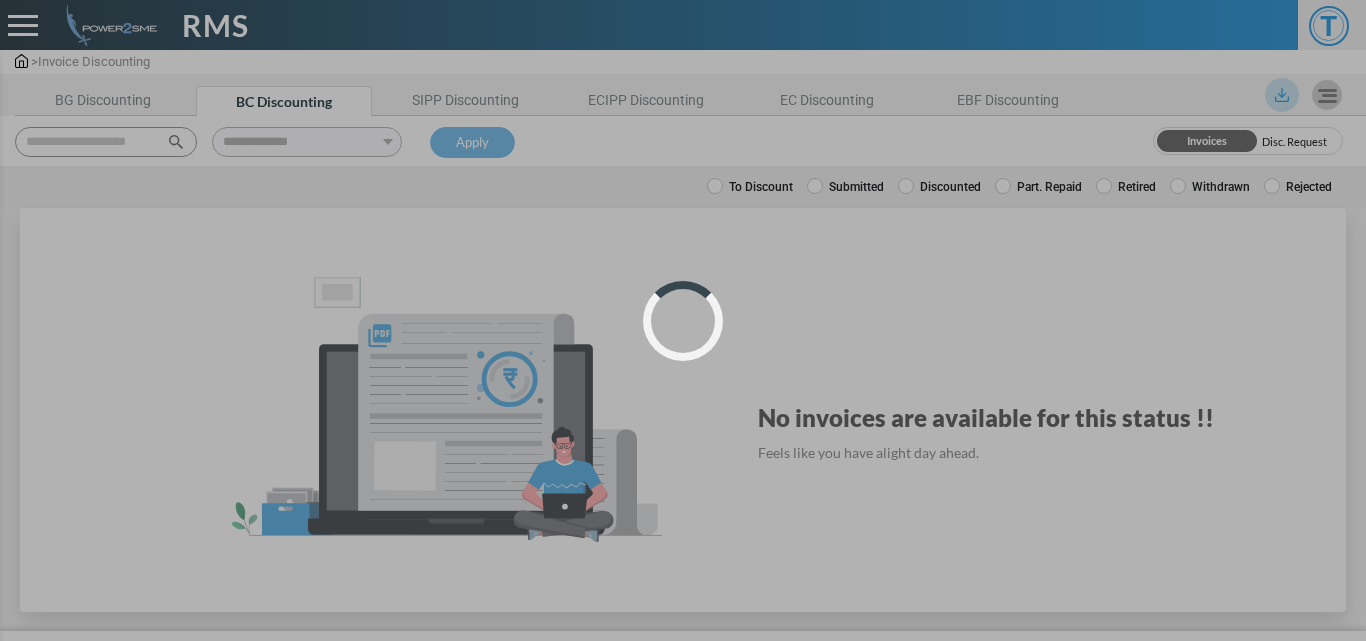 select 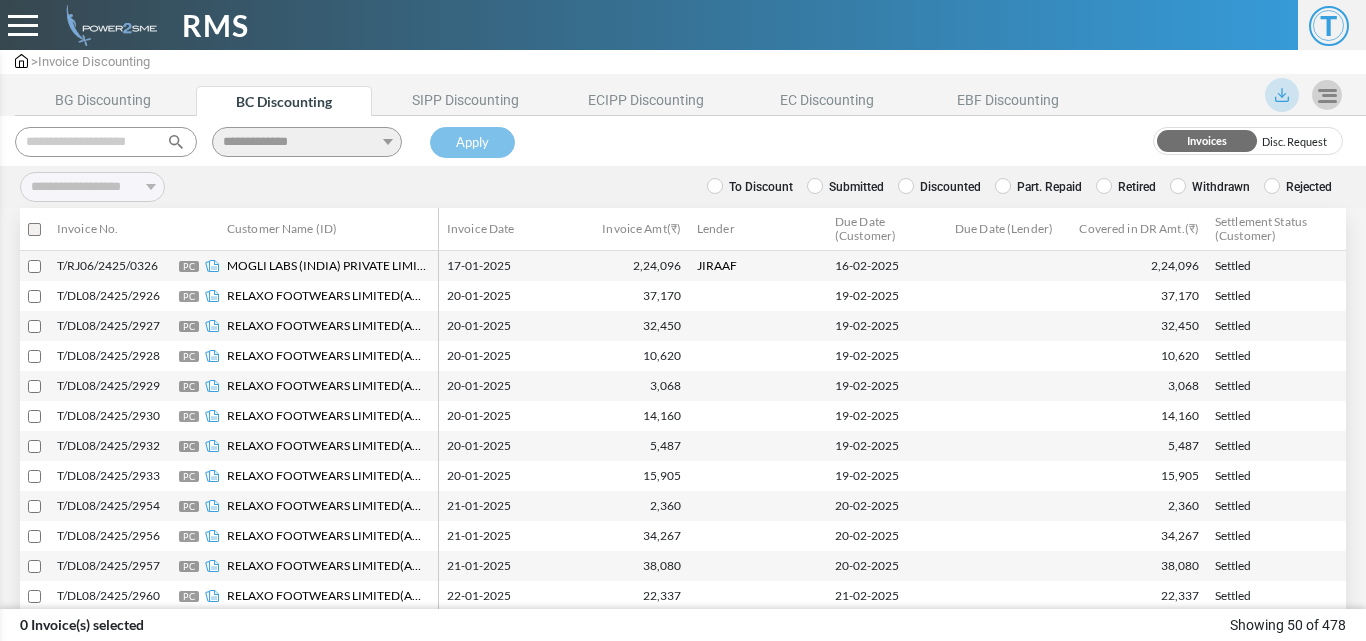 click at bounding box center (106, 142) 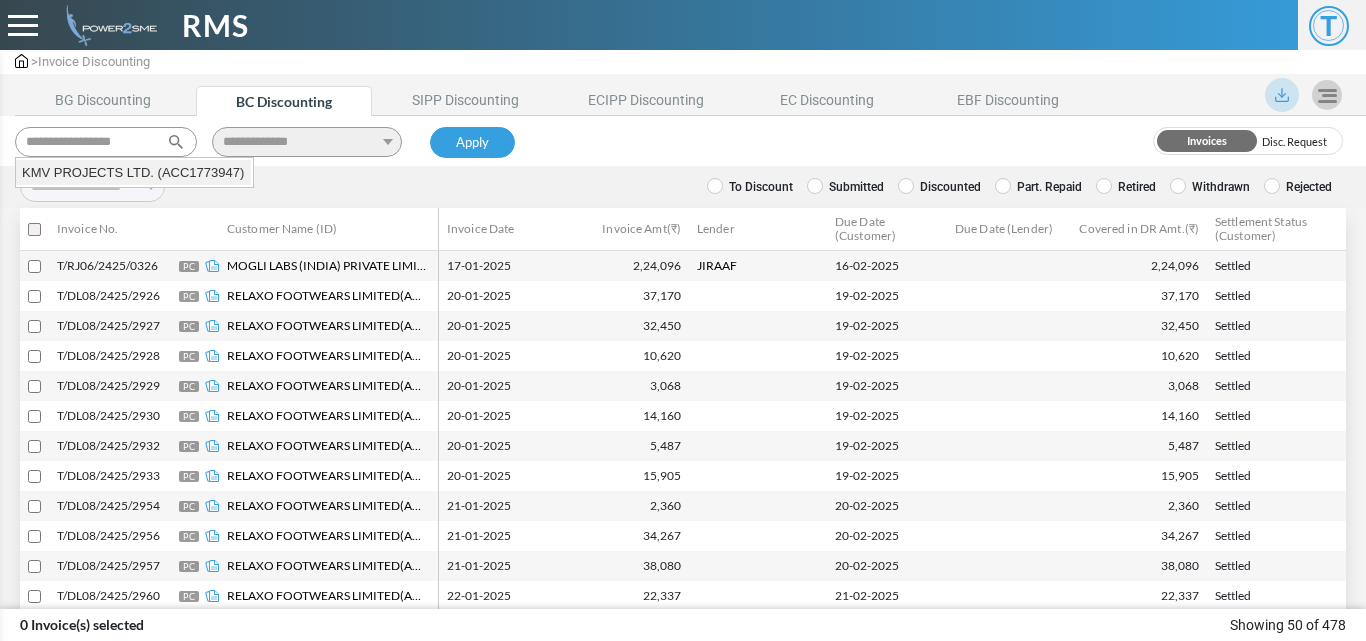click on "KMV PROJECTS LTD. (ACC1773947)" at bounding box center (133, 173) 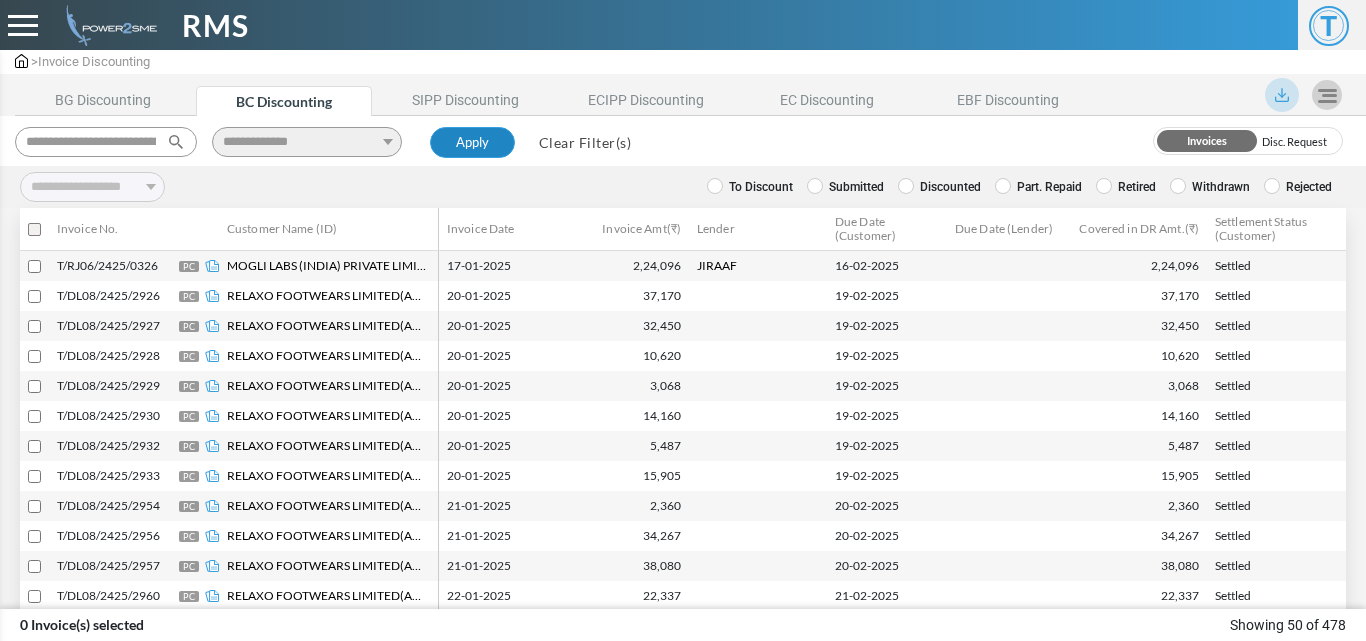 type on "**********" 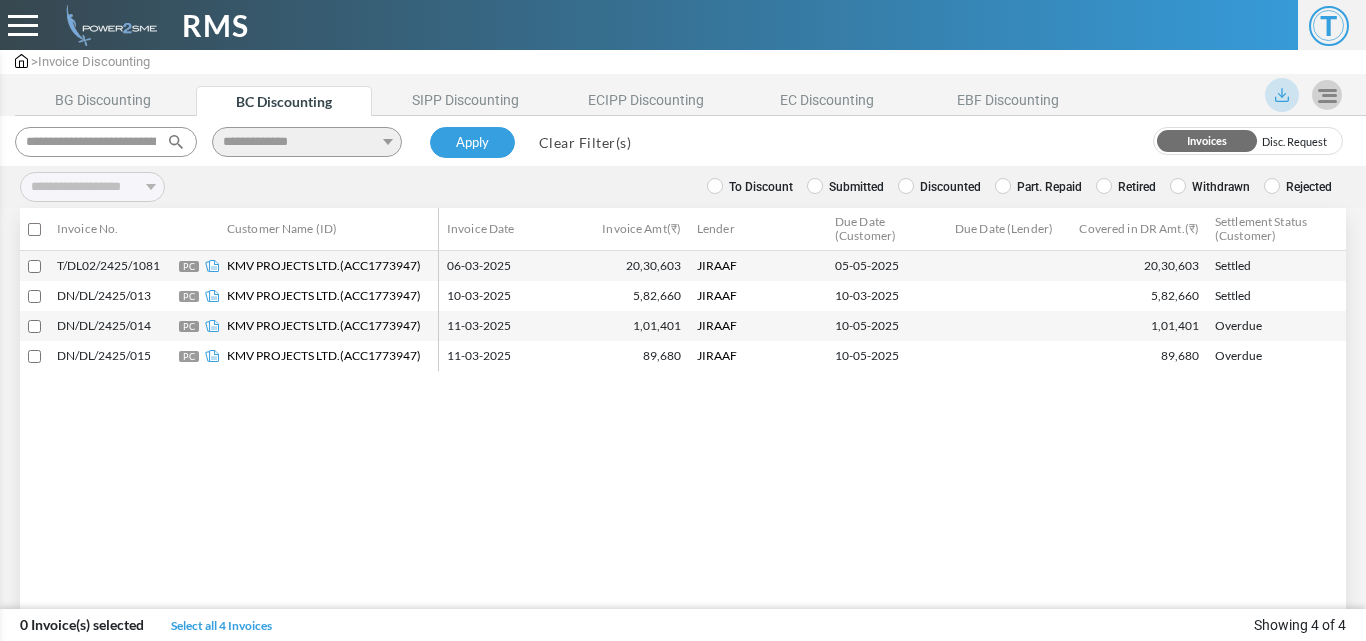click on "Discounted" at bounding box center [939, 187] 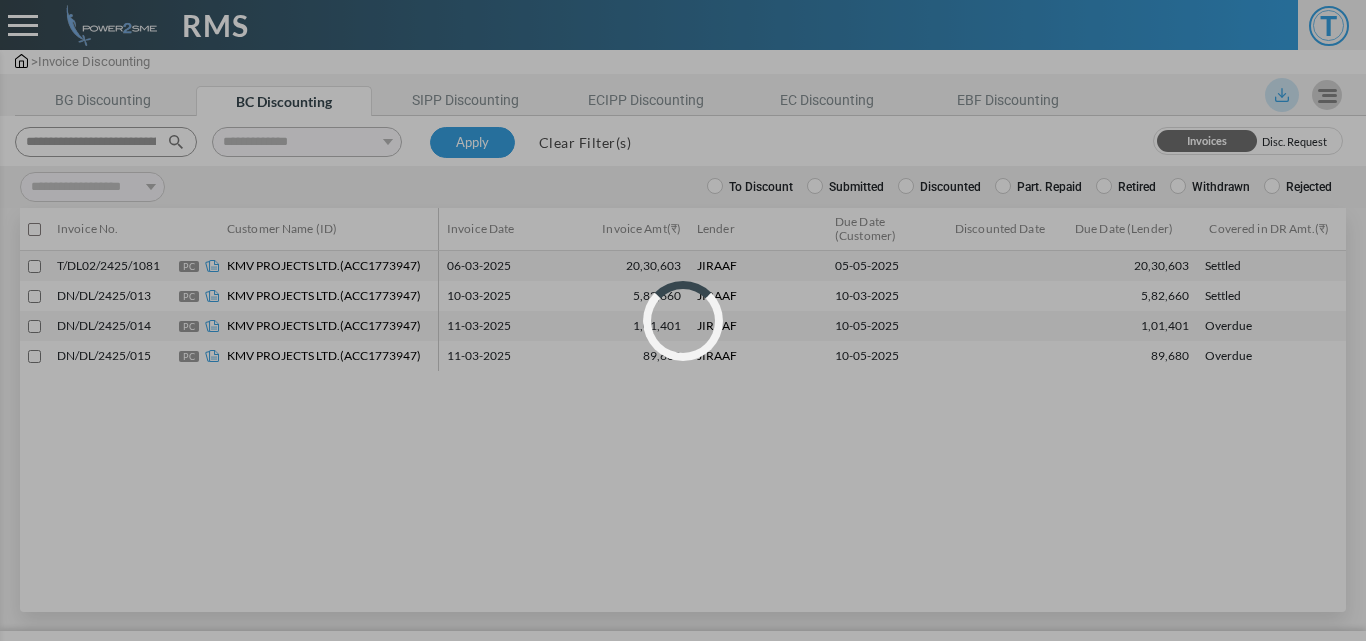 select 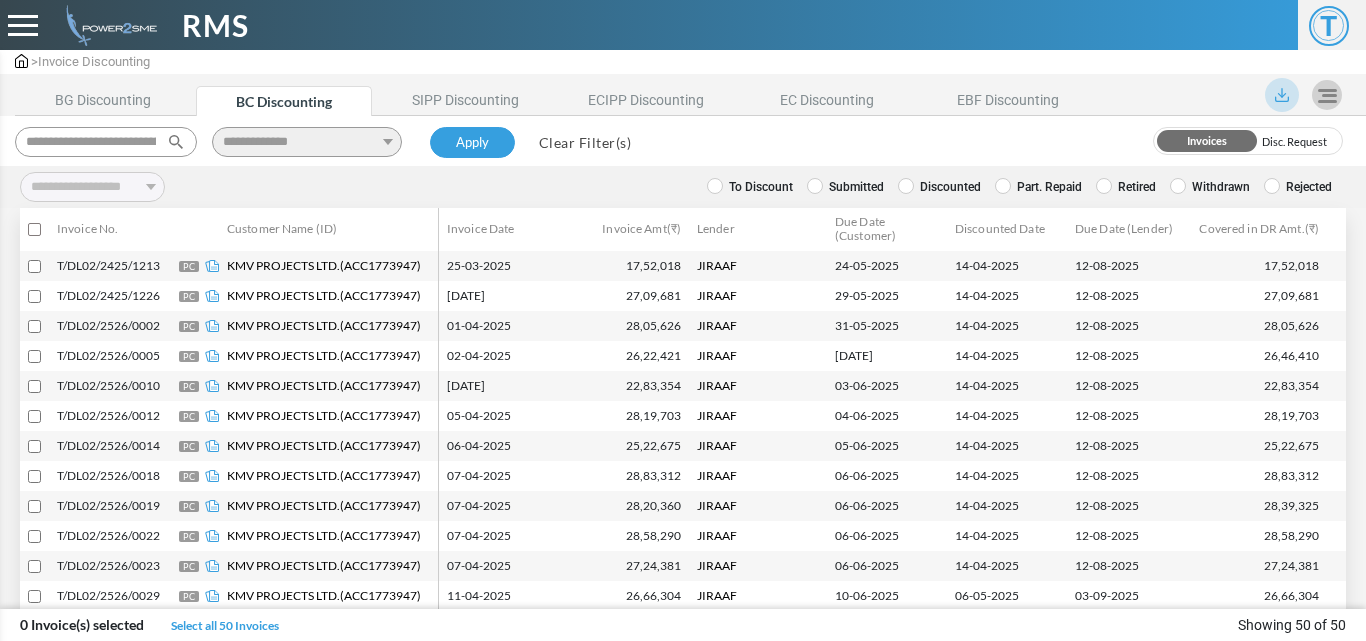 scroll, scrollTop: 1000, scrollLeft: 0, axis: vertical 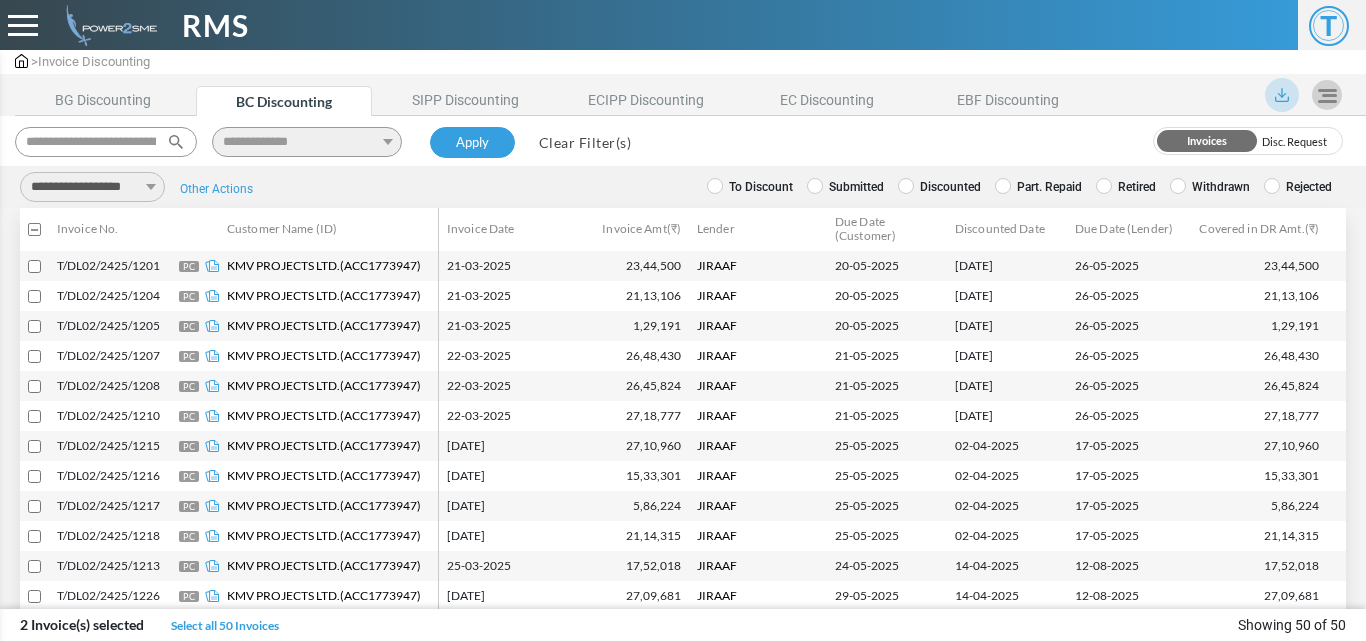 click at bounding box center [34, 536] 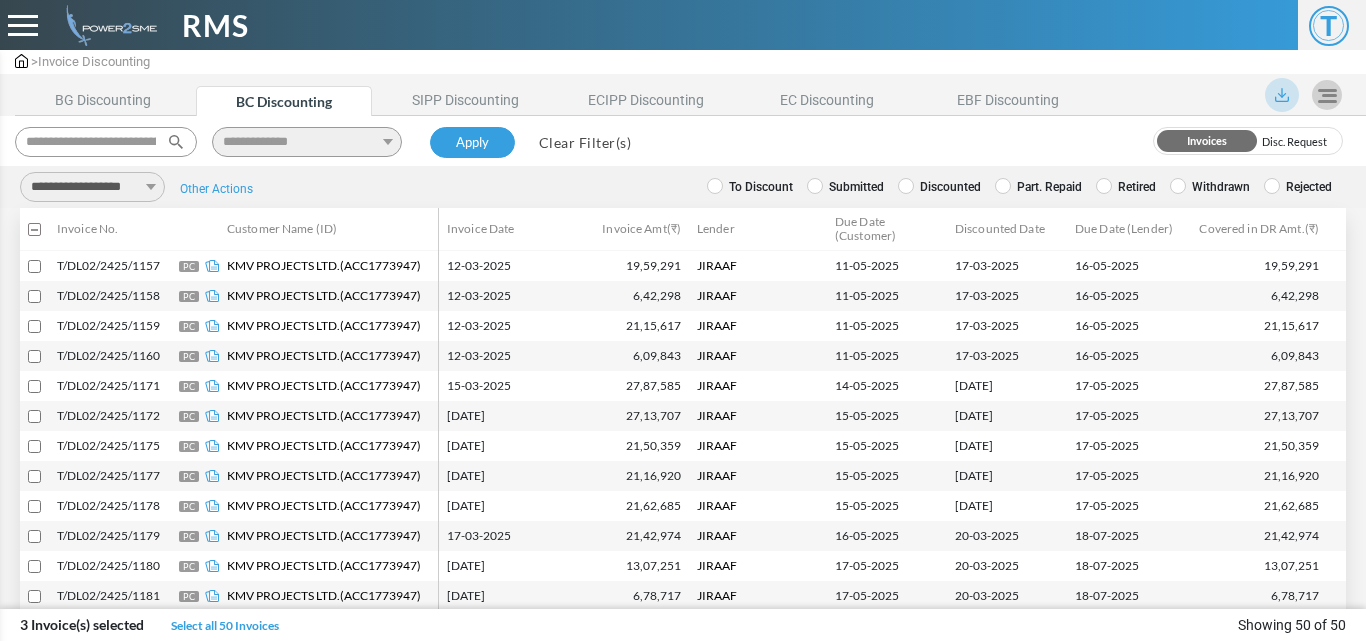 scroll, scrollTop: 200, scrollLeft: 0, axis: vertical 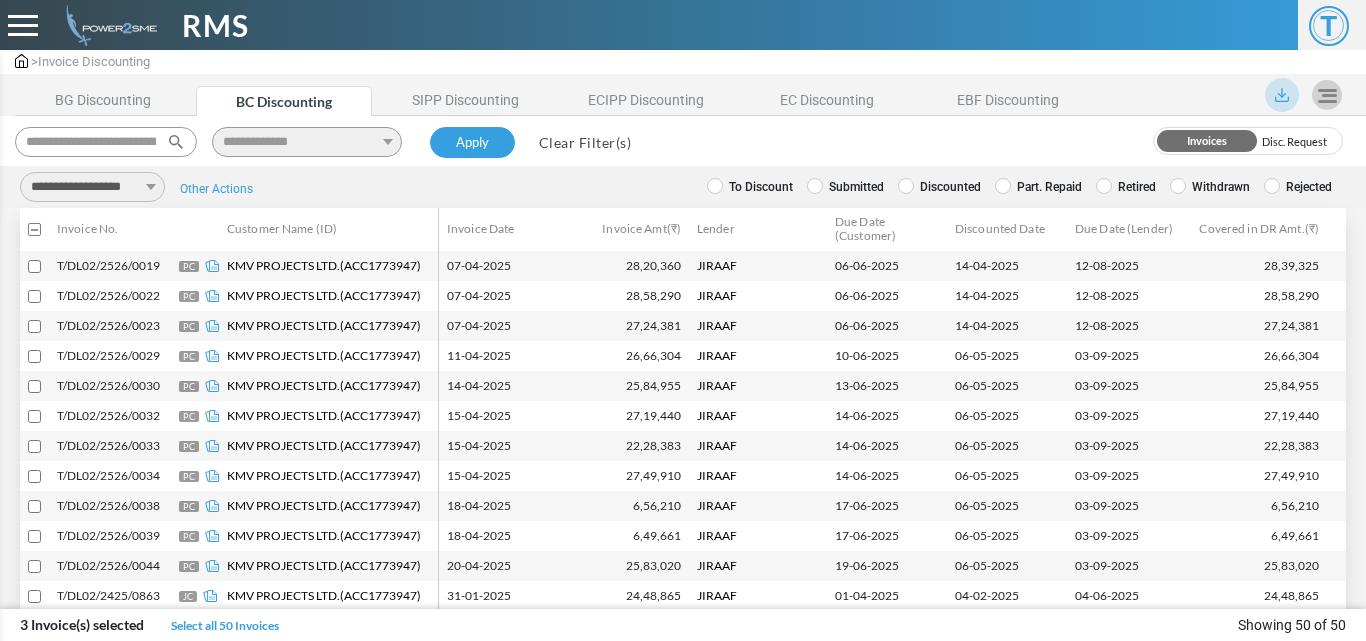 click on "**********" at bounding box center (92, 187) 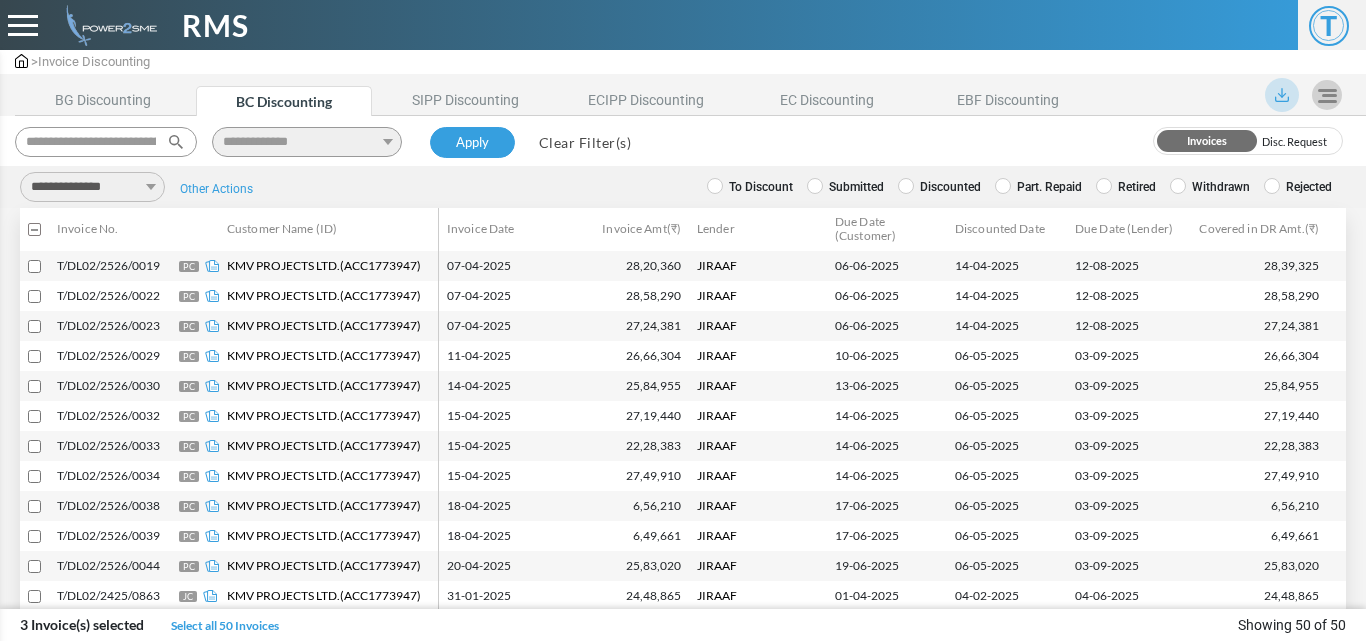click on "**********" at bounding box center [92, 187] 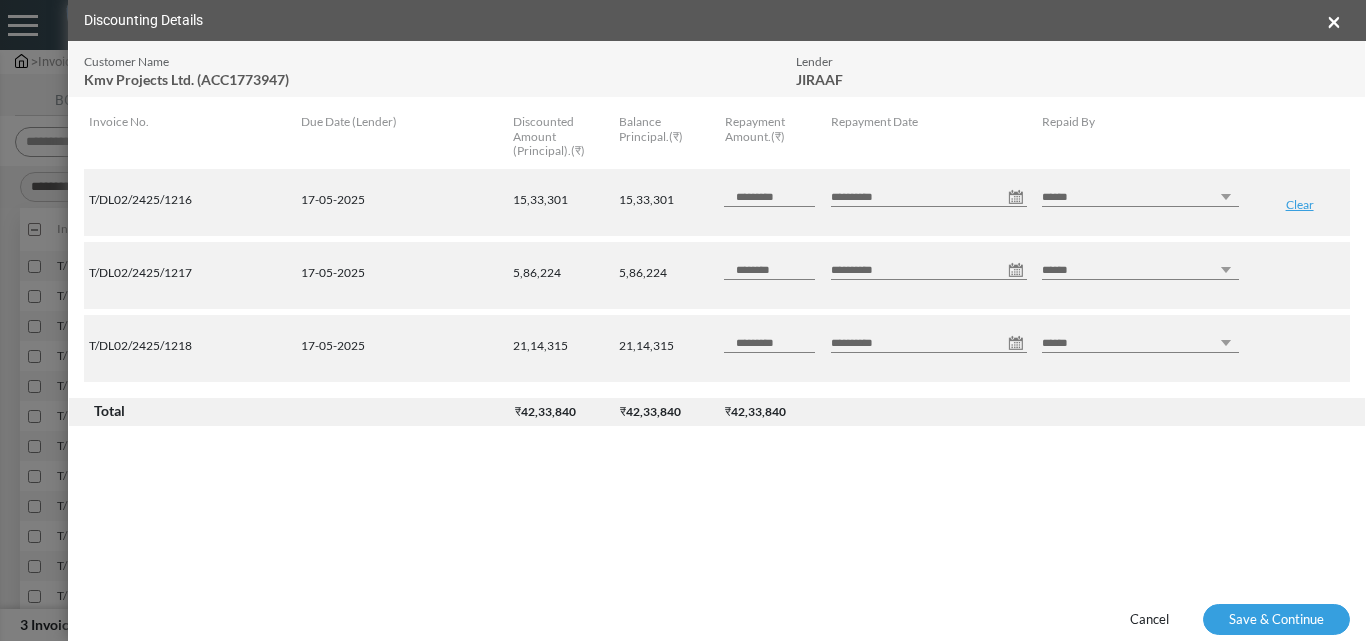 click on "**********" at bounding box center [929, 197] 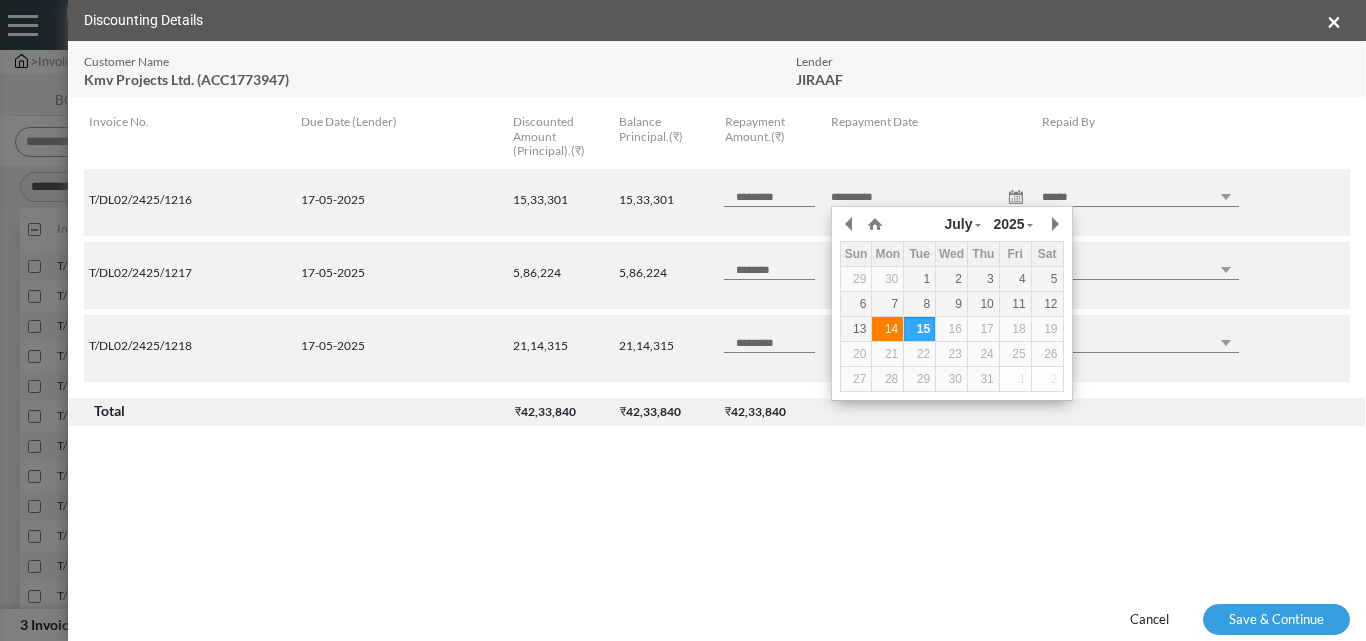 click on "14" at bounding box center (887, 329) 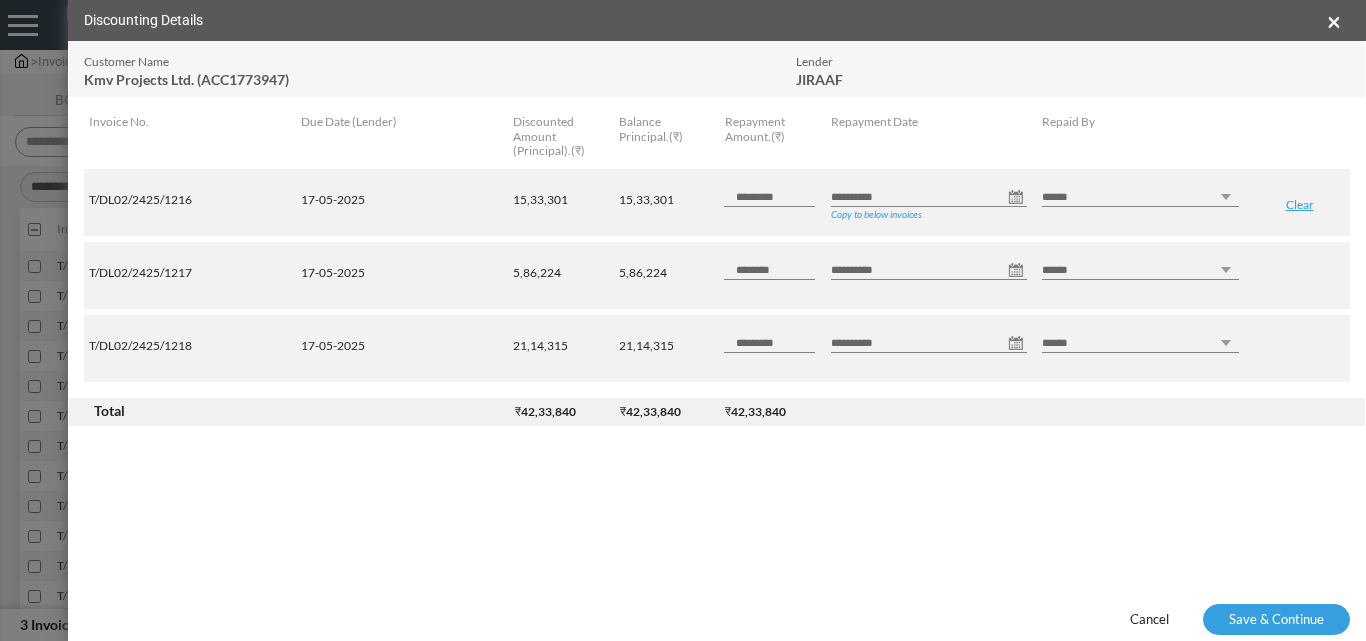 click on "Copy to below invoices" at bounding box center [876, 214] 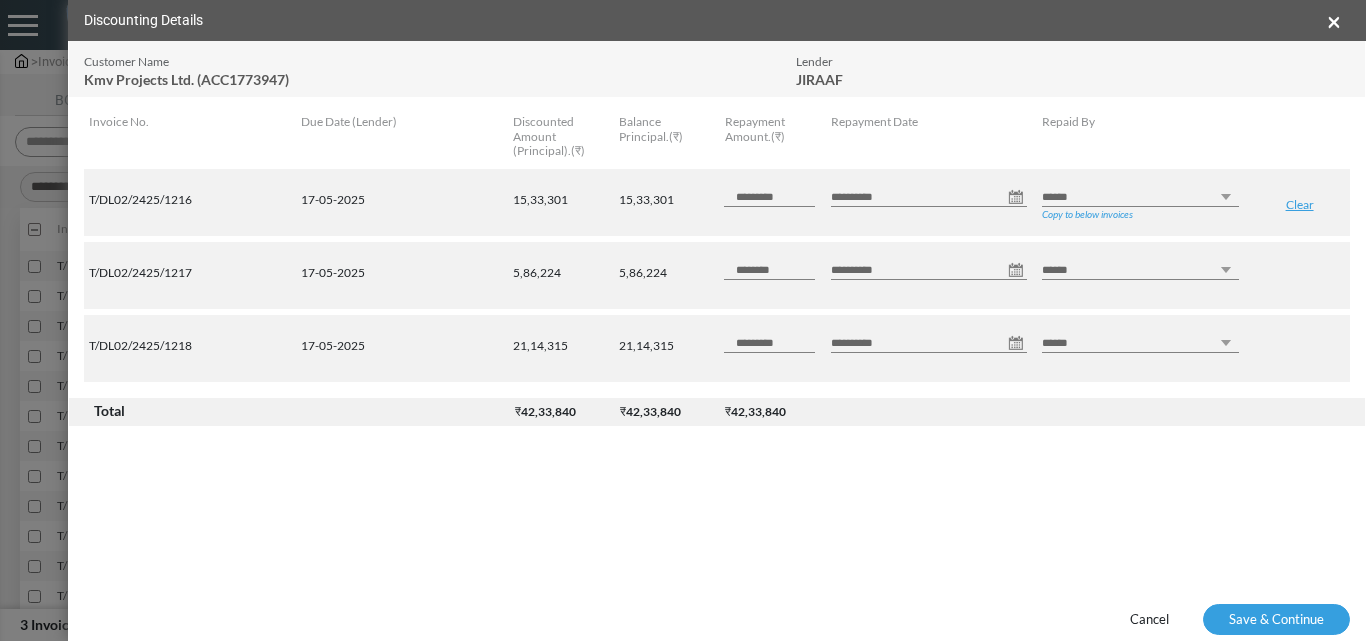 click on "****** *** ********" at bounding box center (1140, 197) 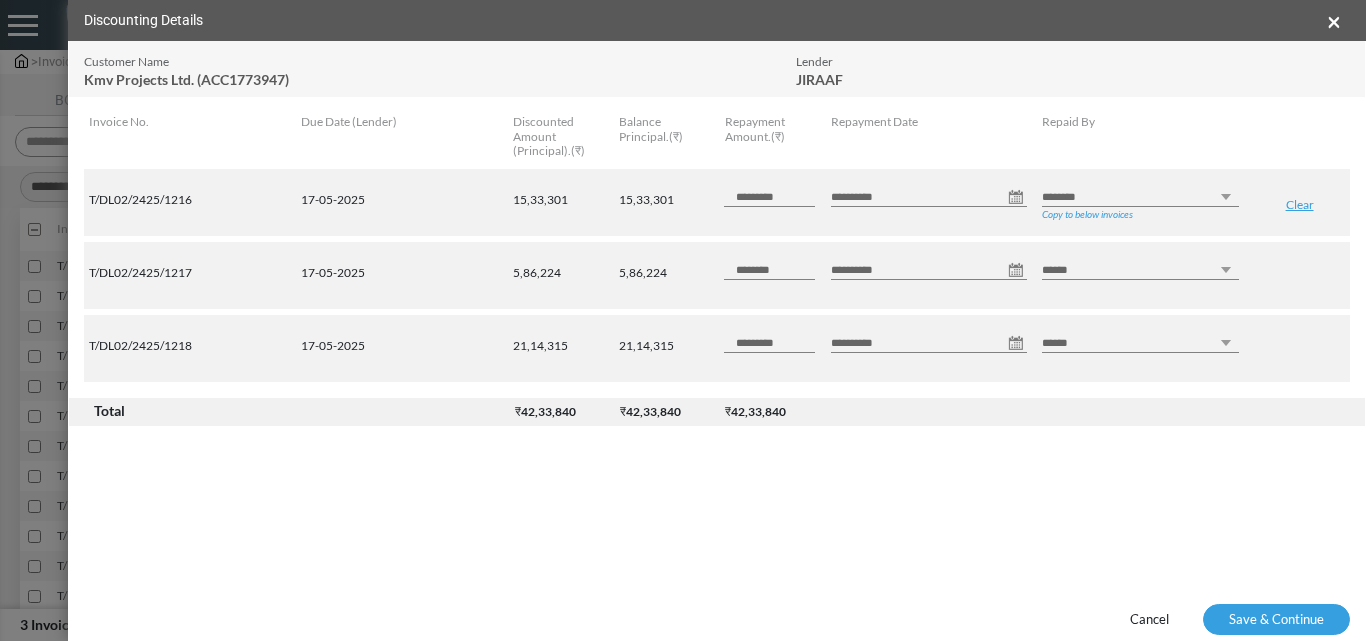 click on "****** *** ********" at bounding box center (1140, 197) 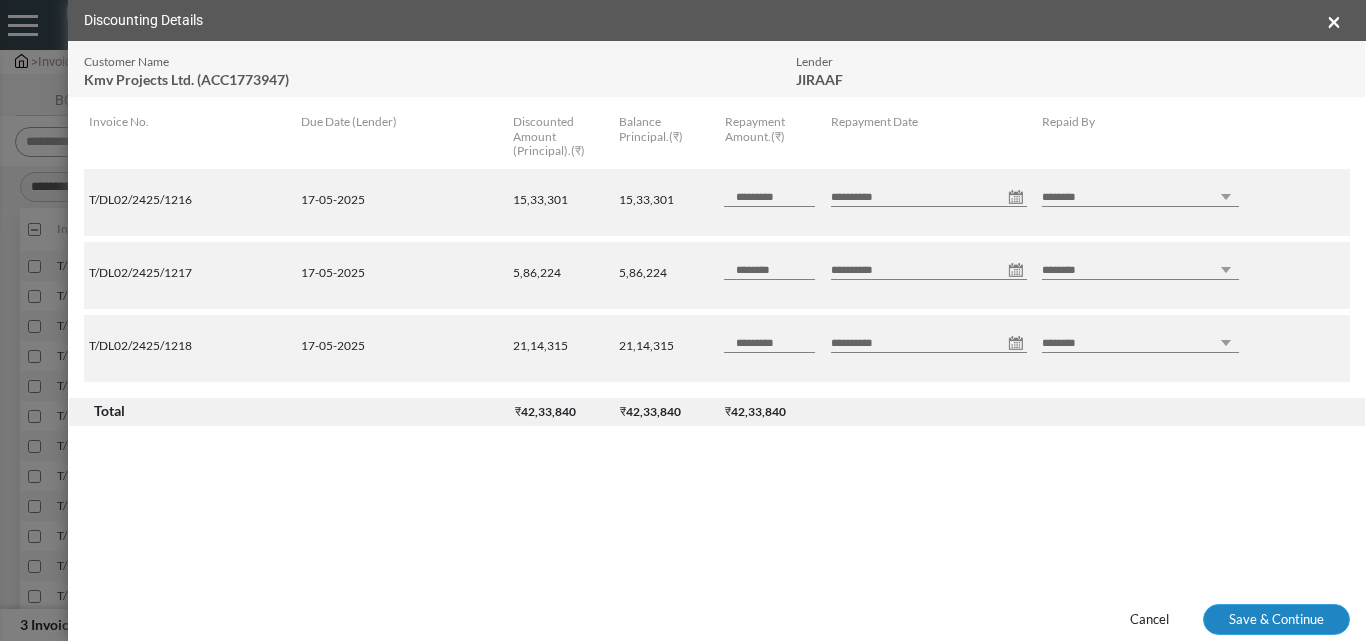 click on "Save & Continue" at bounding box center [1276, 620] 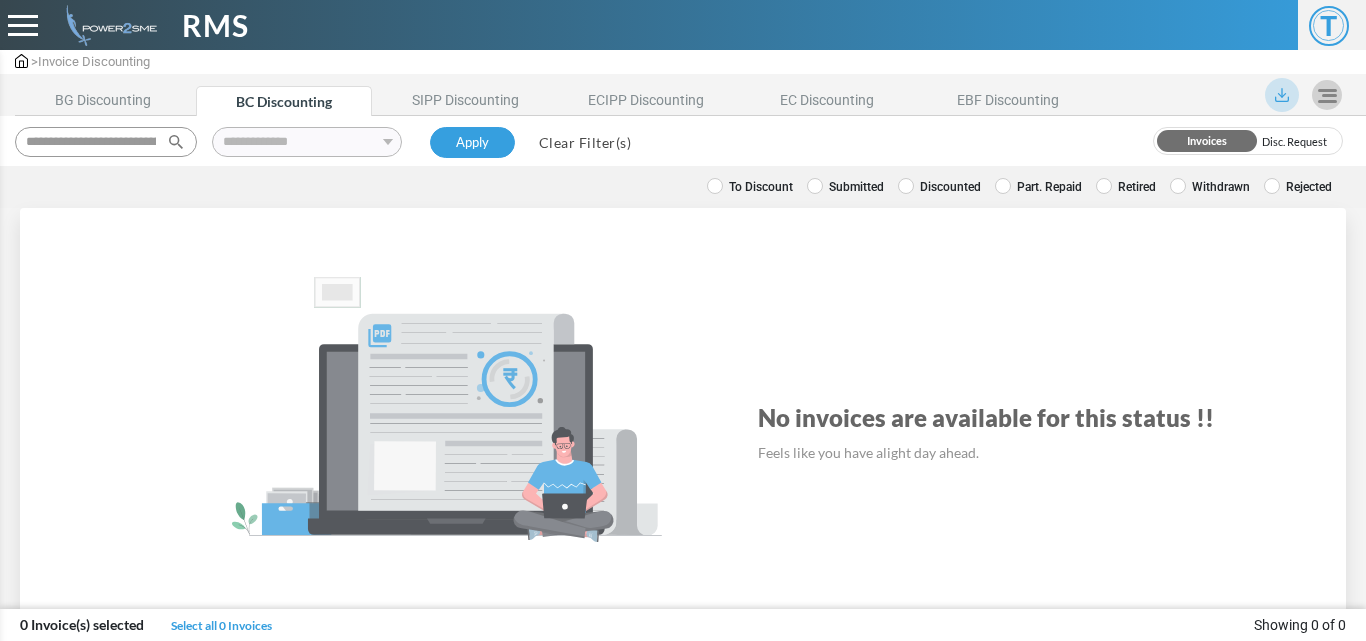 scroll, scrollTop: 0, scrollLeft: 0, axis: both 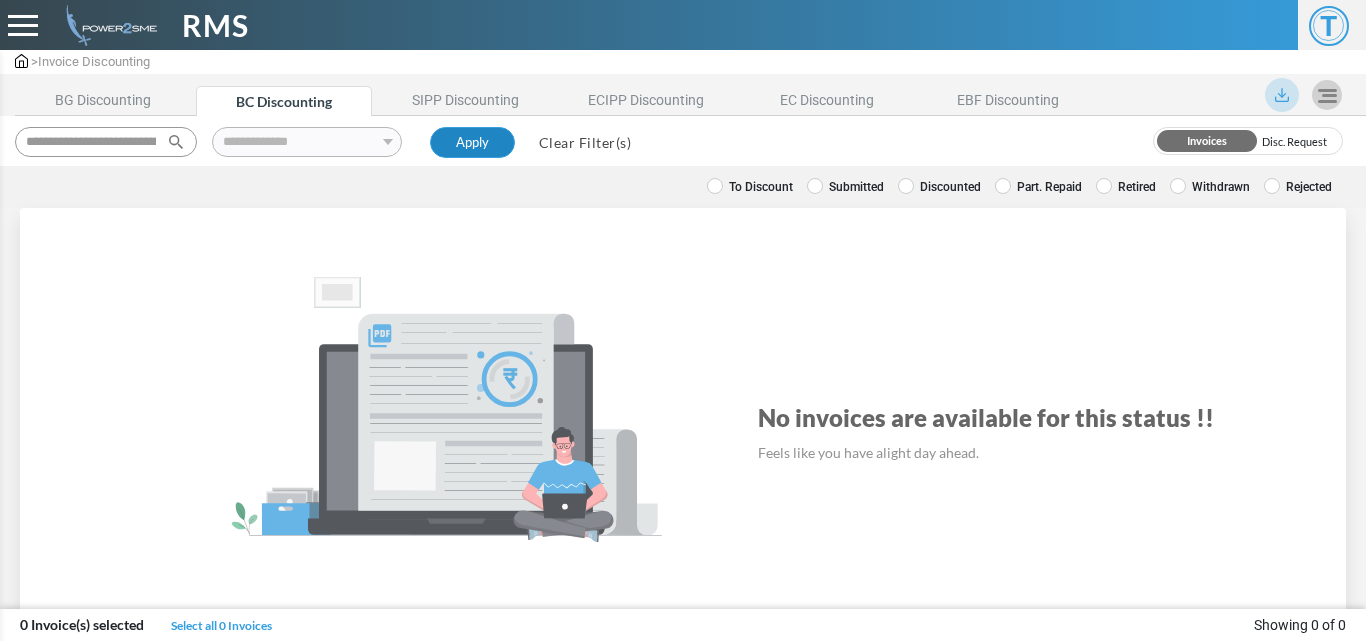click on "Apply" at bounding box center (472, 143) 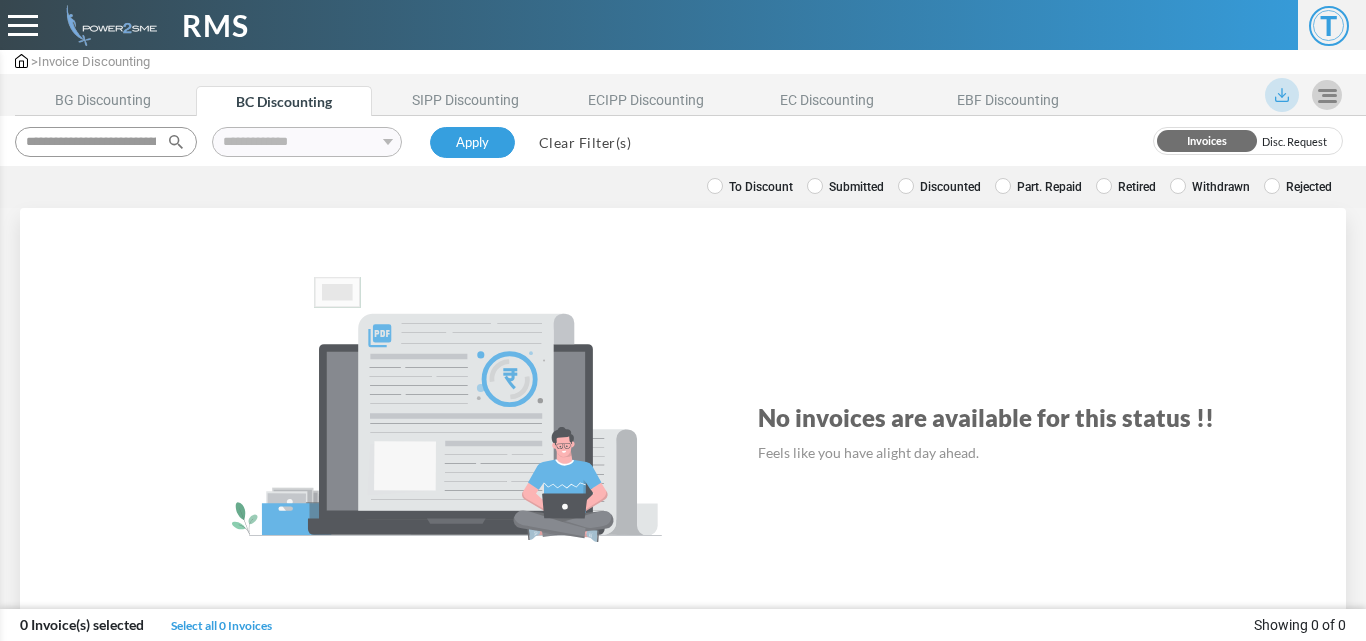 click on "**********" at bounding box center (683, 141) 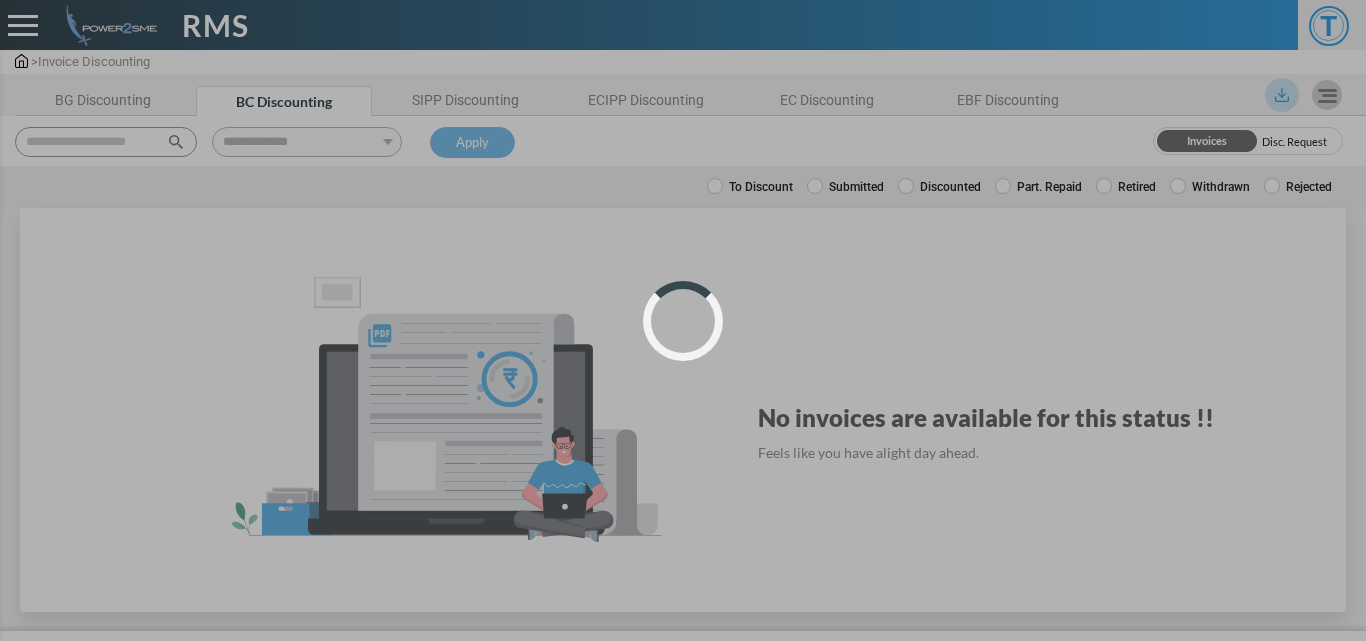 select 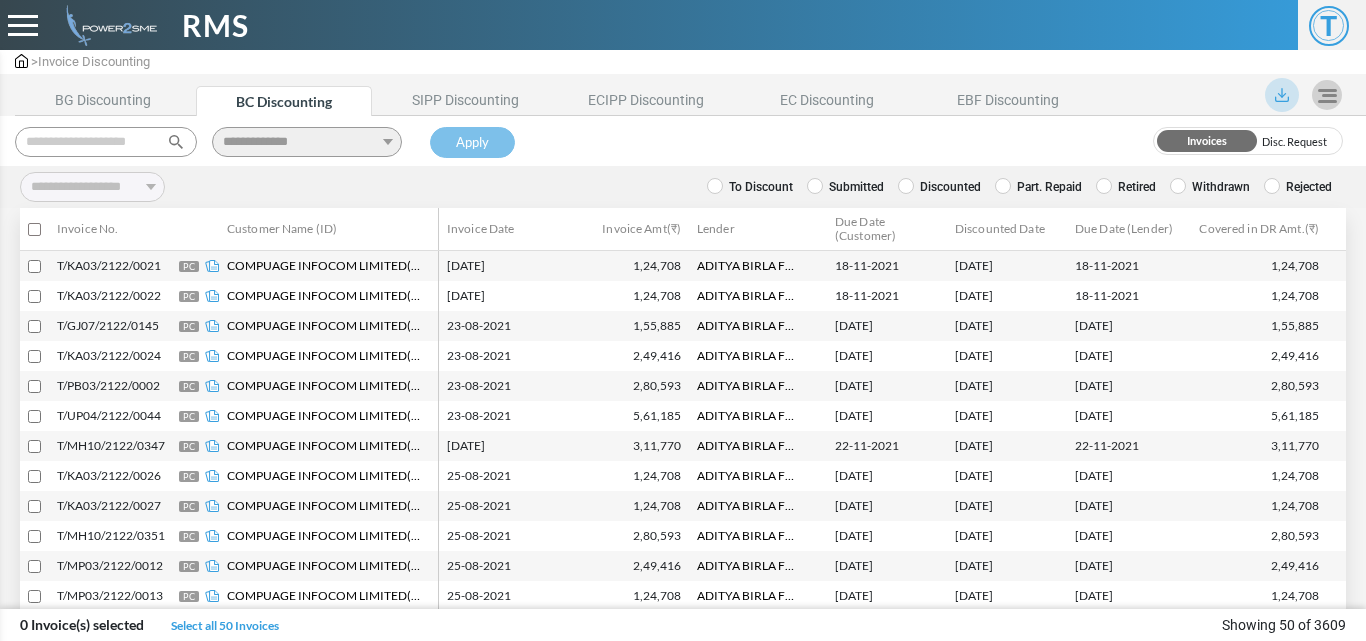 click at bounding box center (106, 142) 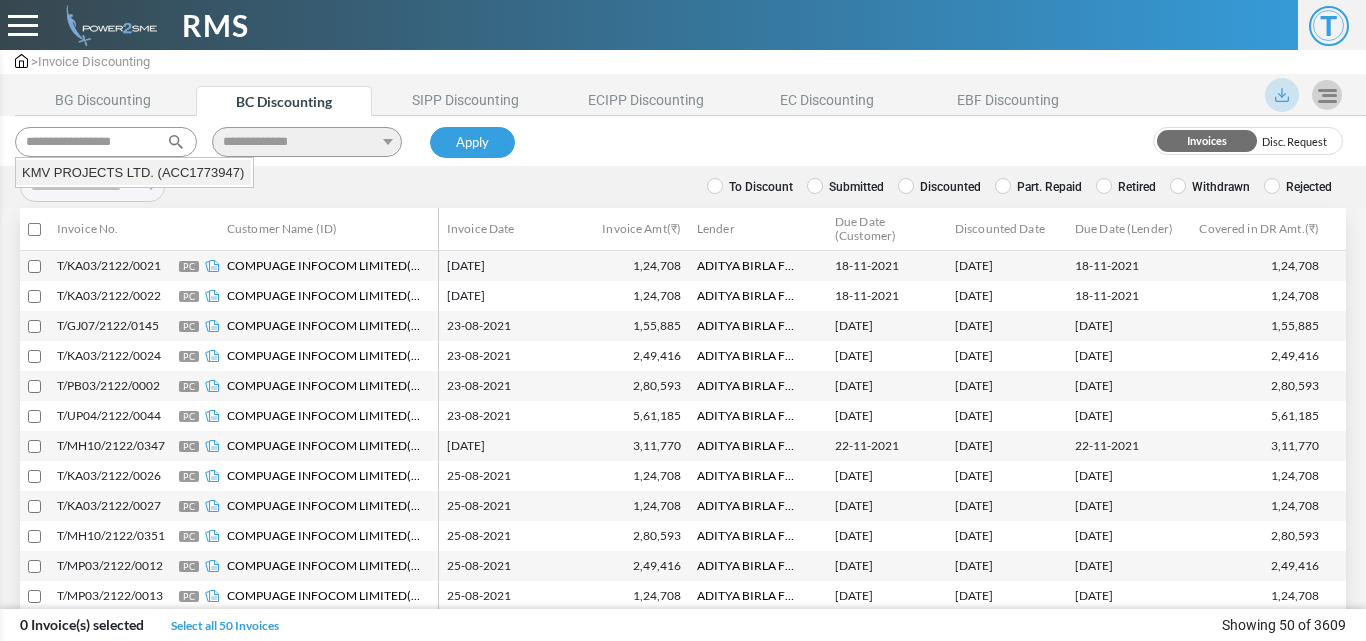 click on "KMV PROJECTS LTD. (ACC1773947)" at bounding box center (133, 173) 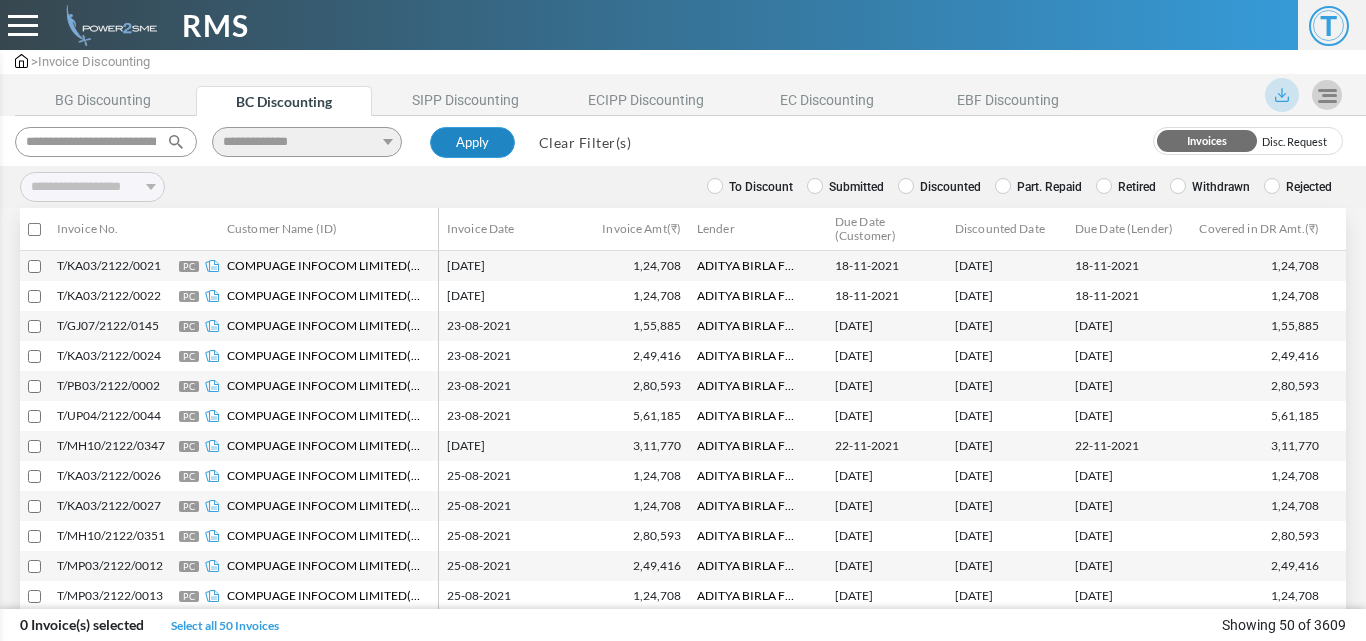 type on "**********" 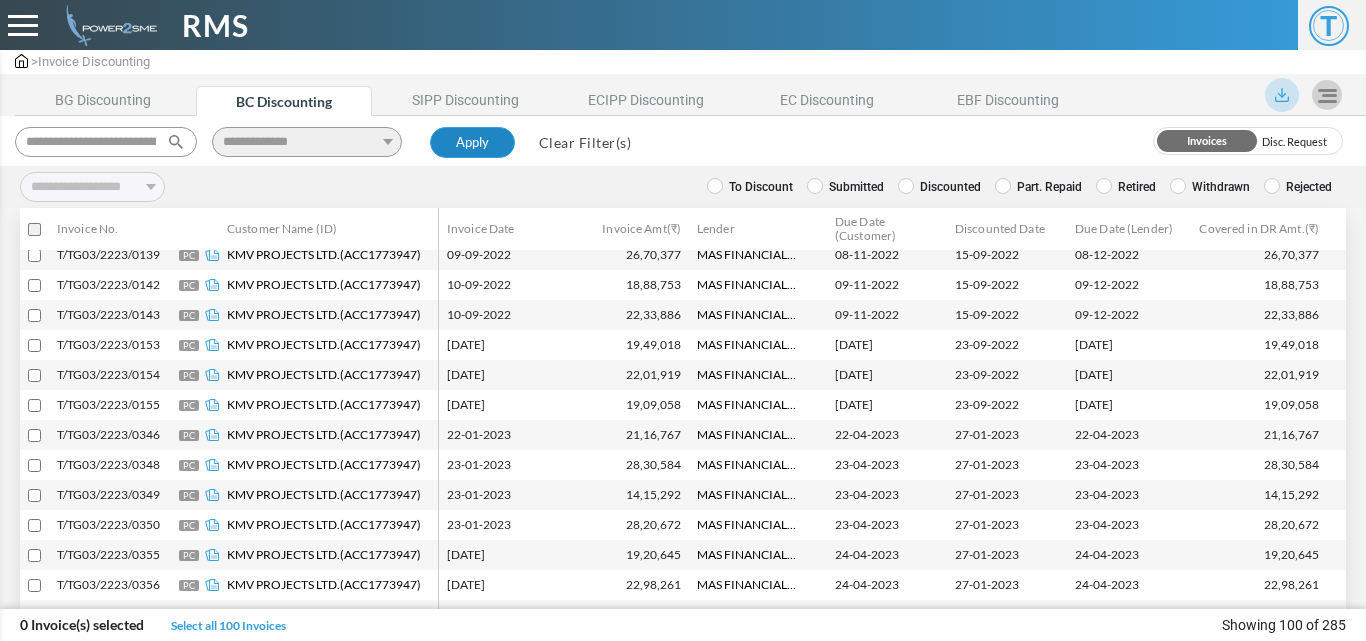 scroll, scrollTop: 0, scrollLeft: 0, axis: both 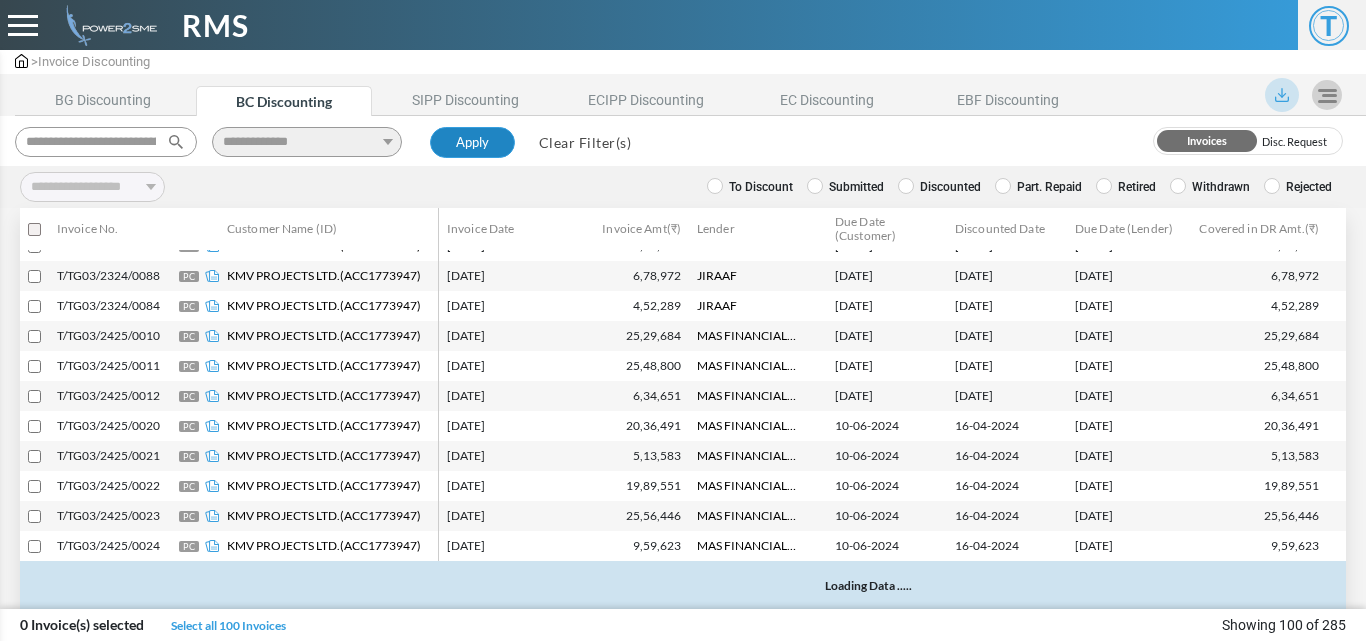 select 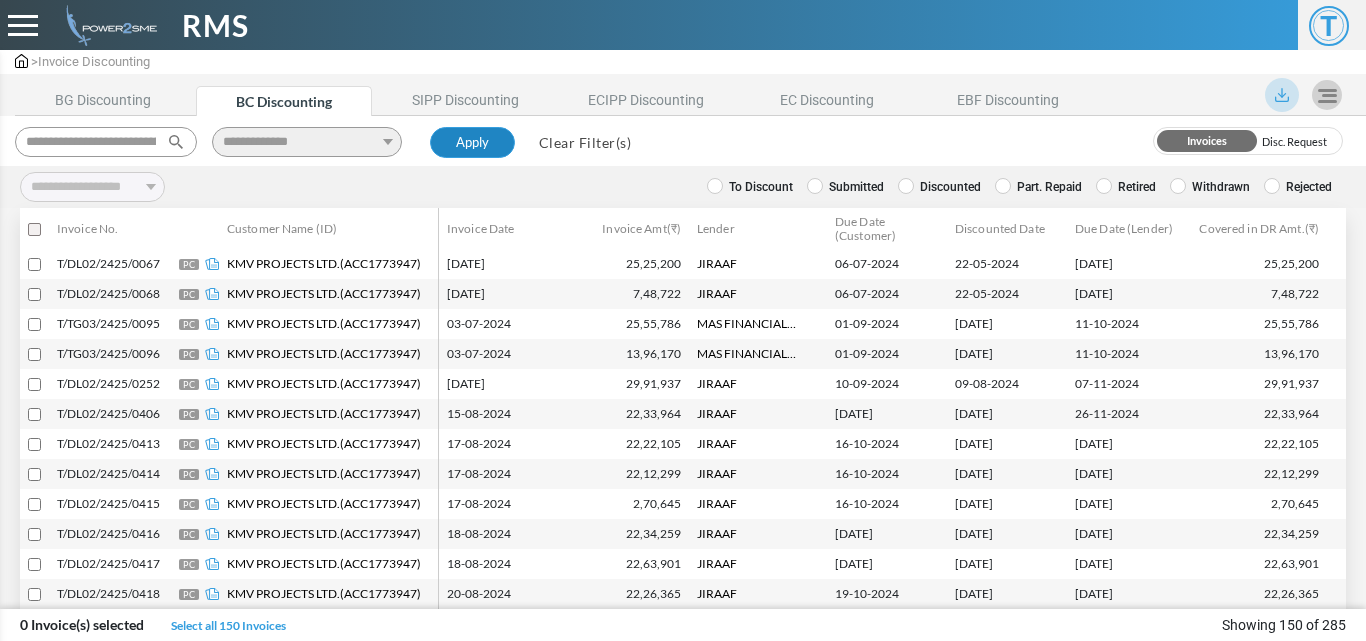 scroll, scrollTop: 3997, scrollLeft: 0, axis: vertical 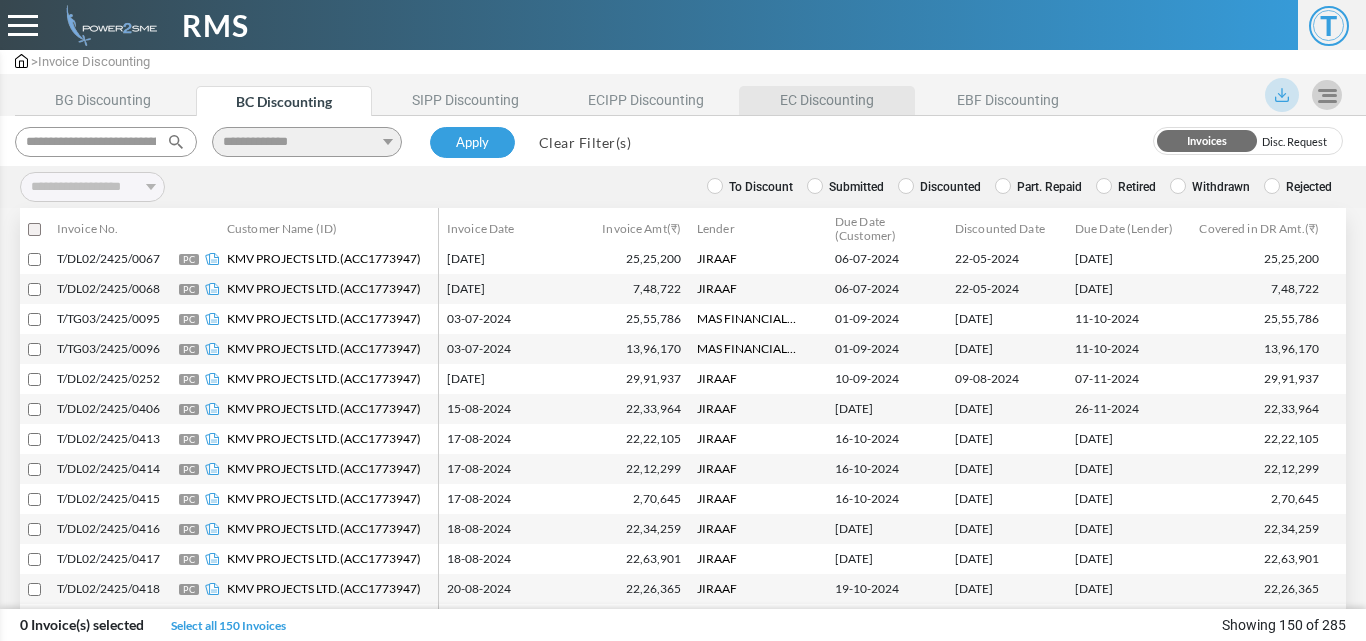 click on "EC Discounting" at bounding box center [827, 100] 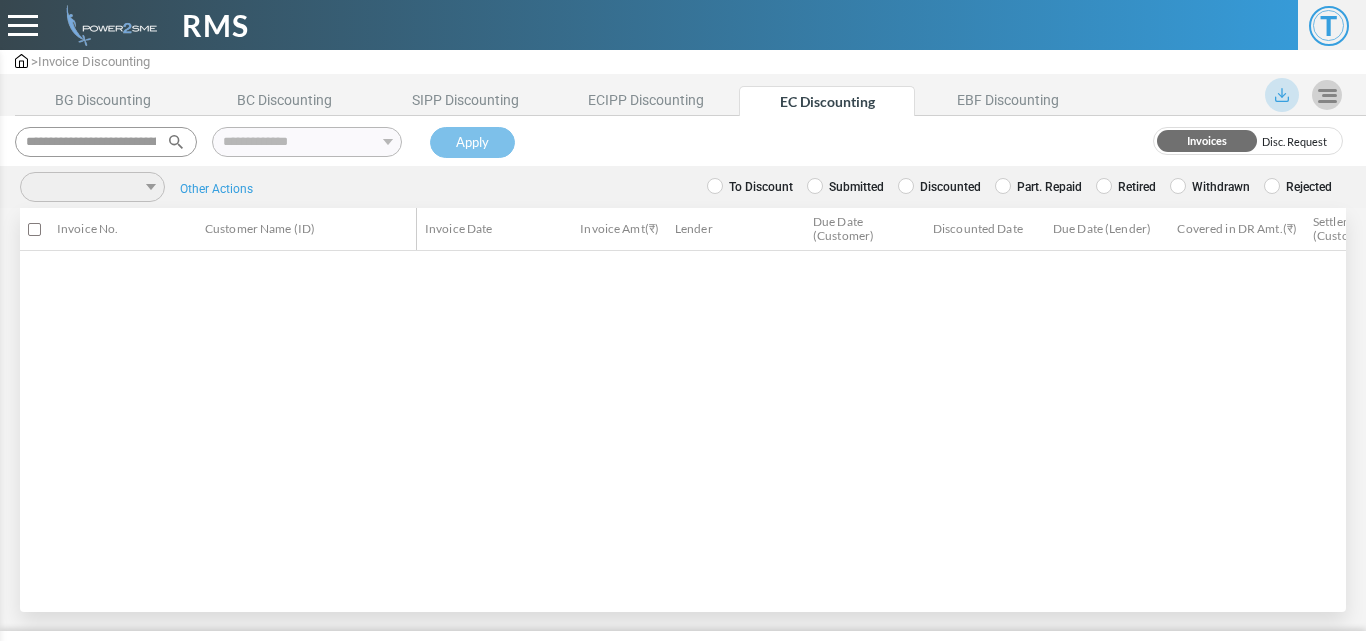 scroll, scrollTop: 0, scrollLeft: 0, axis: both 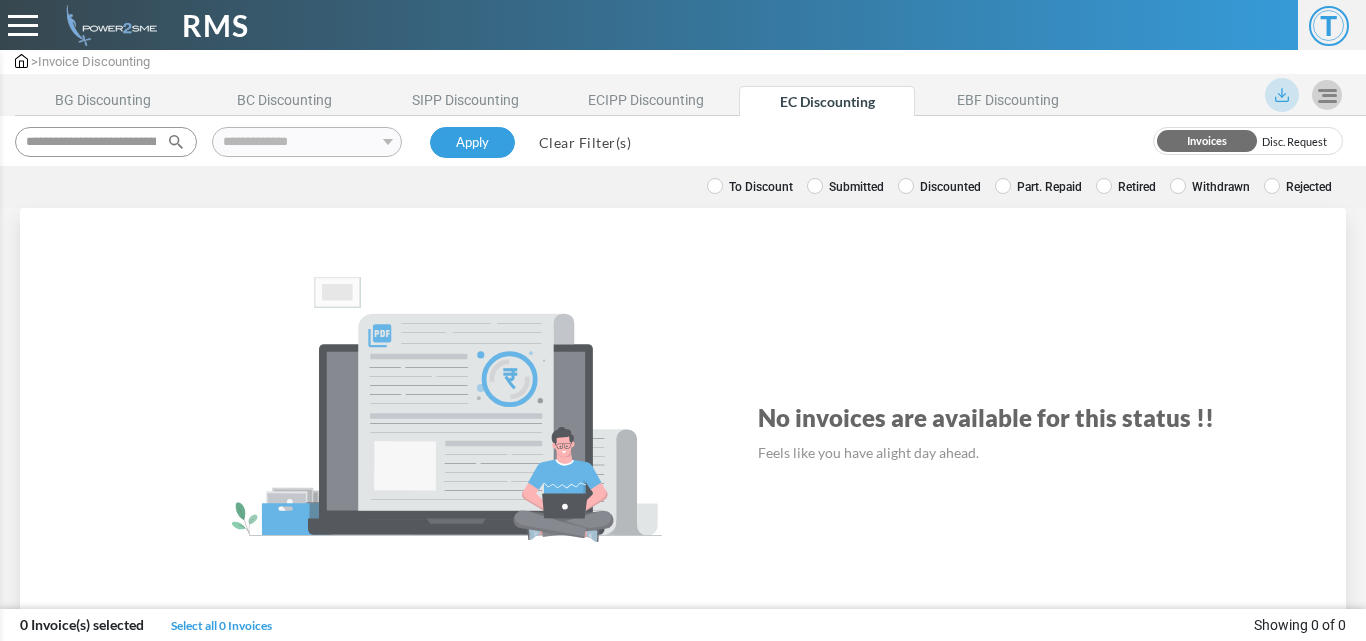 click on "Clear Filter(s)" at bounding box center (585, 142) 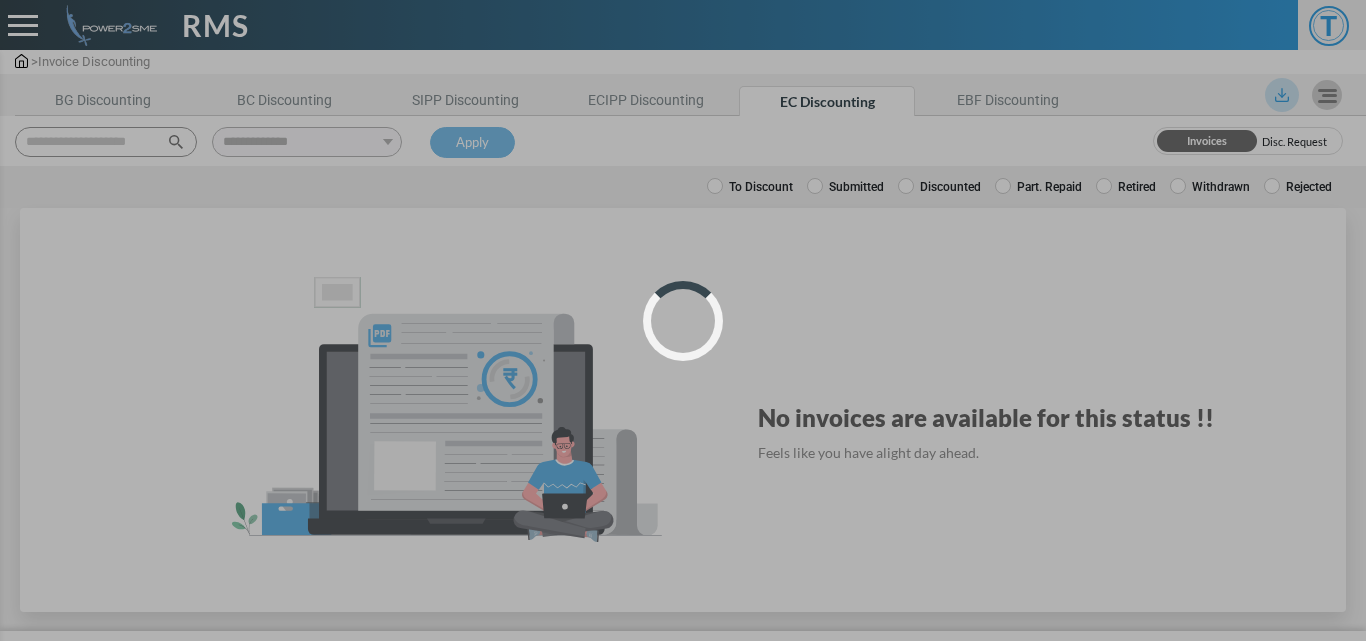 select 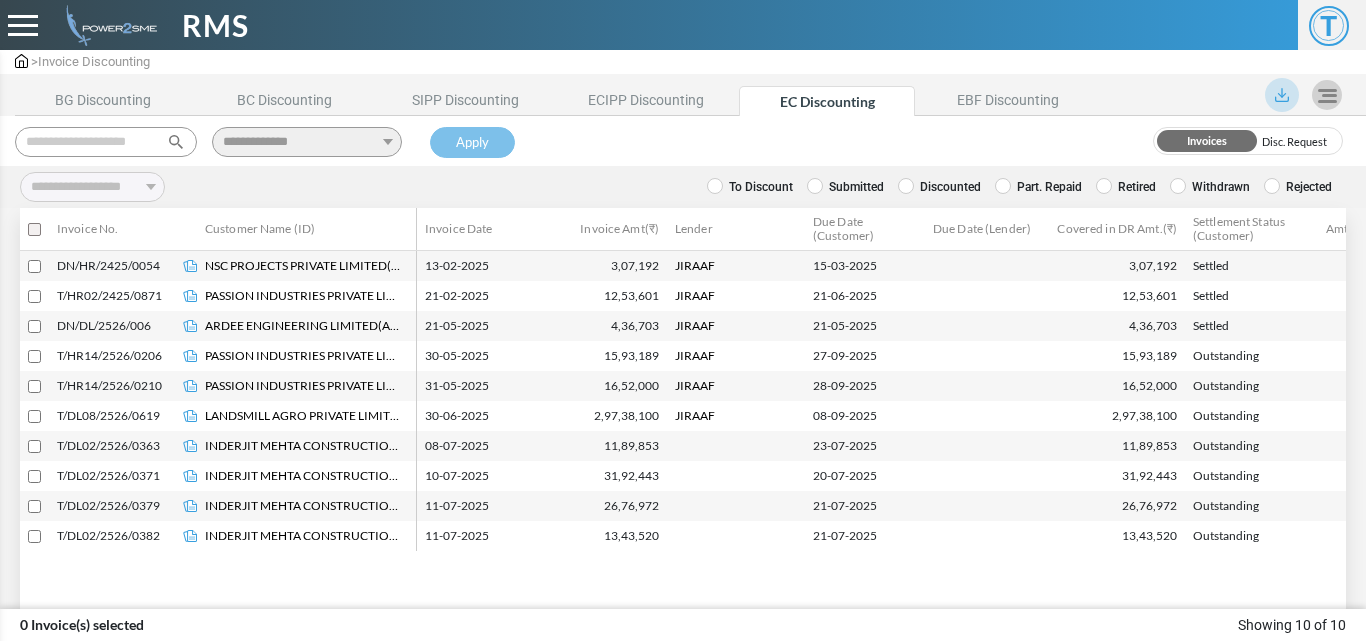 click at bounding box center (106, 142) 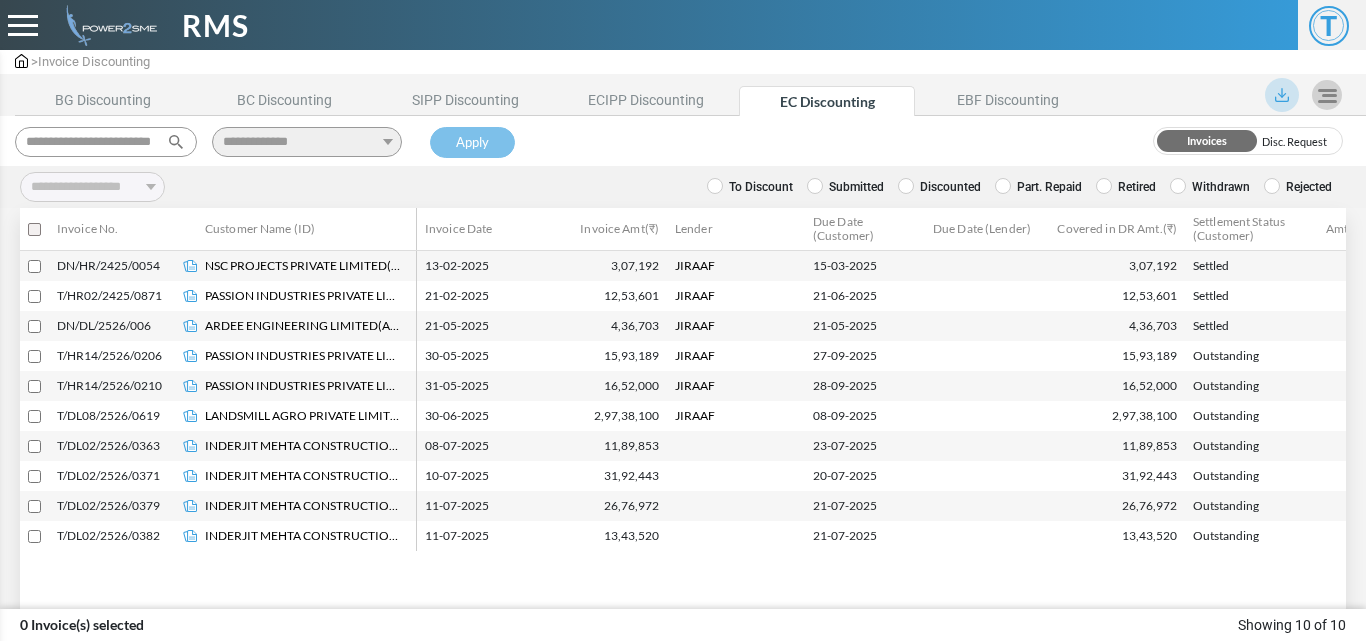 scroll, scrollTop: 0, scrollLeft: 36, axis: horizontal 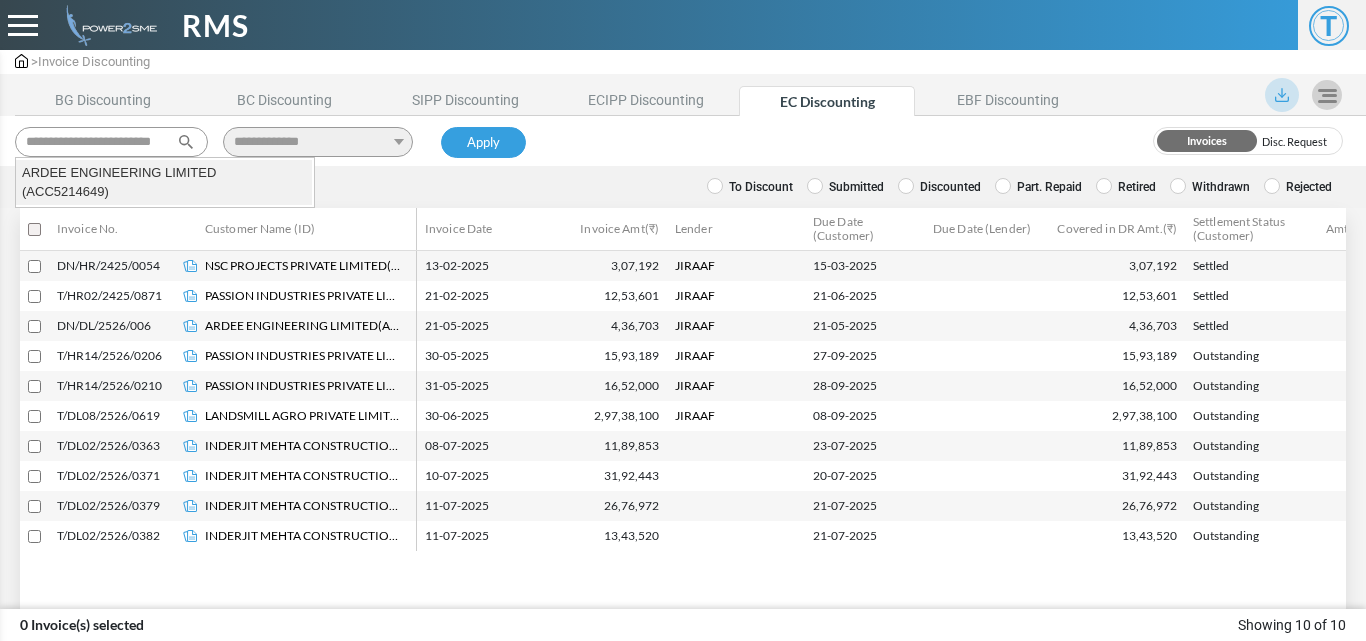 click on "ARDEE ENGINEERING LIMITED (ACC5214649)" at bounding box center [164, 182] 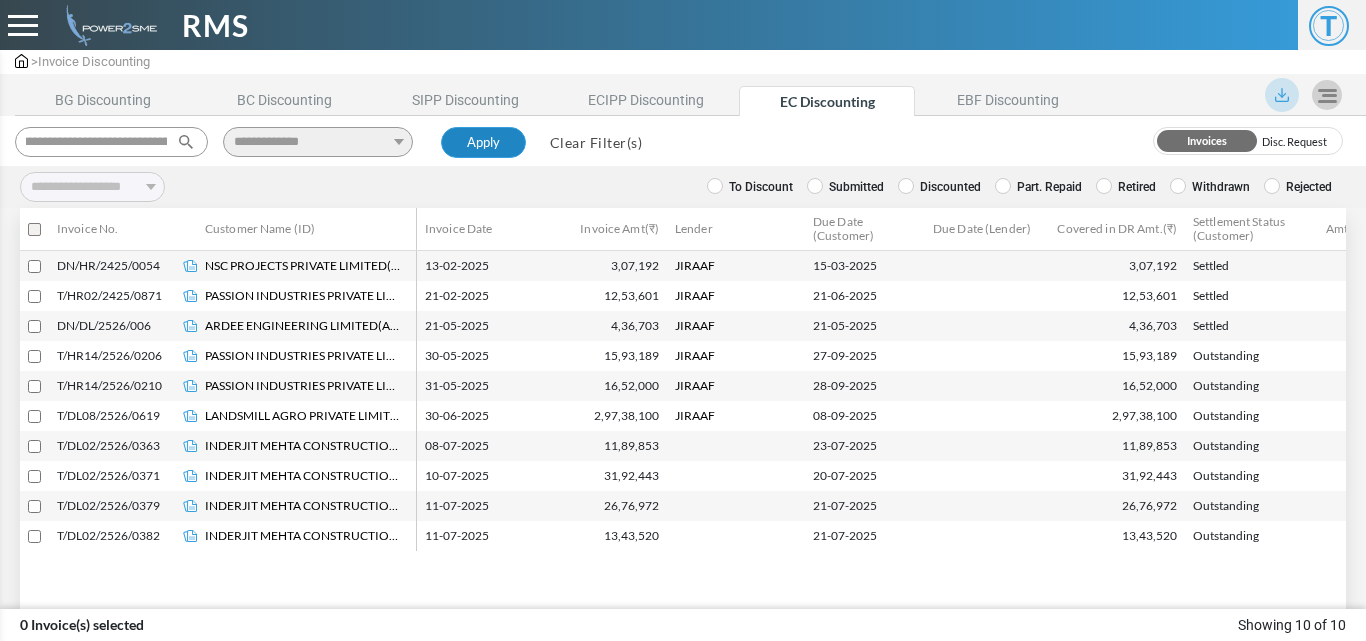 type on "**********" 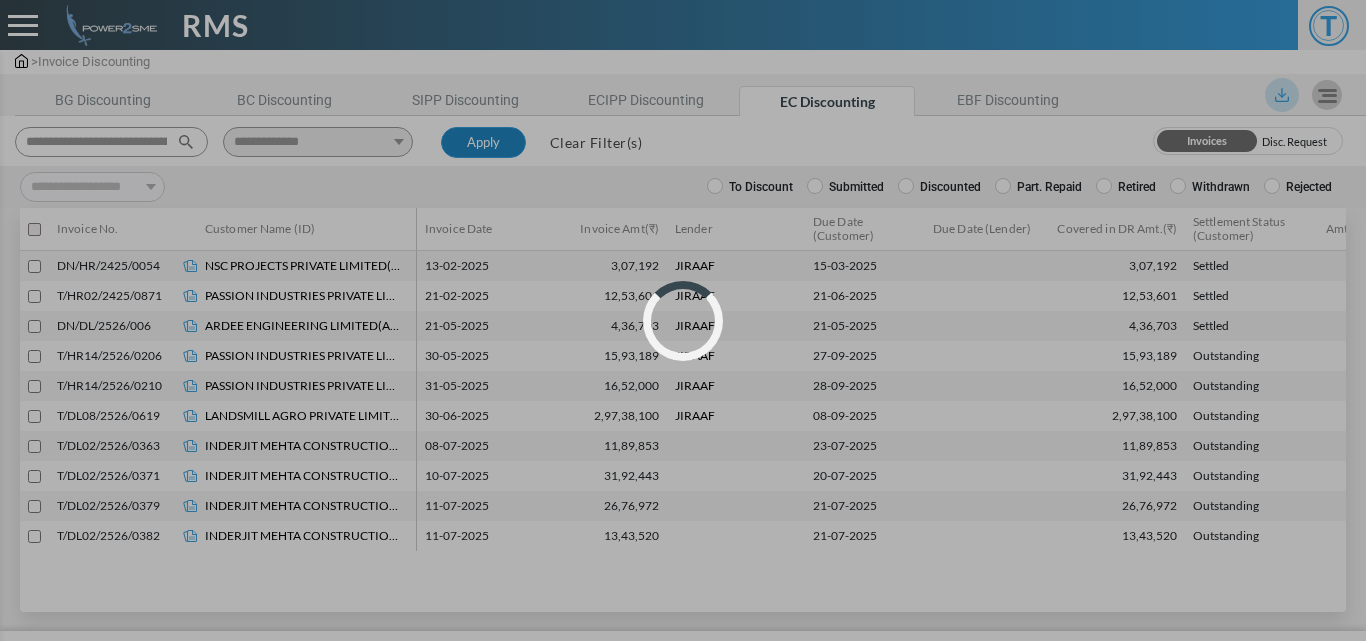 select 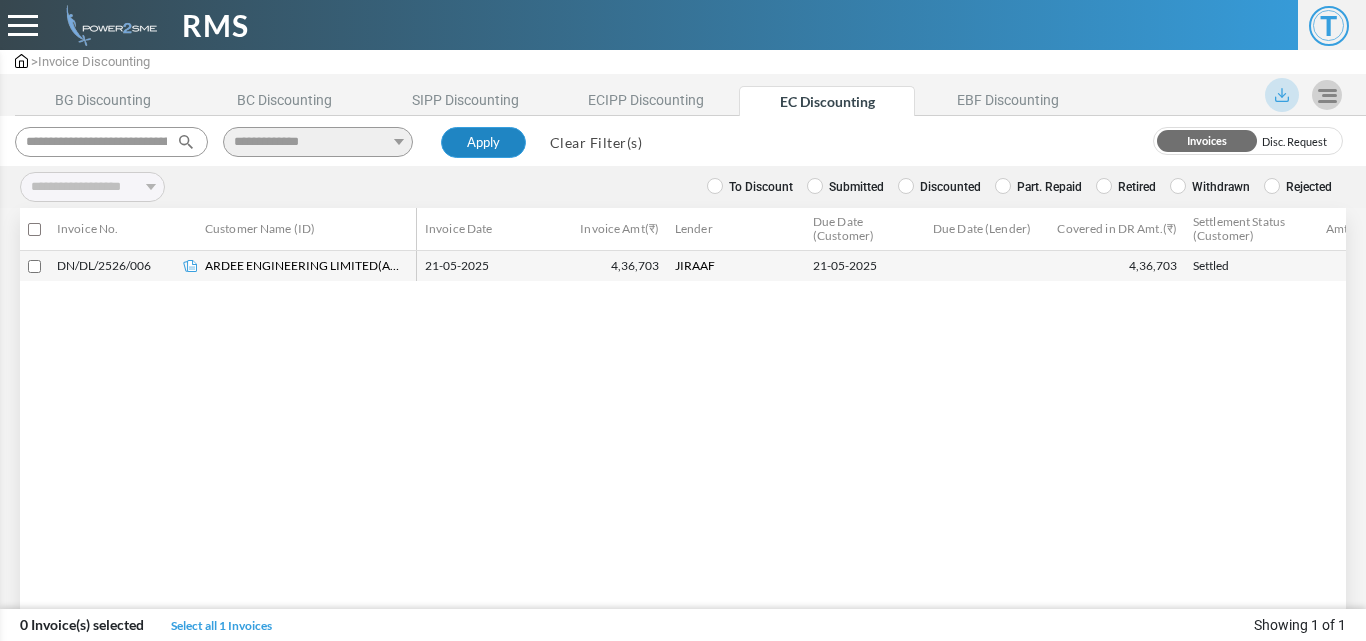 type 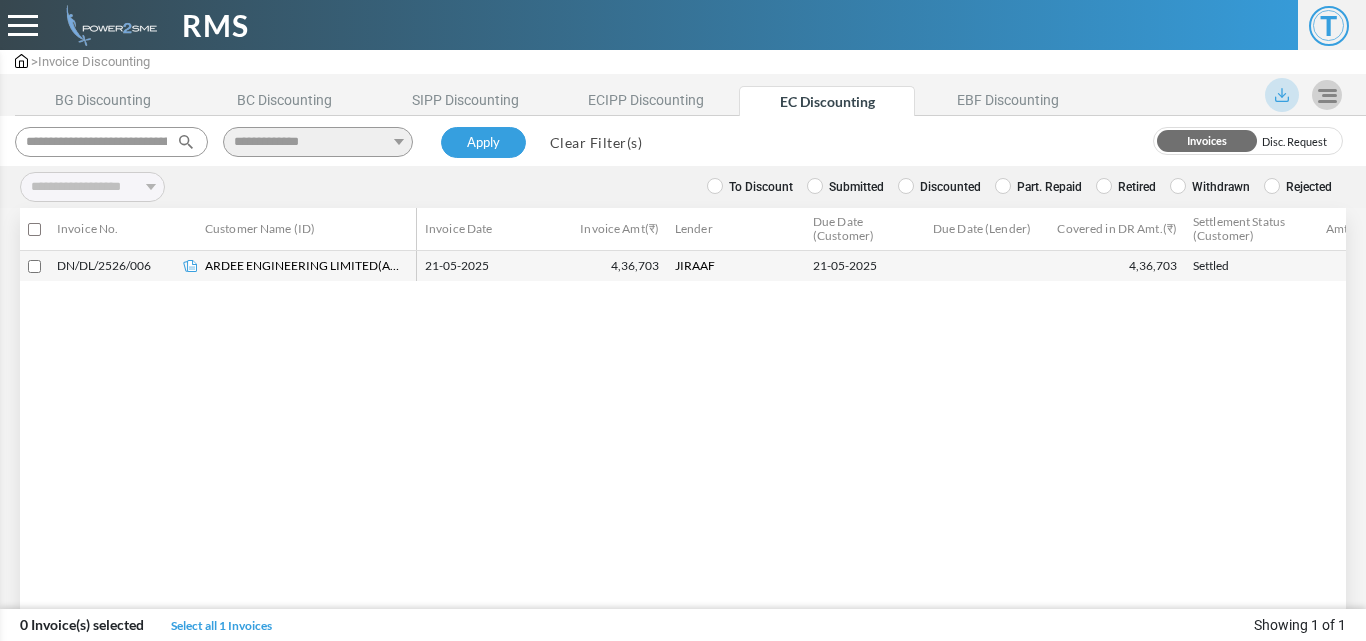 click on "Discounted" at bounding box center [939, 187] 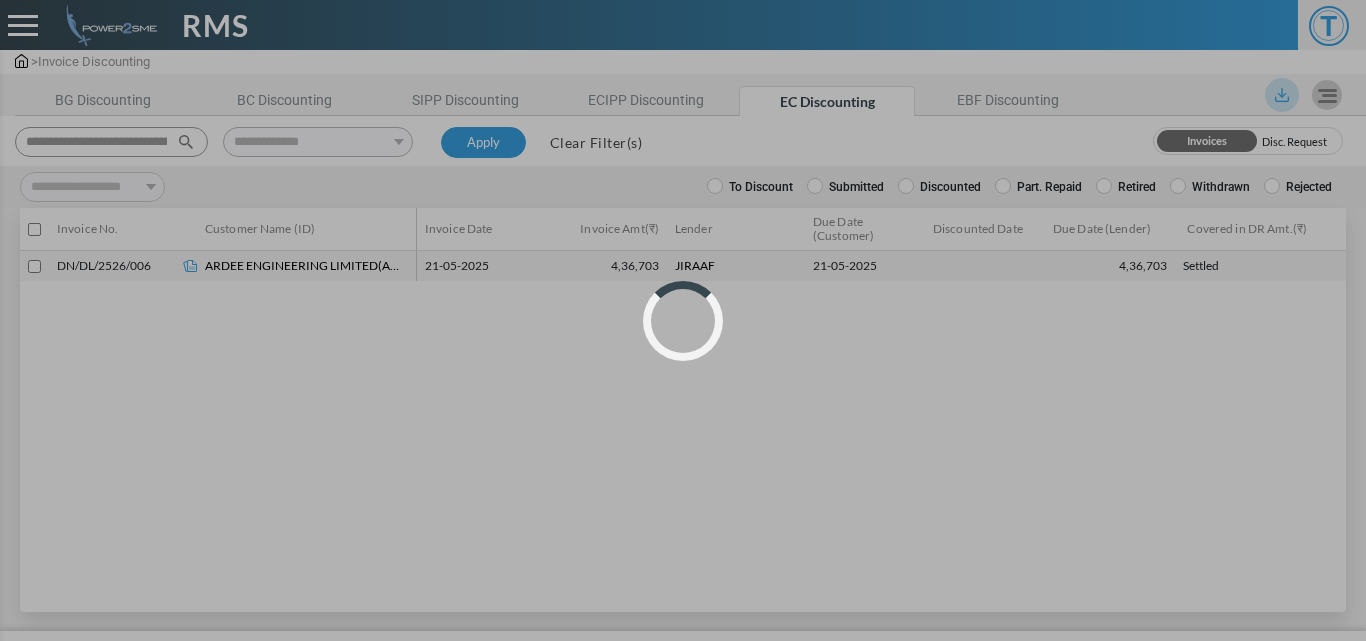 select 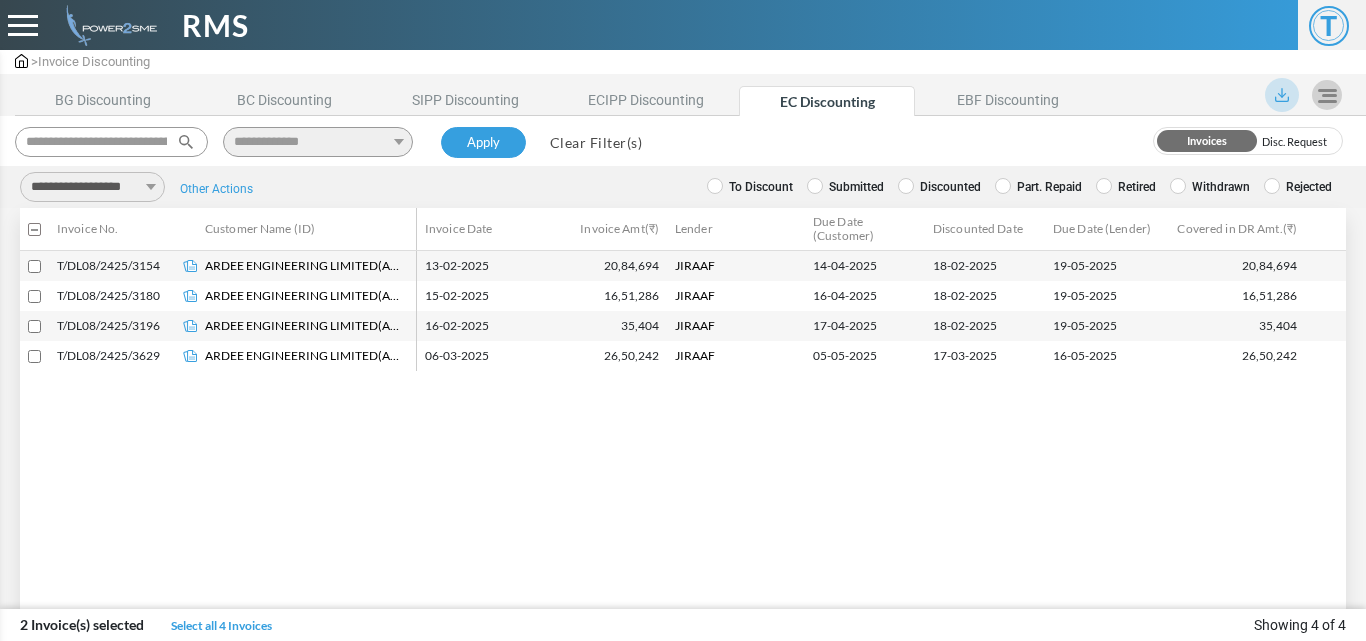 click on "**********" at bounding box center [92, 187] 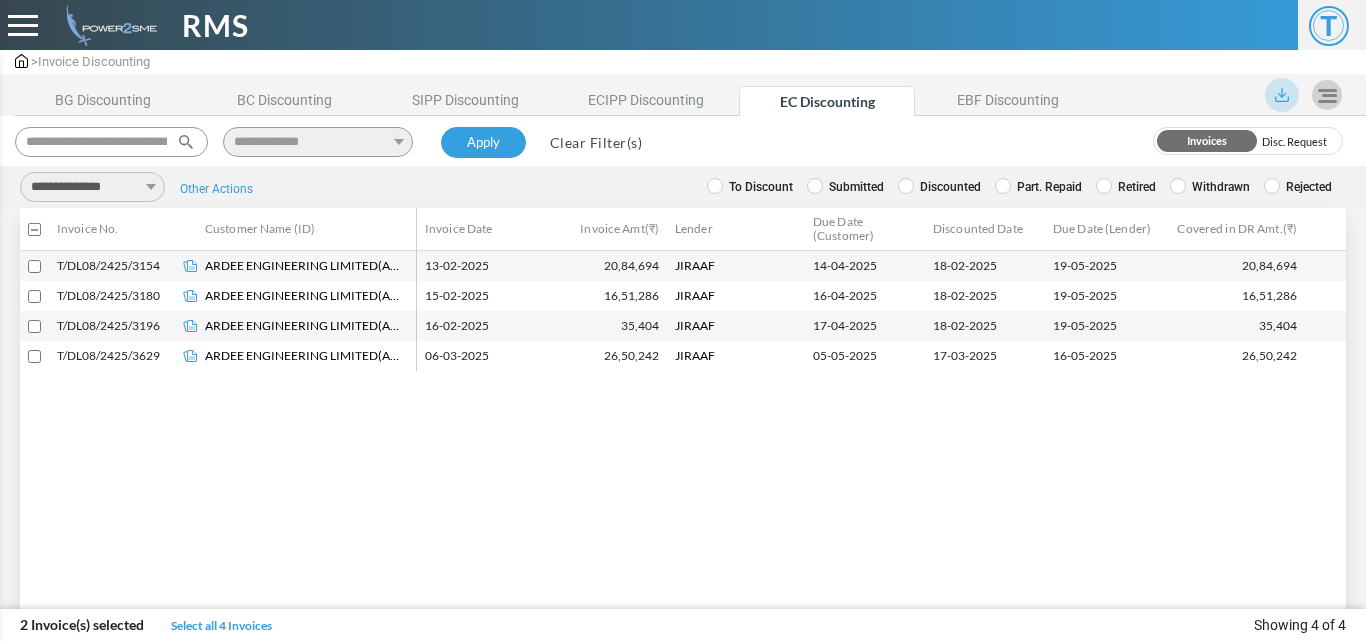 click on "**********" at bounding box center [92, 187] 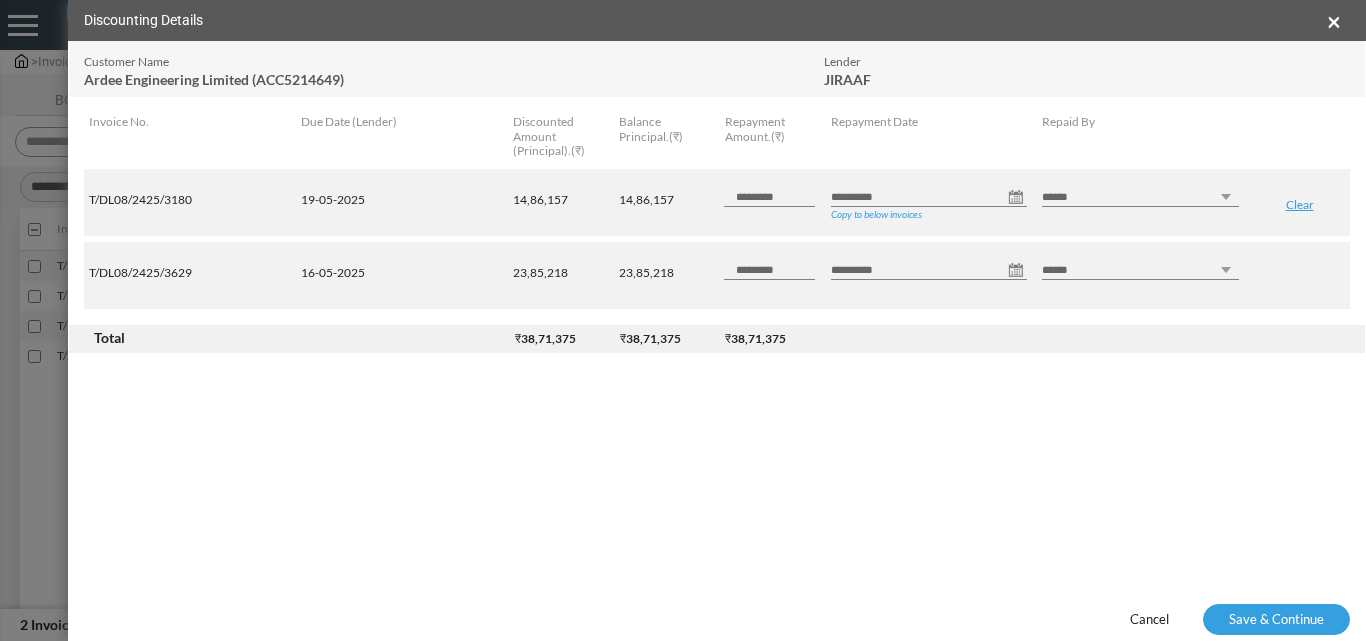 click on "**********" at bounding box center [929, 197] 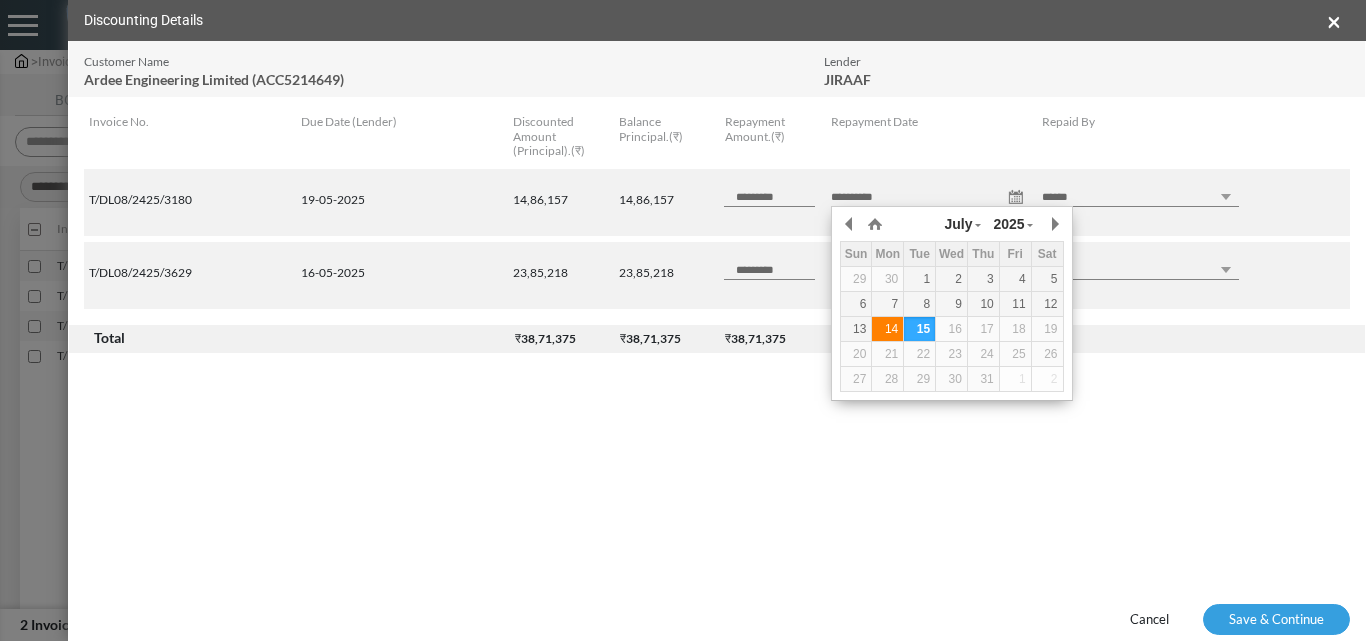 click on "14" at bounding box center [887, 329] 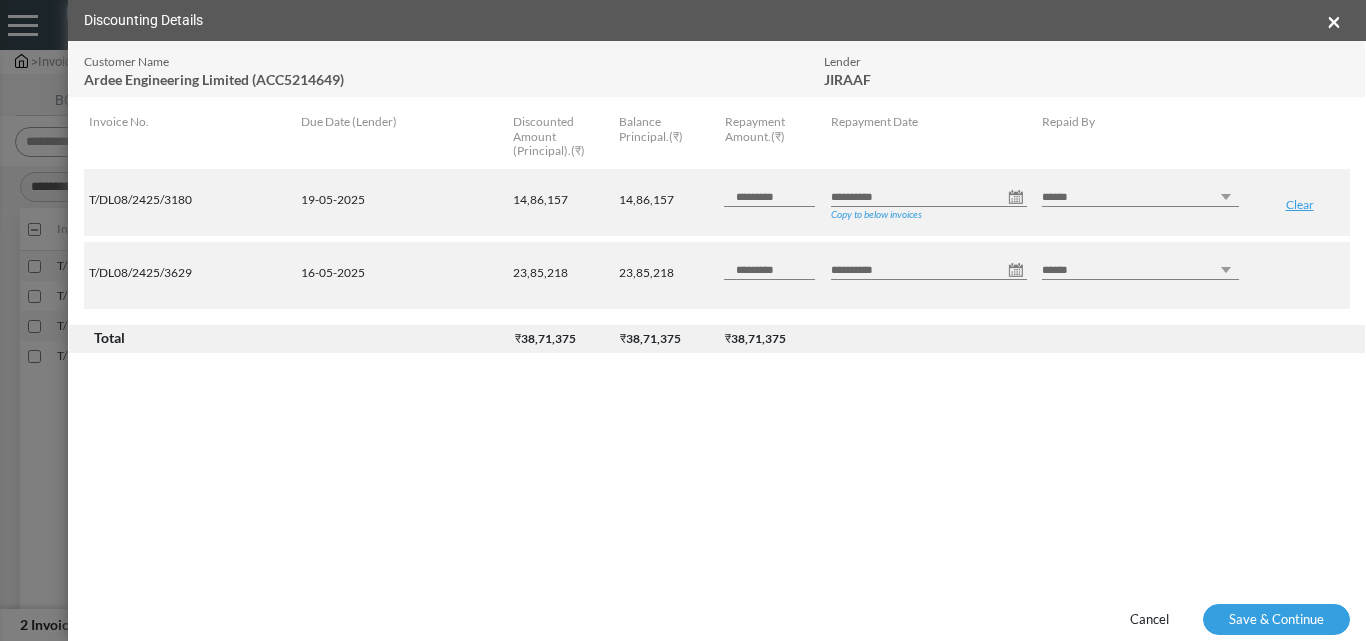 click on "Copy to below invoices" at bounding box center (876, 214) 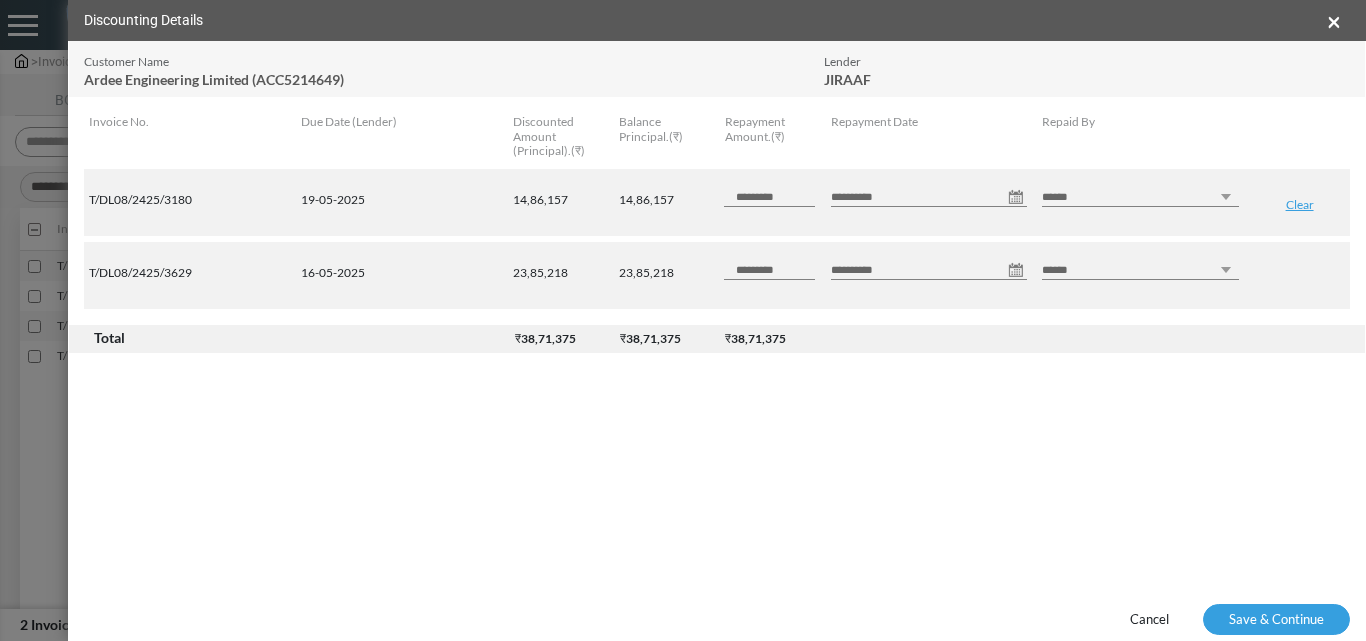 click on "****** *** ********" at bounding box center (1140, 197) 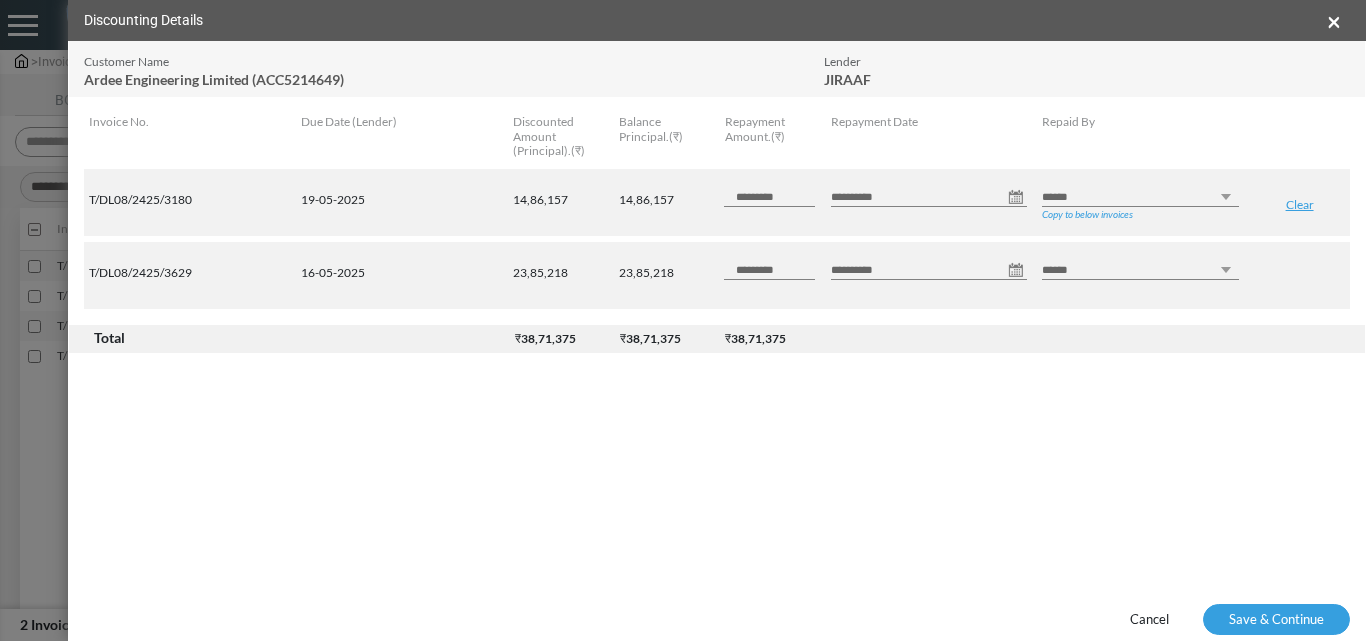 select on "********" 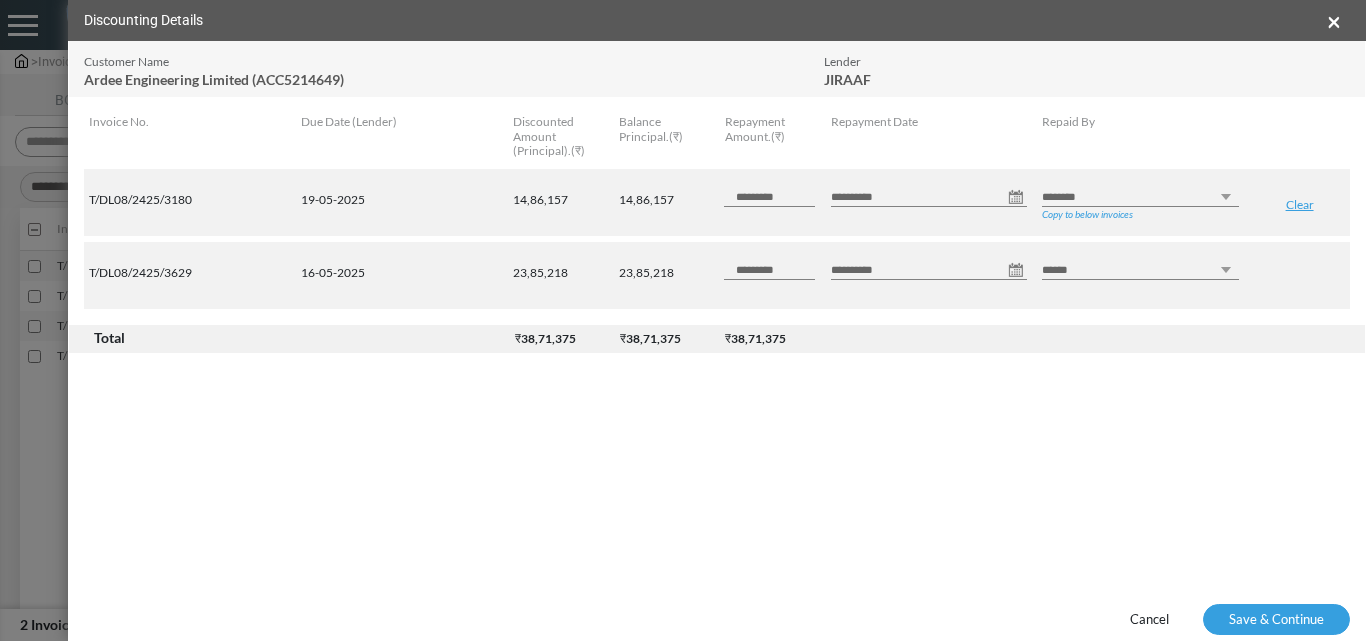 click on "****** *** ********" at bounding box center [1140, 197] 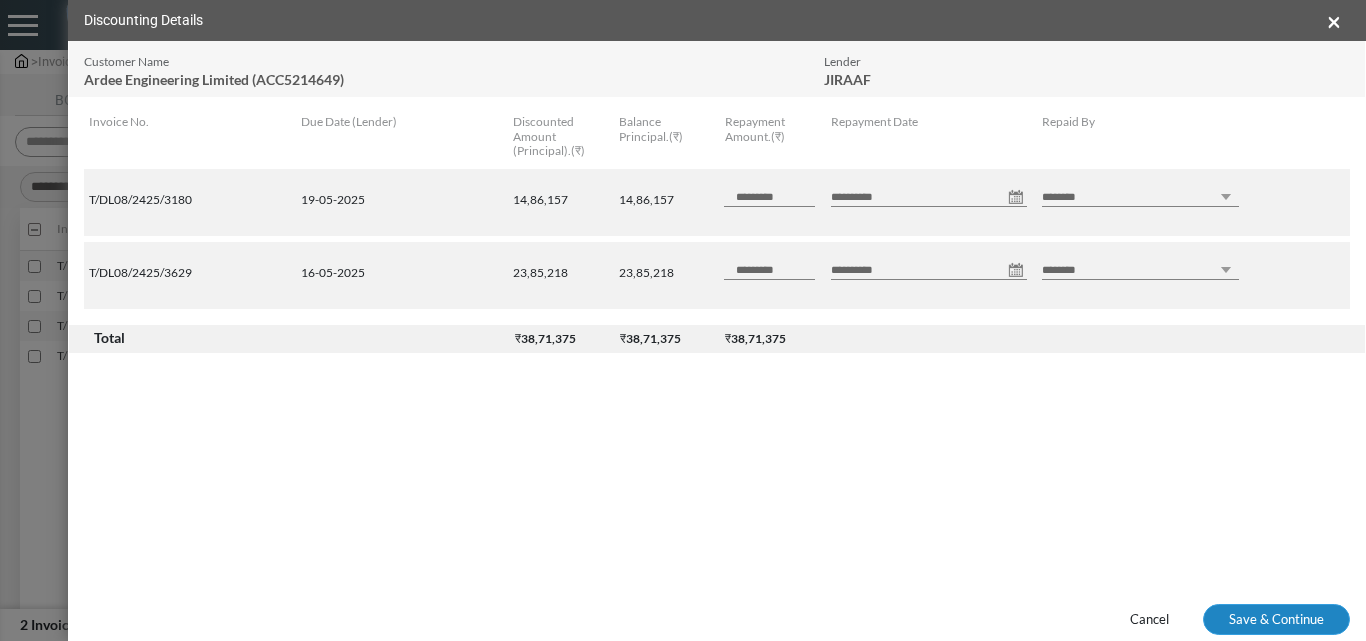 click on "Save & Continue" at bounding box center [1276, 620] 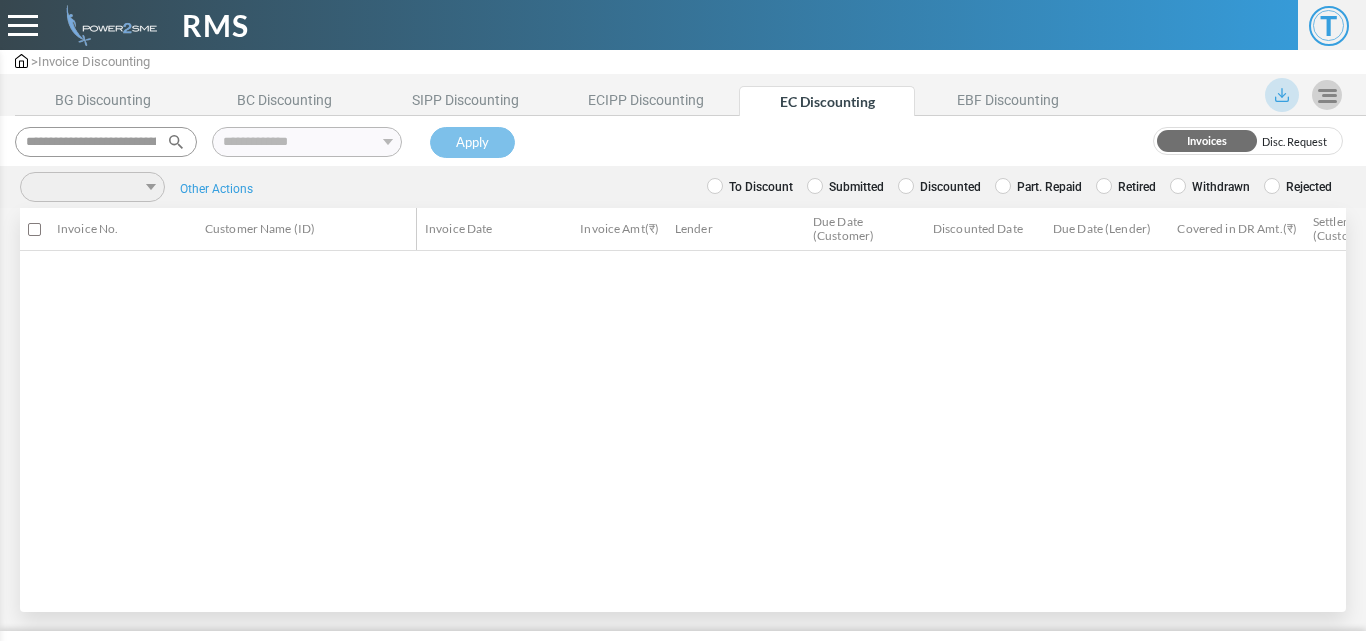 scroll, scrollTop: 0, scrollLeft: 0, axis: both 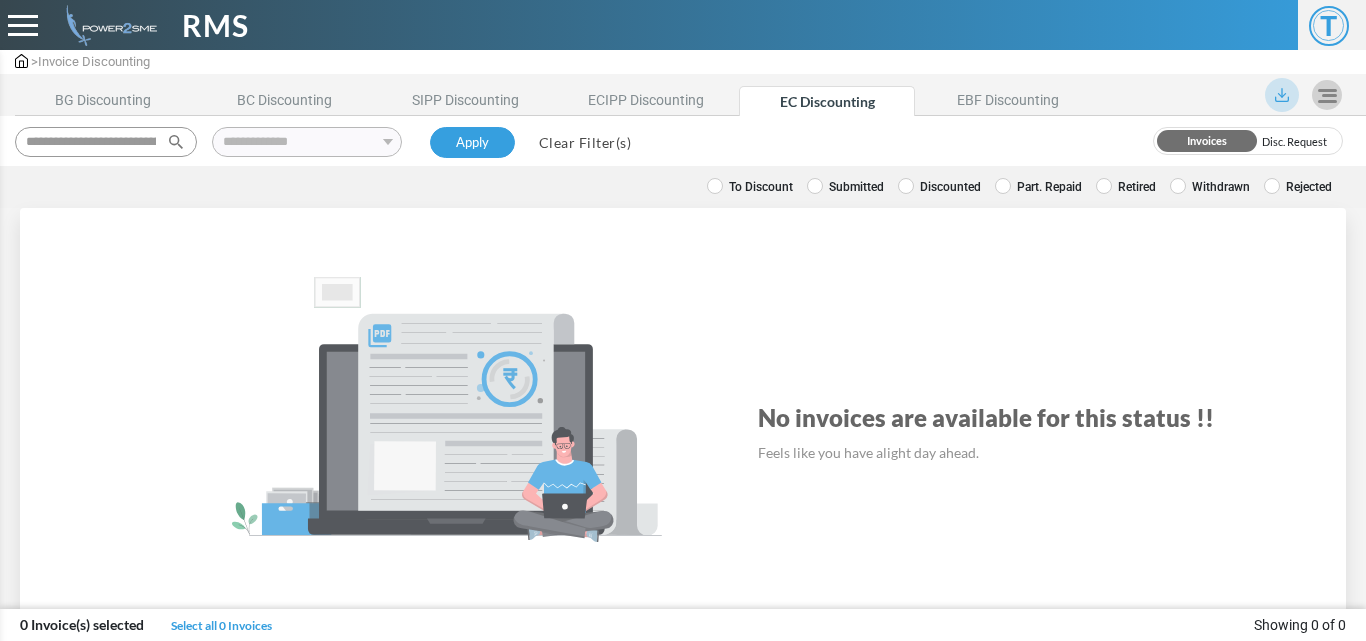 click on "Clear Filter(s)" at bounding box center (585, 142) 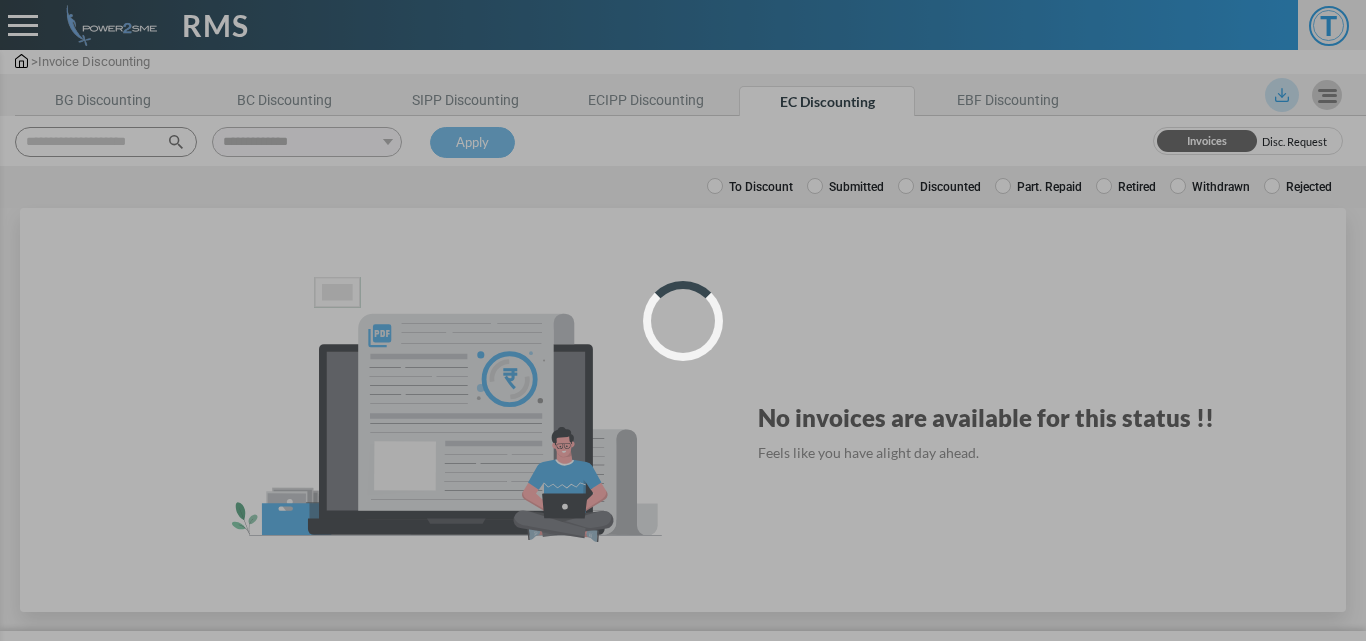select 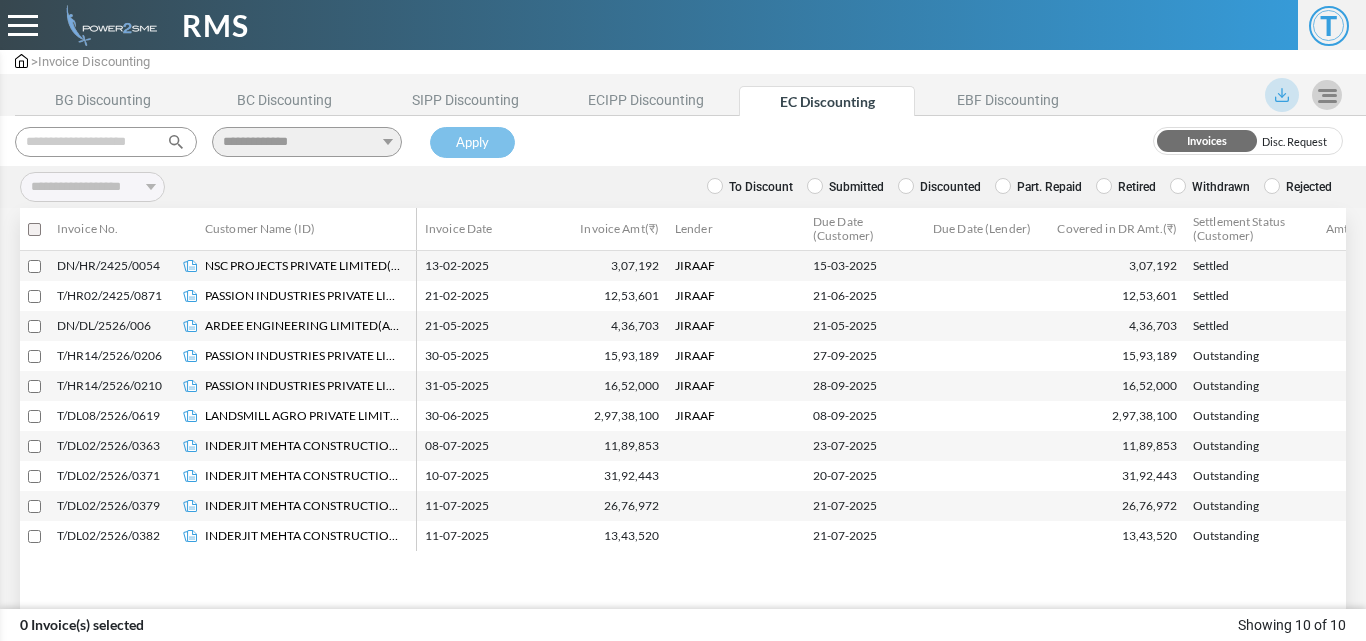 click at bounding box center (106, 142) 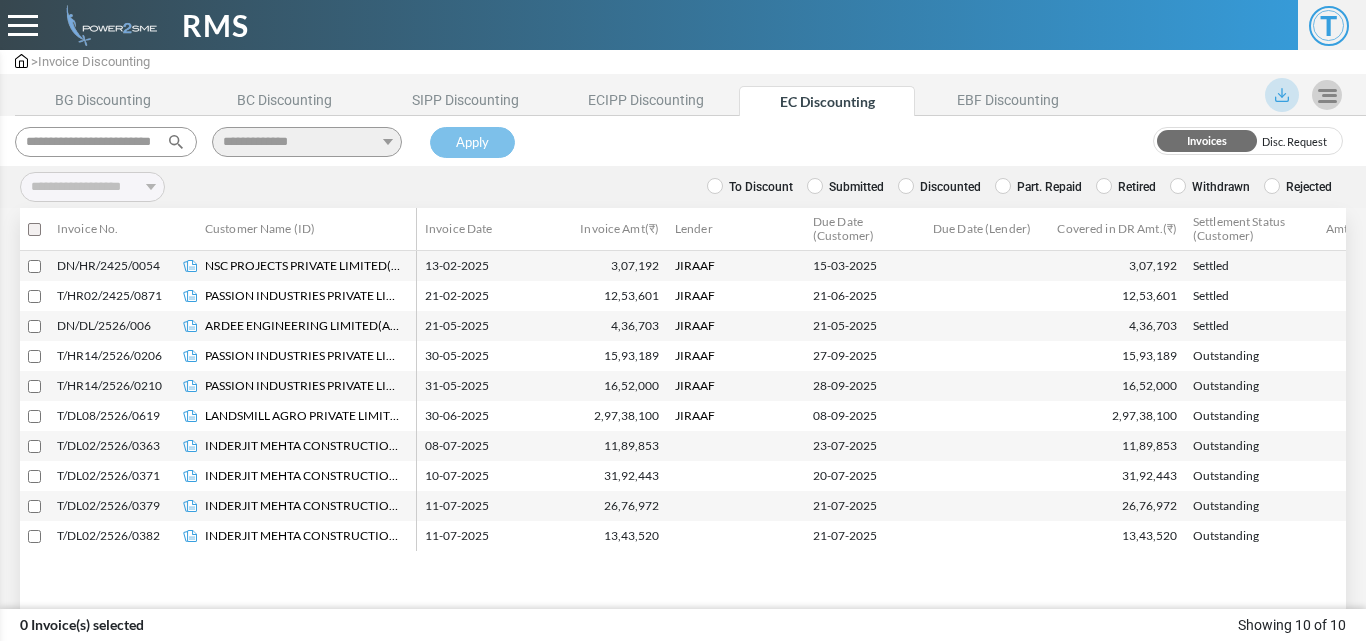 scroll, scrollTop: 0, scrollLeft: 36, axis: horizontal 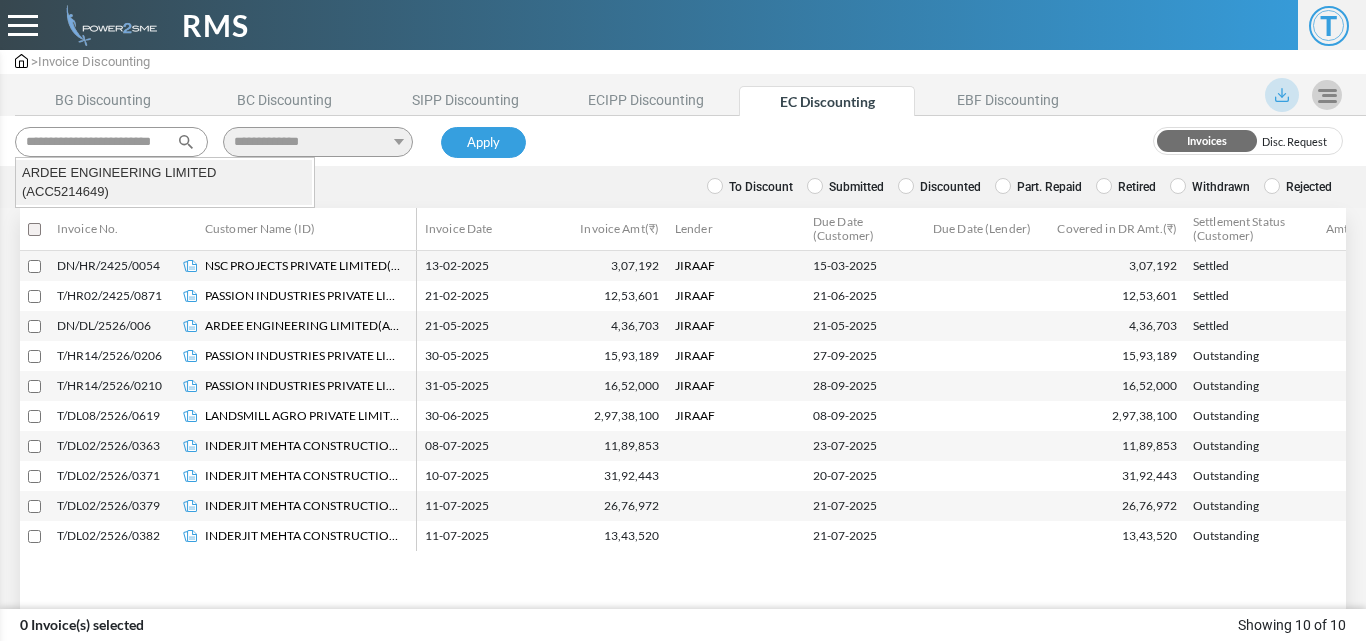 click on "ARDEE ENGINEERING LIMITED (ACC5214649)" at bounding box center [164, 182] 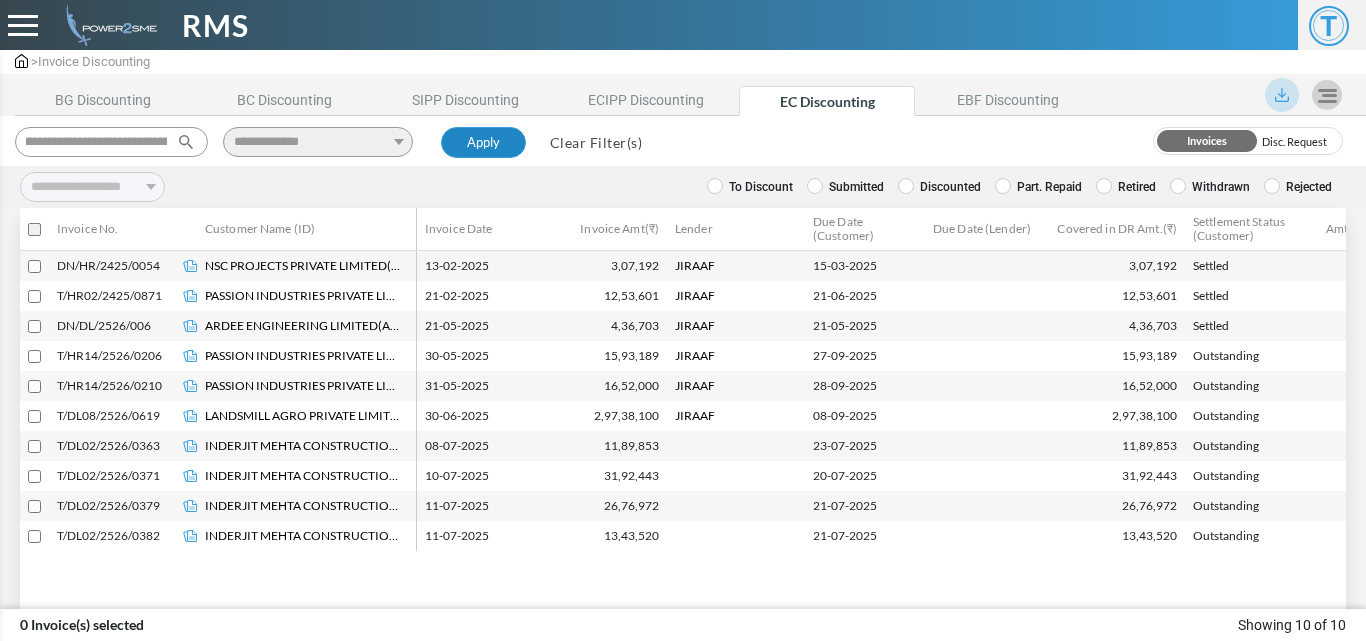 type on "**********" 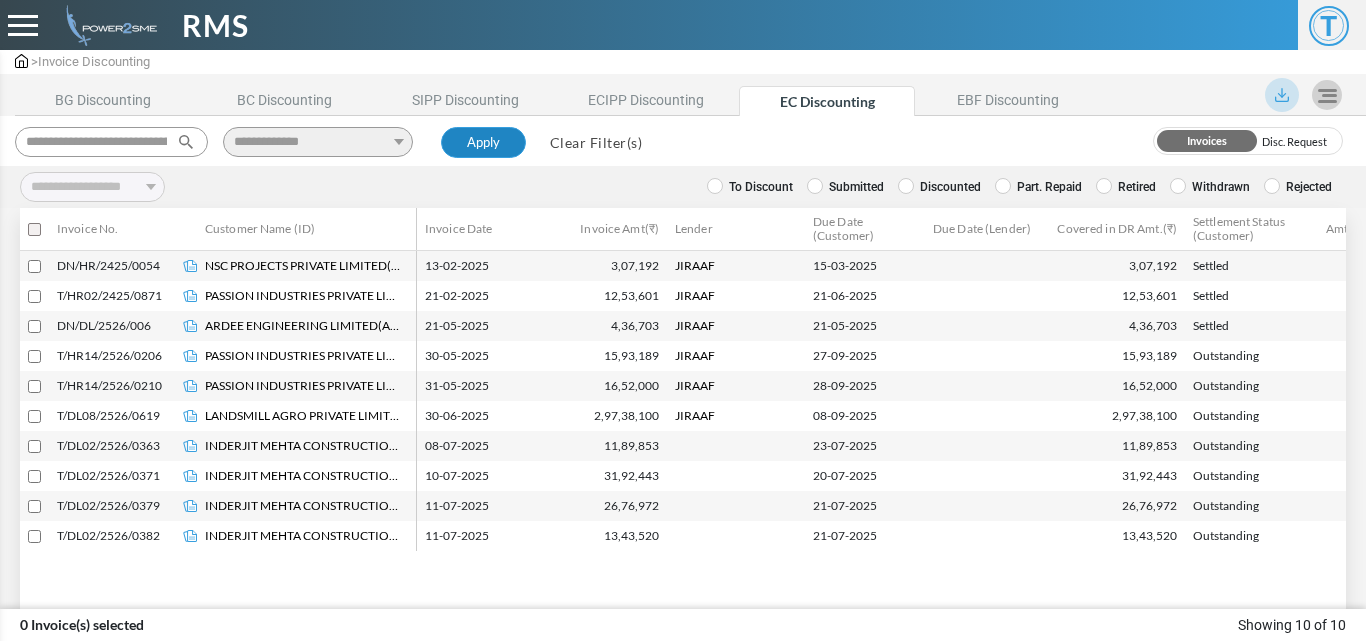 click on "Apply" at bounding box center (483, 143) 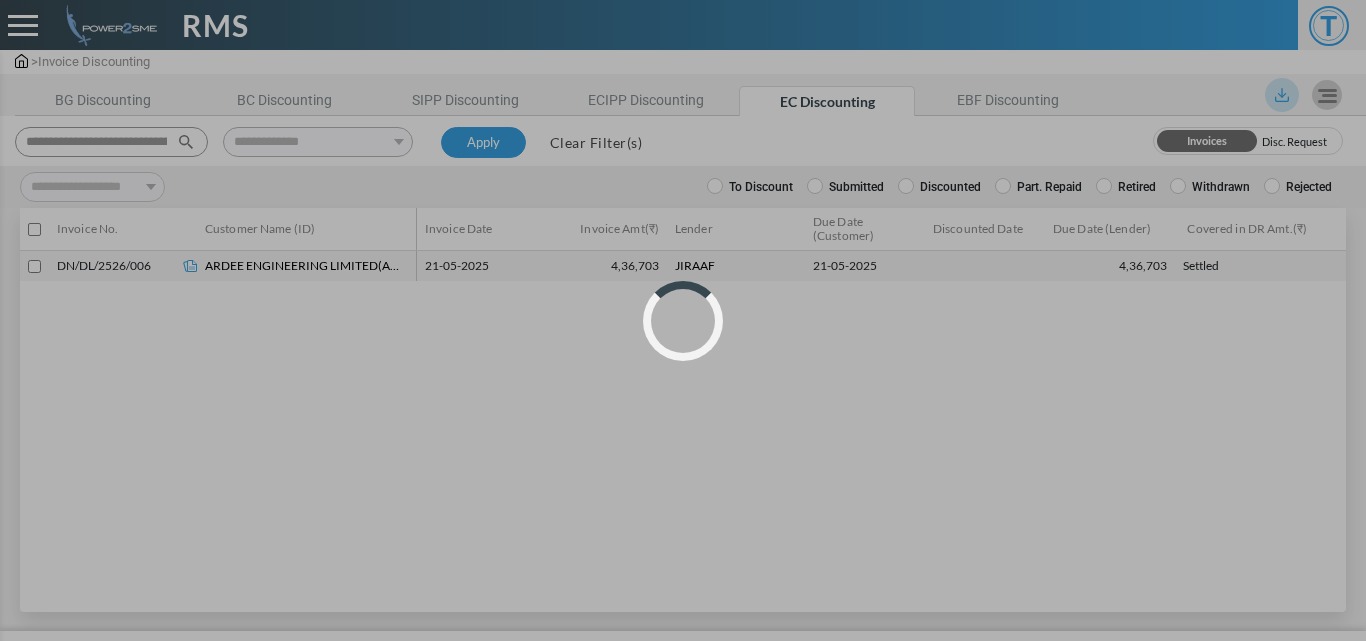 select 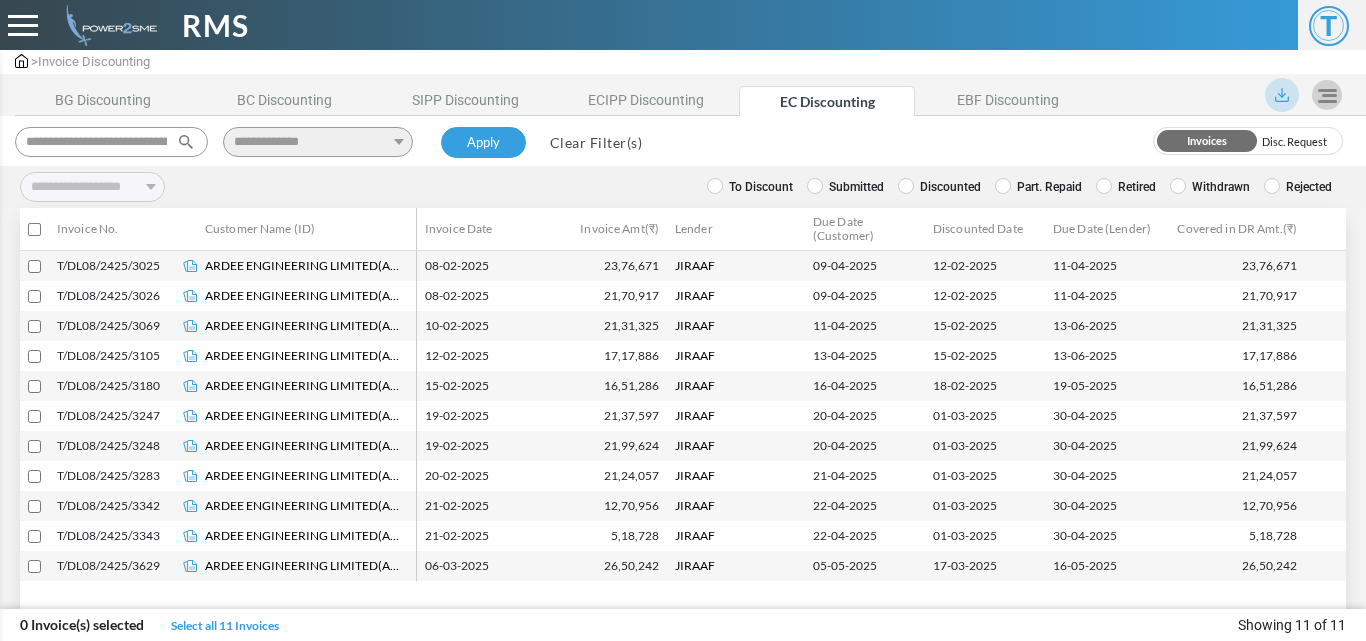 click on "**********" at bounding box center [683, 141] 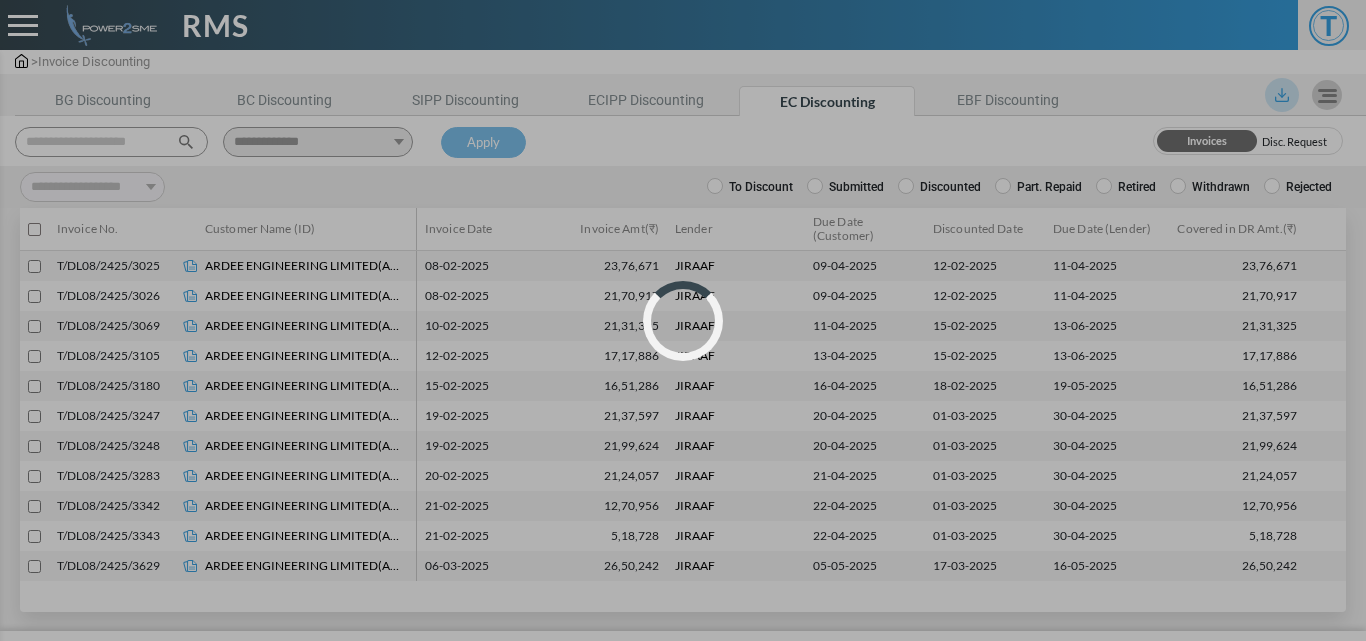 select 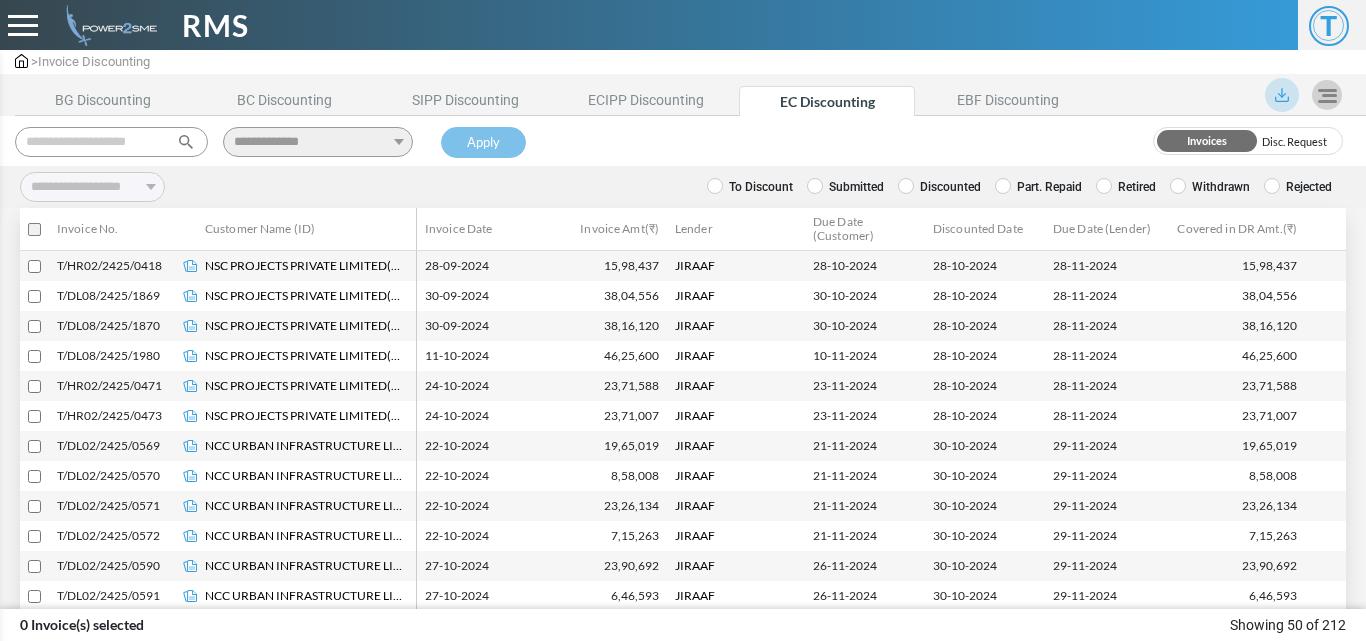 click at bounding box center (111, 142) 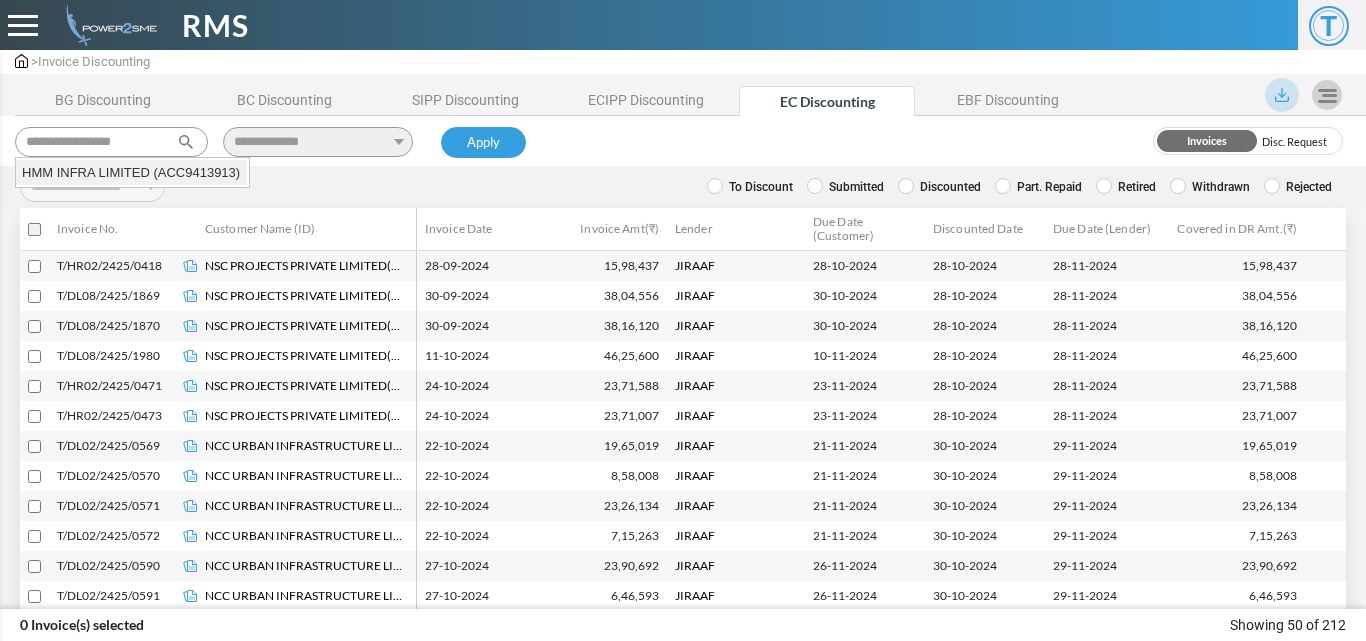 click on "HMM INFRA LIMITED (ACC9413913)" at bounding box center (131, 173) 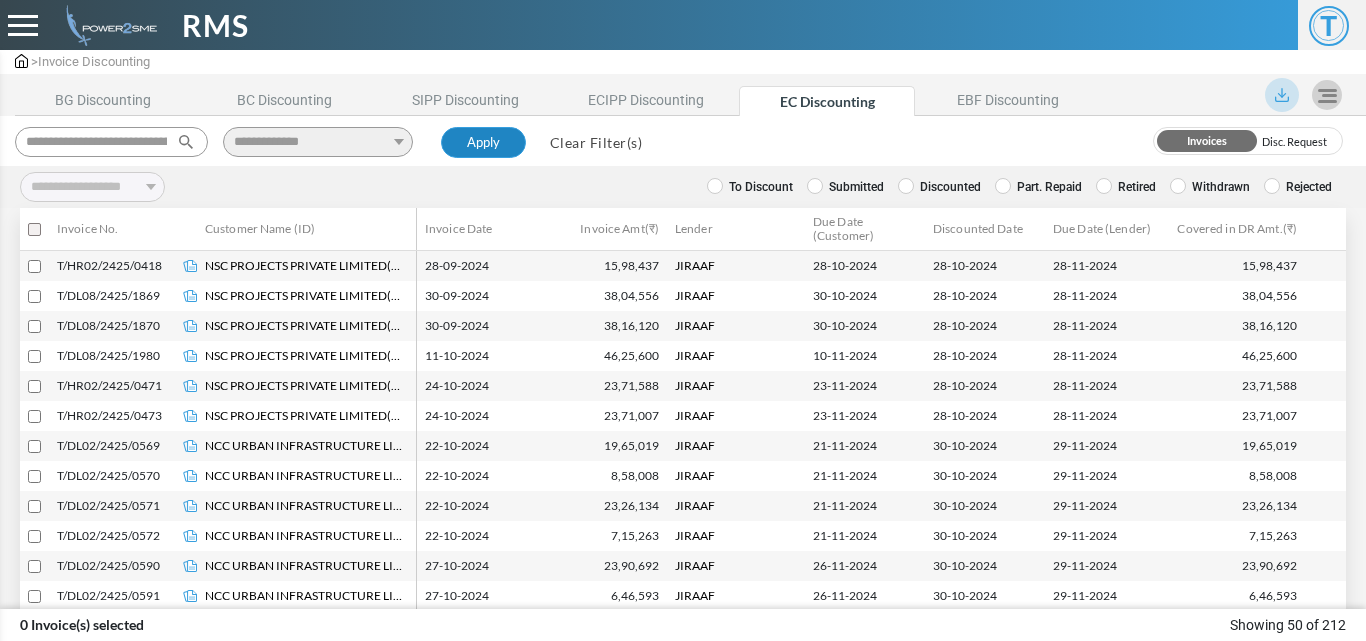 type on "**********" 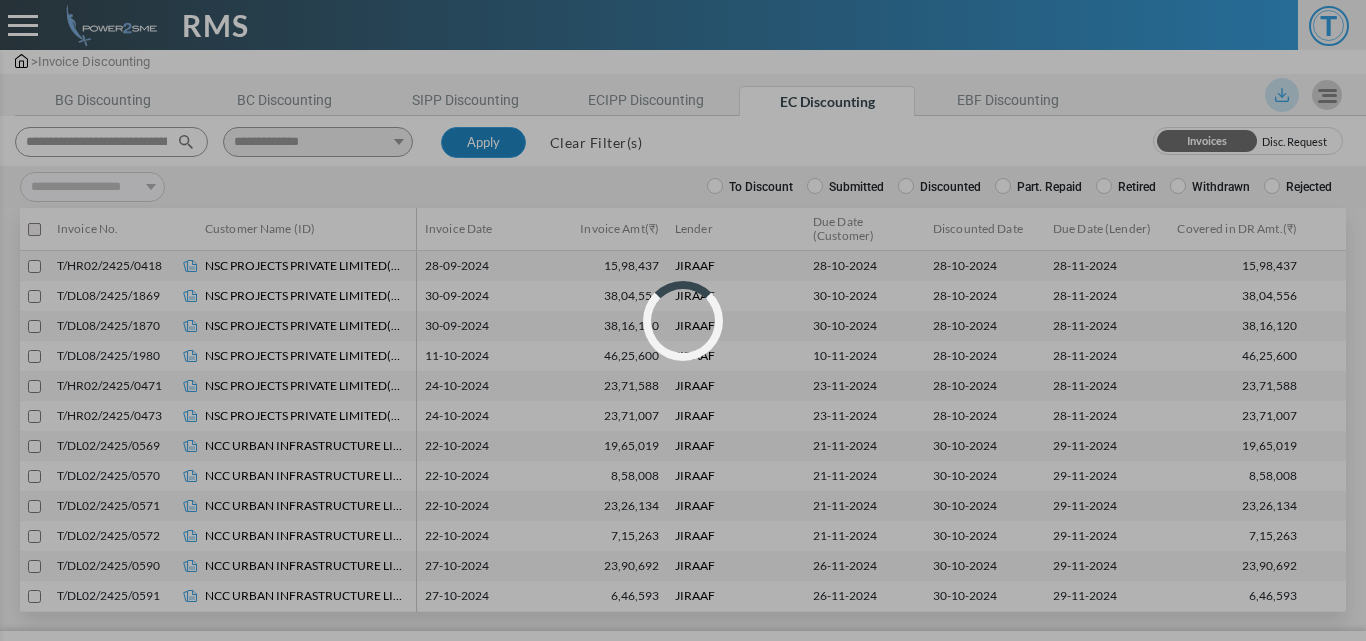 select 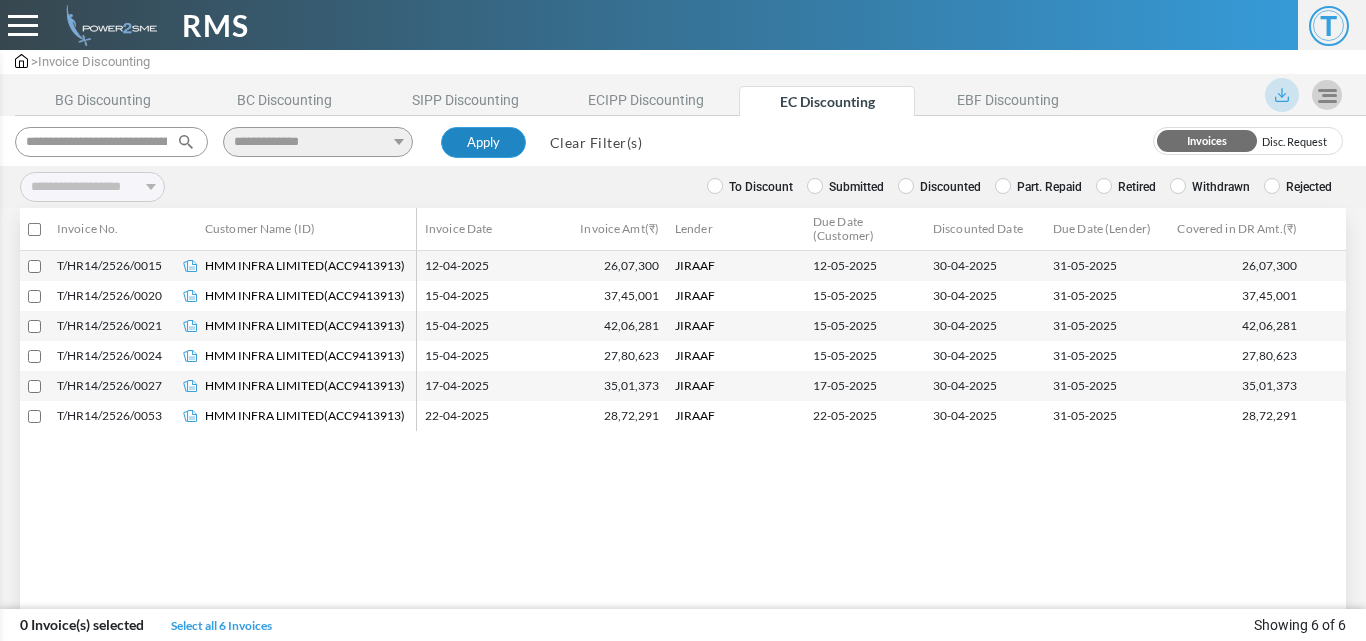 type 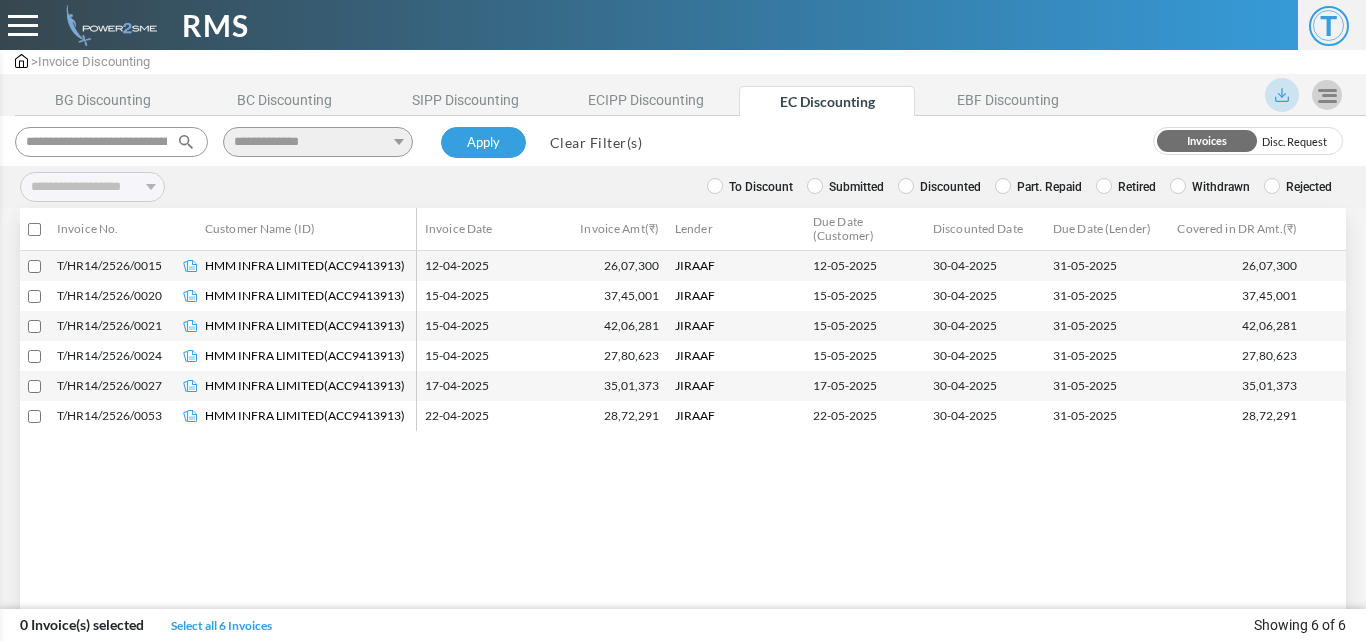 click on "Discounted" at bounding box center (939, 187) 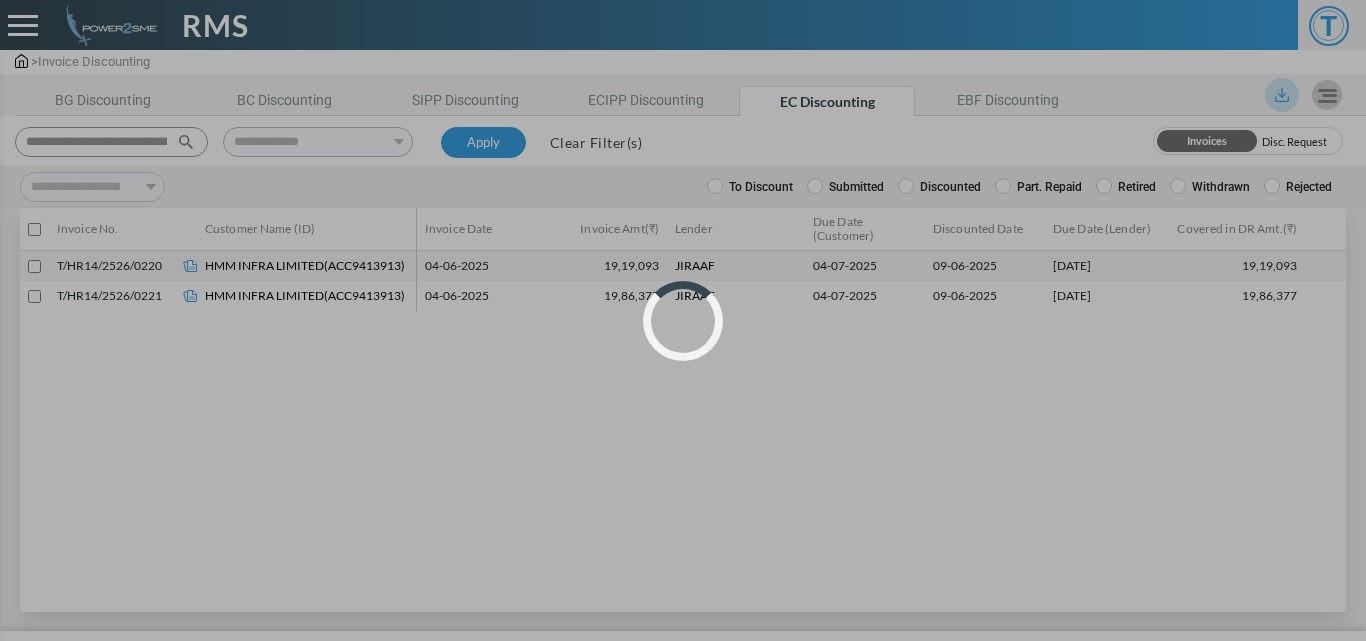select 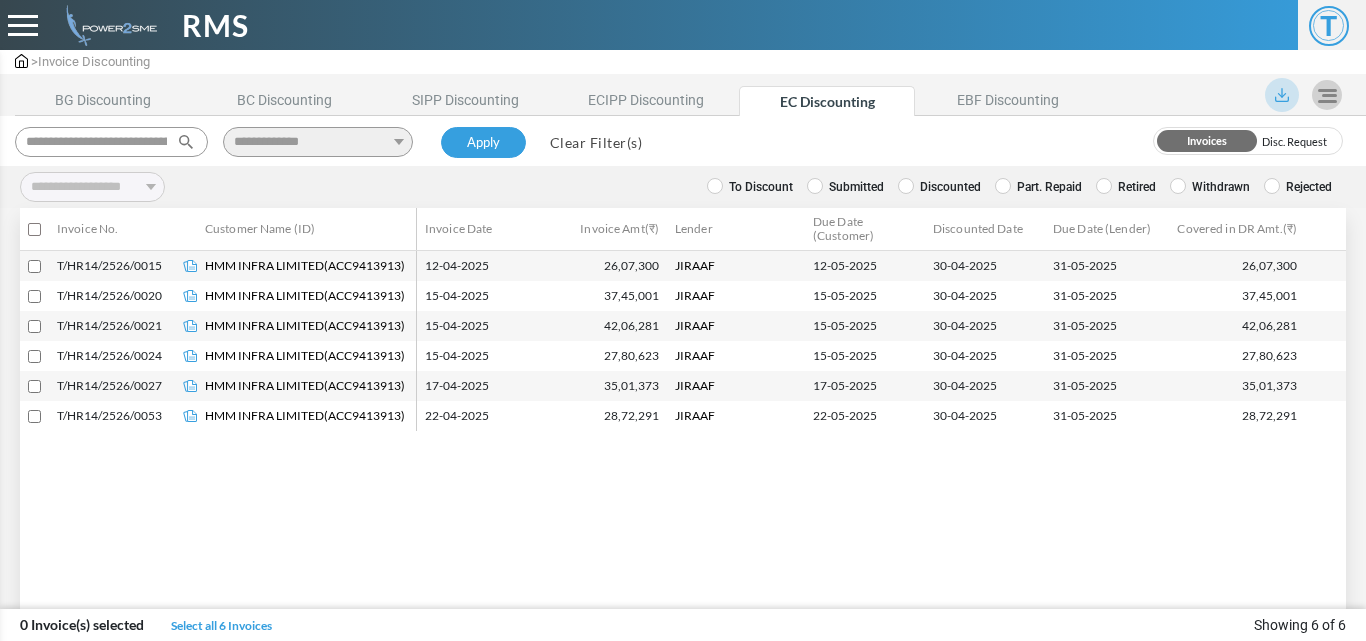 click on "Clear Filter(s)" at bounding box center [596, 142] 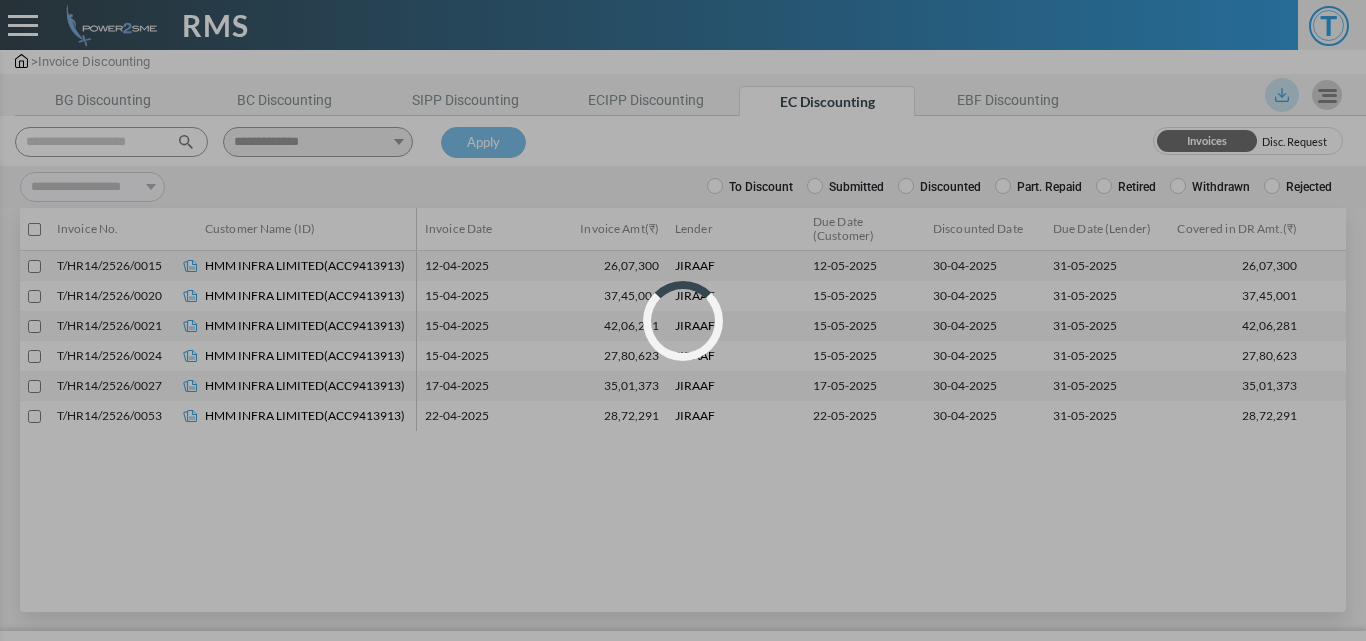 select 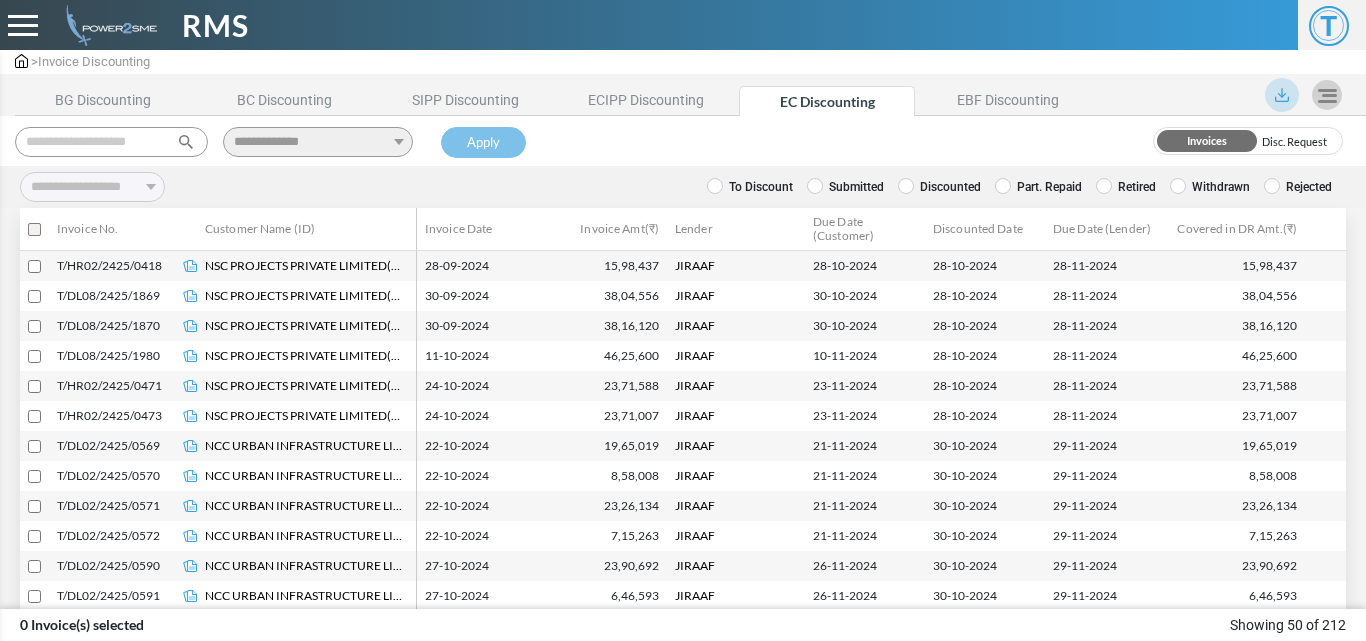 click at bounding box center [111, 142] 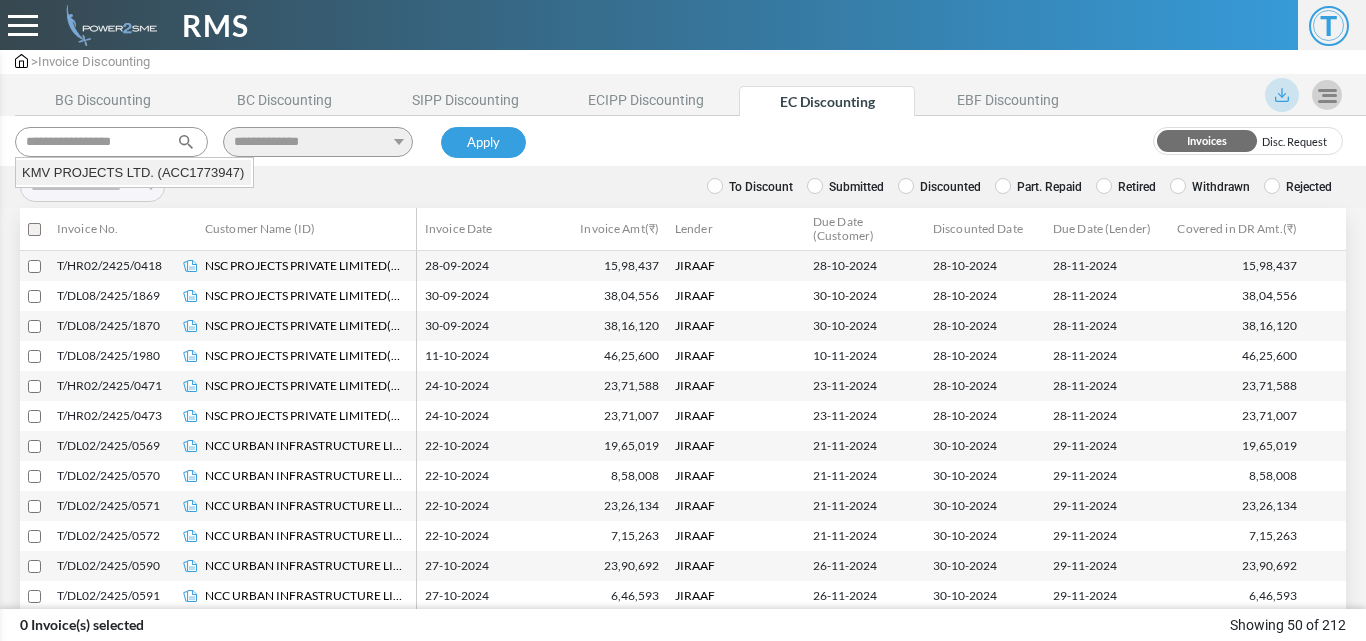 click on "KMV PROJECTS LTD. (ACC1773947)" at bounding box center (133, 173) 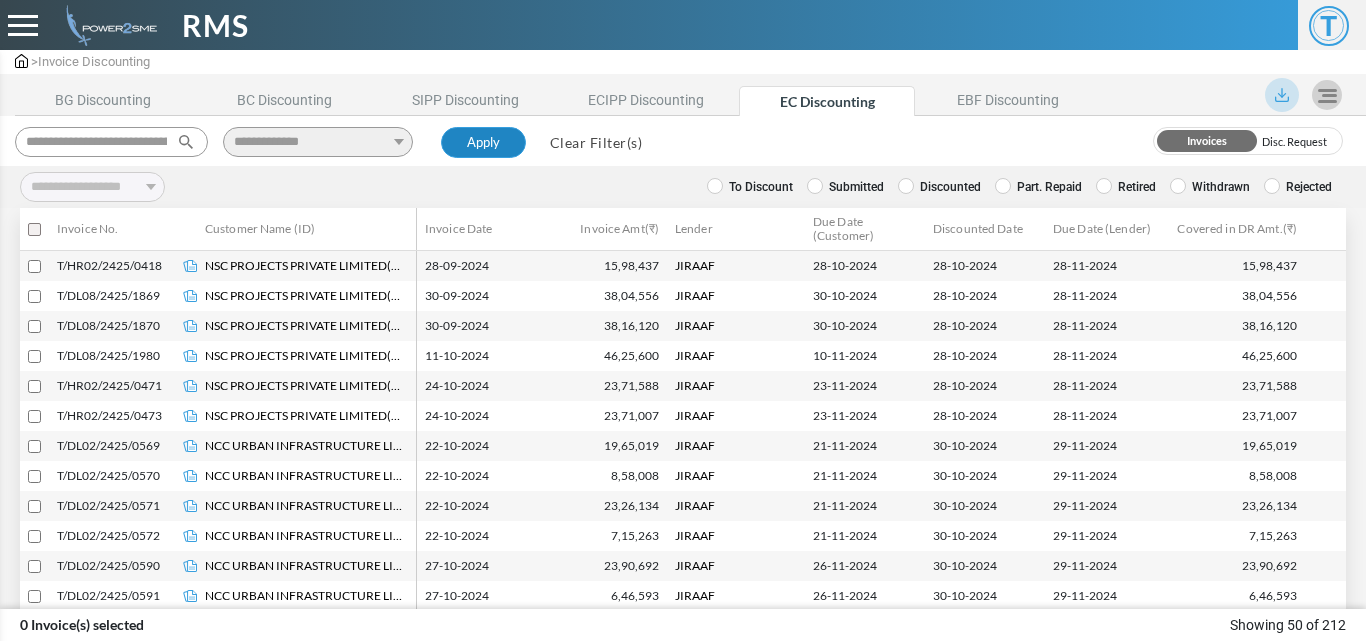 type on "**********" 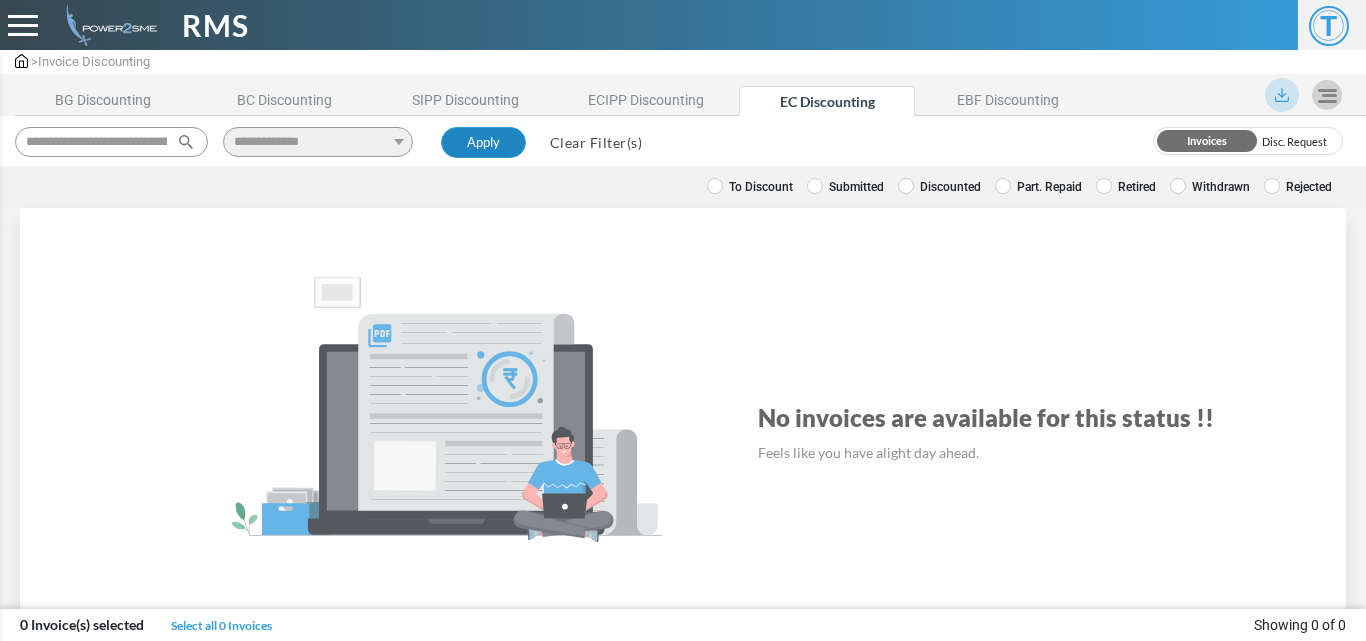click on "Apply" at bounding box center (483, 143) 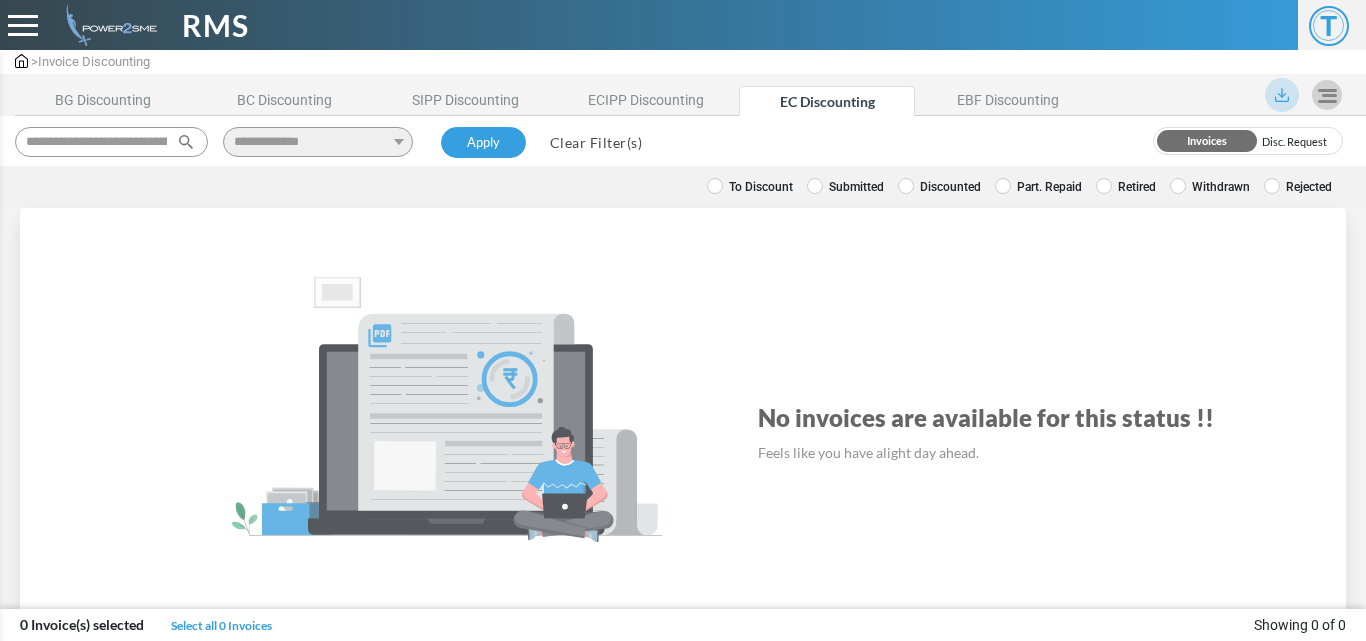 click on "Discounted" at bounding box center [939, 187] 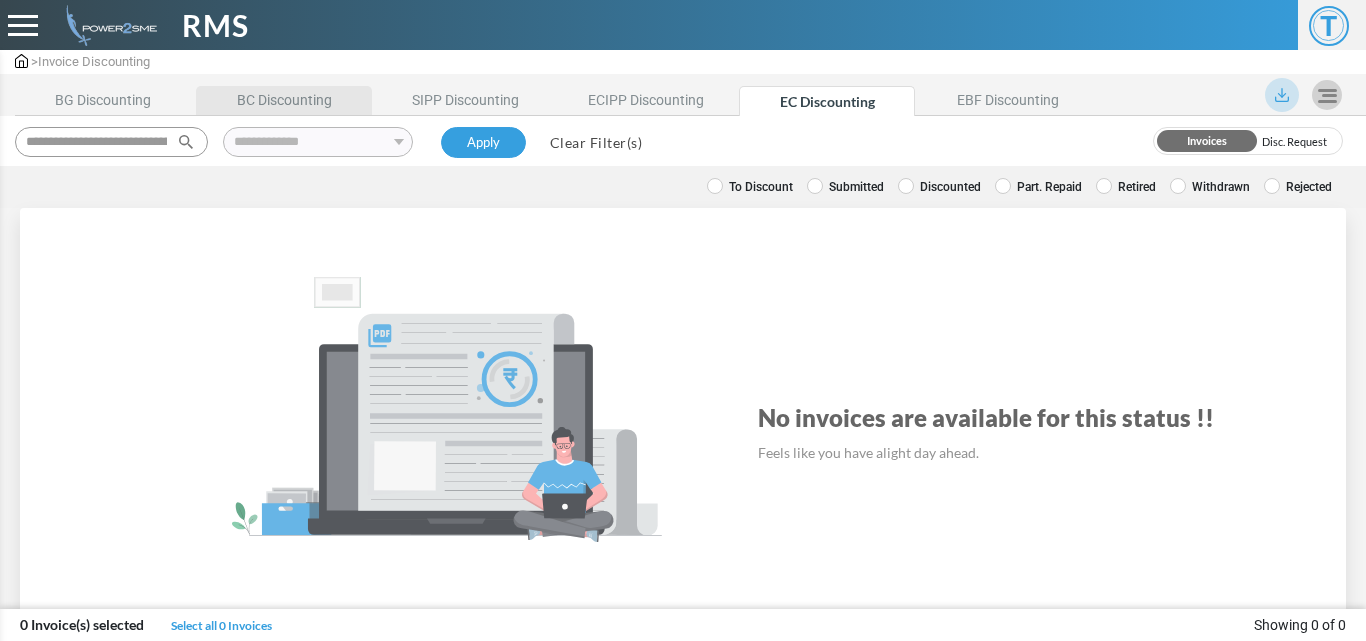 click on "BC Discounting" at bounding box center [284, 100] 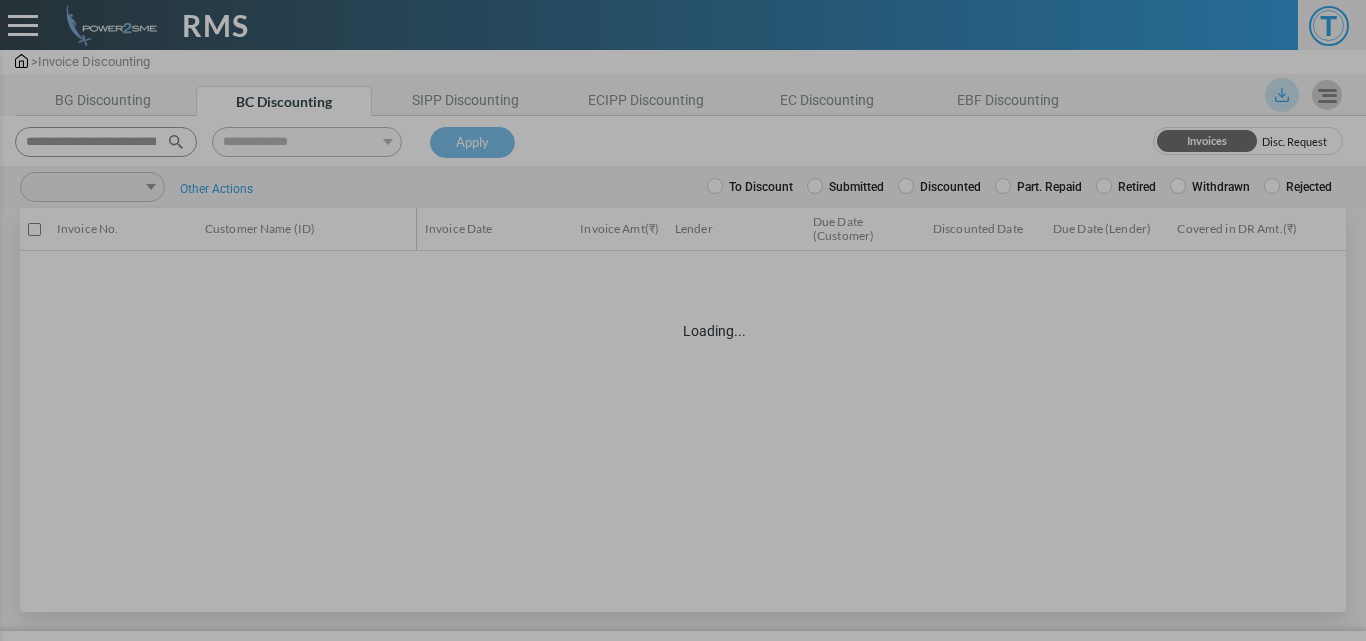 scroll, scrollTop: 0, scrollLeft: 0, axis: both 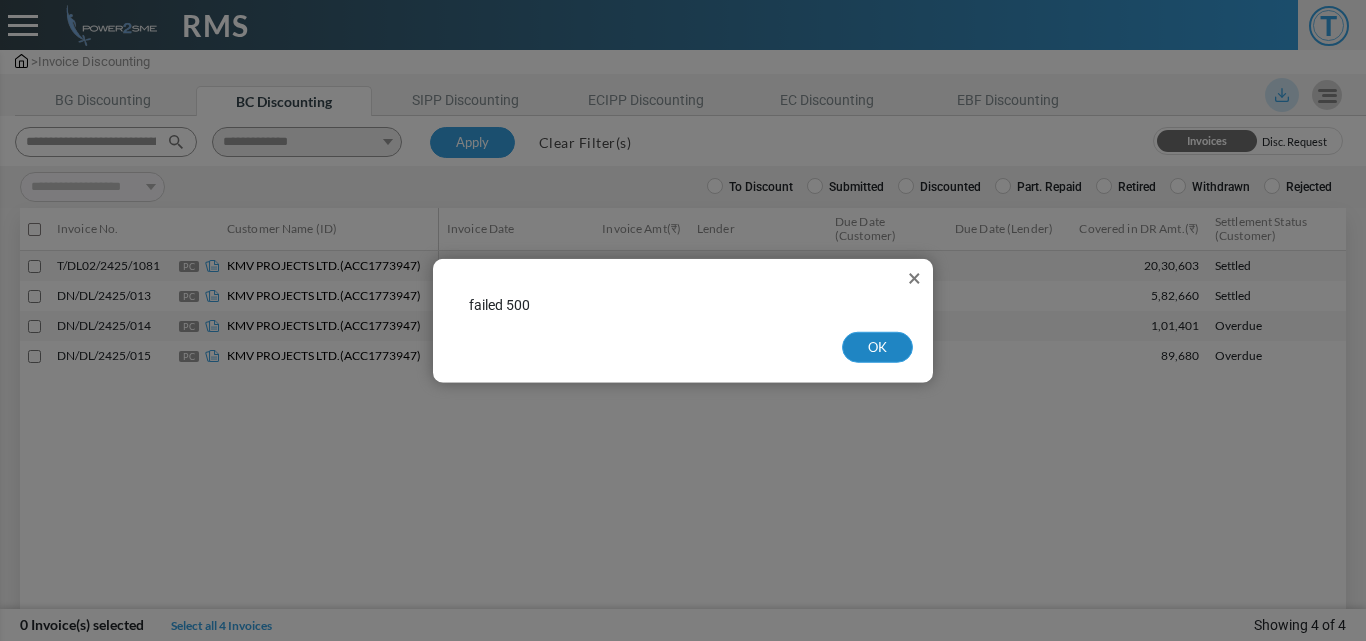 click on "OK" at bounding box center [877, 347] 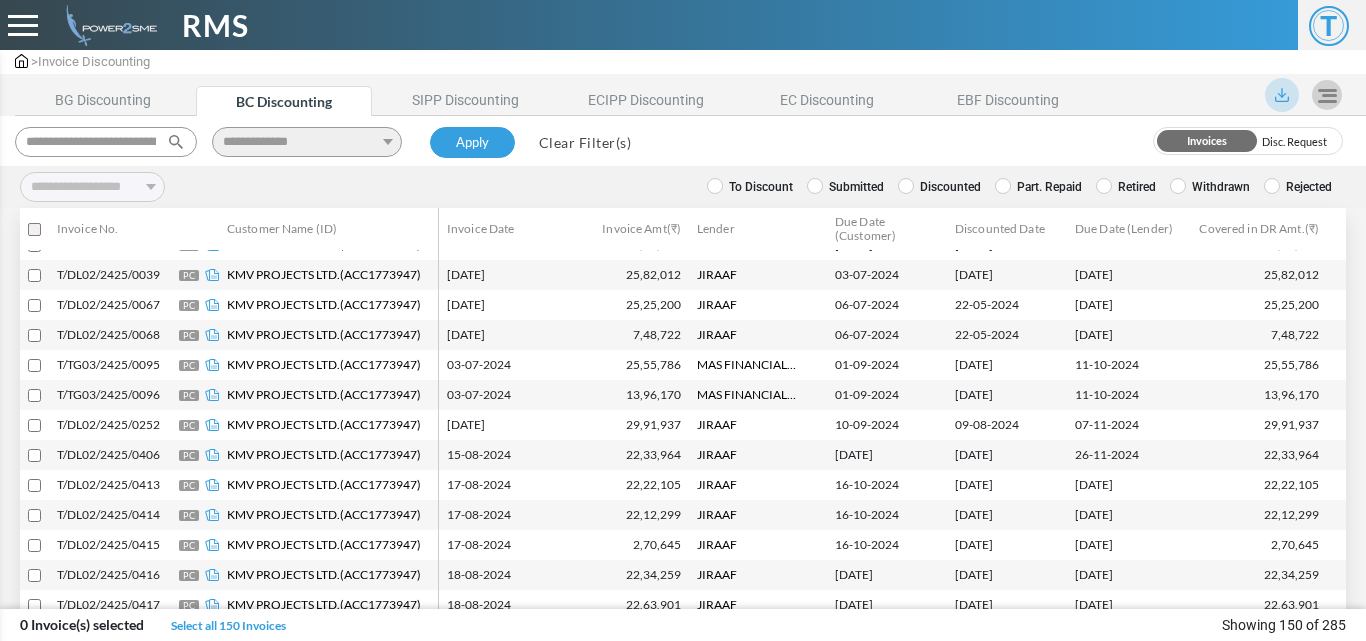 scroll, scrollTop: 4097, scrollLeft: 0, axis: vertical 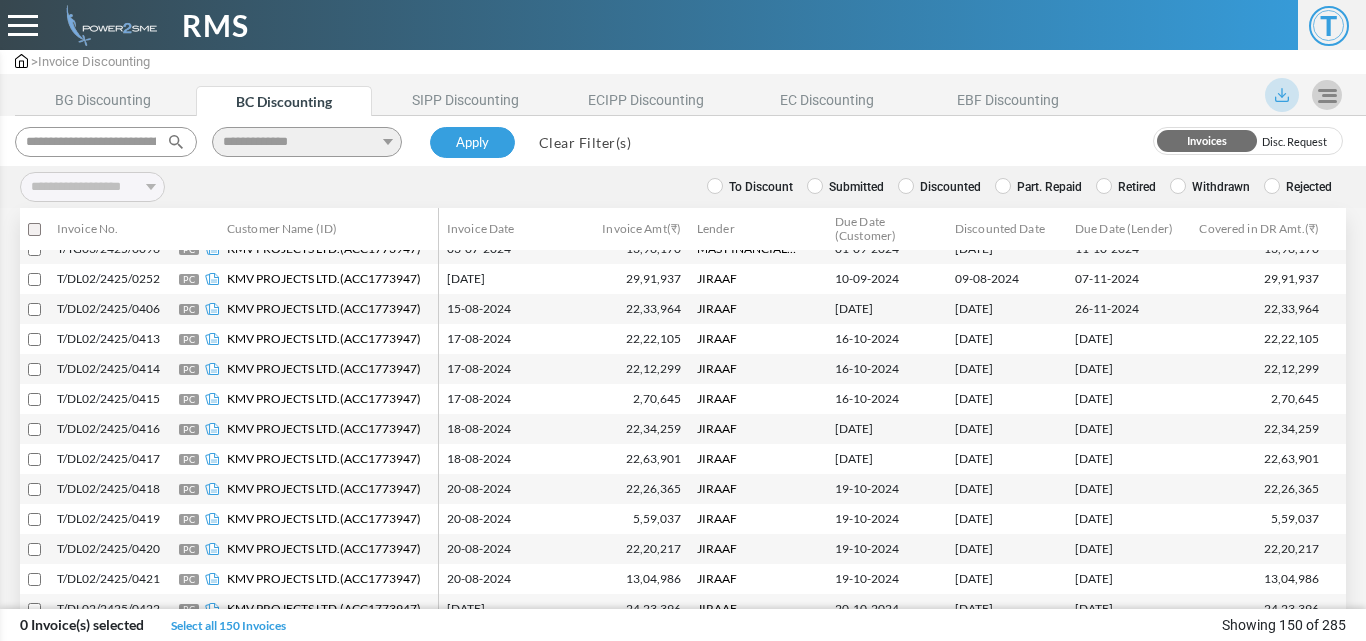 click on "To Discount" at bounding box center [750, 187] 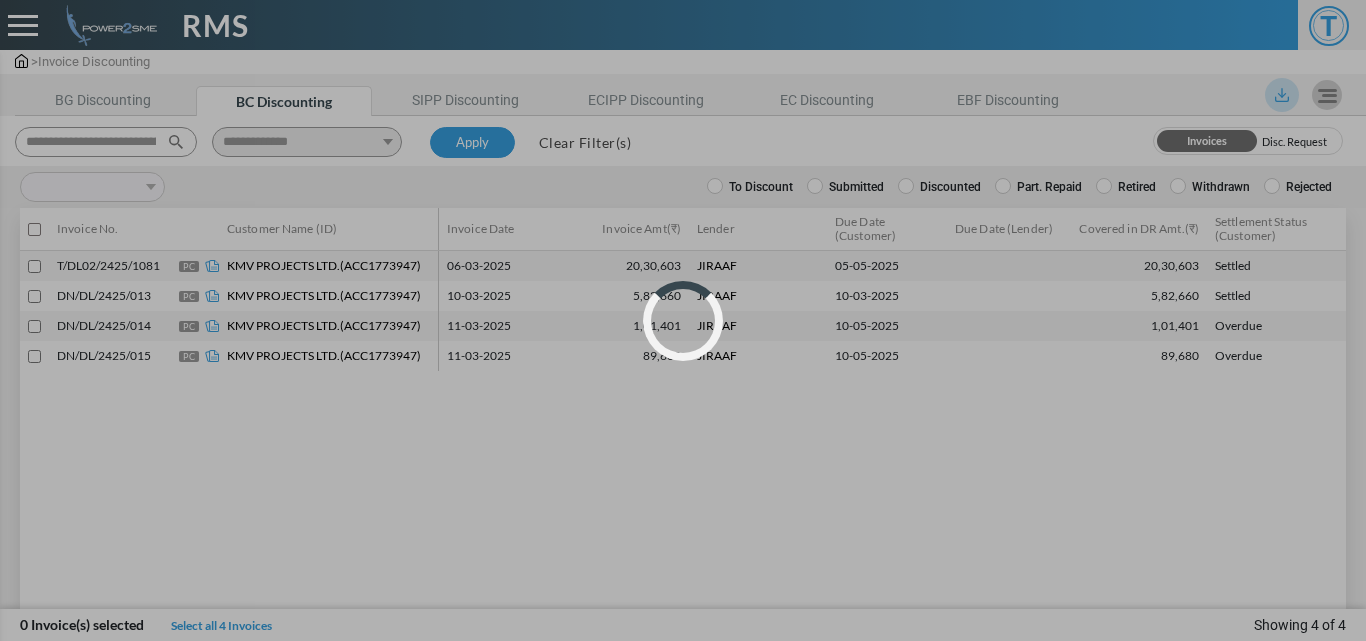 scroll, scrollTop: 0, scrollLeft: 0, axis: both 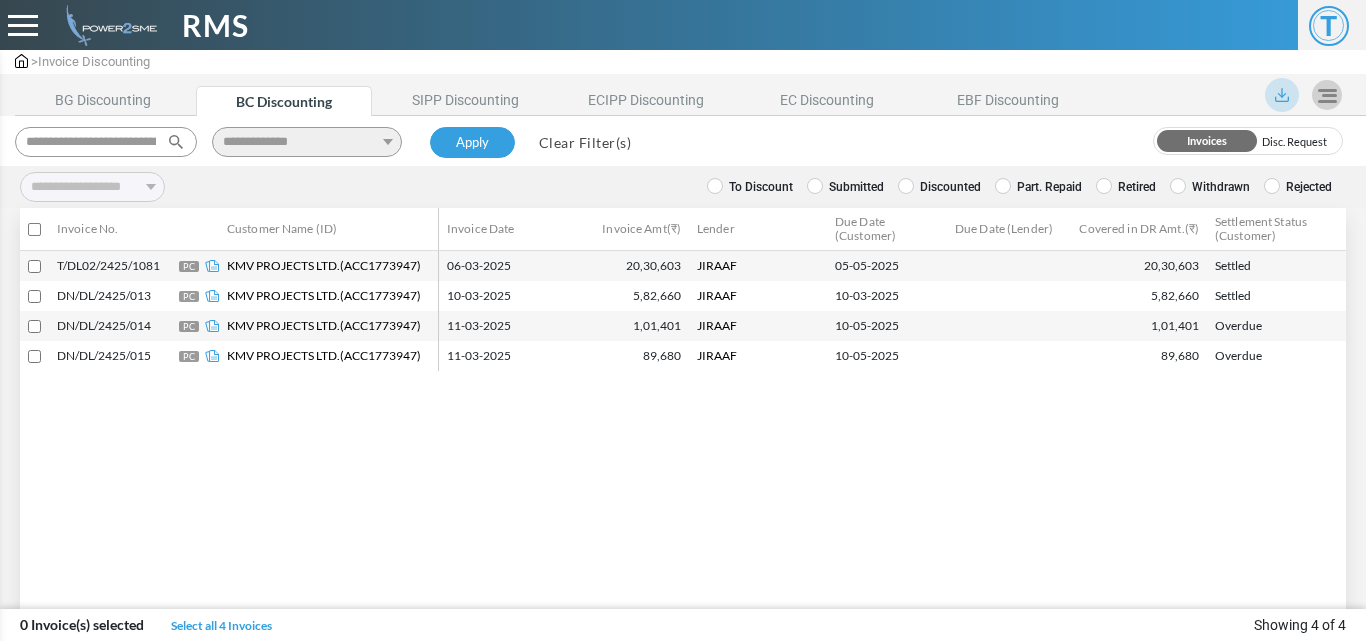 drag, startPoint x: 864, startPoint y: 175, endPoint x: 863, endPoint y: 194, distance: 19.026299 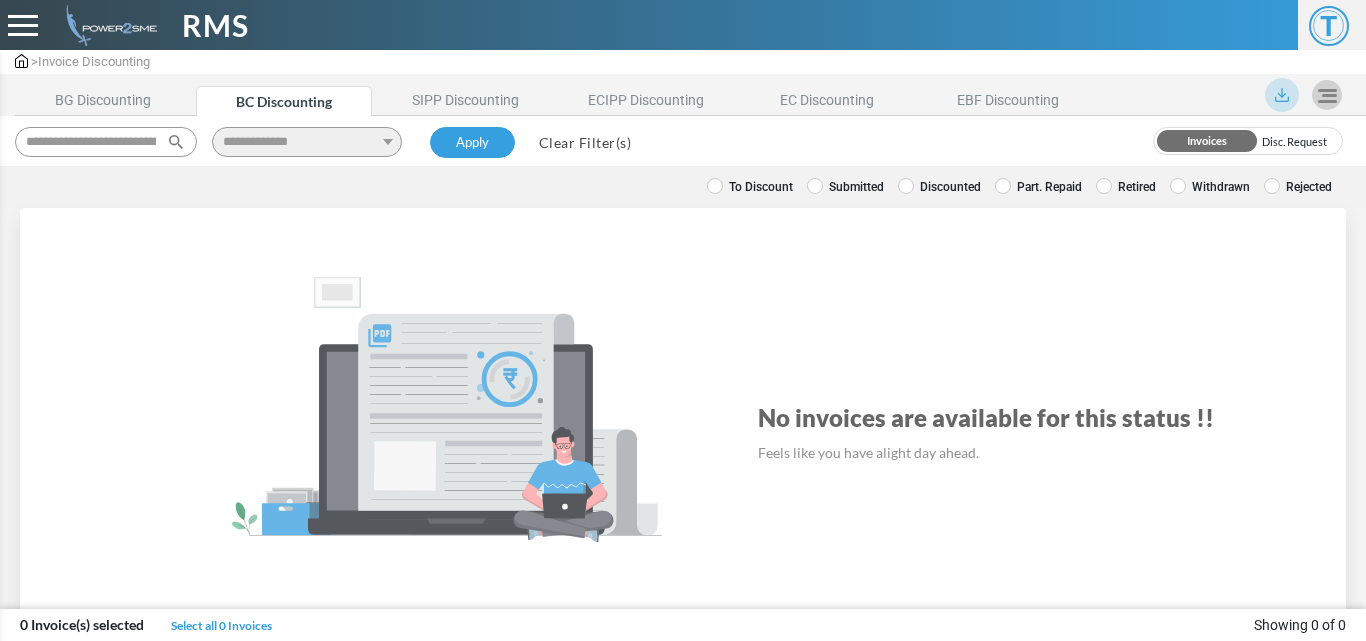 click on "Discounted" at bounding box center [939, 187] 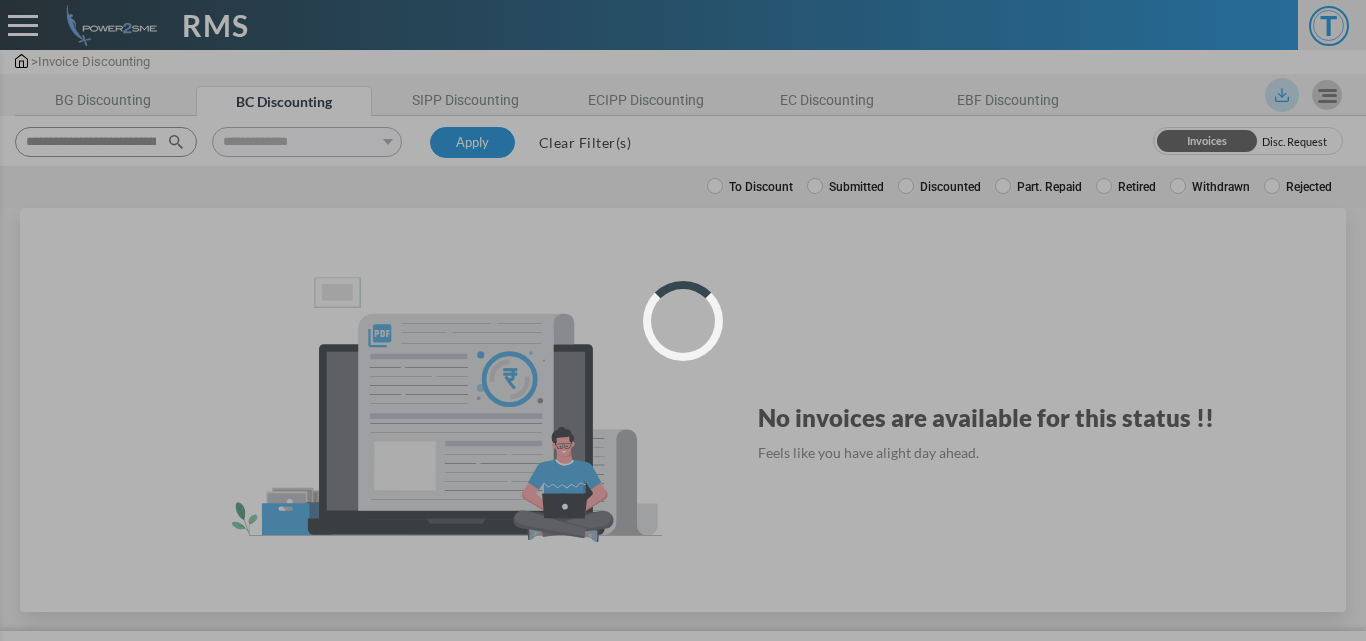 select 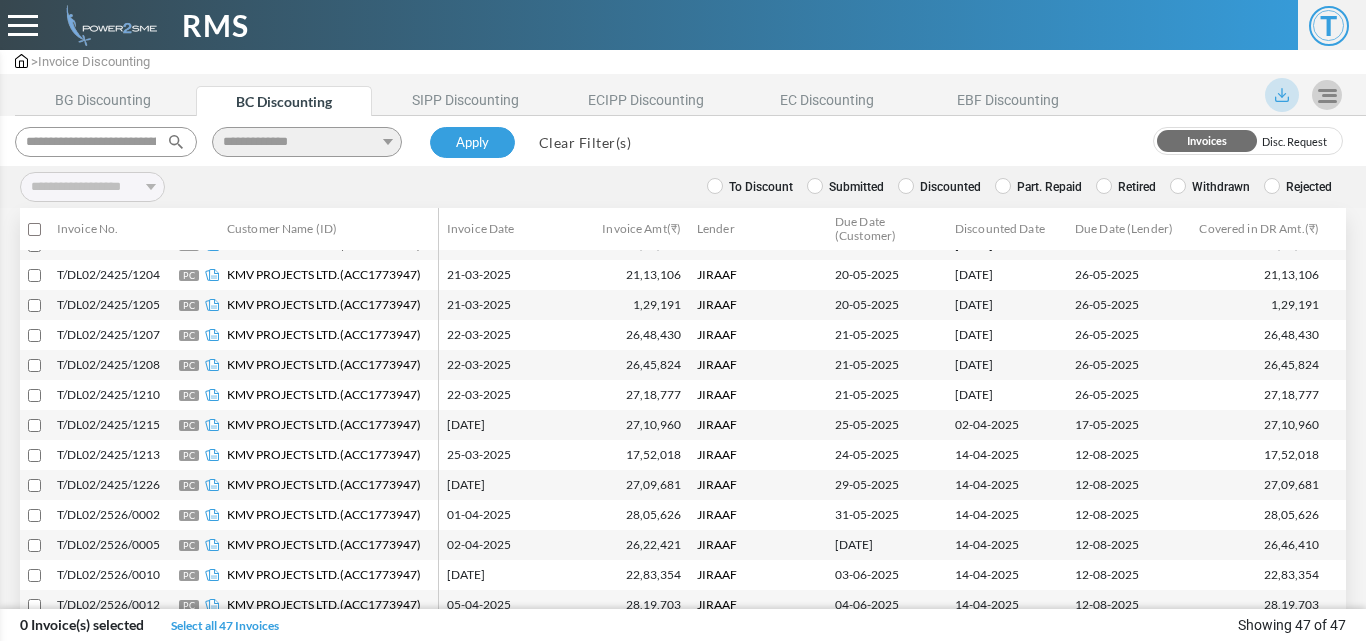 scroll, scrollTop: 700, scrollLeft: 0, axis: vertical 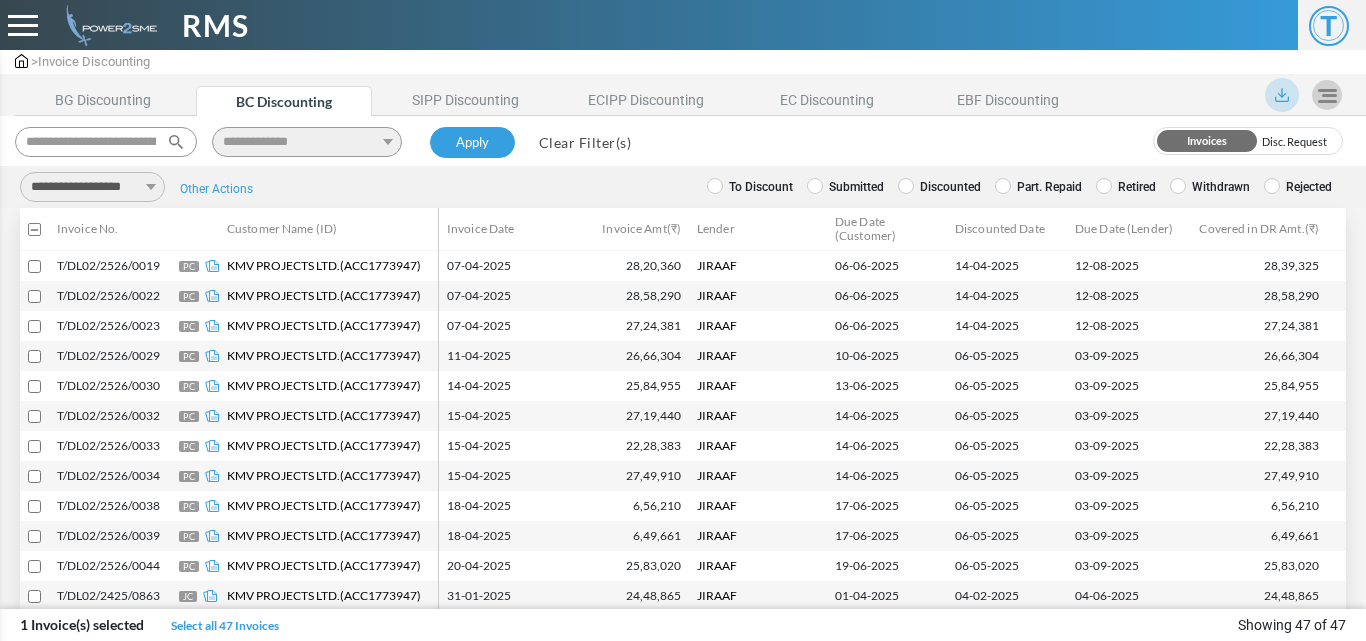 click on "**********" at bounding box center [92, 187] 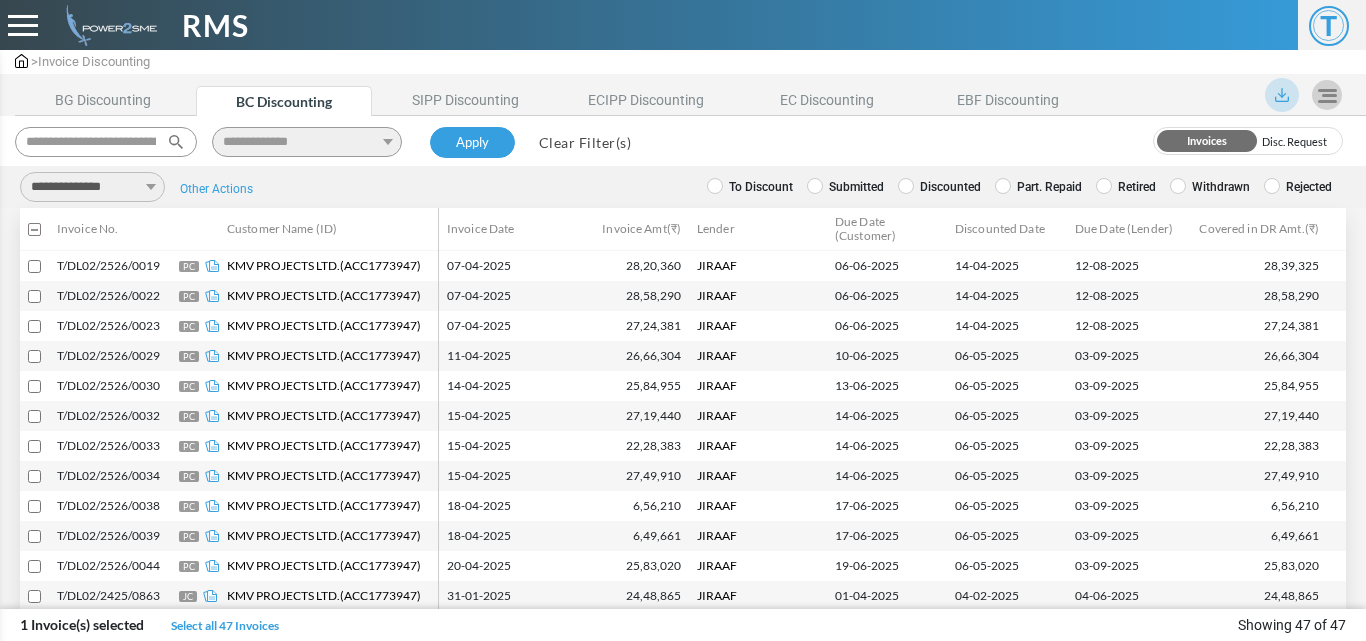click on "**********" at bounding box center [92, 187] 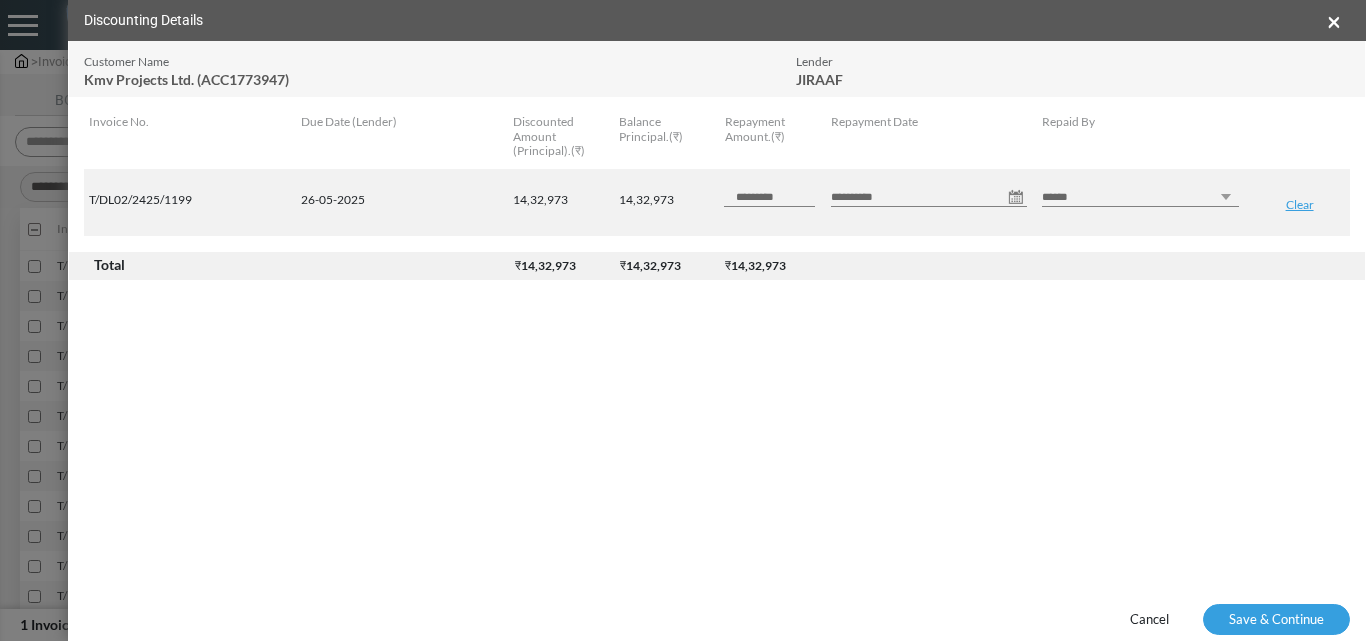 click on "****** *** ********" at bounding box center (1140, 197) 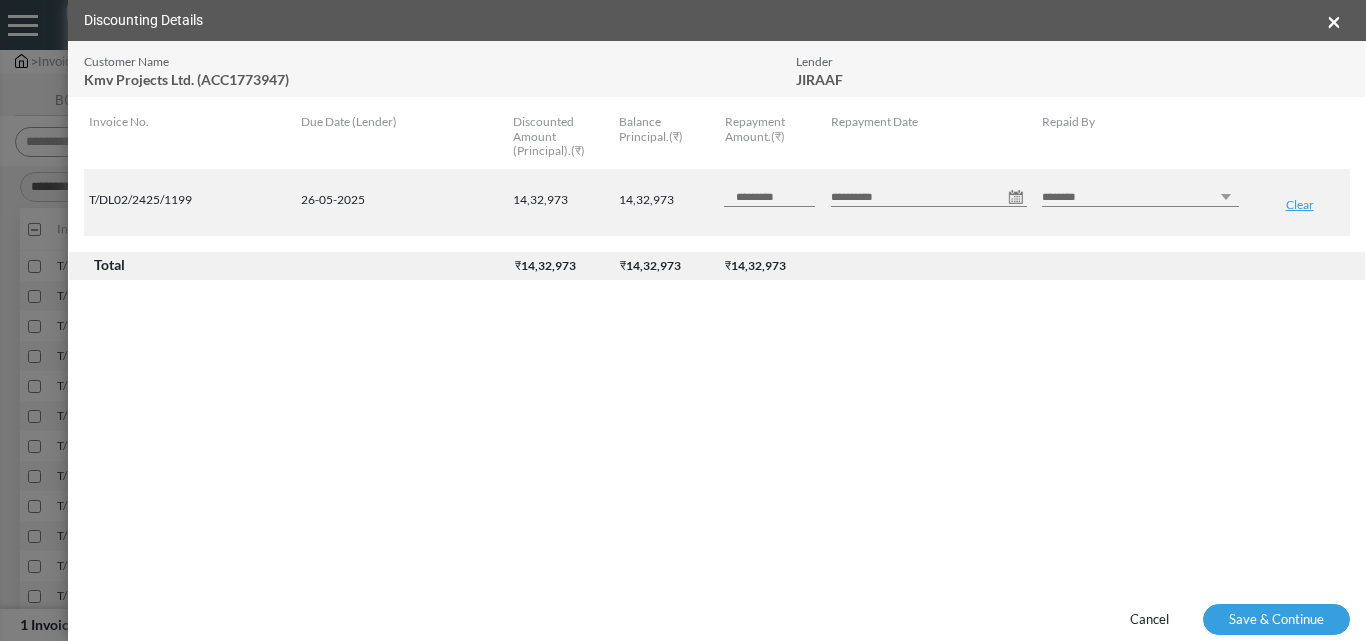 click on "****** *** ********" at bounding box center [1140, 197] 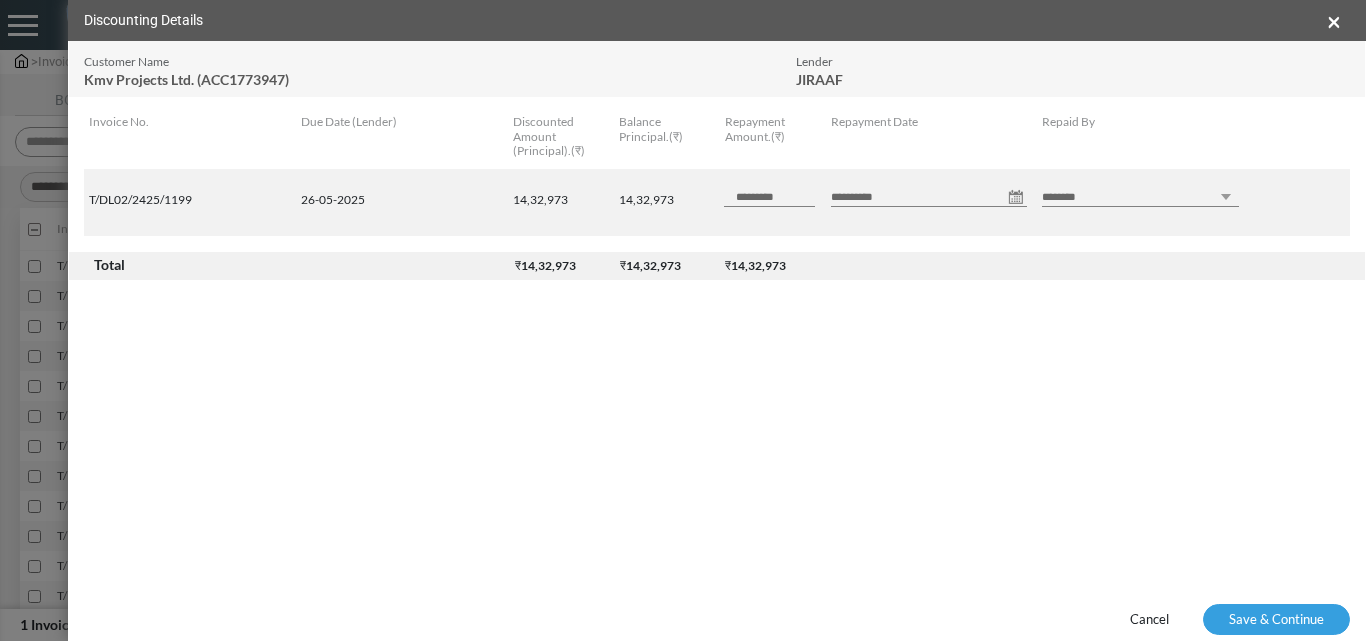 click on "Cancel
Save & Continue" at bounding box center [717, 620] 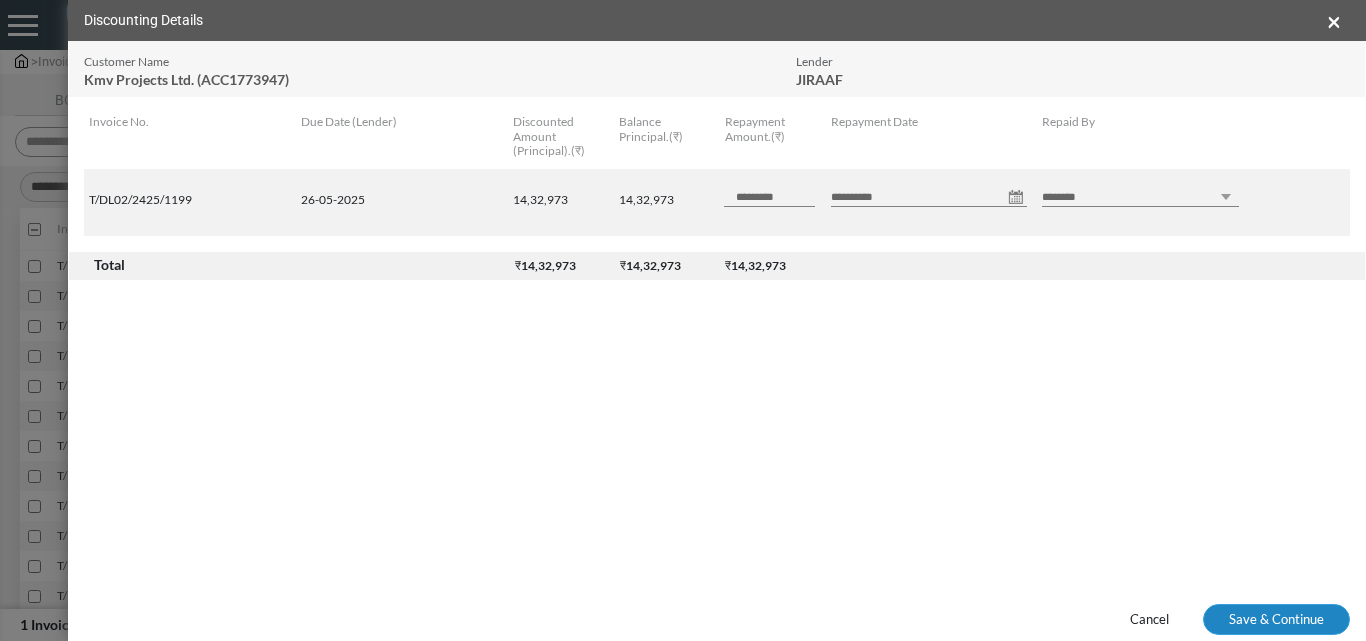click on "Save & Continue" at bounding box center [1276, 620] 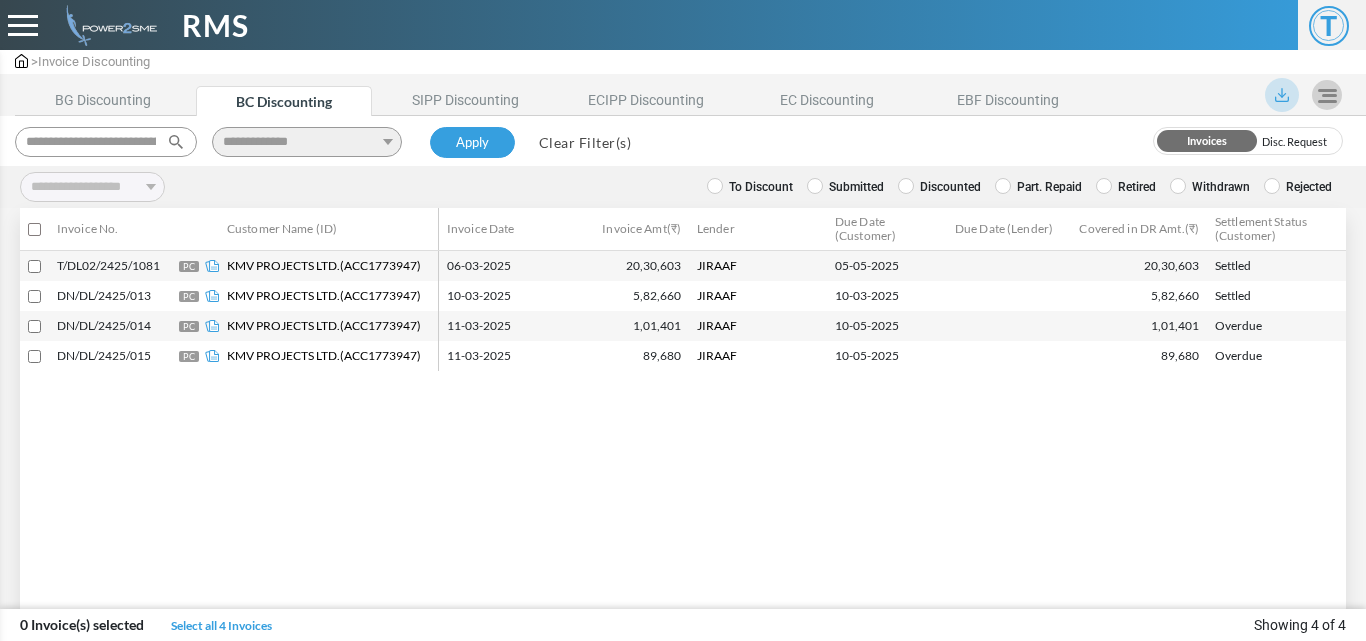 scroll, scrollTop: 0, scrollLeft: 0, axis: both 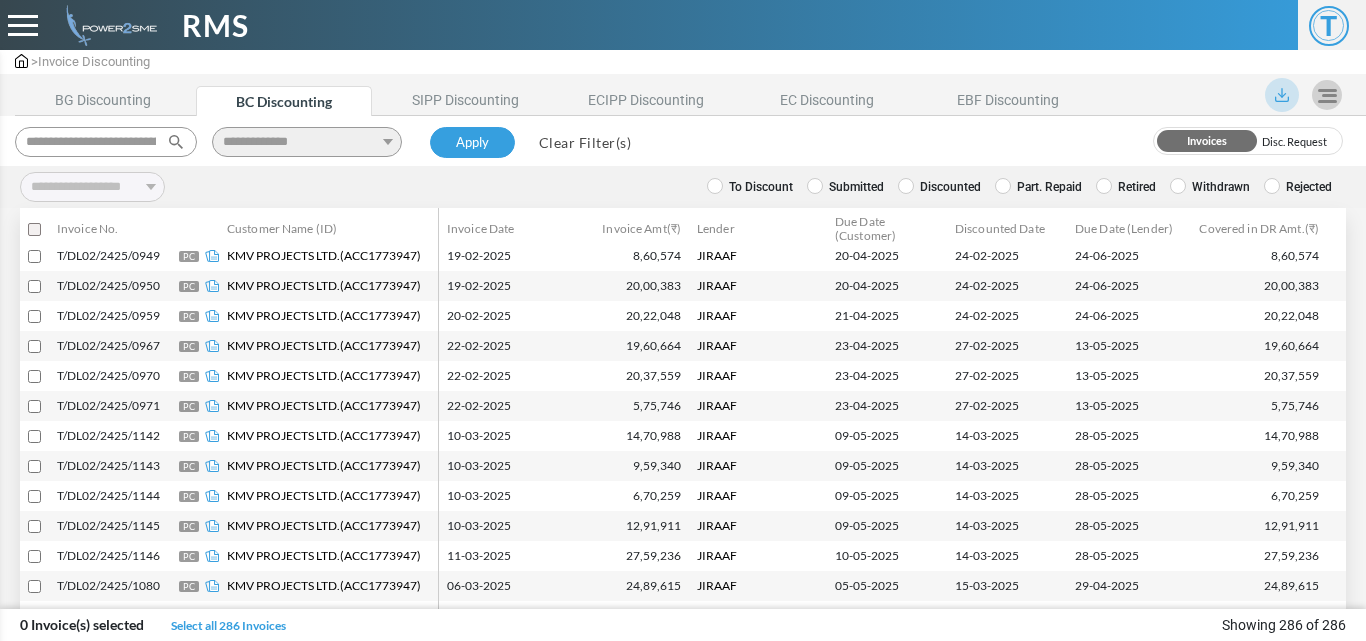 click on "Discounted" at bounding box center (939, 187) 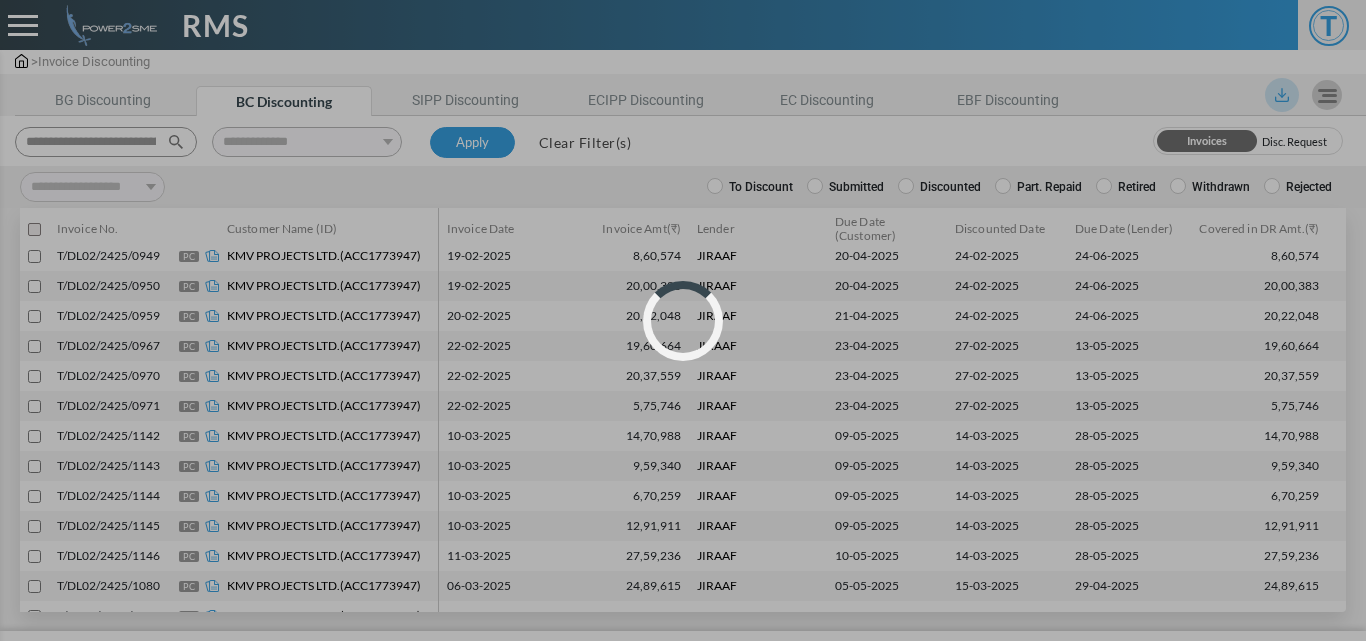 select 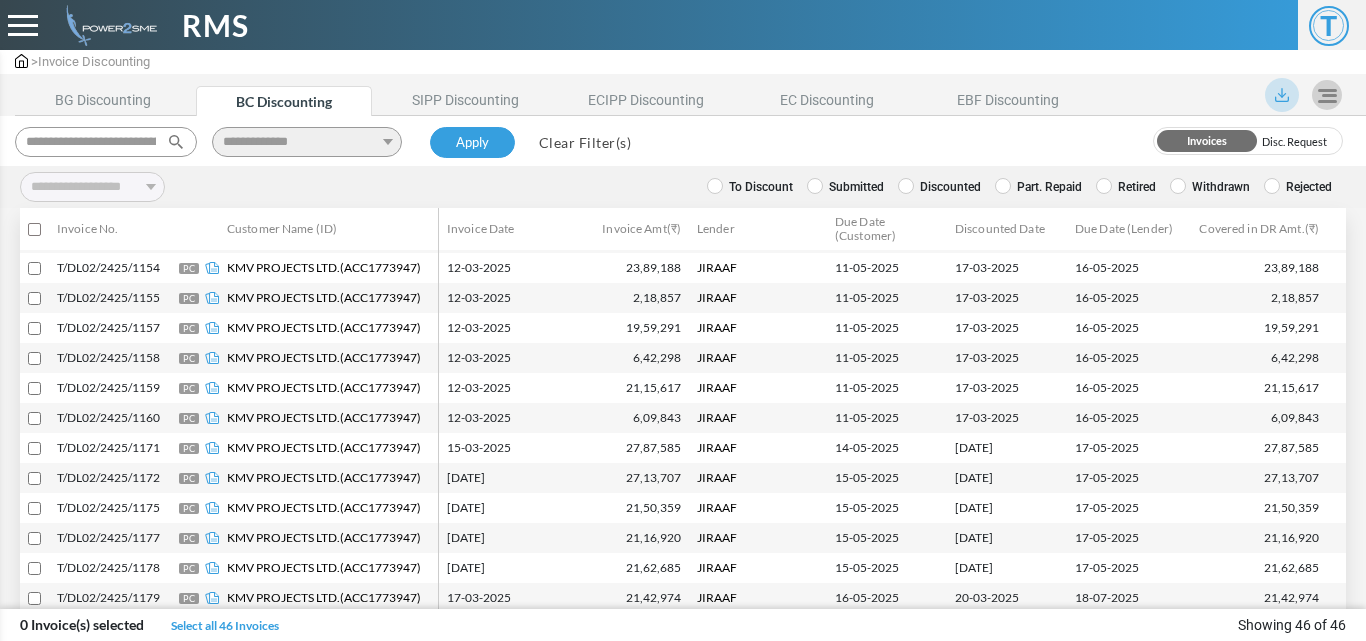 scroll, scrollTop: 0, scrollLeft: 0, axis: both 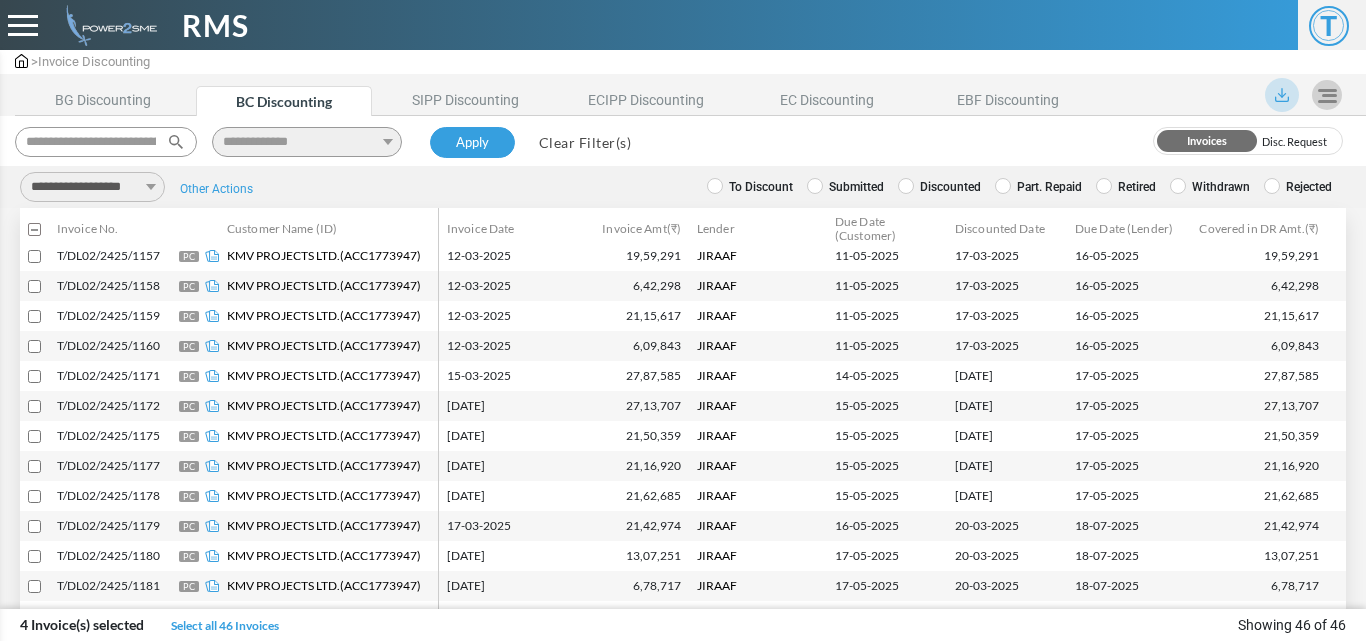 drag, startPoint x: 144, startPoint y: 176, endPoint x: 141, endPoint y: 197, distance: 21.213203 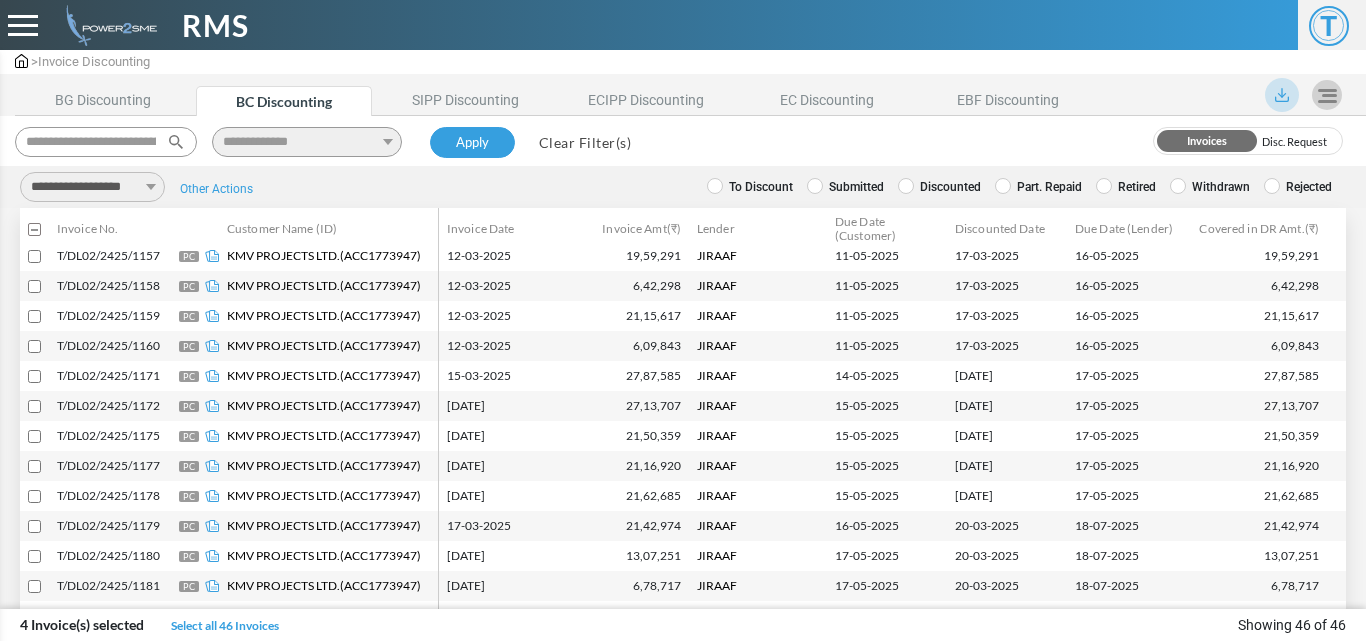 click on "**********" at bounding box center [92, 187] 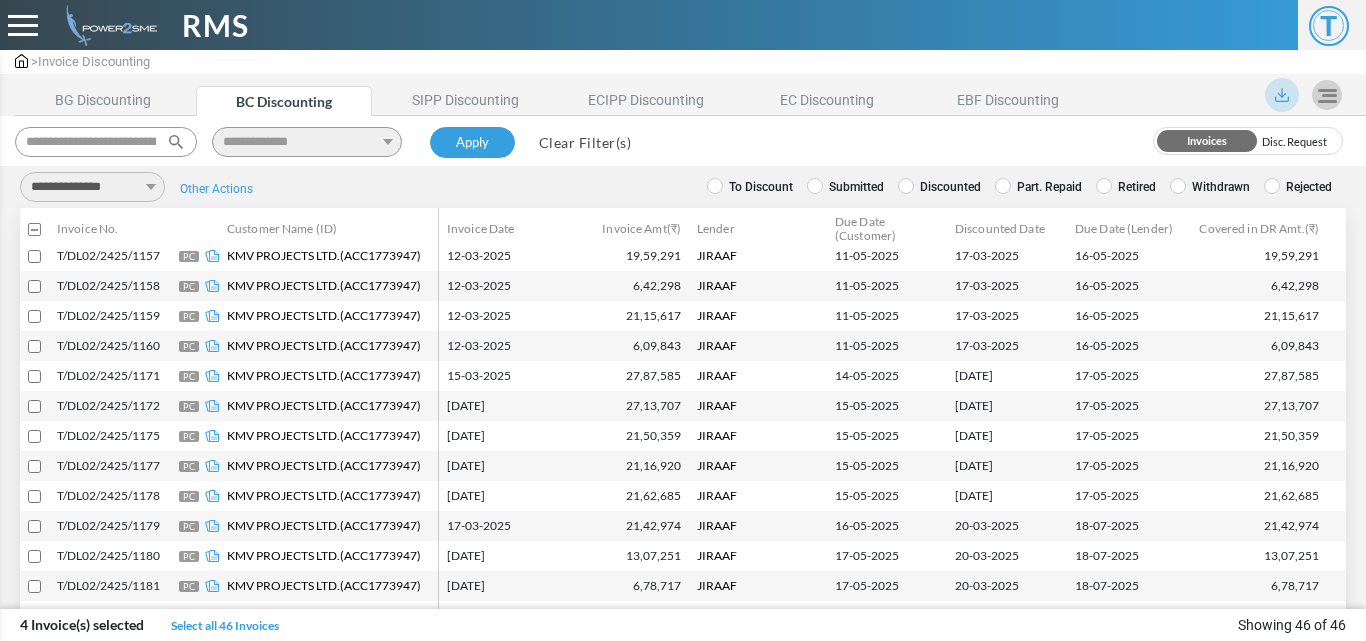 click on "**********" at bounding box center (92, 187) 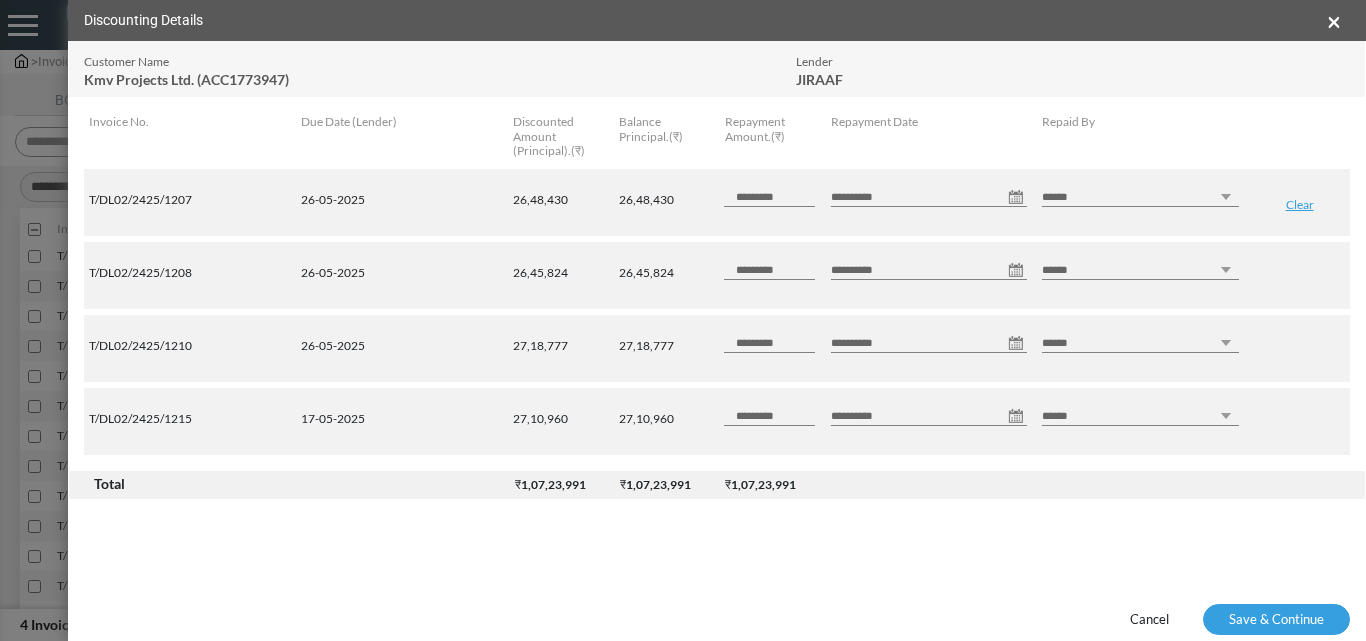 click on "****** *** ********" at bounding box center (1140, 197) 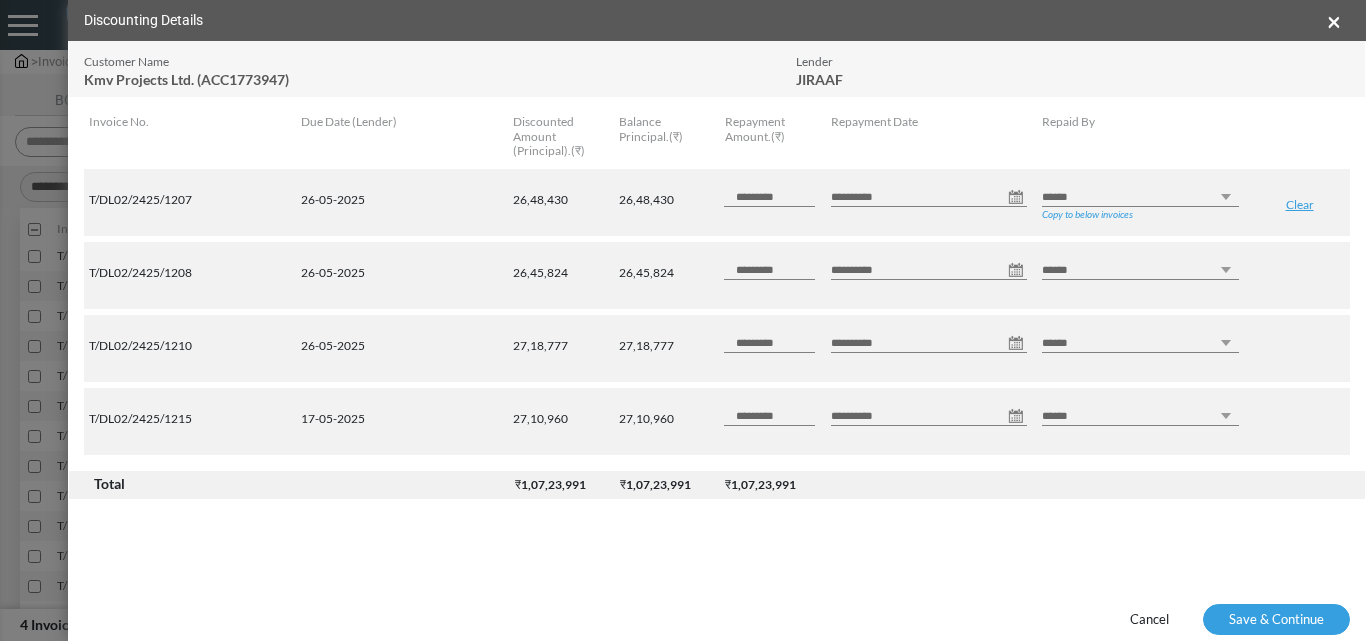 select on "********" 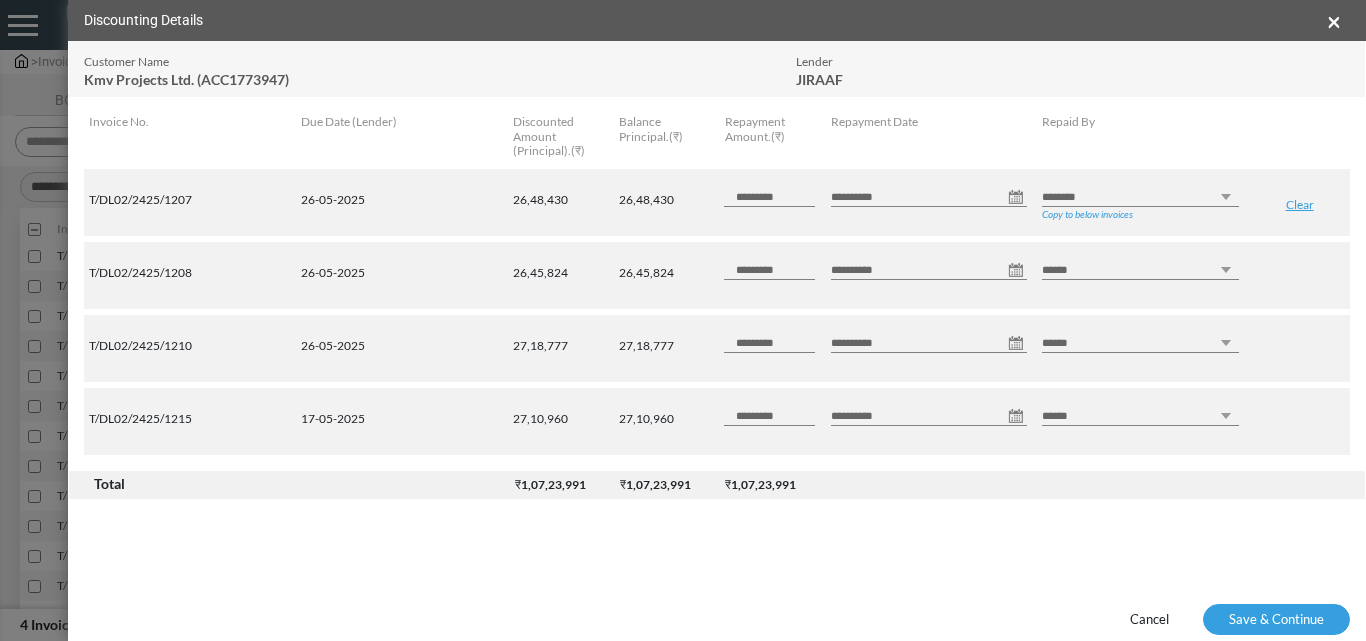 click on "****** *** ********" at bounding box center [1140, 197] 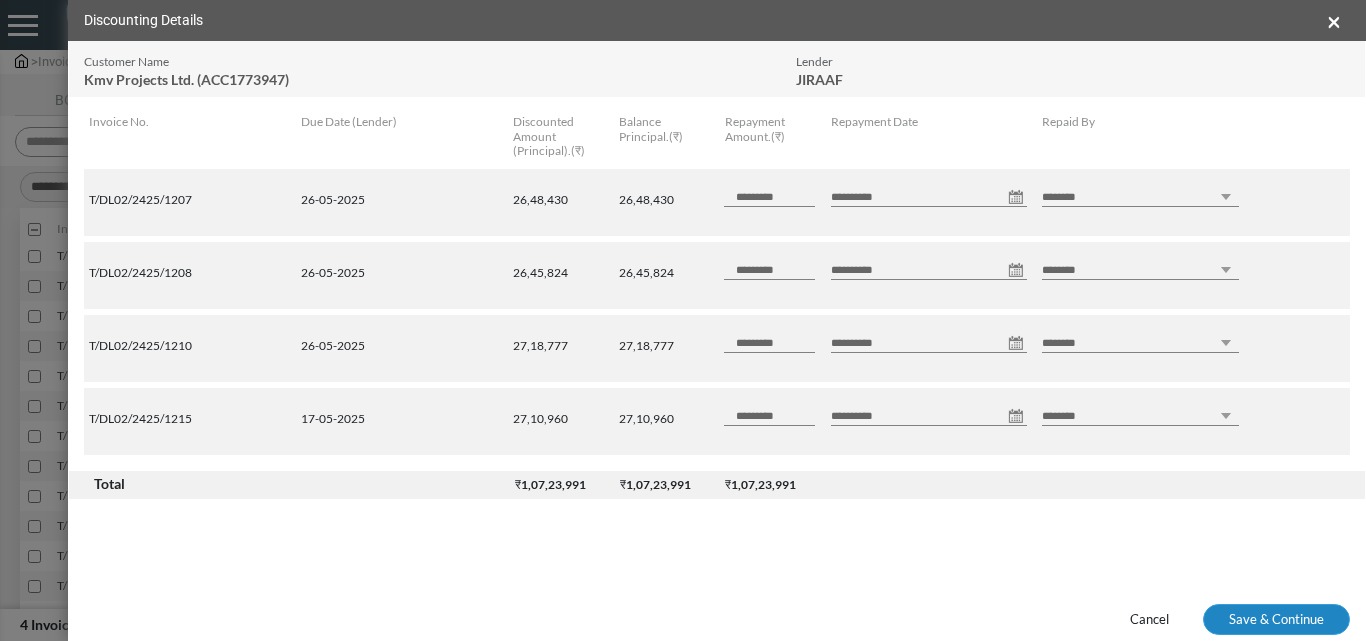 click on "Save & Continue" at bounding box center [1276, 620] 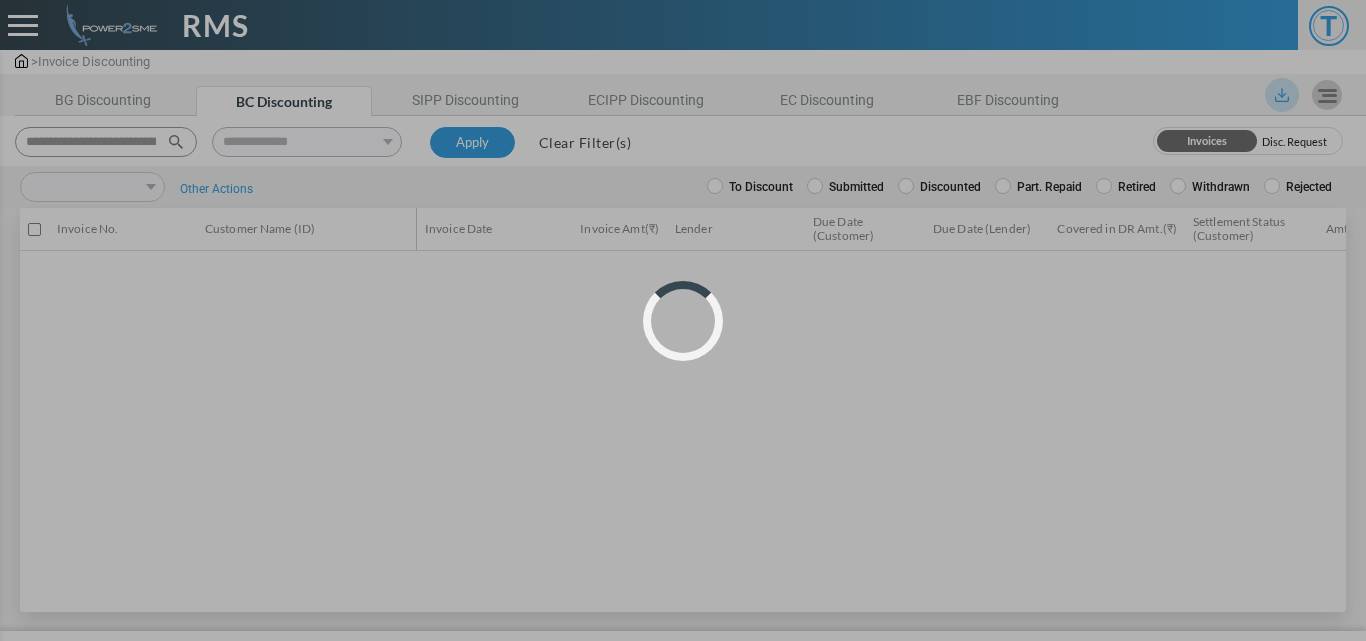 scroll, scrollTop: 0, scrollLeft: 0, axis: both 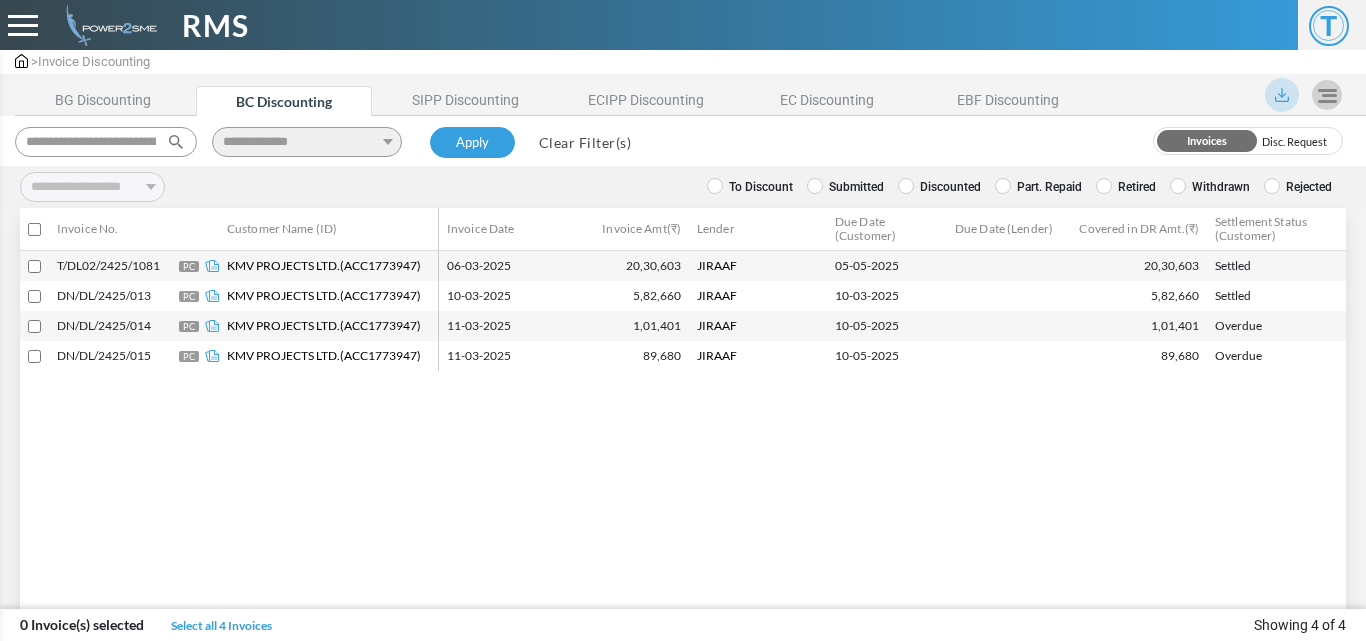 click on "Discounted" at bounding box center [939, 187] 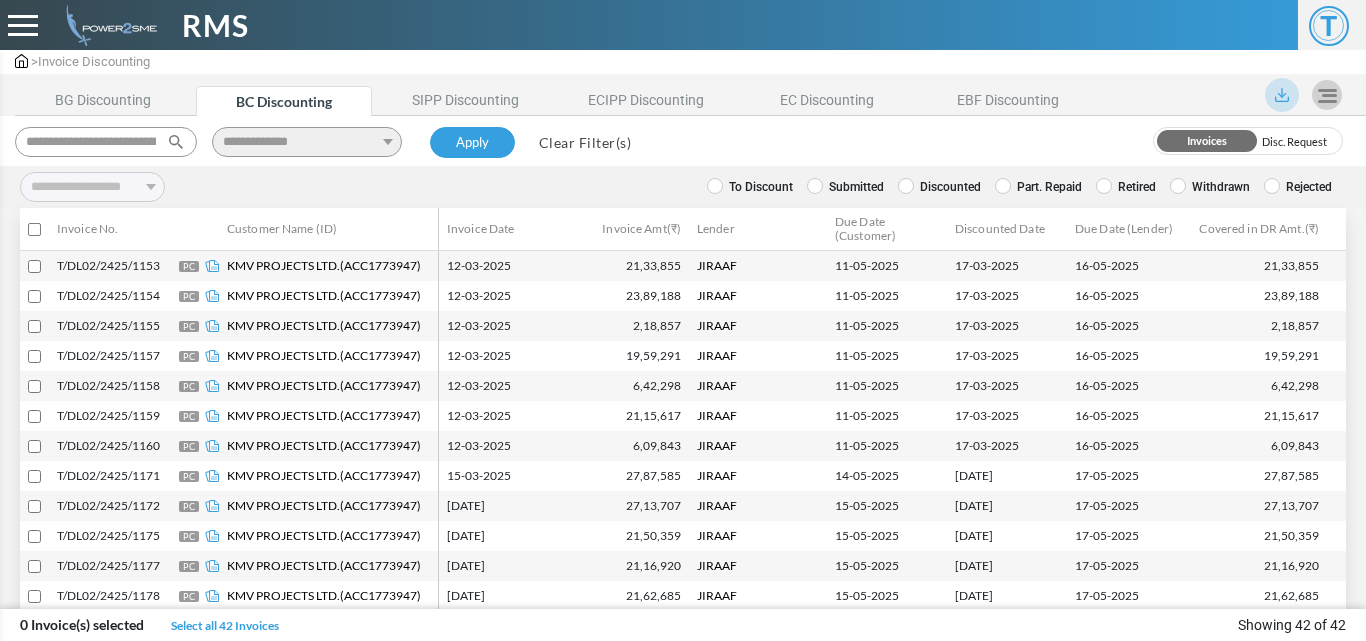 click on "Submitted" at bounding box center [845, 187] 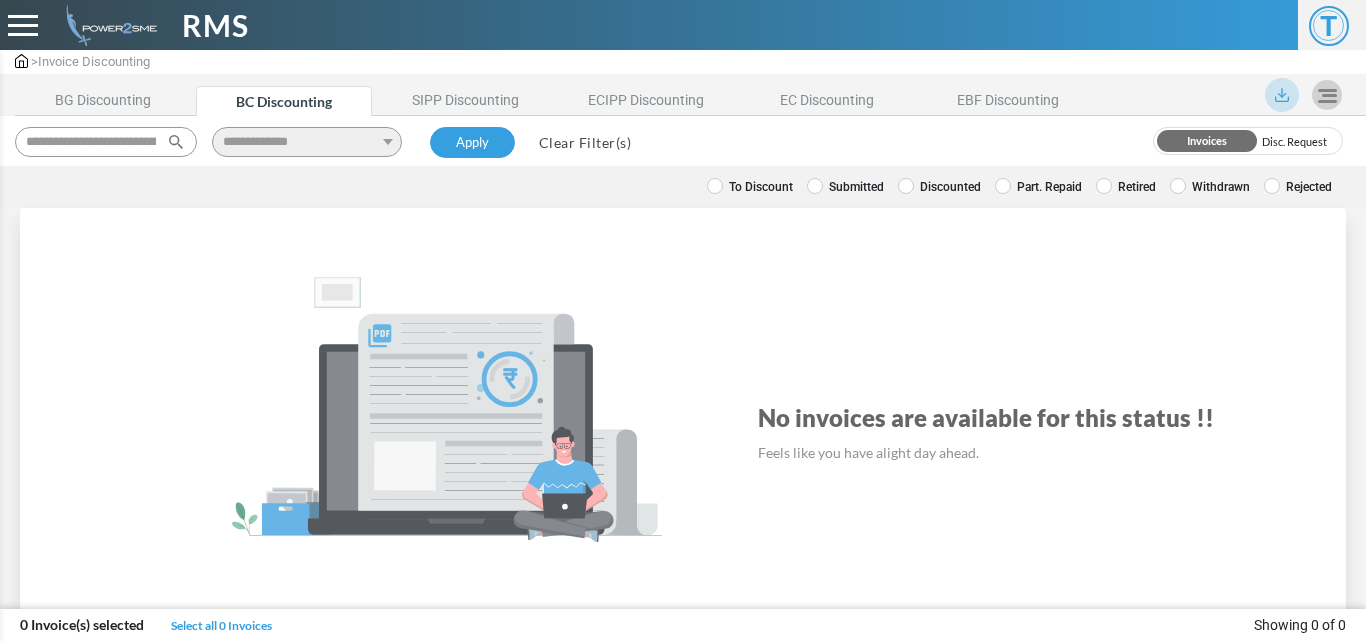 click on "Discounted" at bounding box center (939, 187) 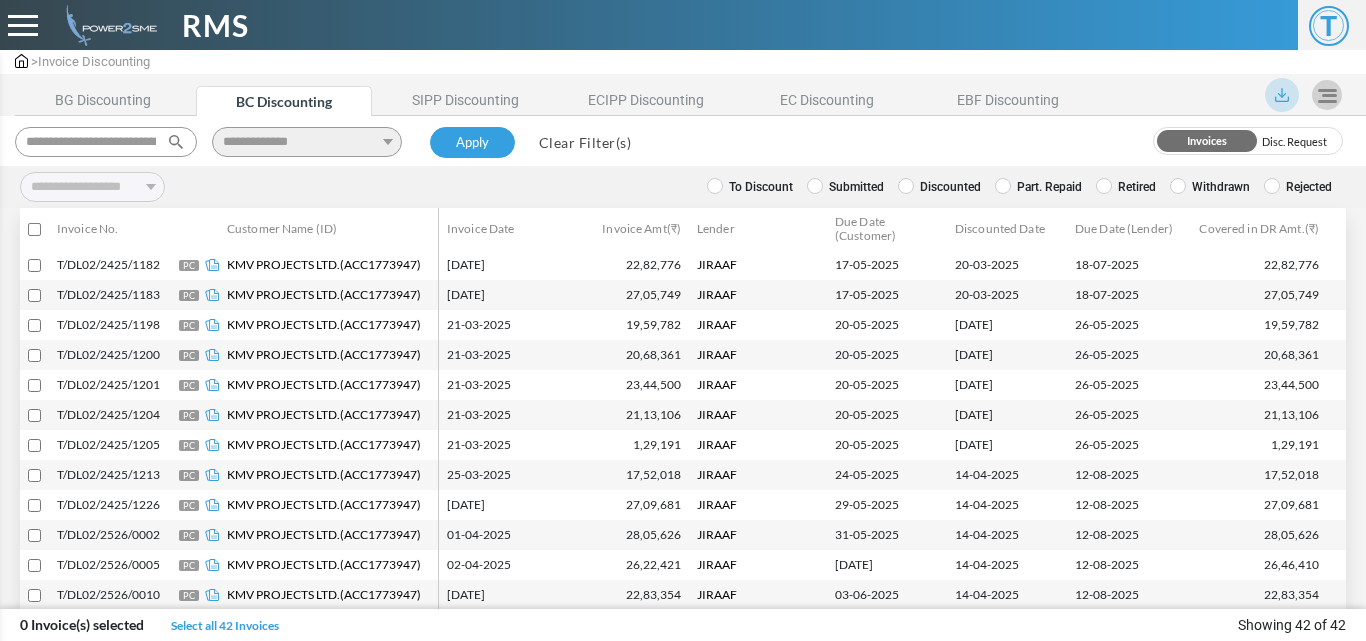 scroll, scrollTop: 500, scrollLeft: 0, axis: vertical 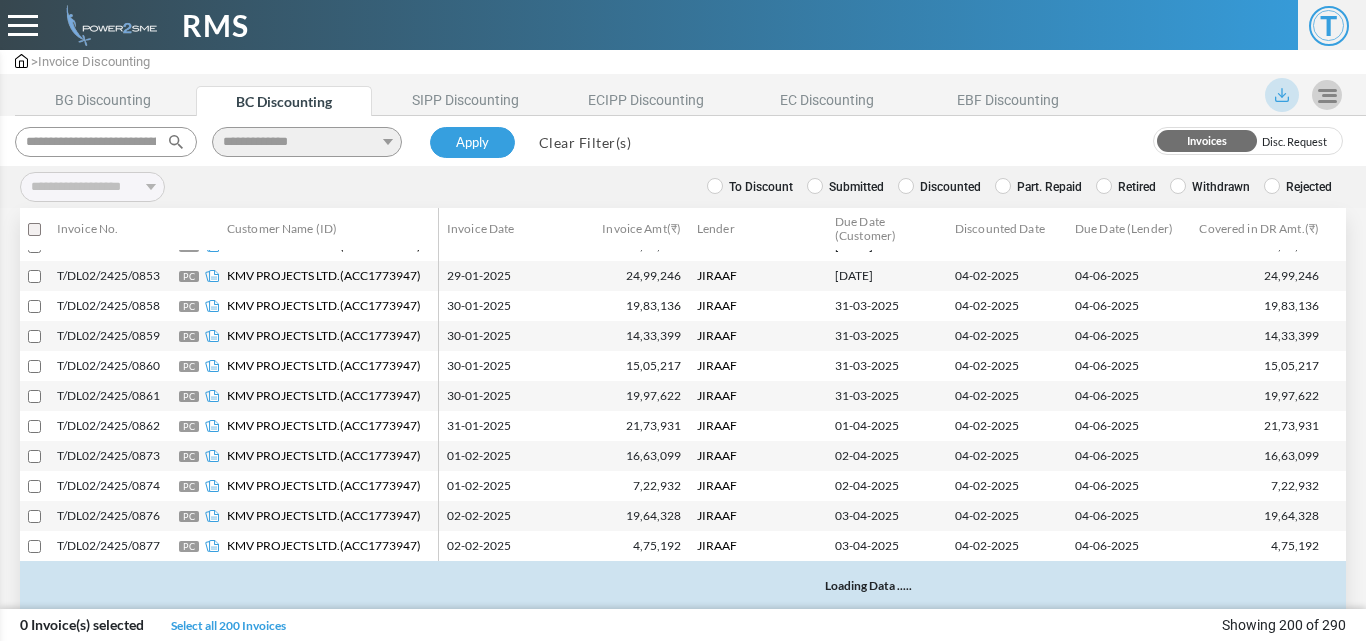 select 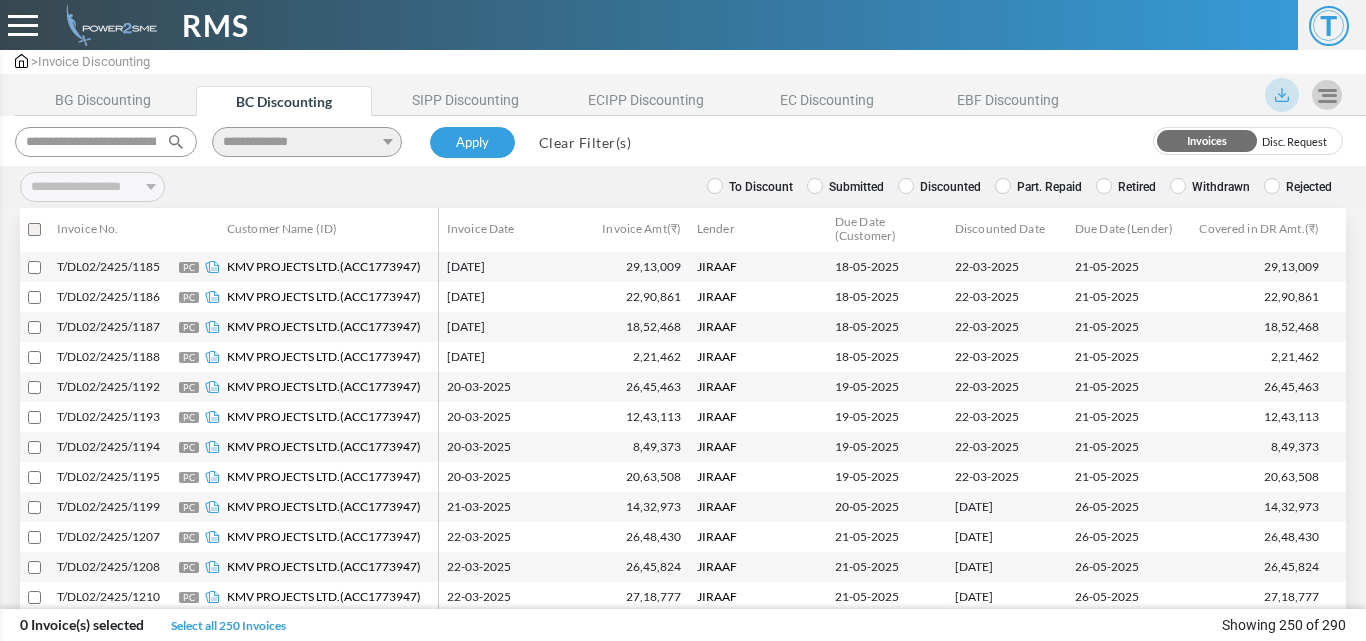 scroll, scrollTop: 7097, scrollLeft: 0, axis: vertical 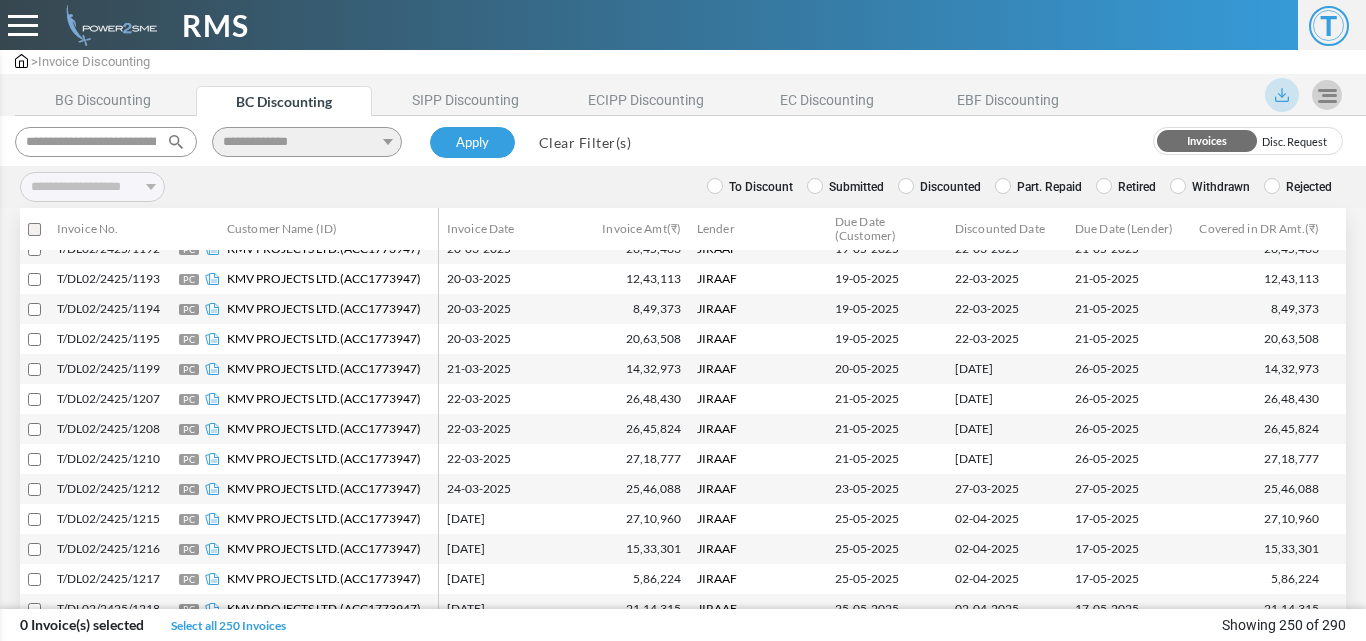 click on "Clear Filter(s)" at bounding box center [585, 142] 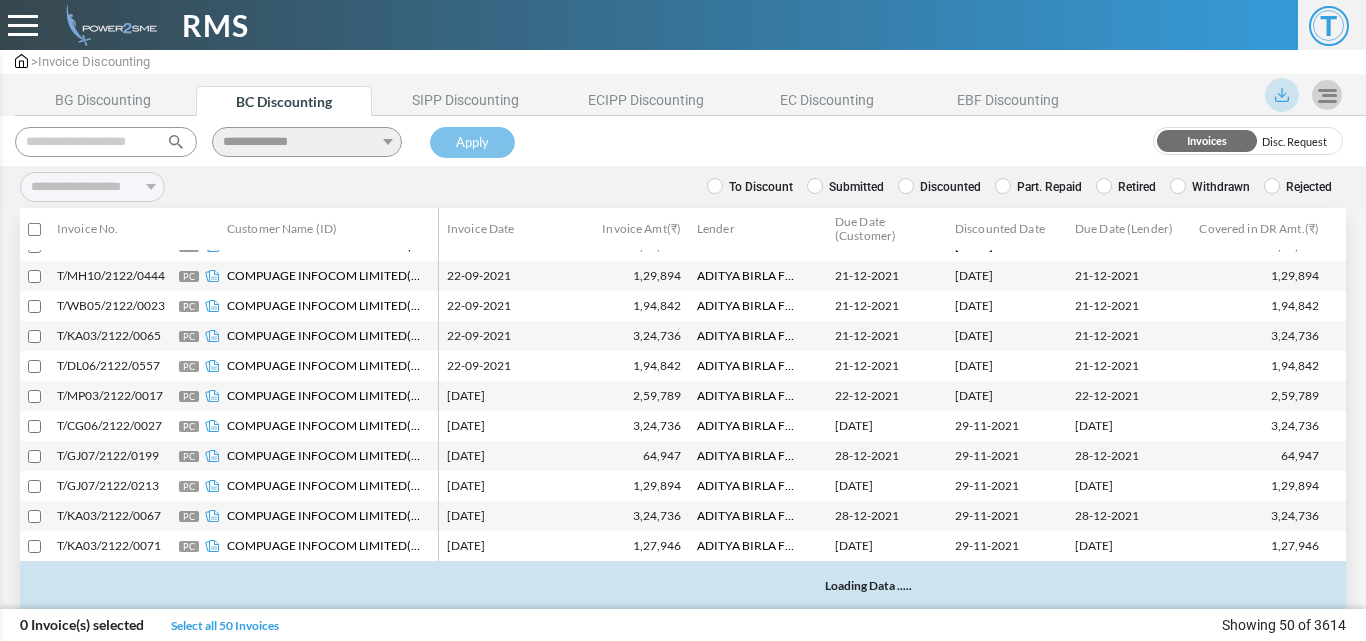 scroll, scrollTop: 1198, scrollLeft: 0, axis: vertical 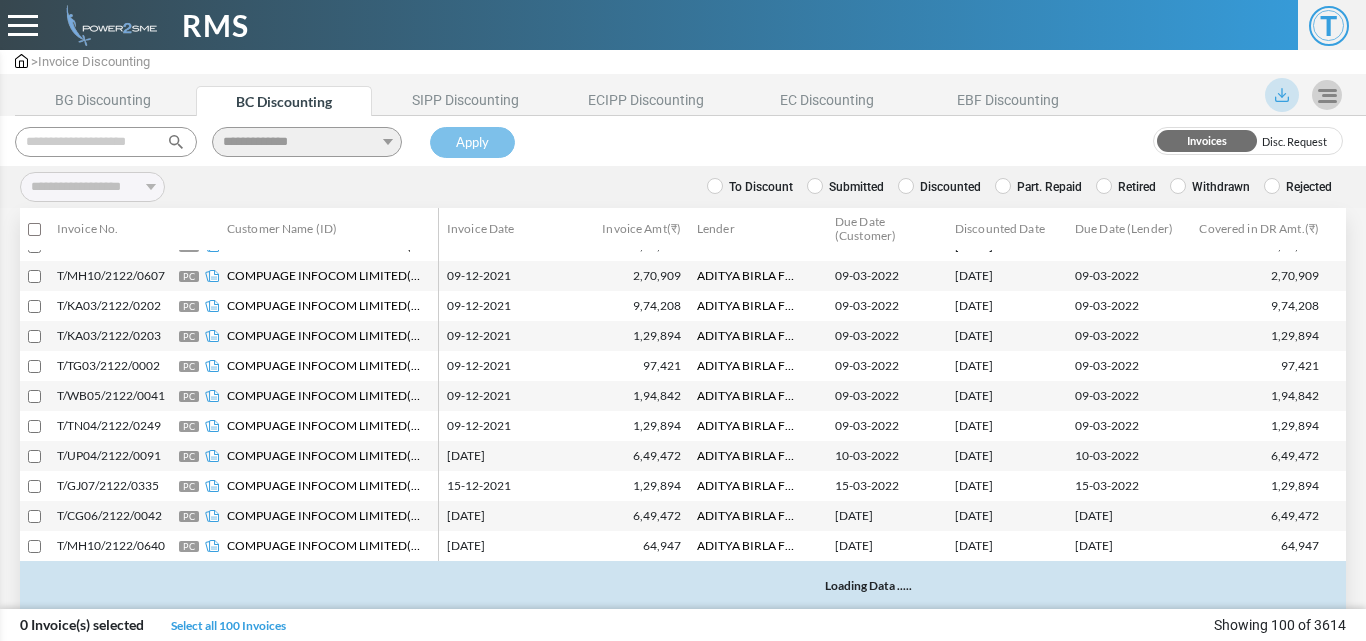 paste on "**********" 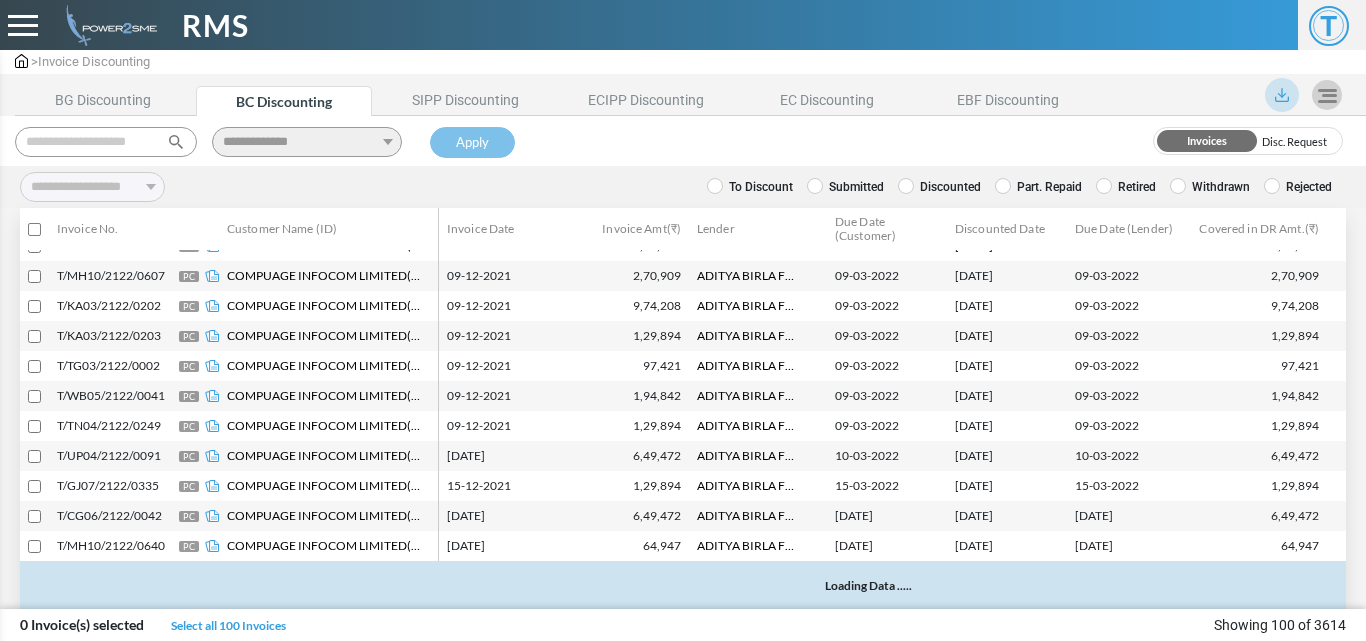 type on "**********" 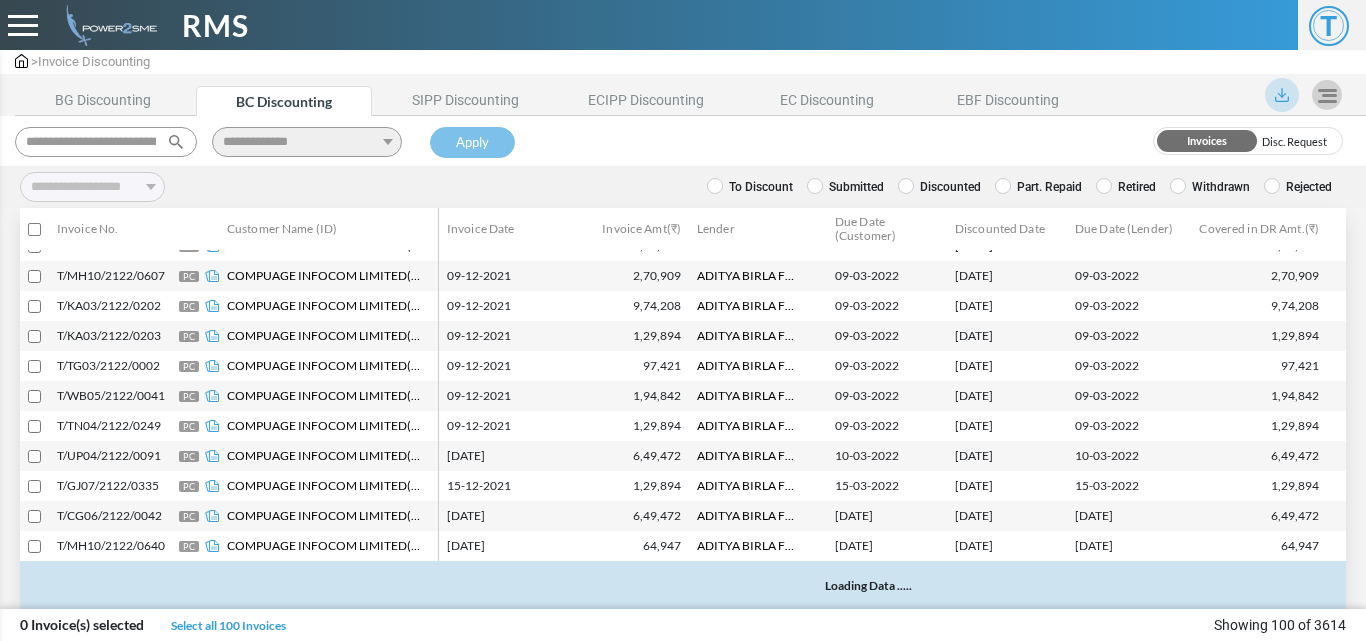 scroll, scrollTop: 0, scrollLeft: 145, axis: horizontal 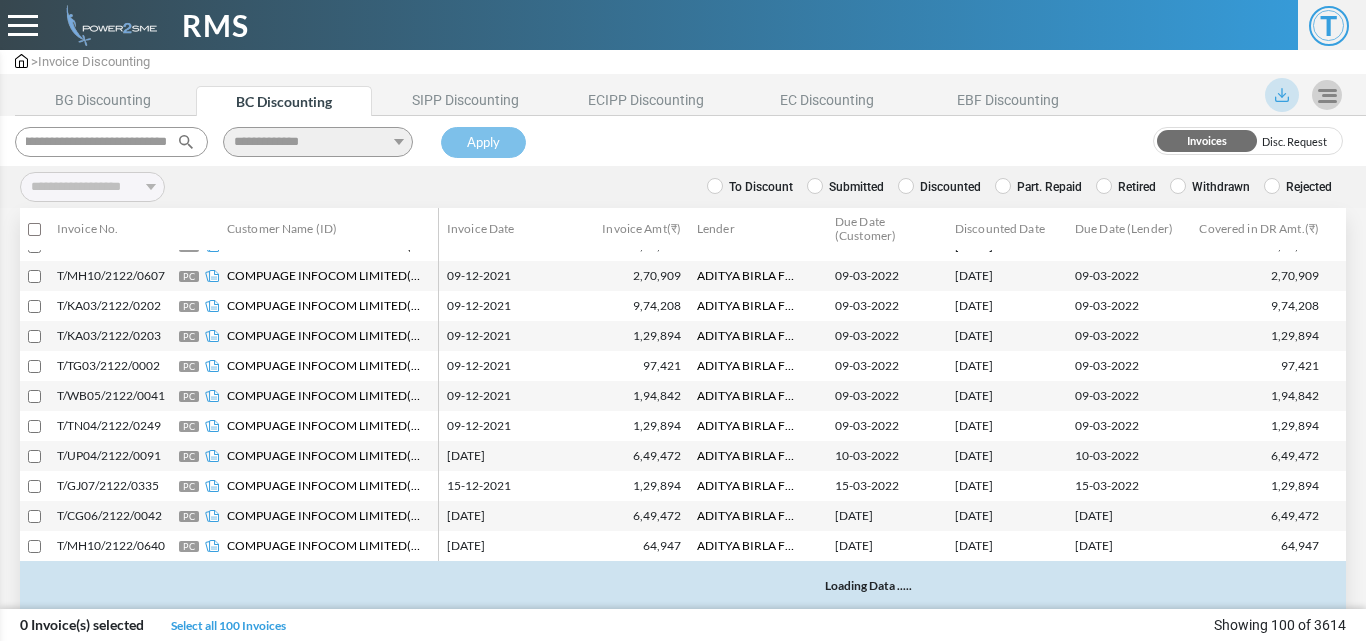 type 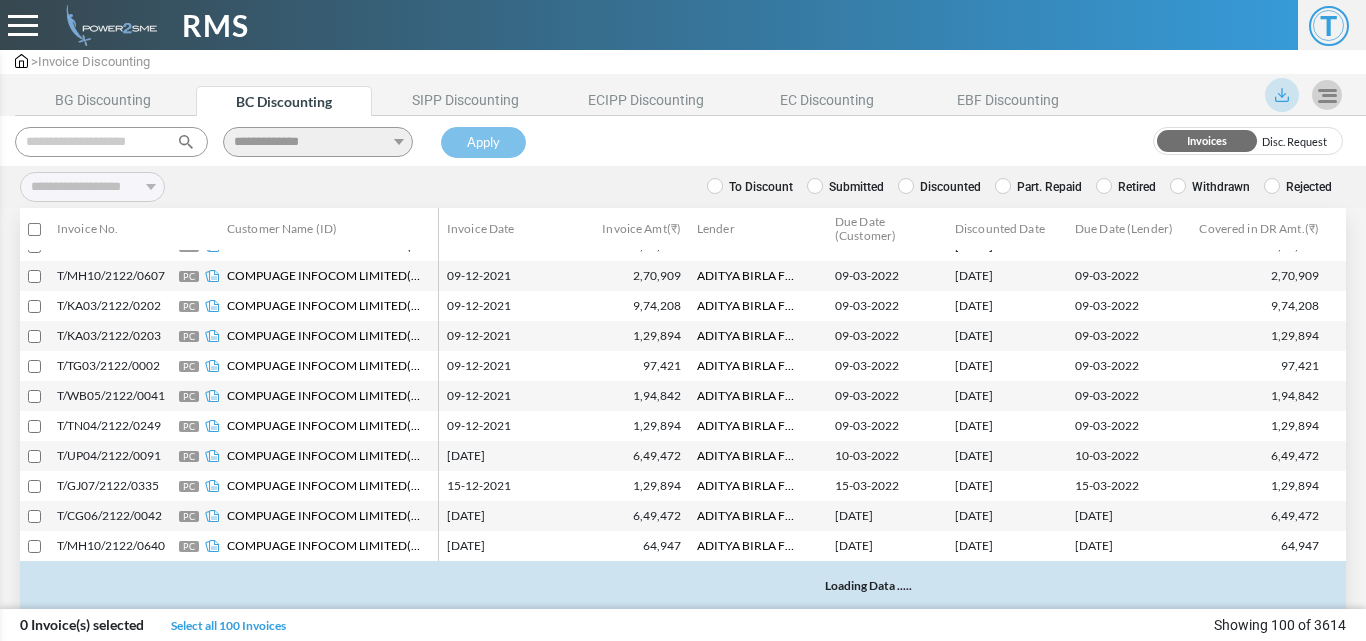 scroll, scrollTop: 0, scrollLeft: 0, axis: both 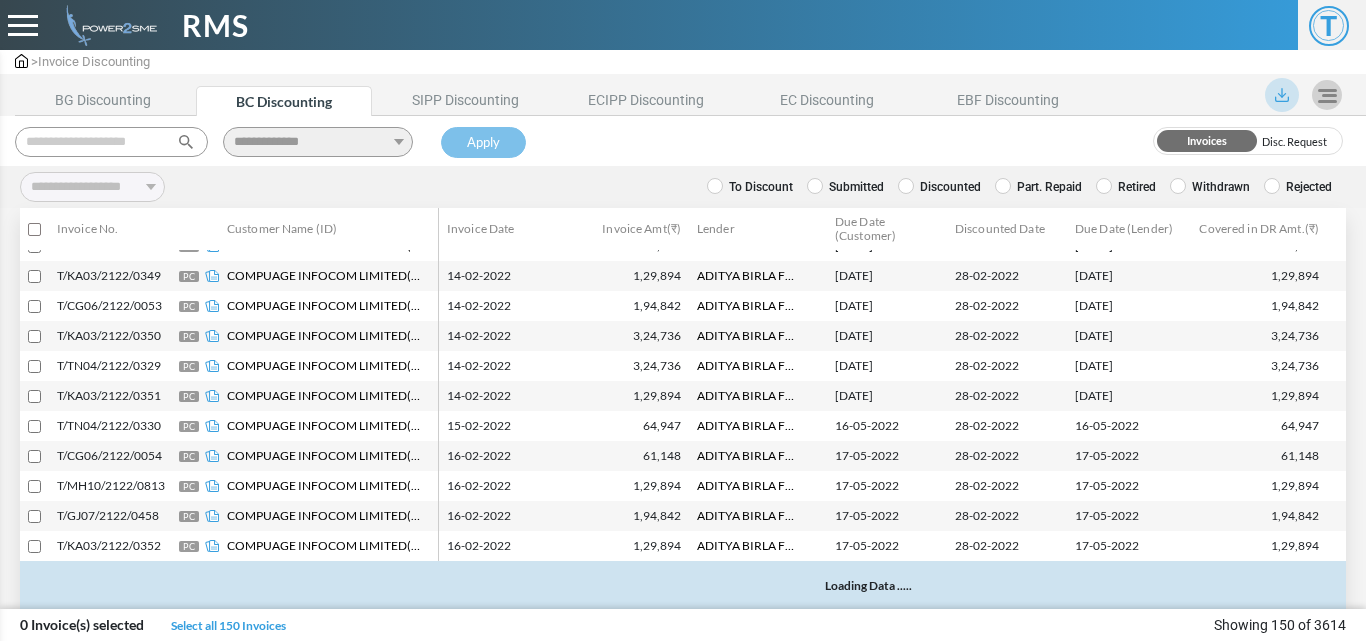 paste on "**********" 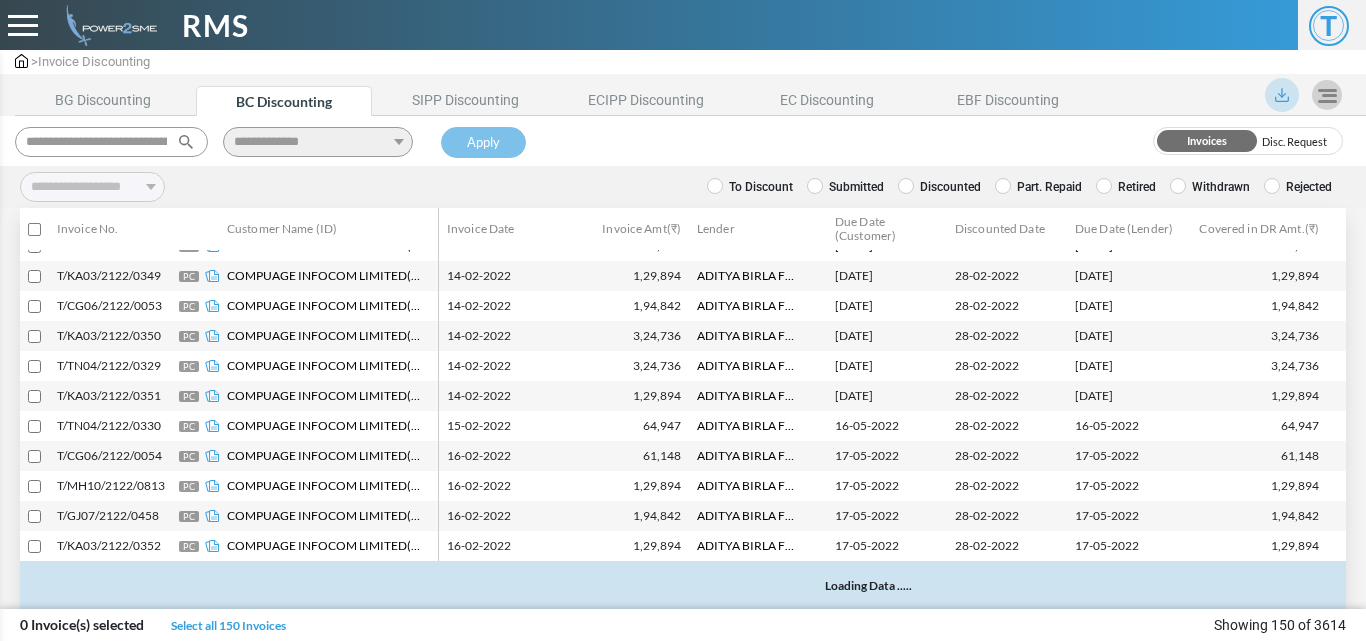 type 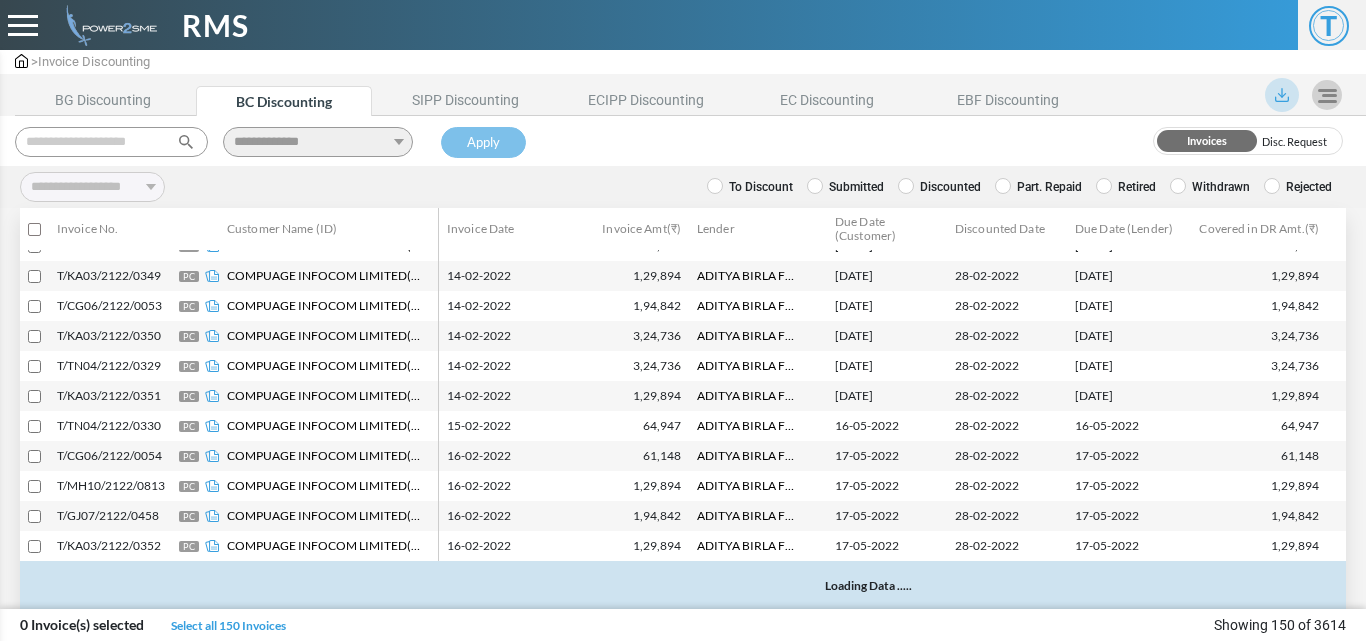 select 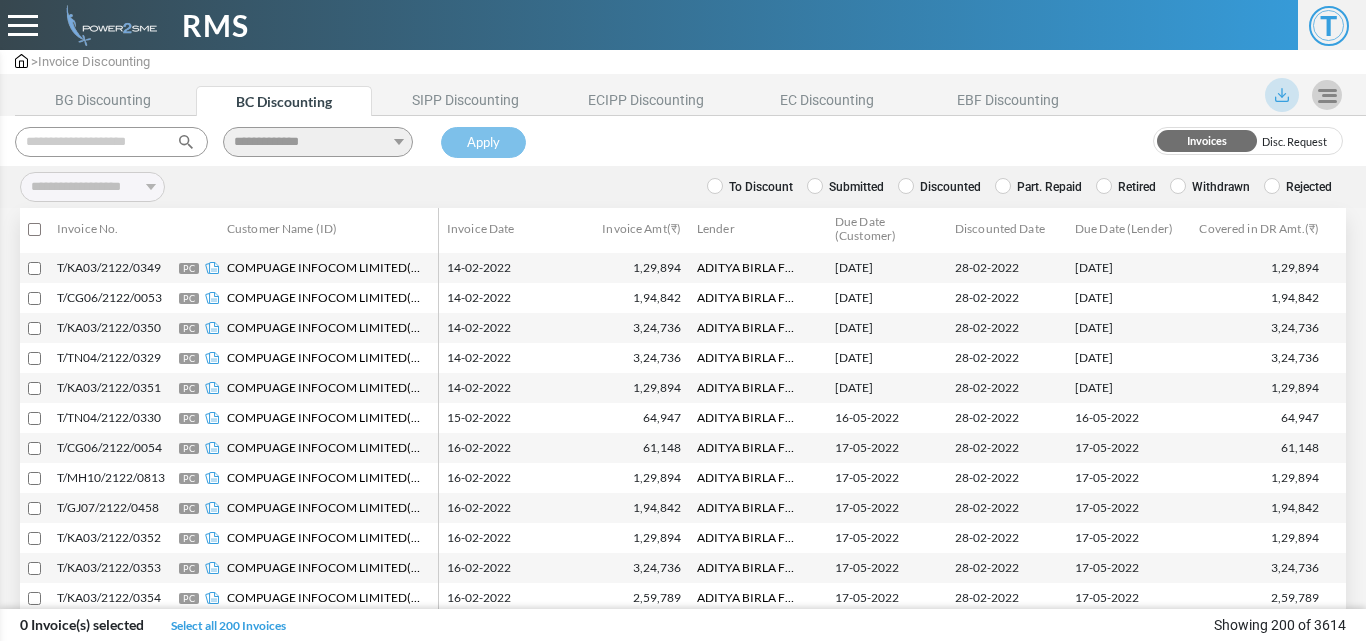 scroll, scrollTop: 0, scrollLeft: 0, axis: both 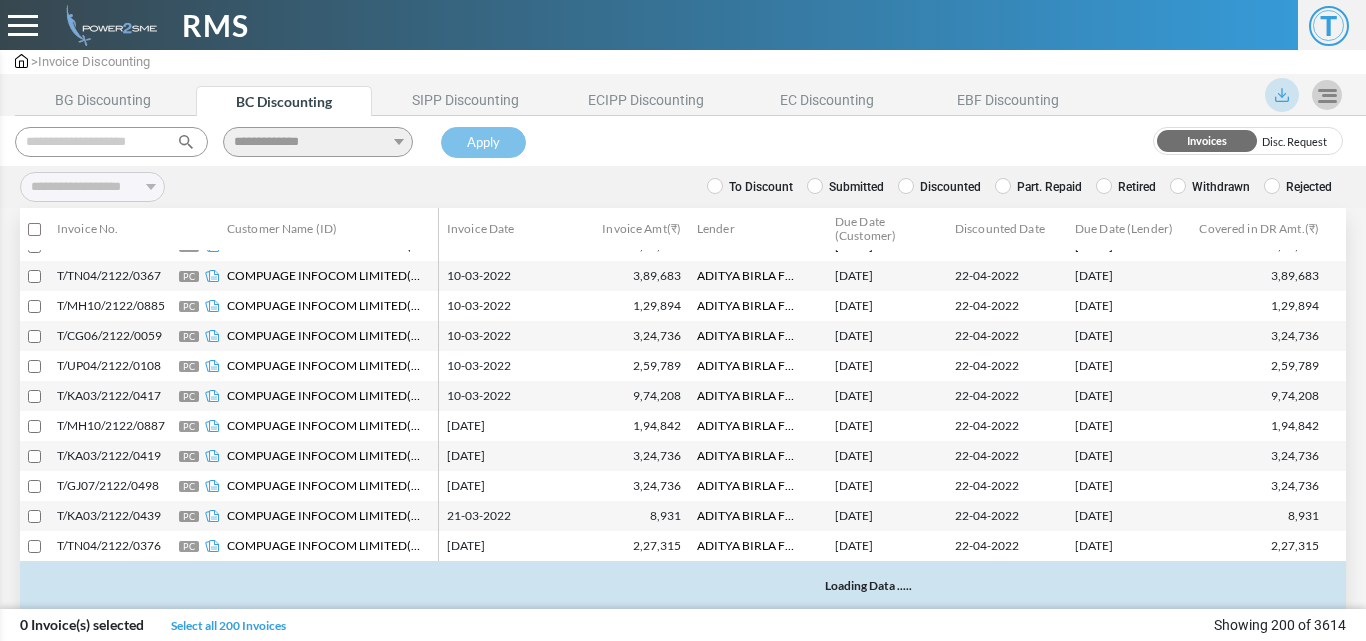 paste on "**********" 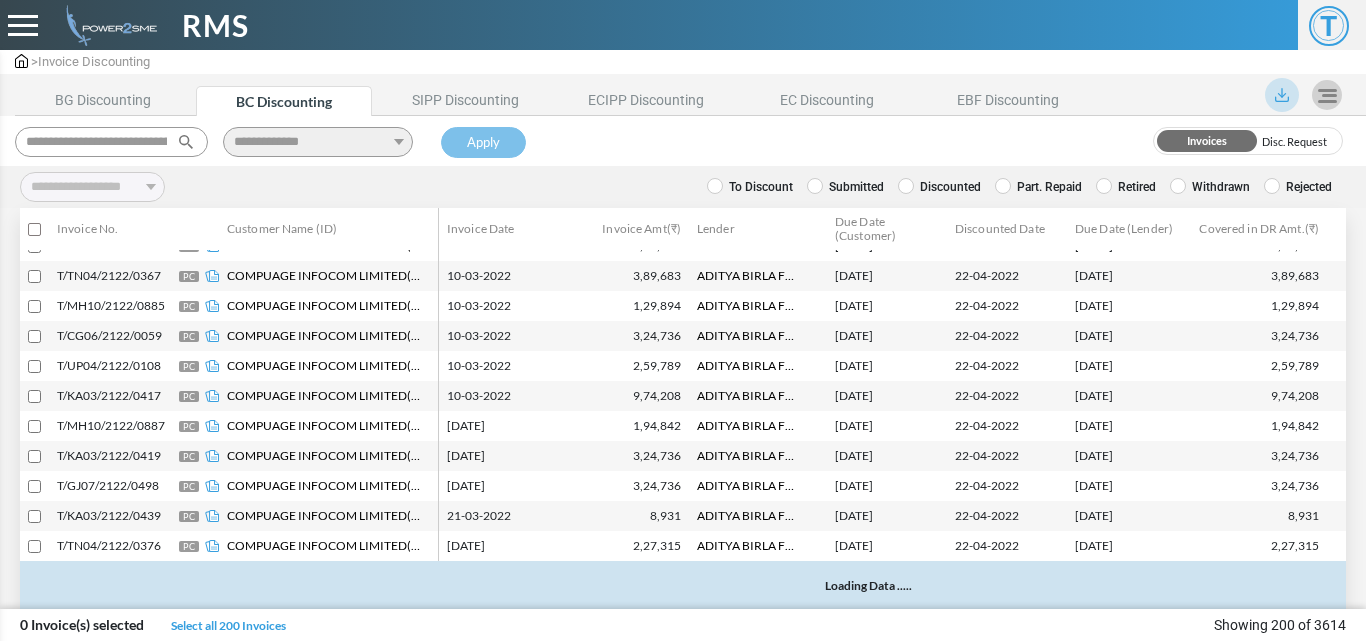 type 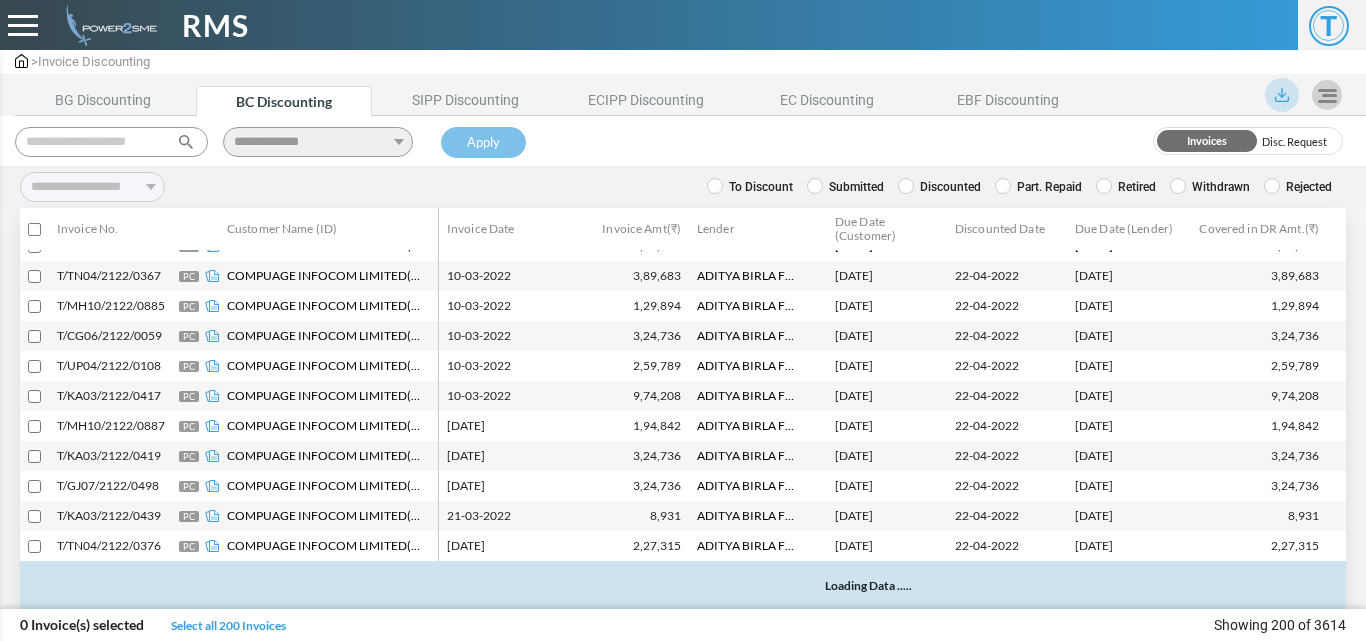 select 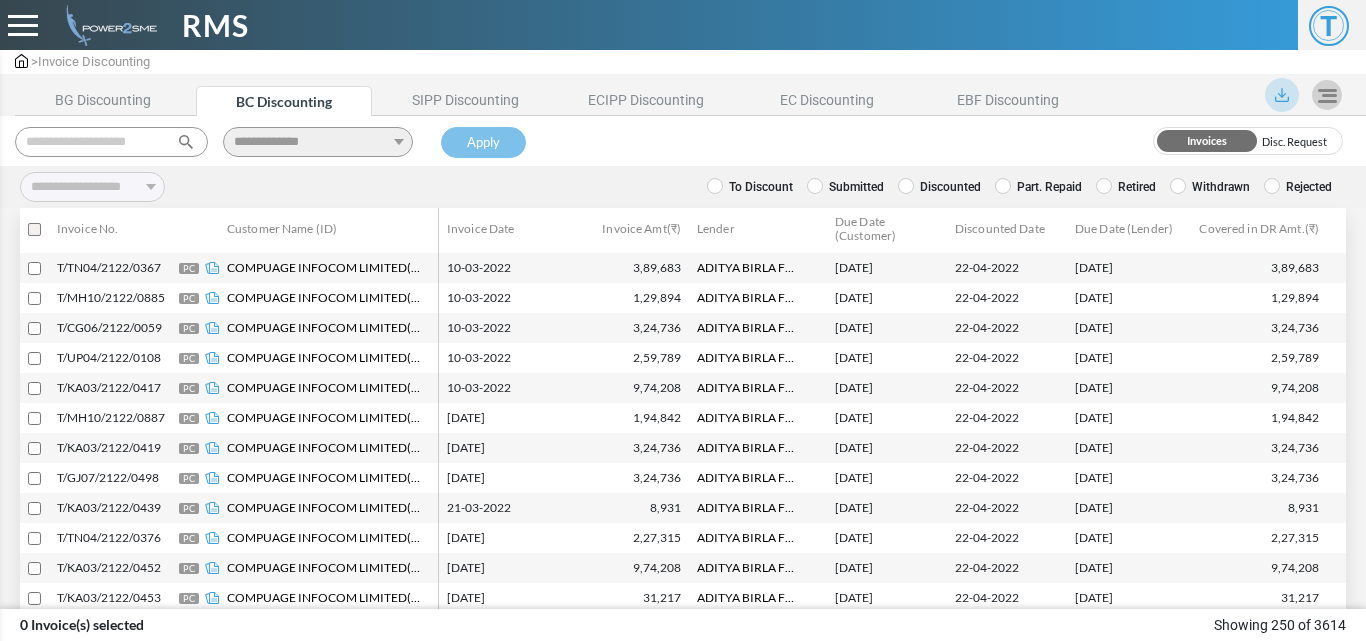 scroll, scrollTop: 0, scrollLeft: 0, axis: both 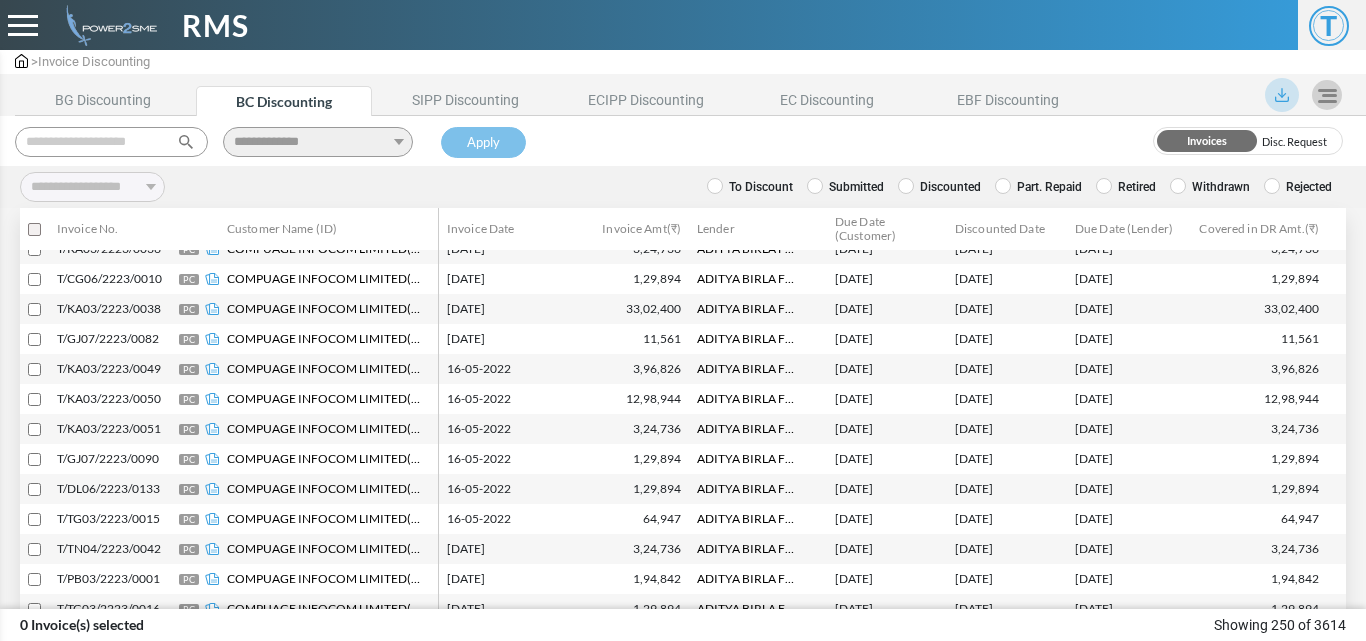 paste on "**********" 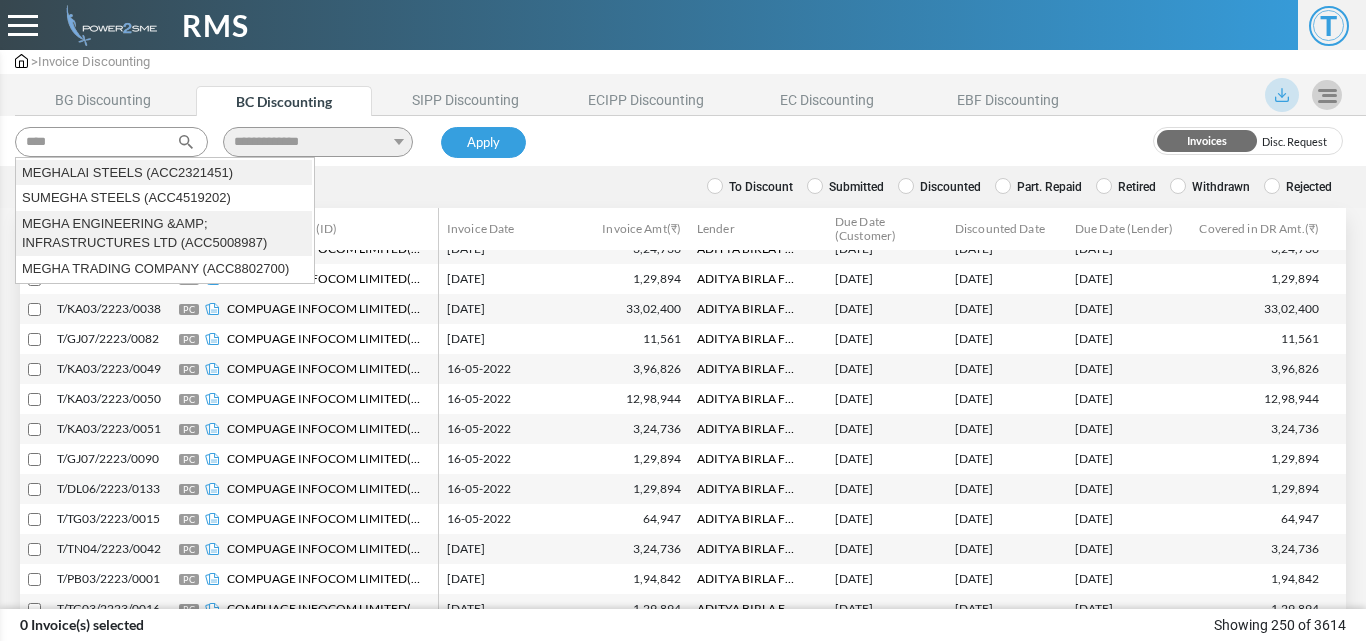 click on "MEGHA ENGINEERING &AMP; INFRASTRUCTURES LTD (ACC5008987)" at bounding box center [164, 233] 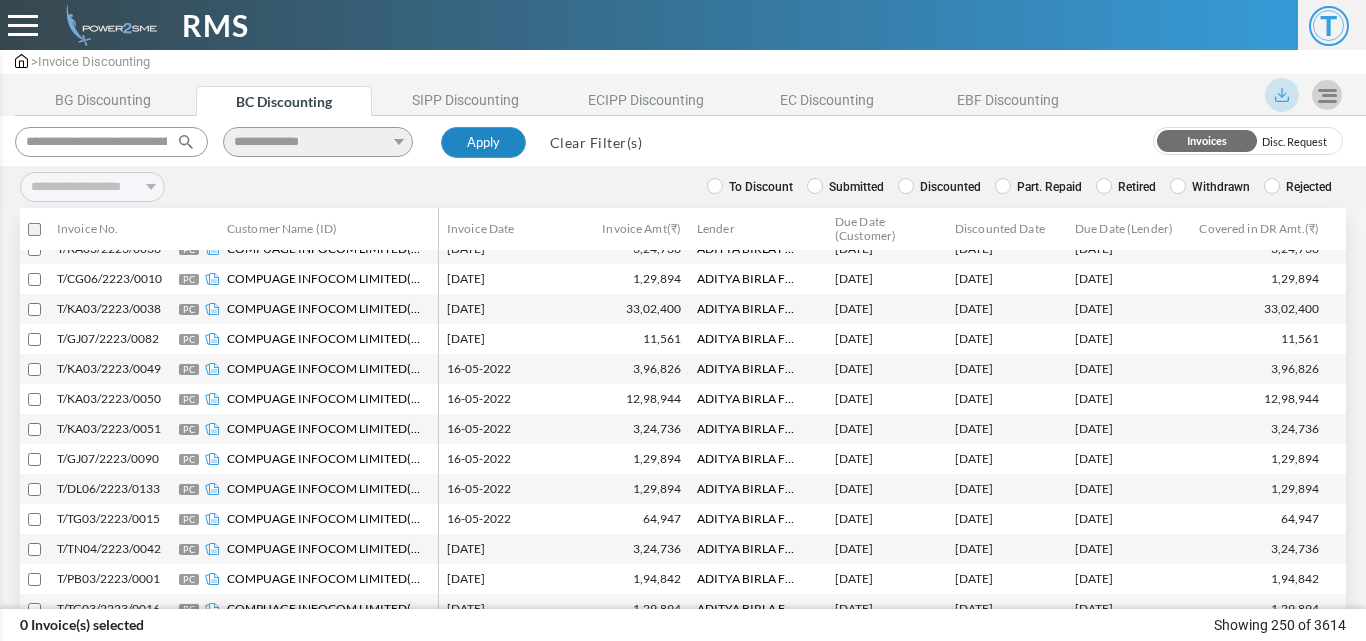 type on "**********" 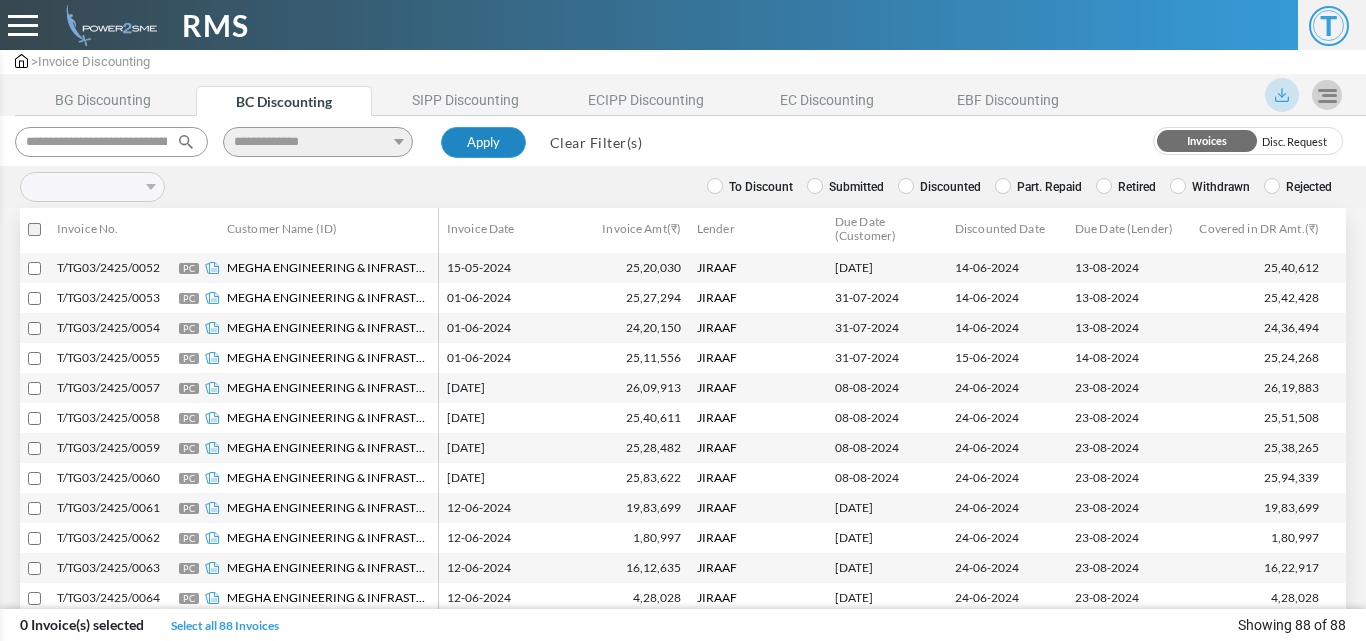 scroll, scrollTop: 2288, scrollLeft: 0, axis: vertical 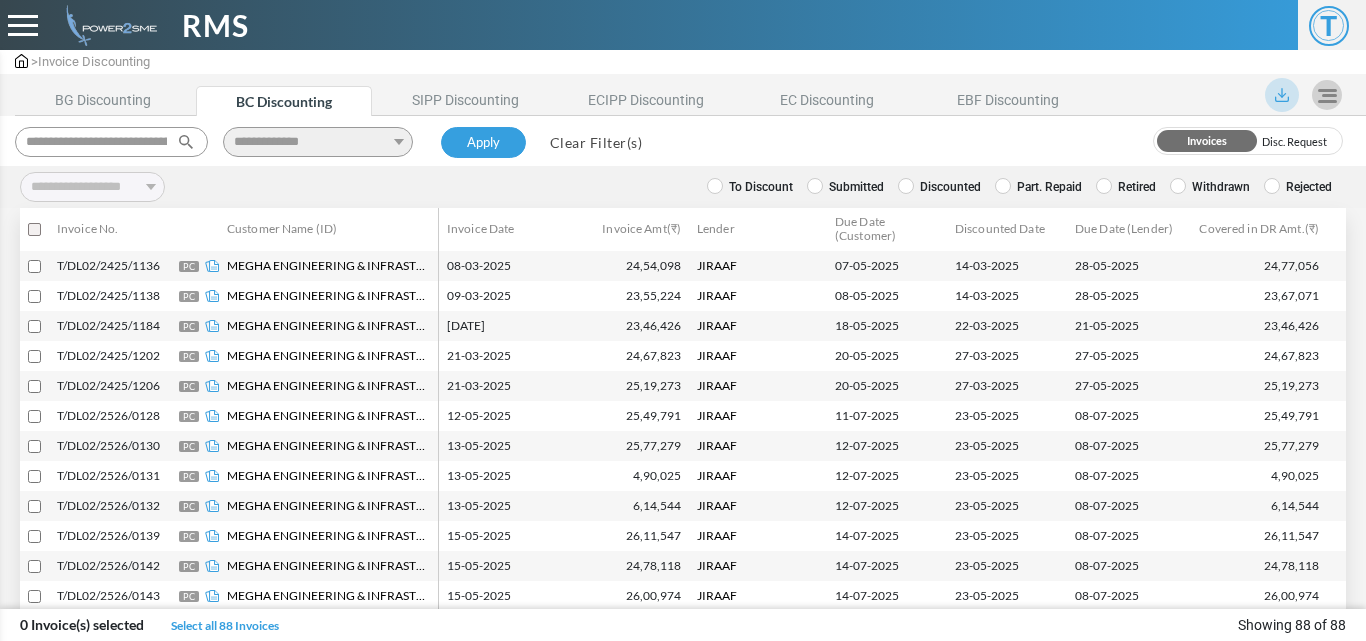 click on "Discounted" at bounding box center [939, 187] 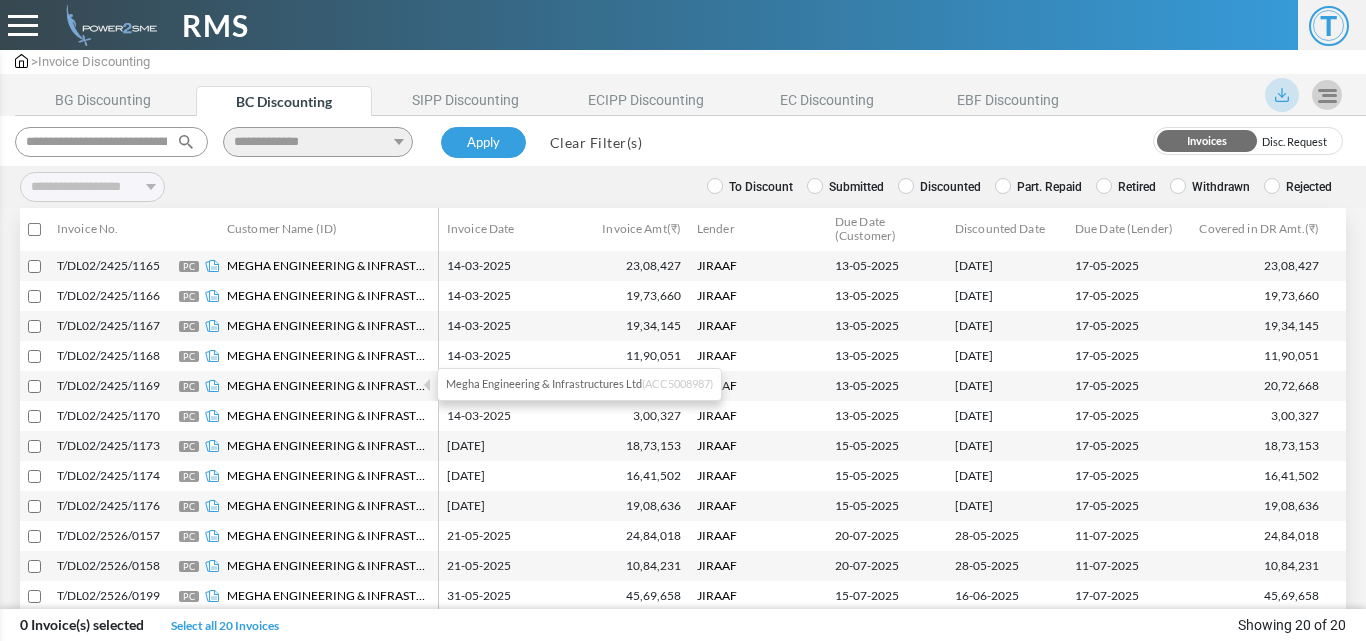 scroll, scrollTop: 248, scrollLeft: 0, axis: vertical 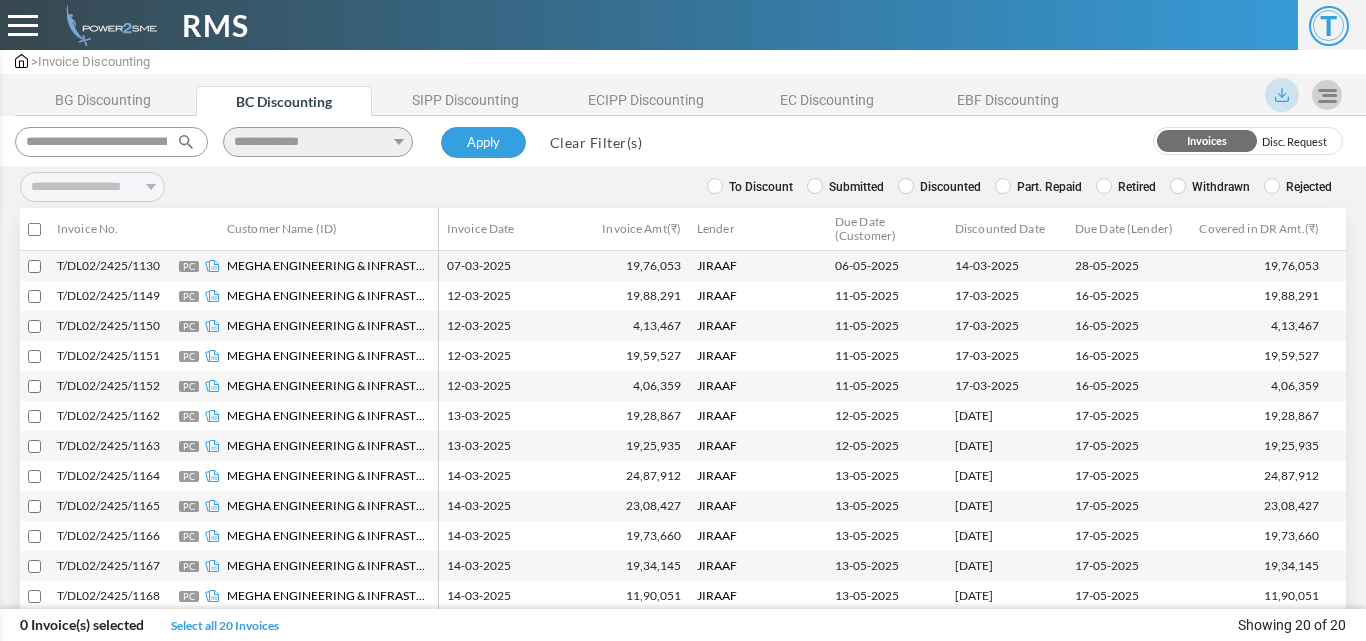 click on "Retired" at bounding box center [1126, 187] 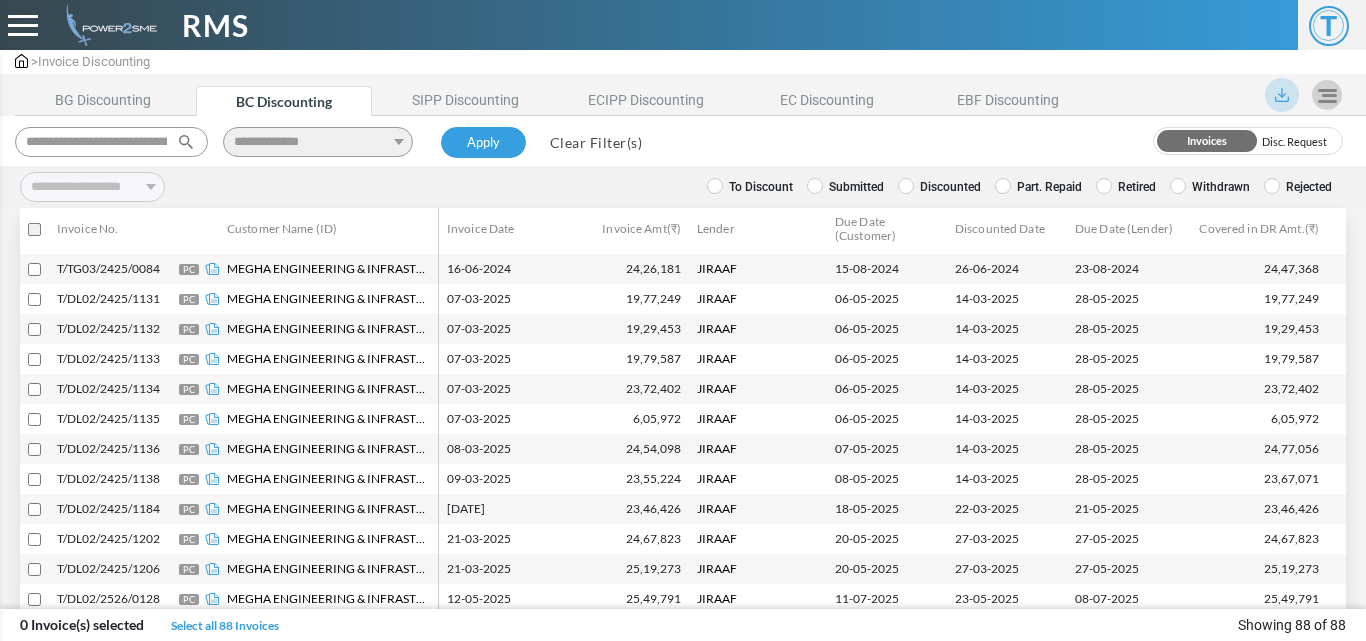 scroll, scrollTop: 2197, scrollLeft: 0, axis: vertical 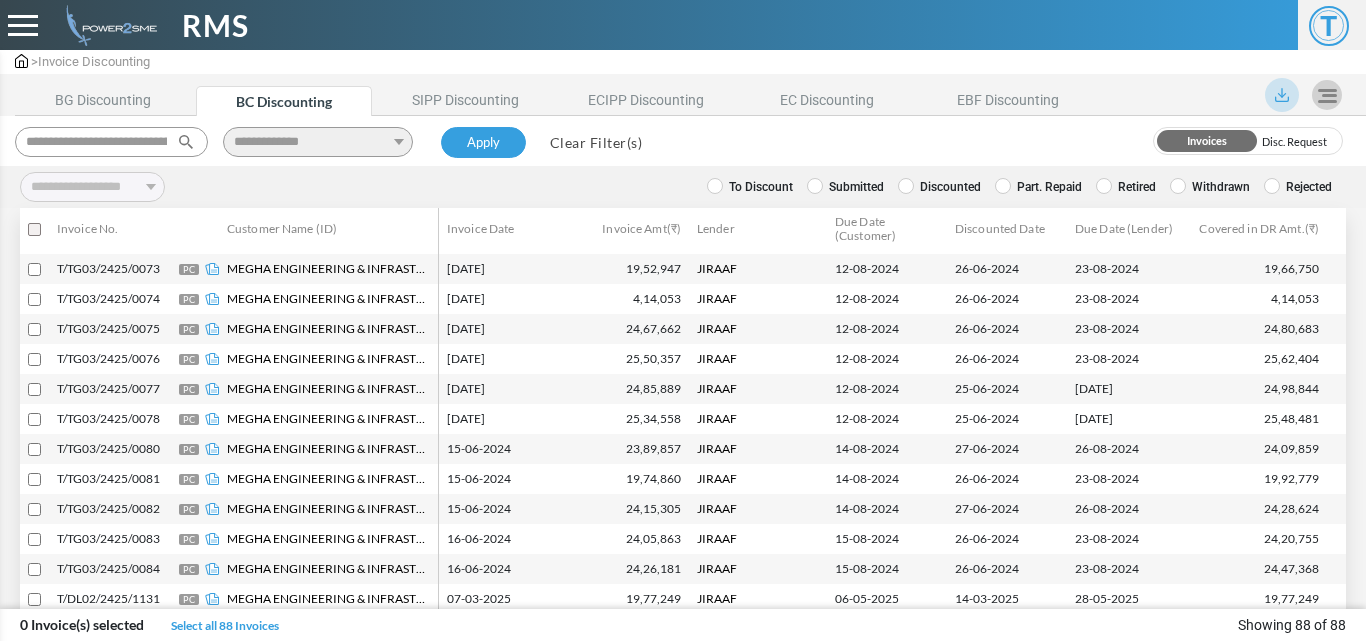 click on "Discounted" at bounding box center [939, 187] 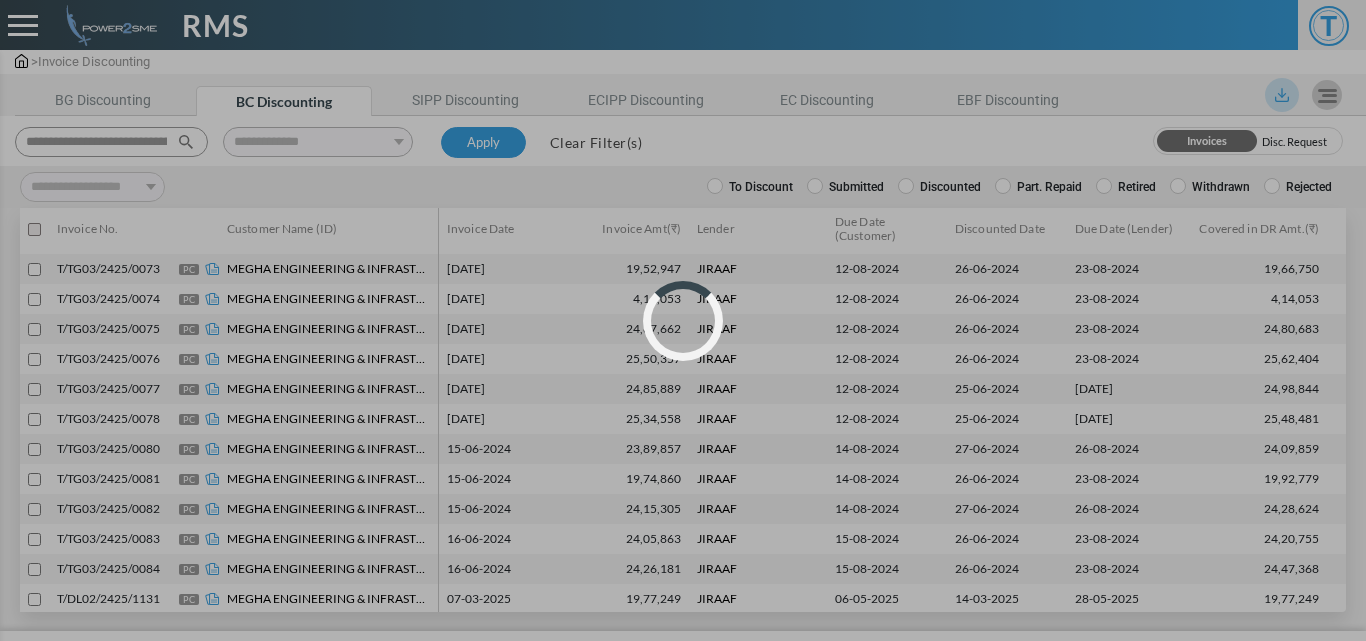 select 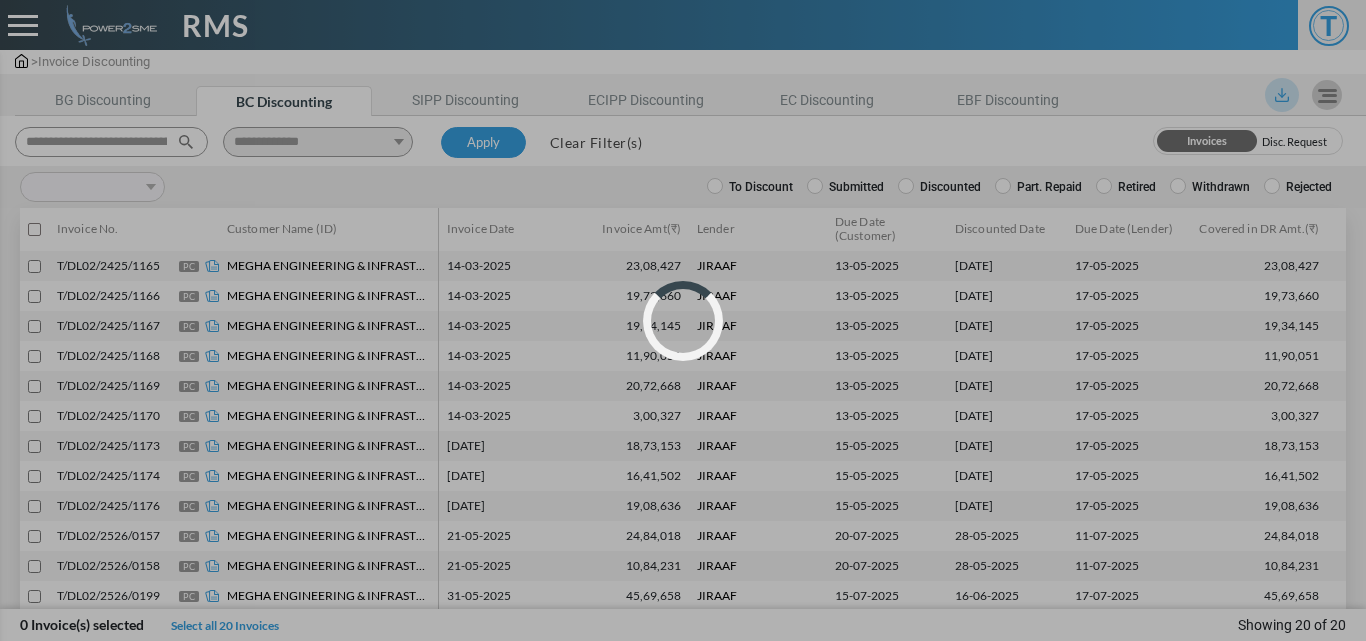 scroll, scrollTop: 248, scrollLeft: 0, axis: vertical 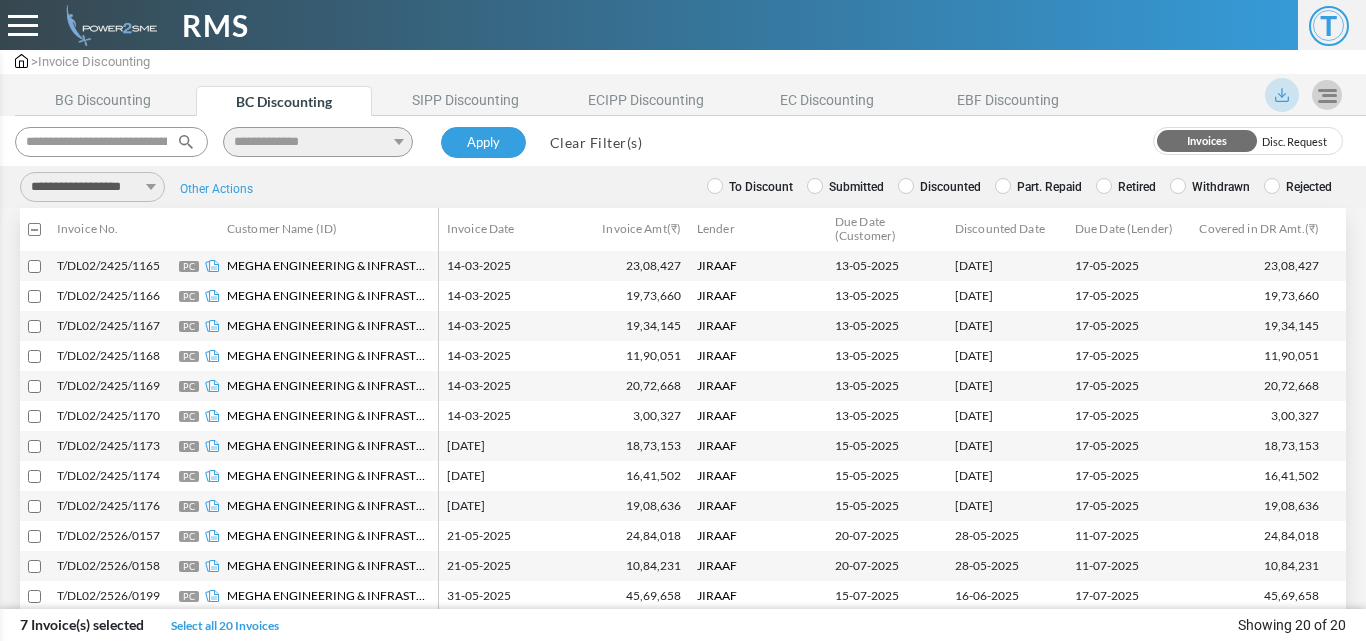 click on "**********" at bounding box center (92, 187) 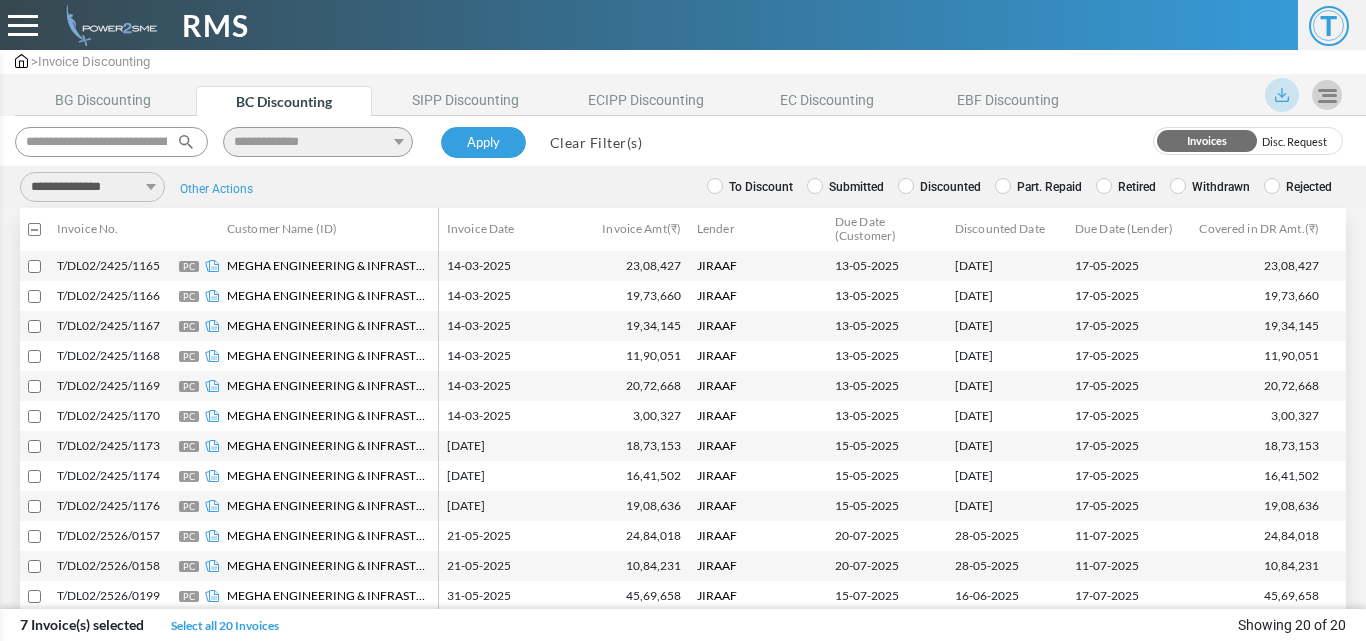 click on "**********" at bounding box center (92, 187) 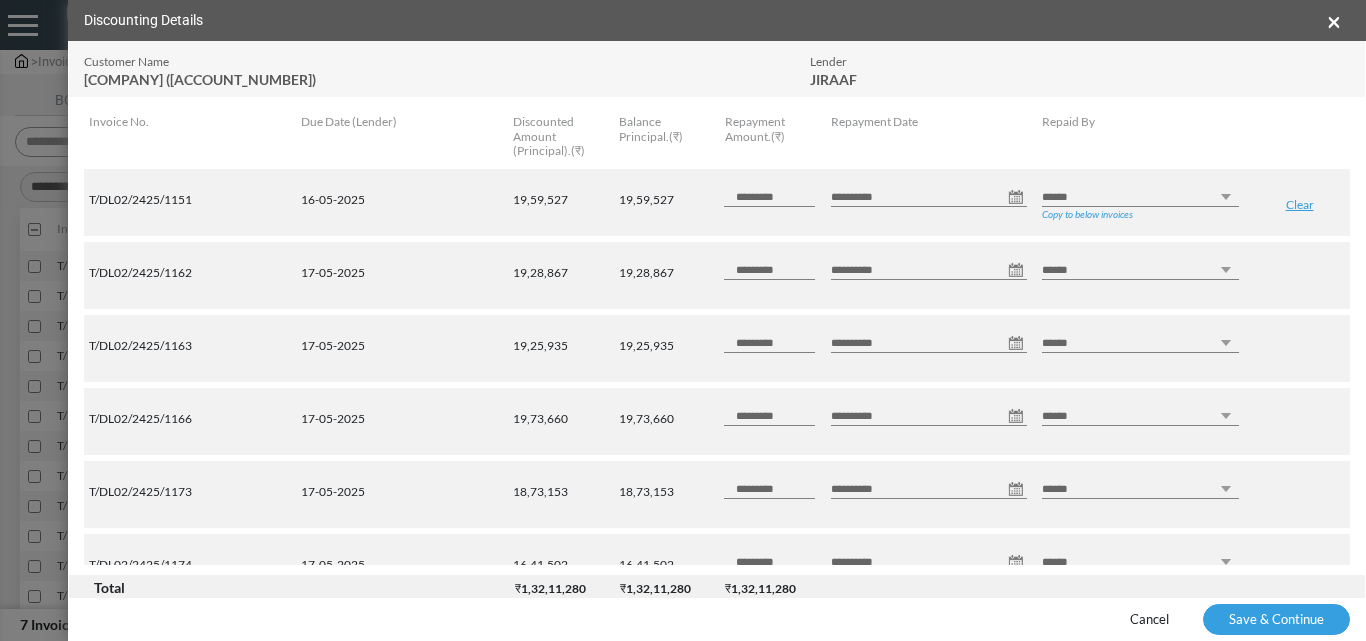 click on "****** *** ********" at bounding box center [1140, 197] 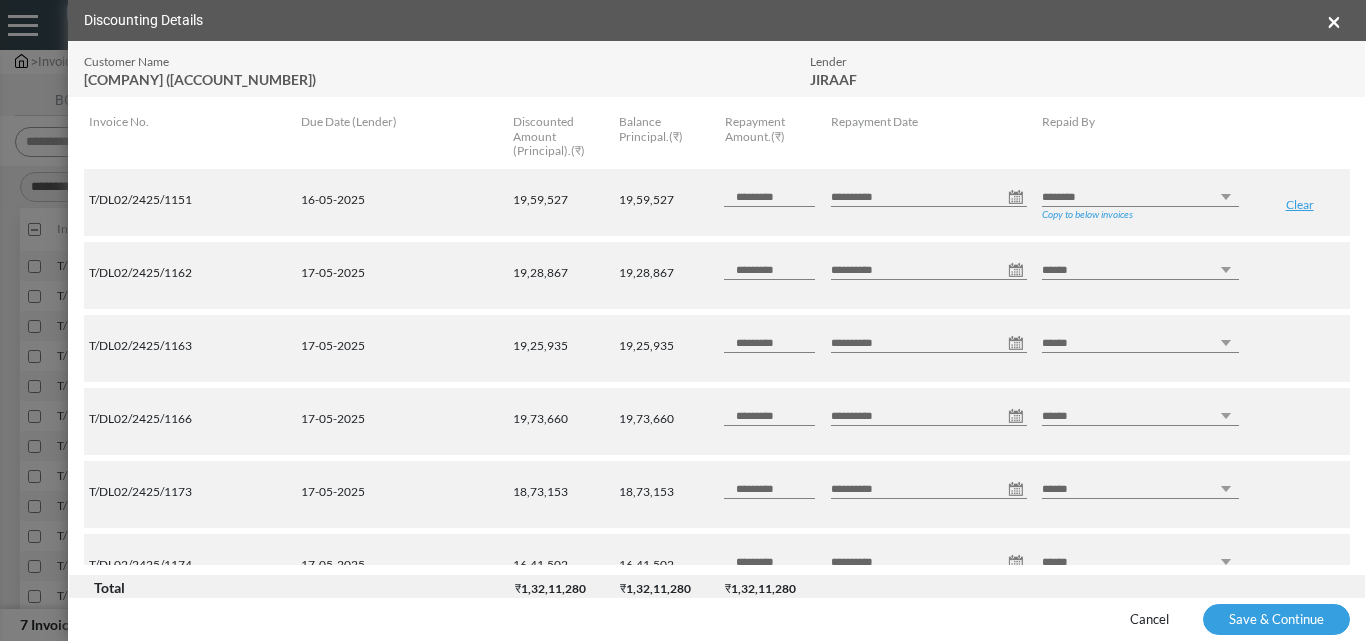 click on "****** *** ********" at bounding box center [1140, 197] 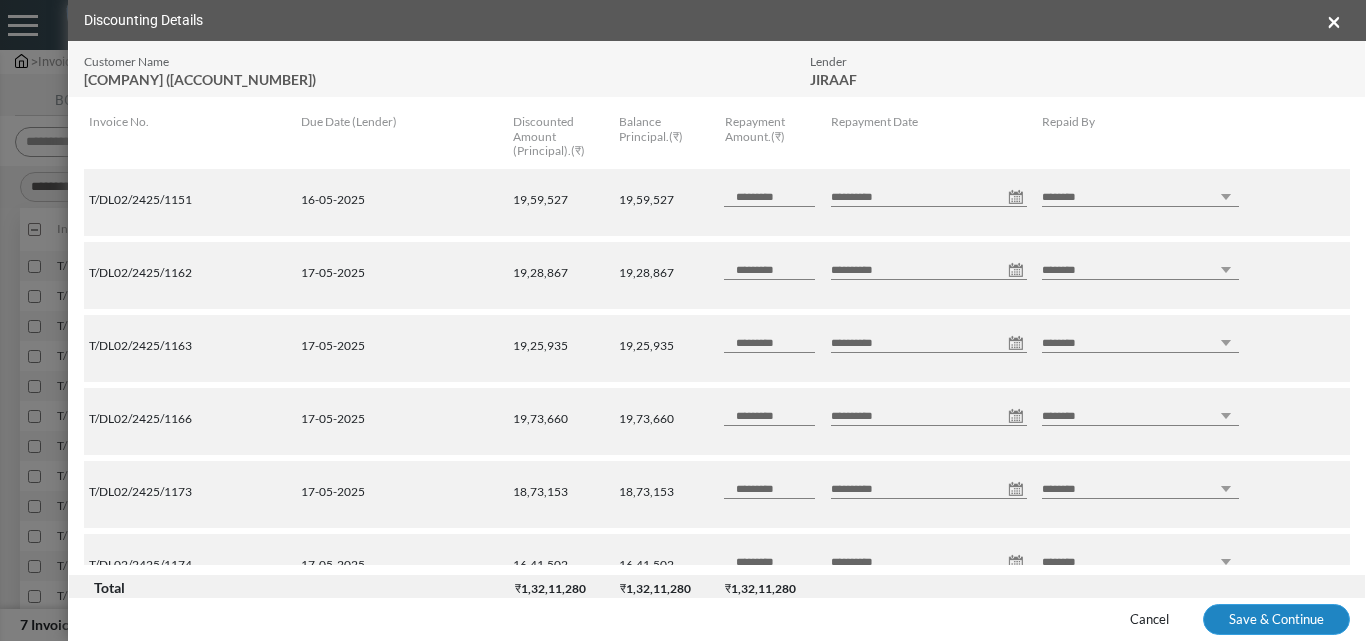 click on "Save & Continue" at bounding box center [1276, 620] 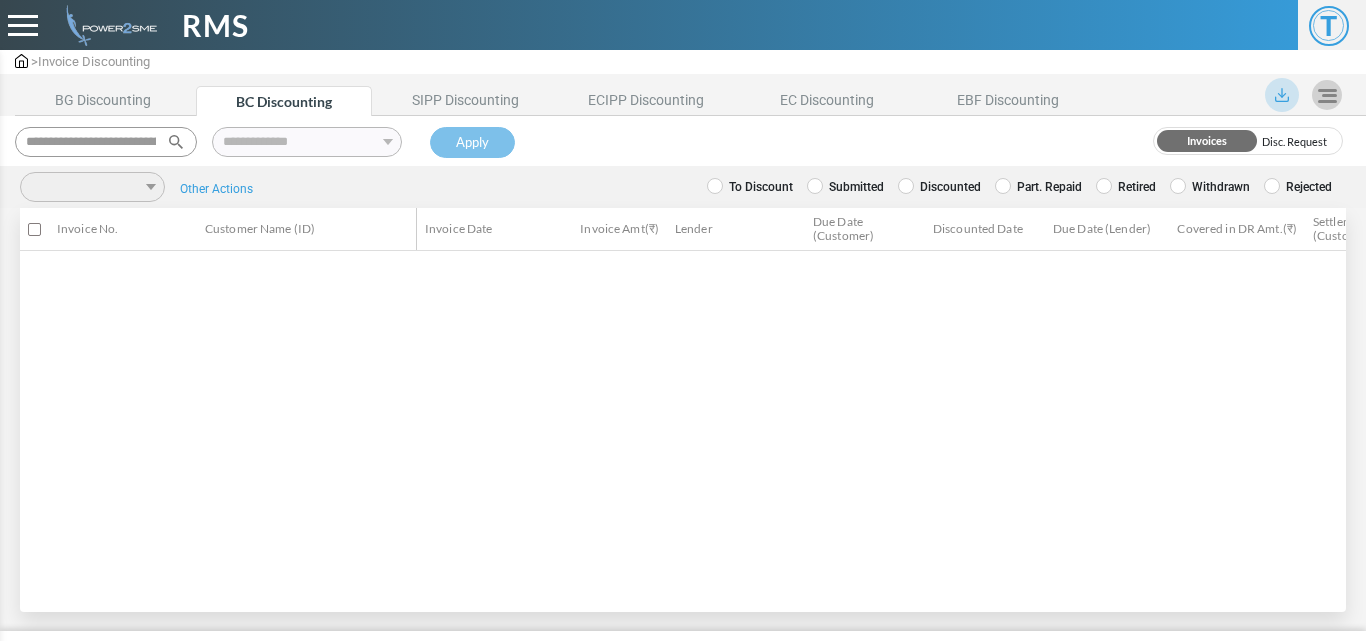 scroll, scrollTop: 0, scrollLeft: 0, axis: both 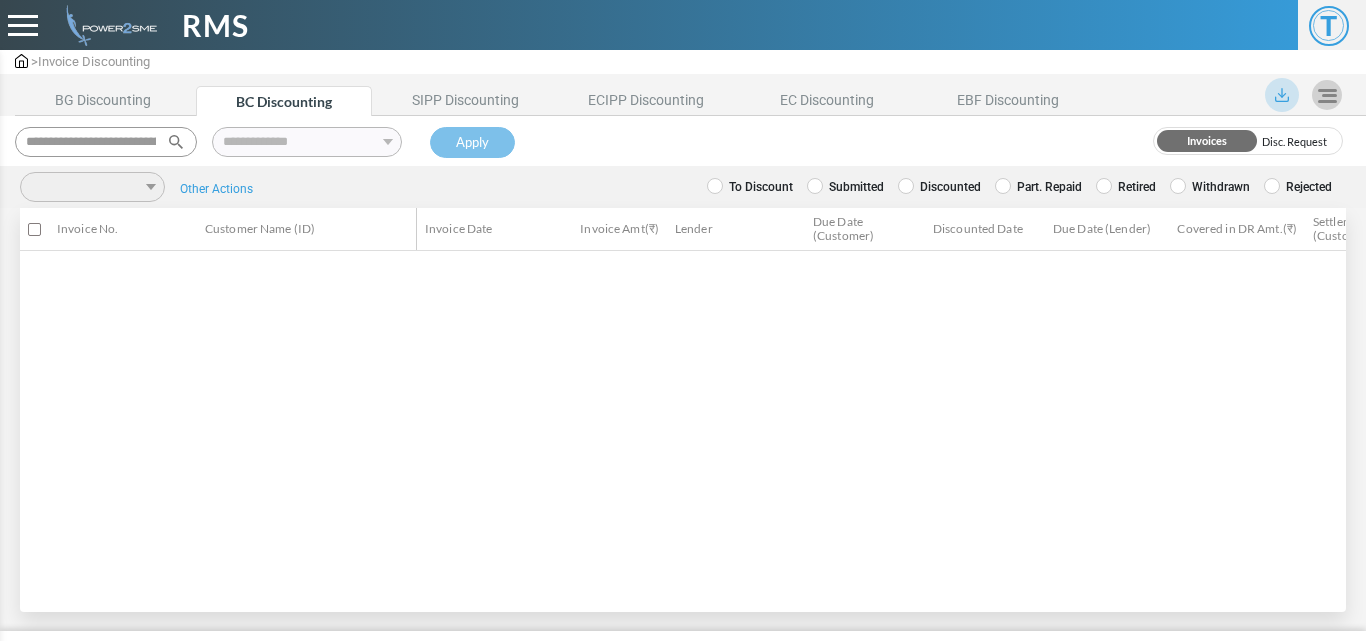 select 